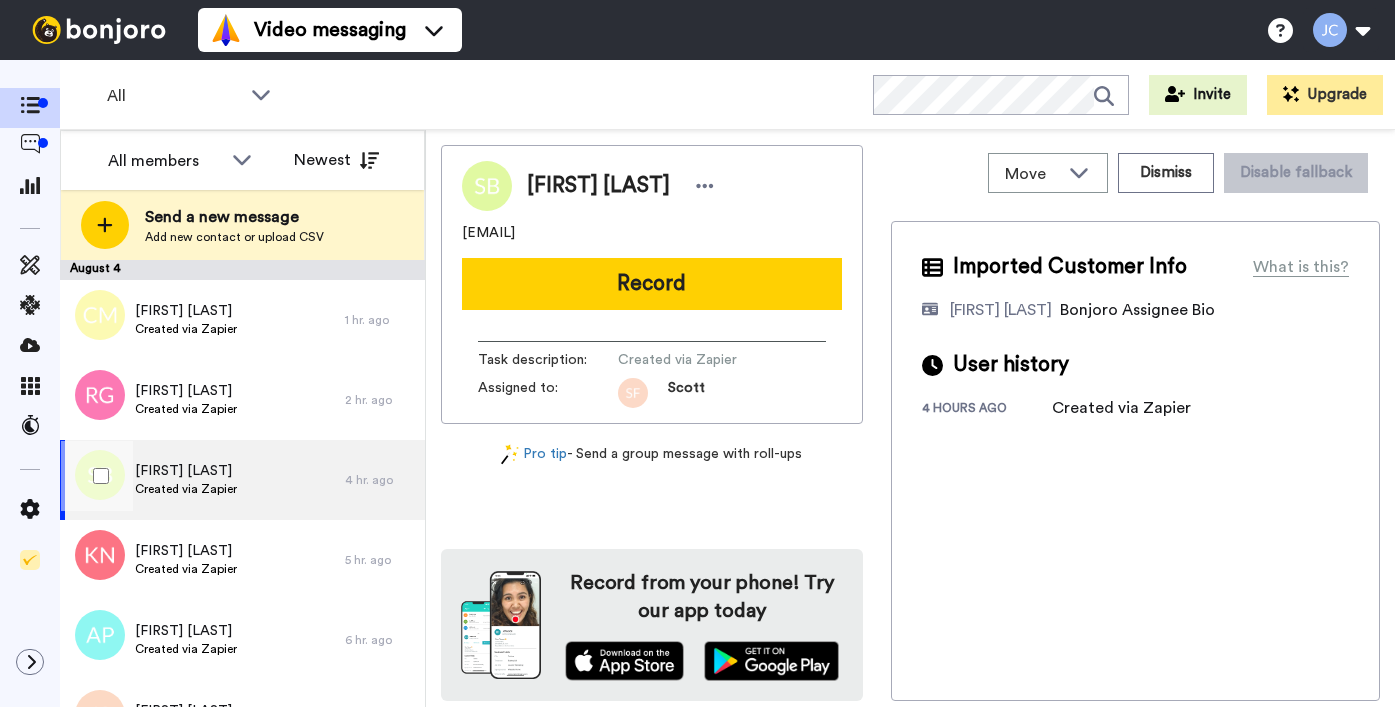 scroll, scrollTop: 0, scrollLeft: 0, axis: both 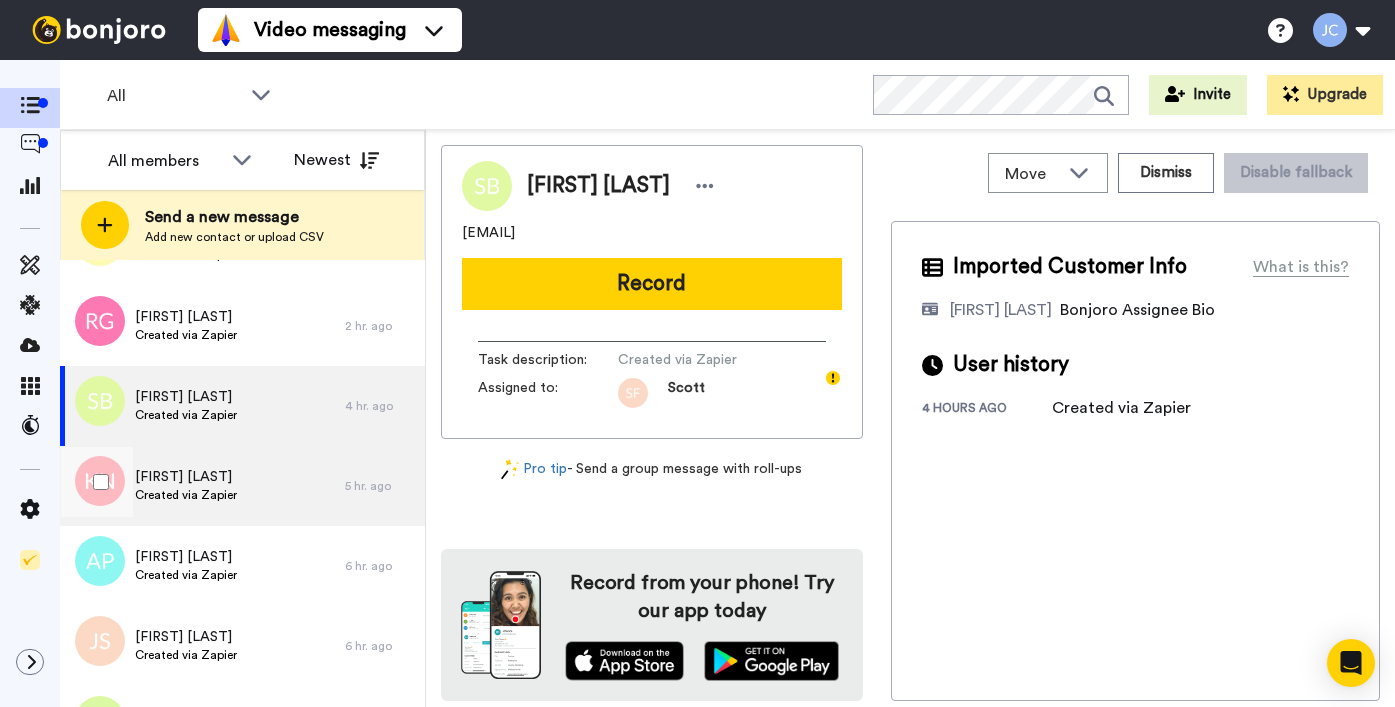 click on "[FIRST] [LAST]" at bounding box center [186, 477] 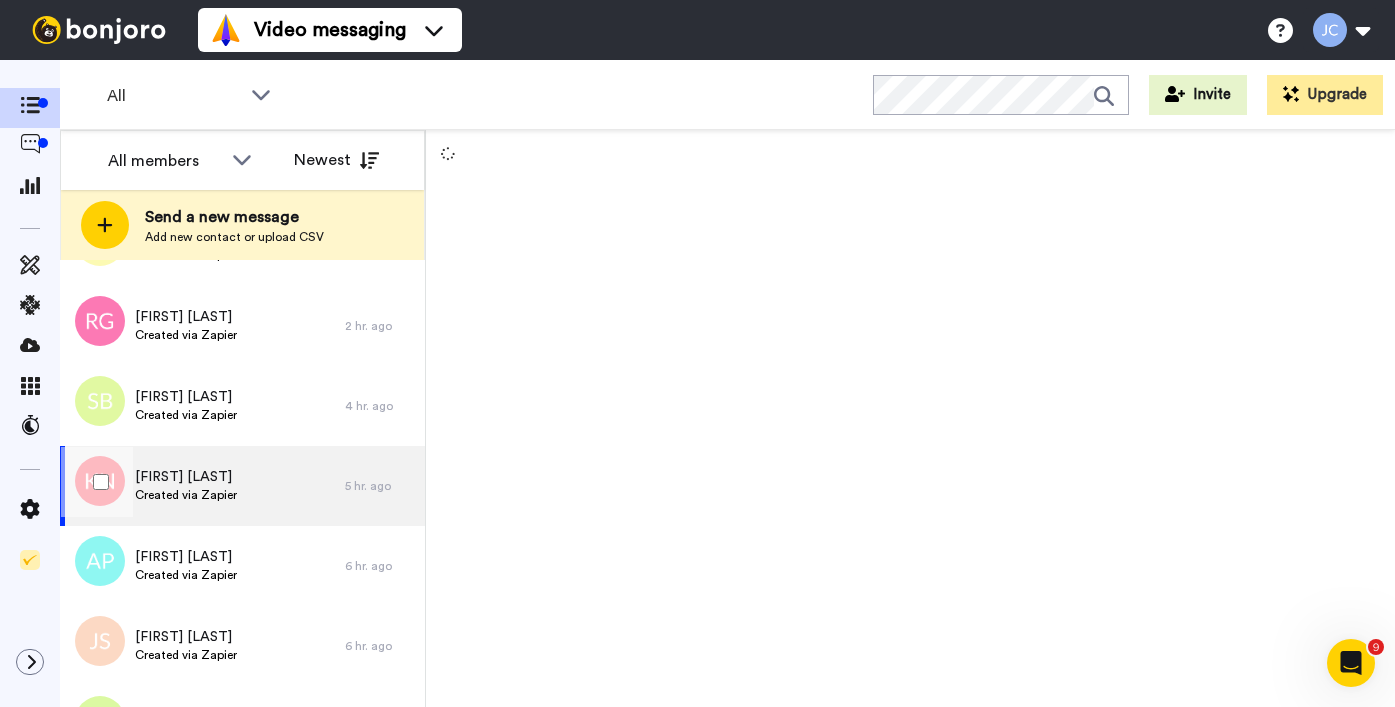 scroll, scrollTop: 0, scrollLeft: 0, axis: both 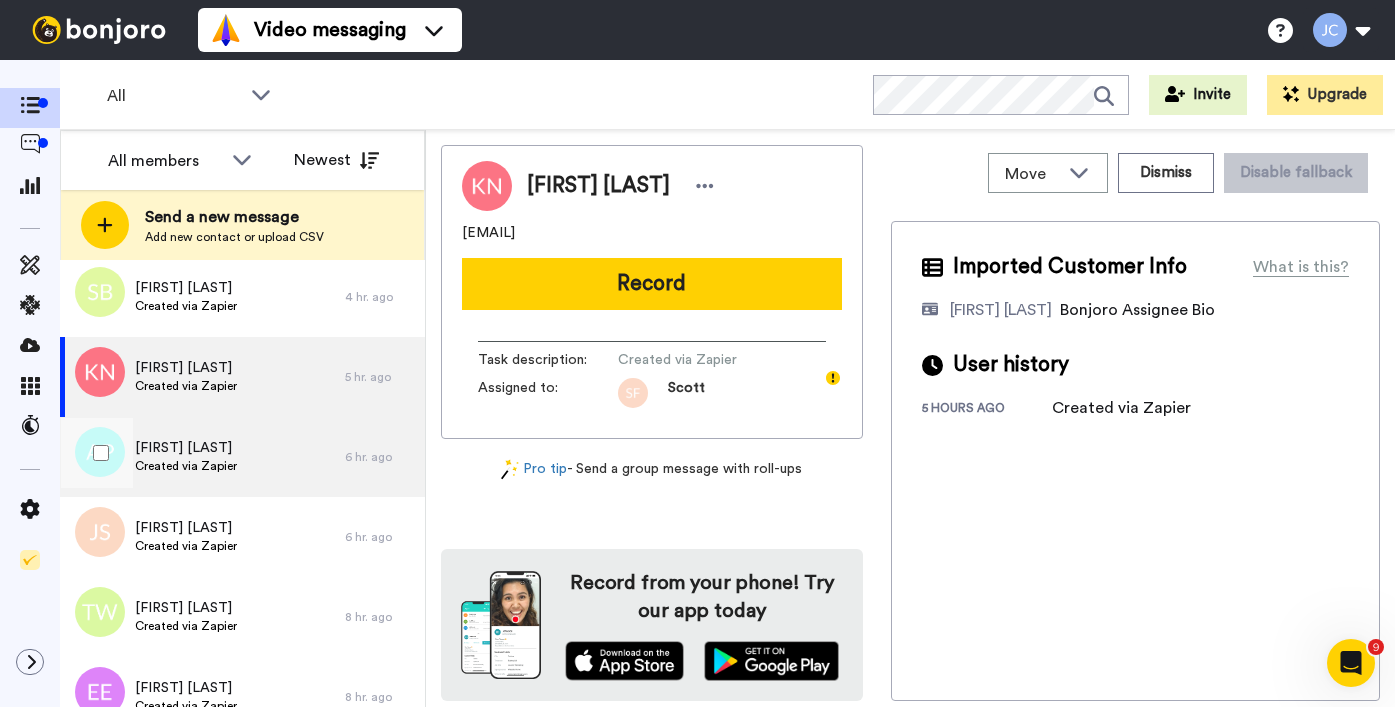 click on "[FIRST] [LAST]" at bounding box center (186, 448) 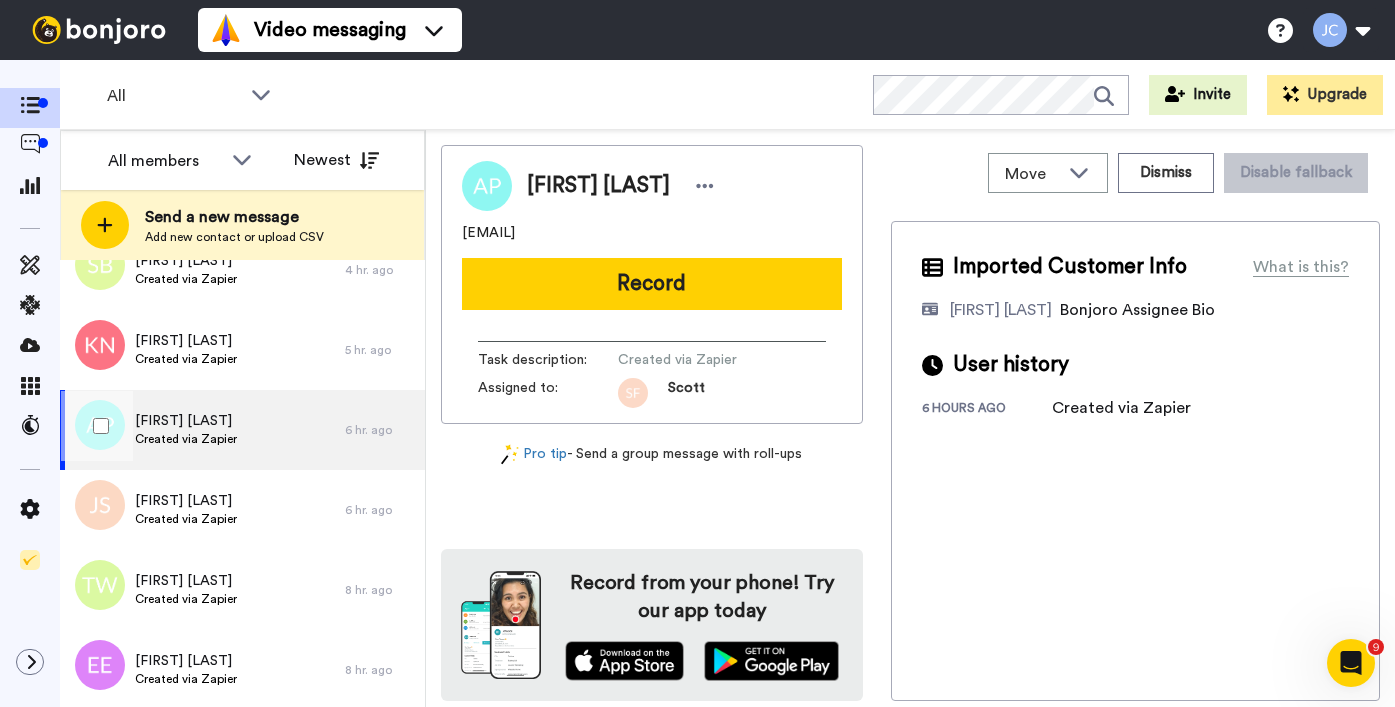 scroll, scrollTop: 261, scrollLeft: 0, axis: vertical 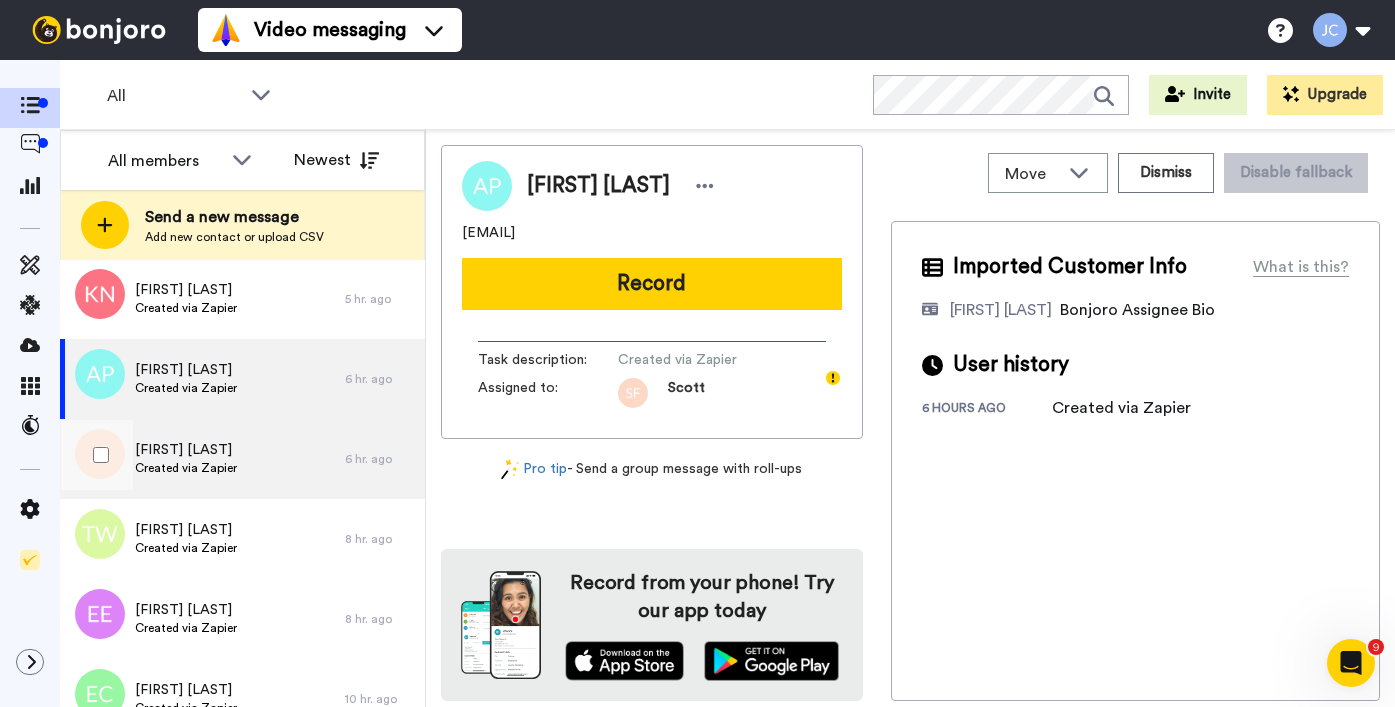 click on "[FIRST] [LAST]" at bounding box center [186, 450] 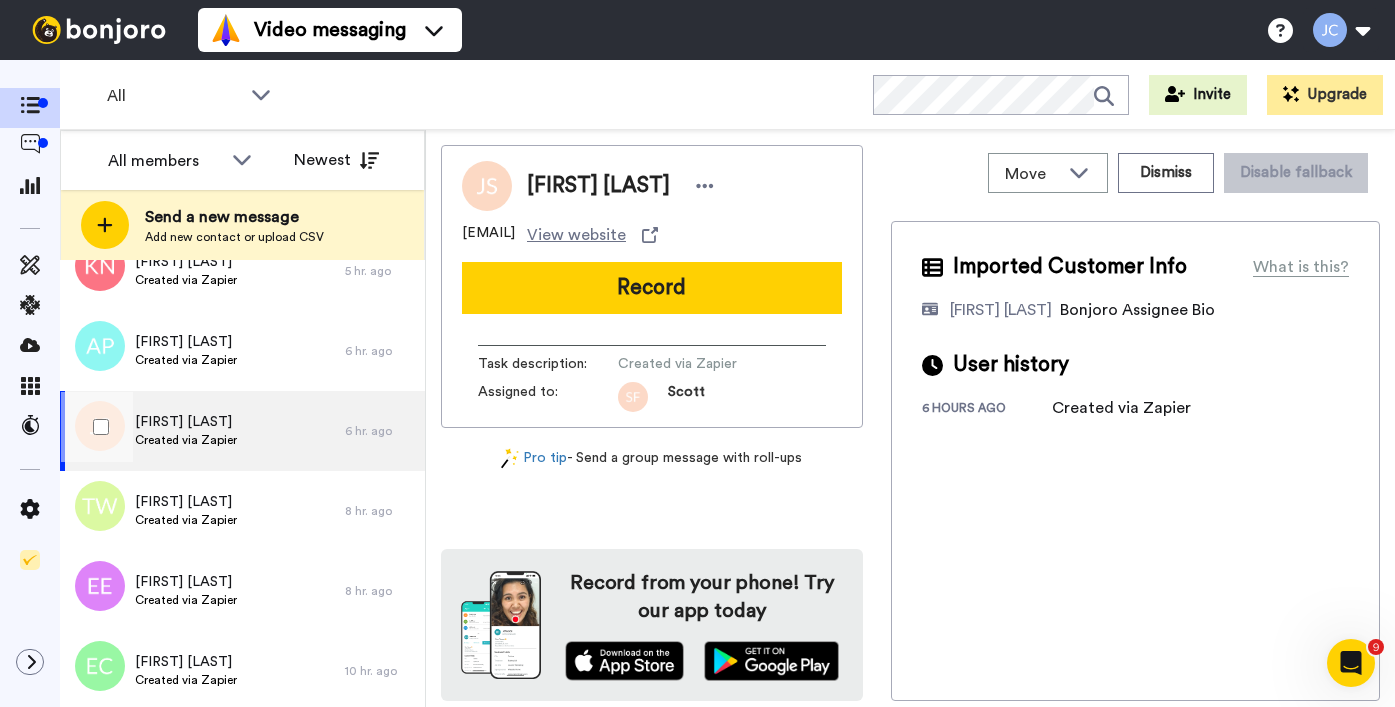 scroll, scrollTop: 332, scrollLeft: 0, axis: vertical 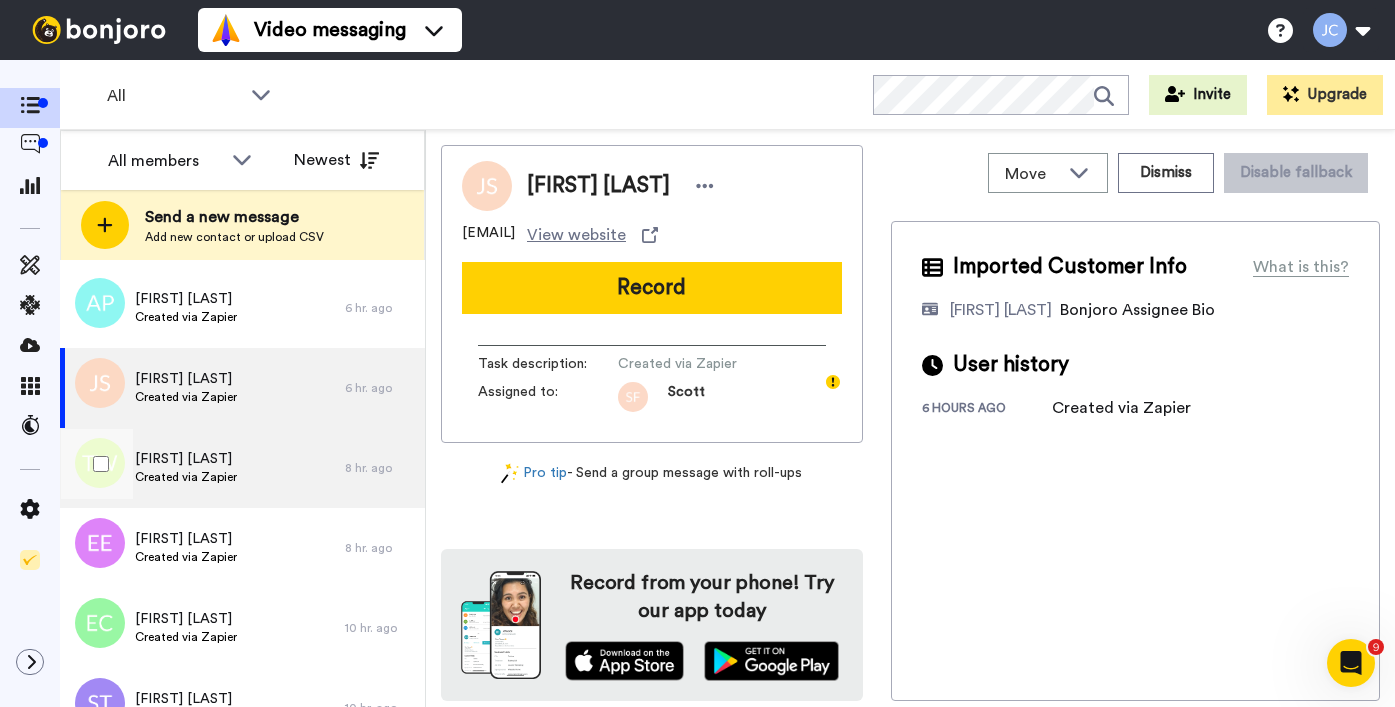 click on "[FIRST] [LAST]" at bounding box center [186, 459] 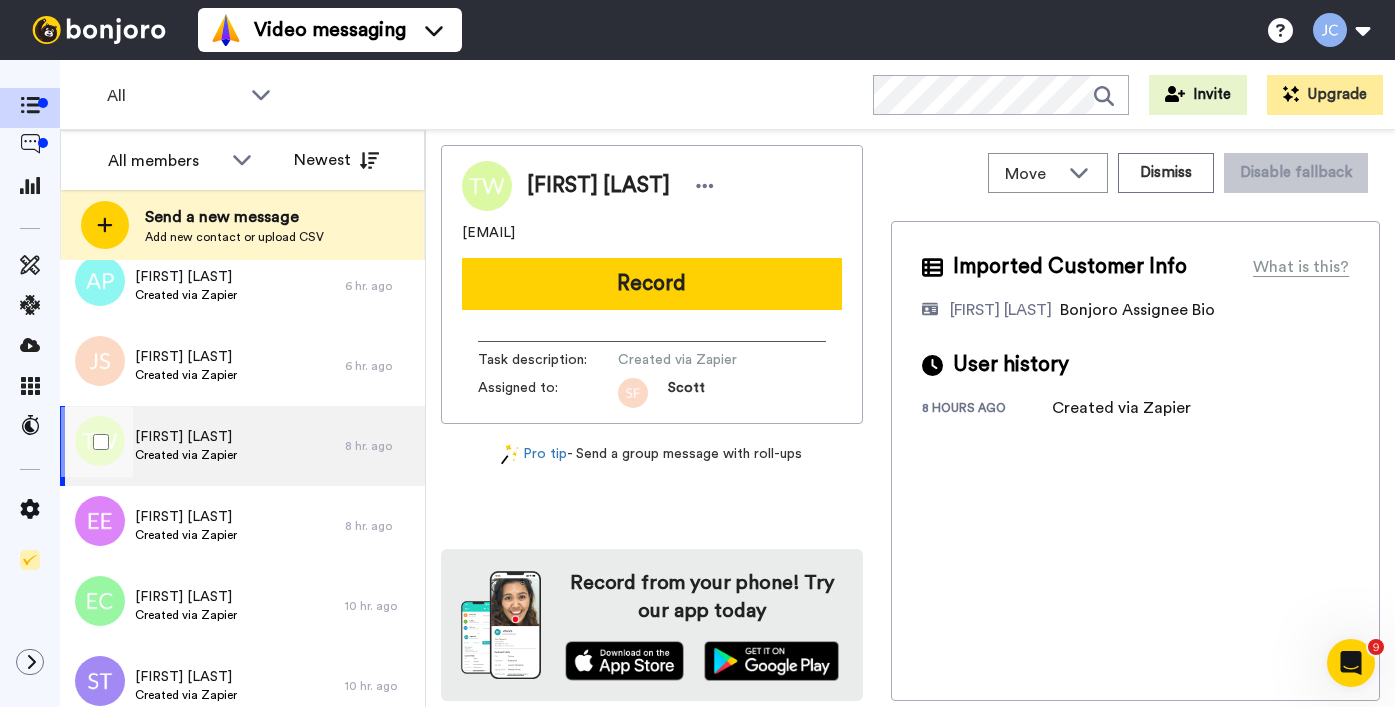 scroll, scrollTop: 385, scrollLeft: 0, axis: vertical 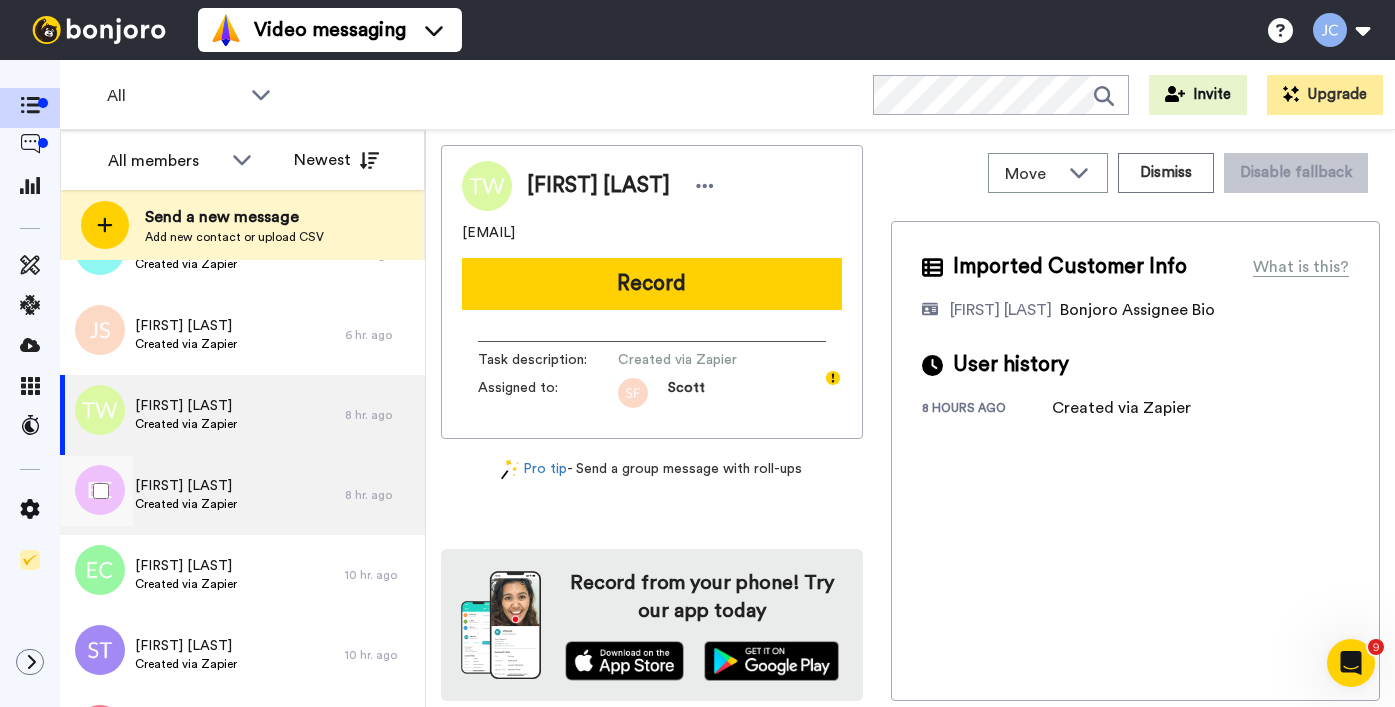 click on "[FIRST] [LAST]" at bounding box center [186, 486] 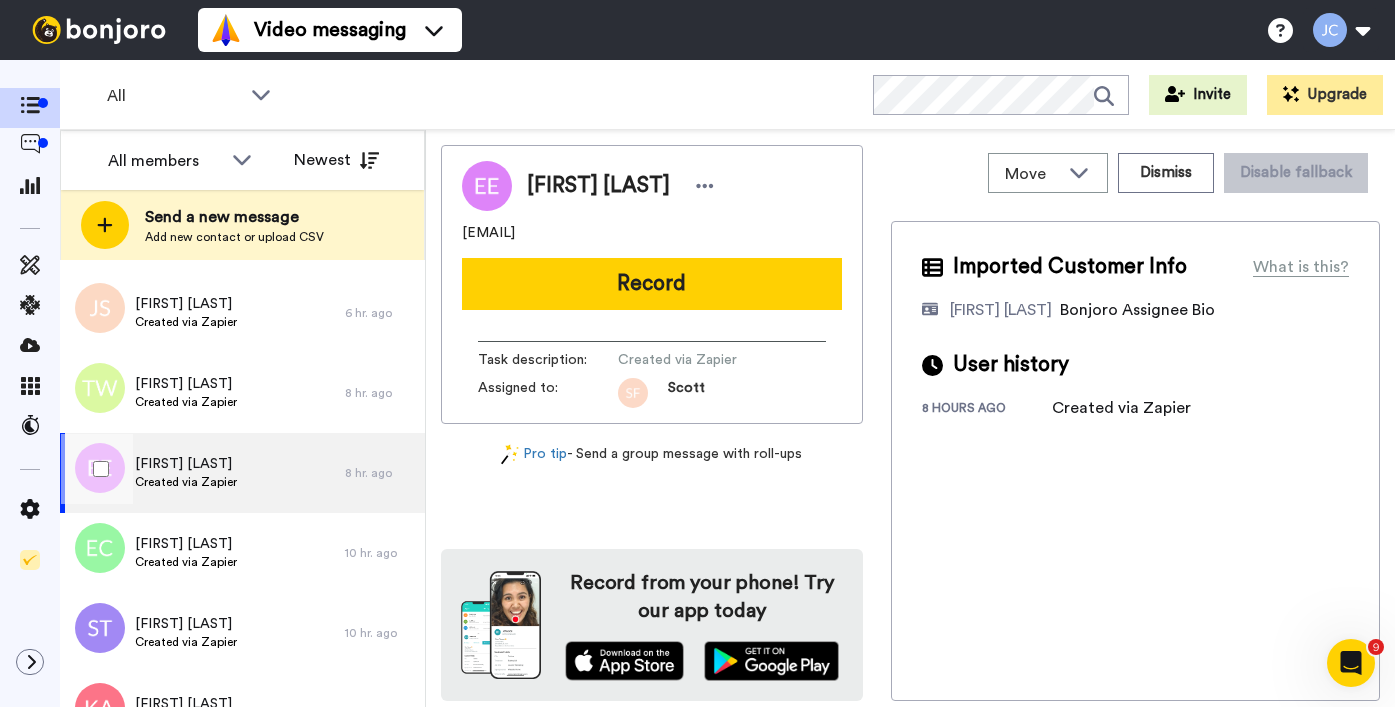 scroll, scrollTop: 452, scrollLeft: 0, axis: vertical 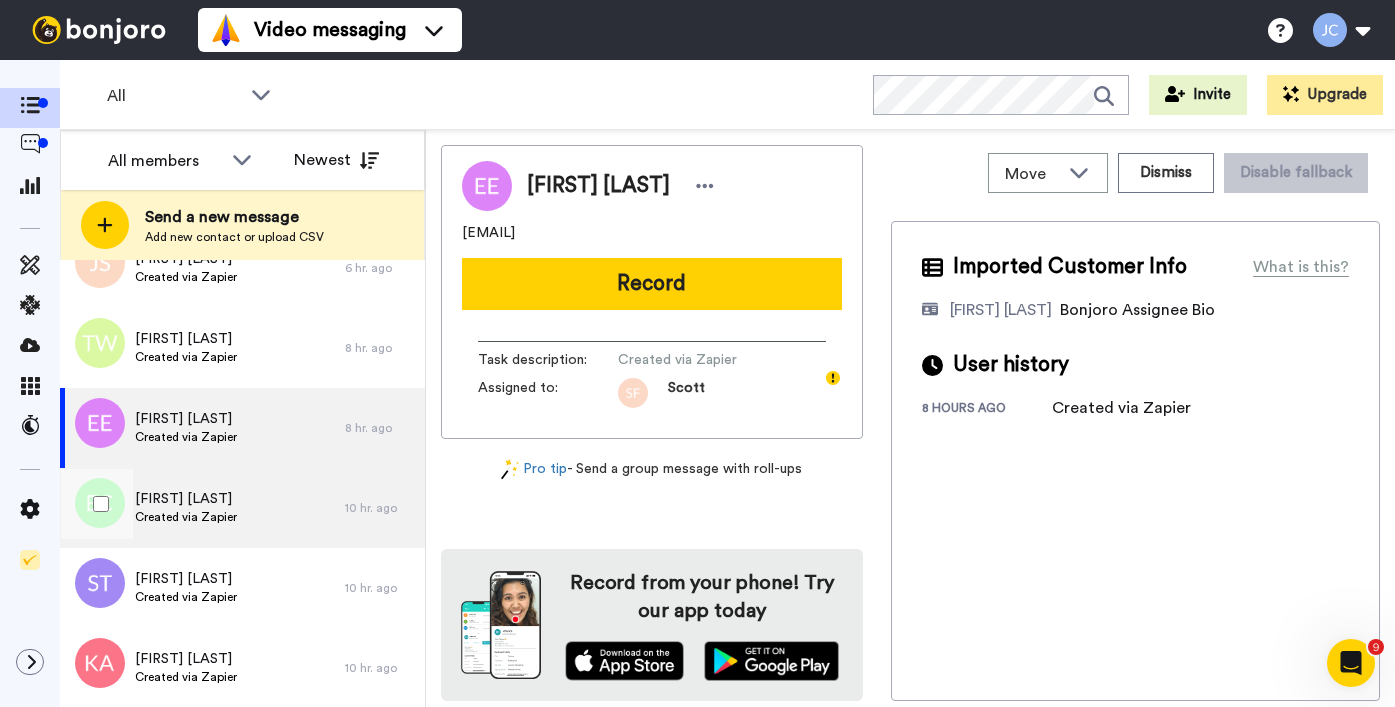 click on "[FIRST] [LAST]" at bounding box center (186, 499) 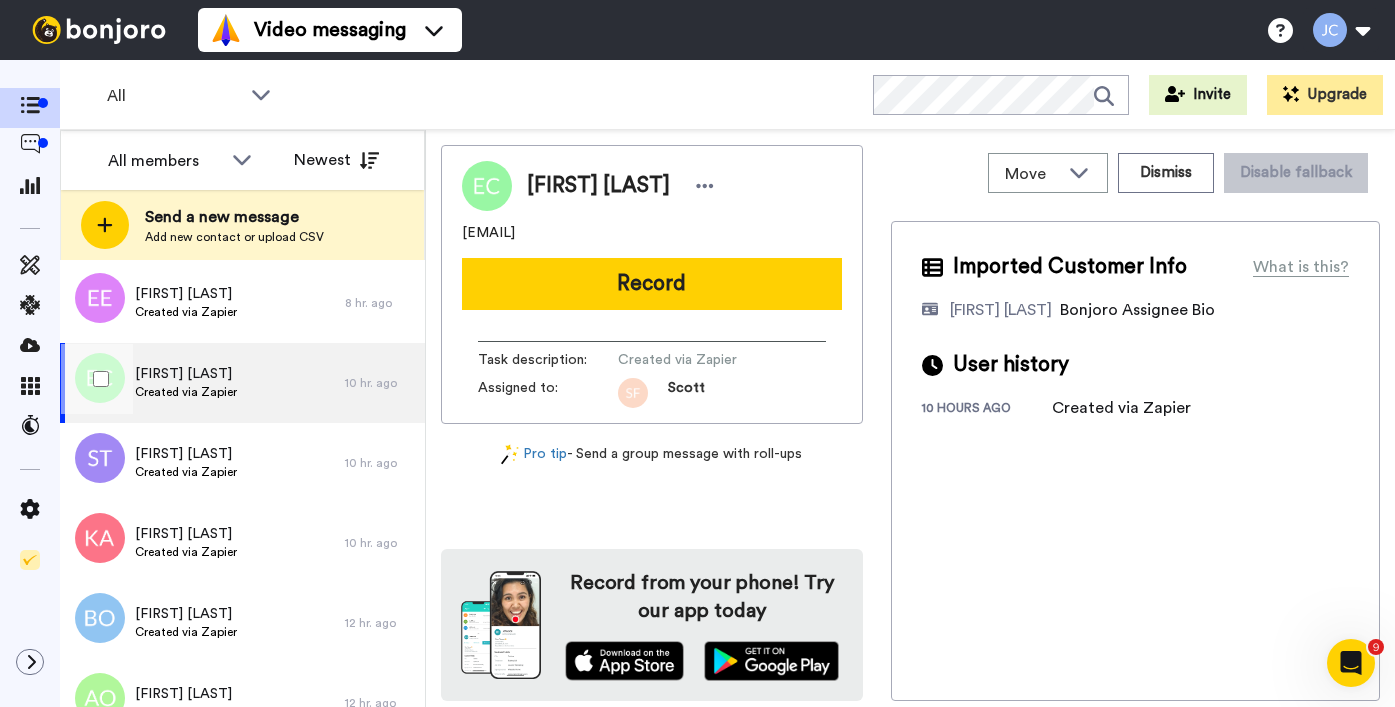 scroll, scrollTop: 586, scrollLeft: 0, axis: vertical 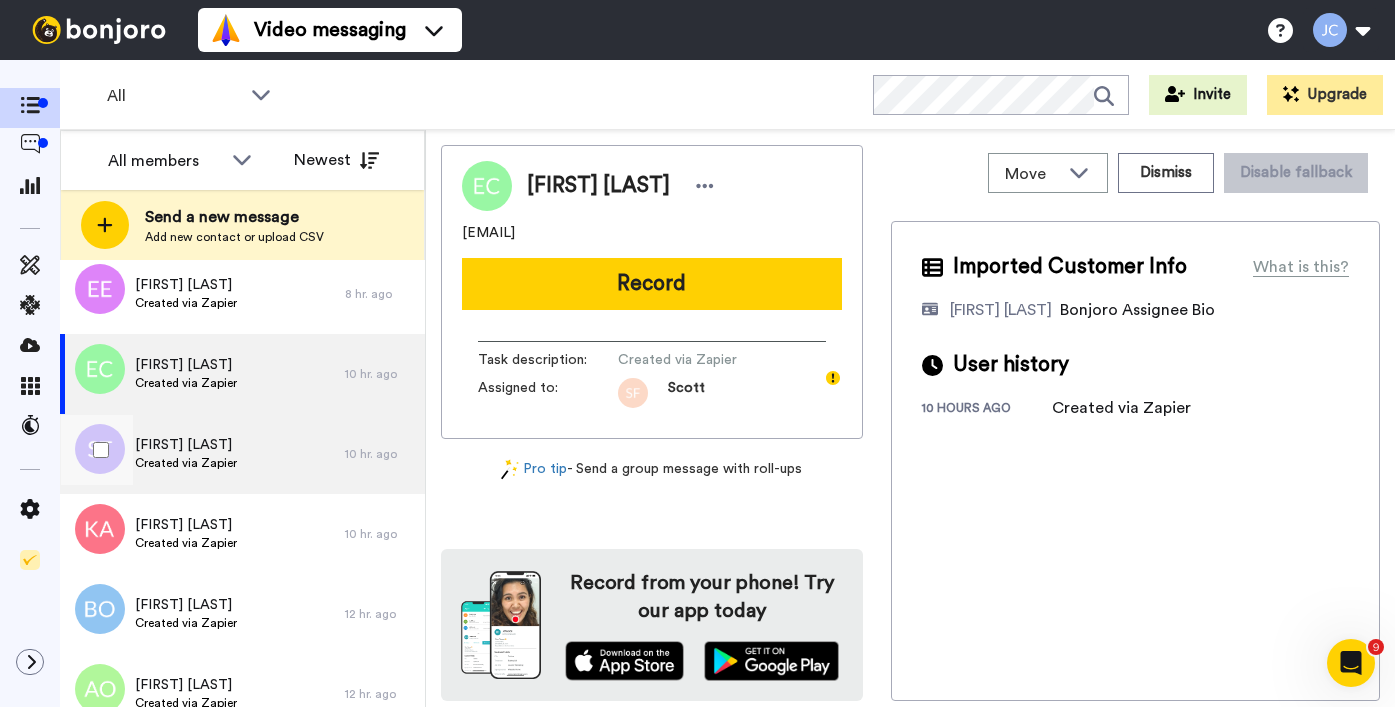 click on "Sharon Thompson Created via Zapier" at bounding box center [186, 454] 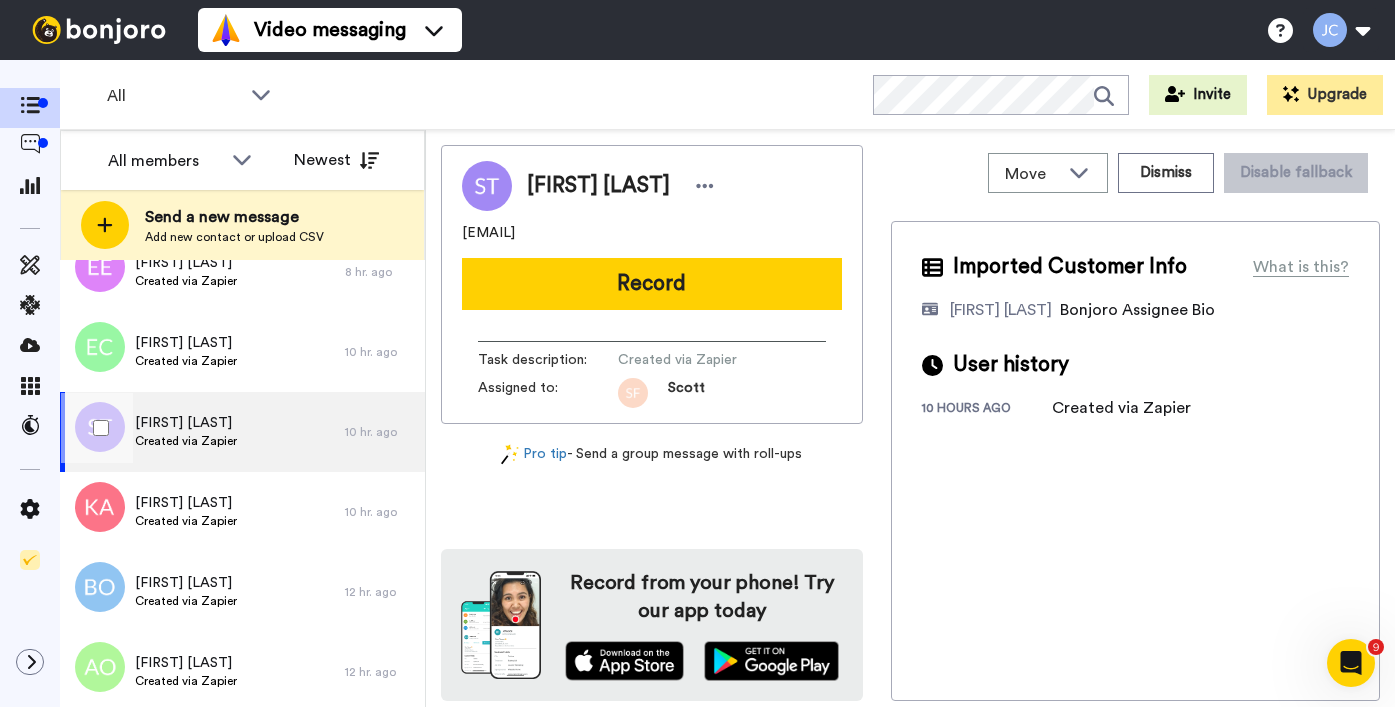scroll, scrollTop: 644, scrollLeft: 0, axis: vertical 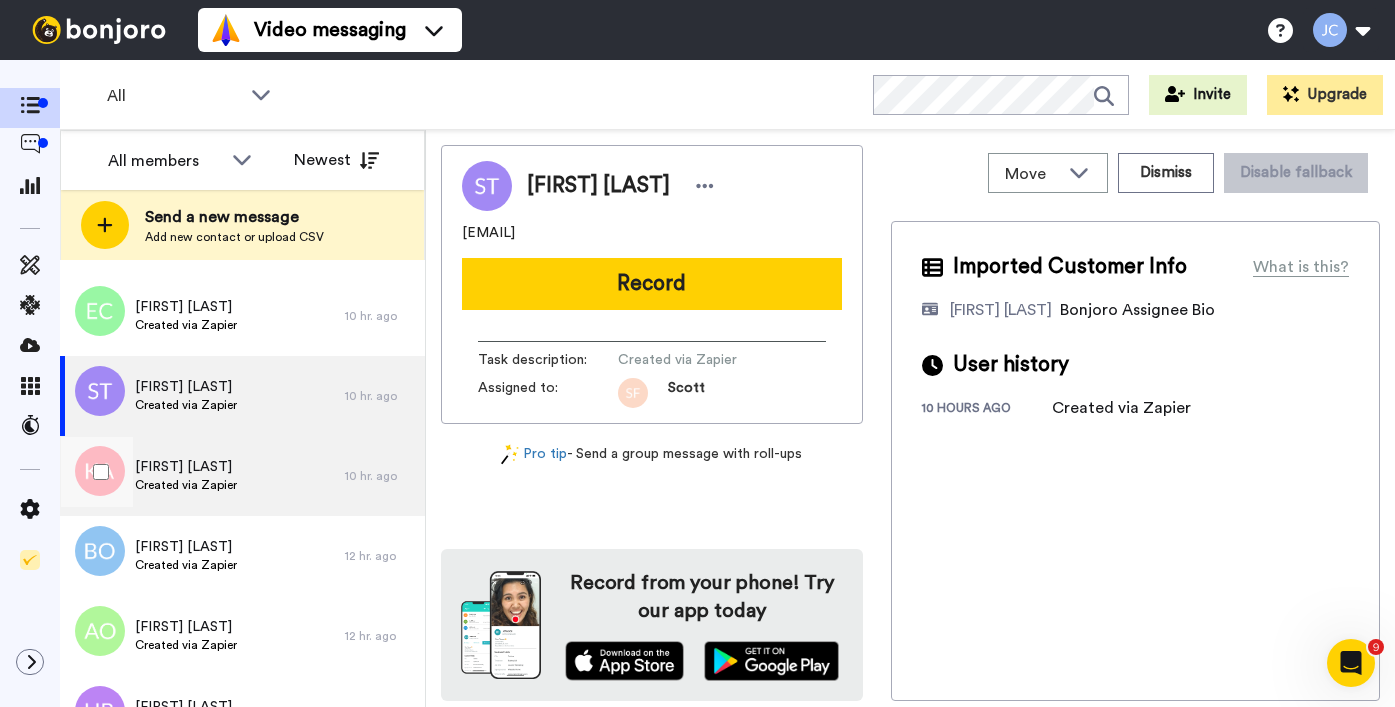 click on "[FIRST] [LAST] [LAST]" at bounding box center (186, 467) 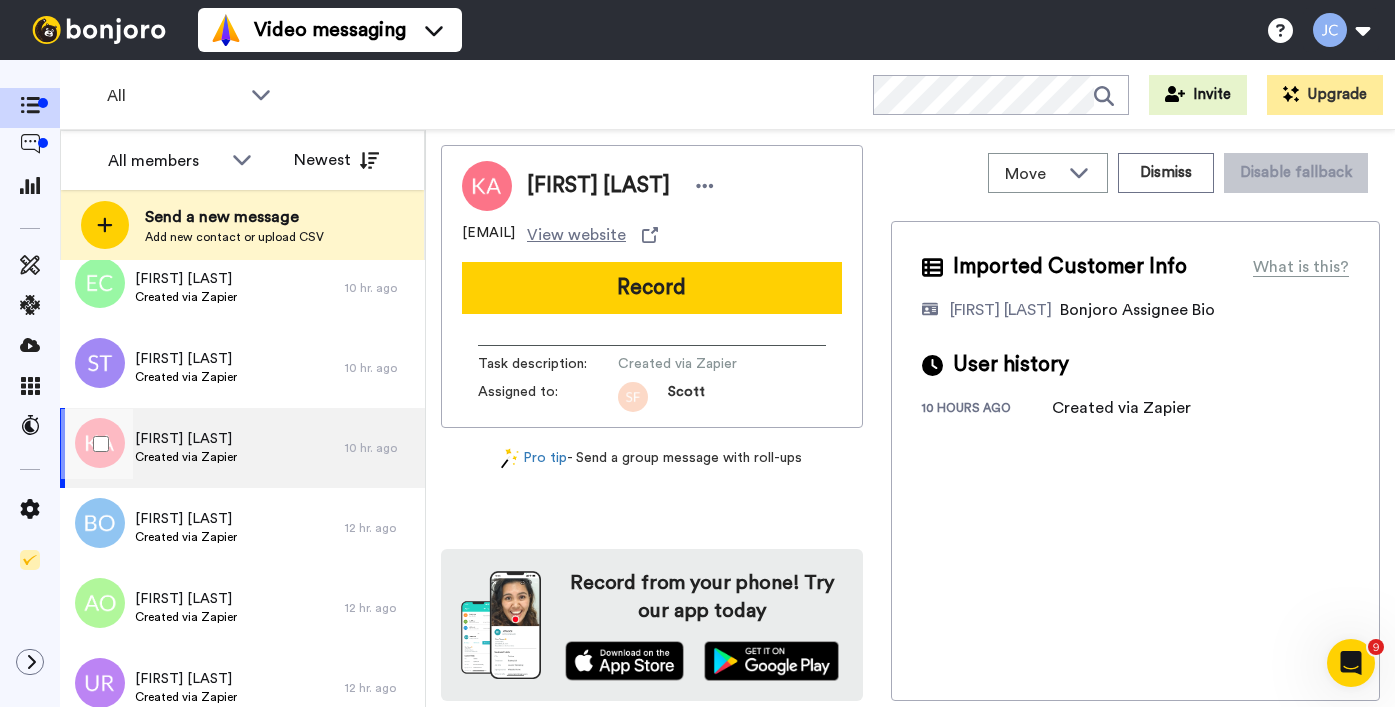 scroll, scrollTop: 792, scrollLeft: 0, axis: vertical 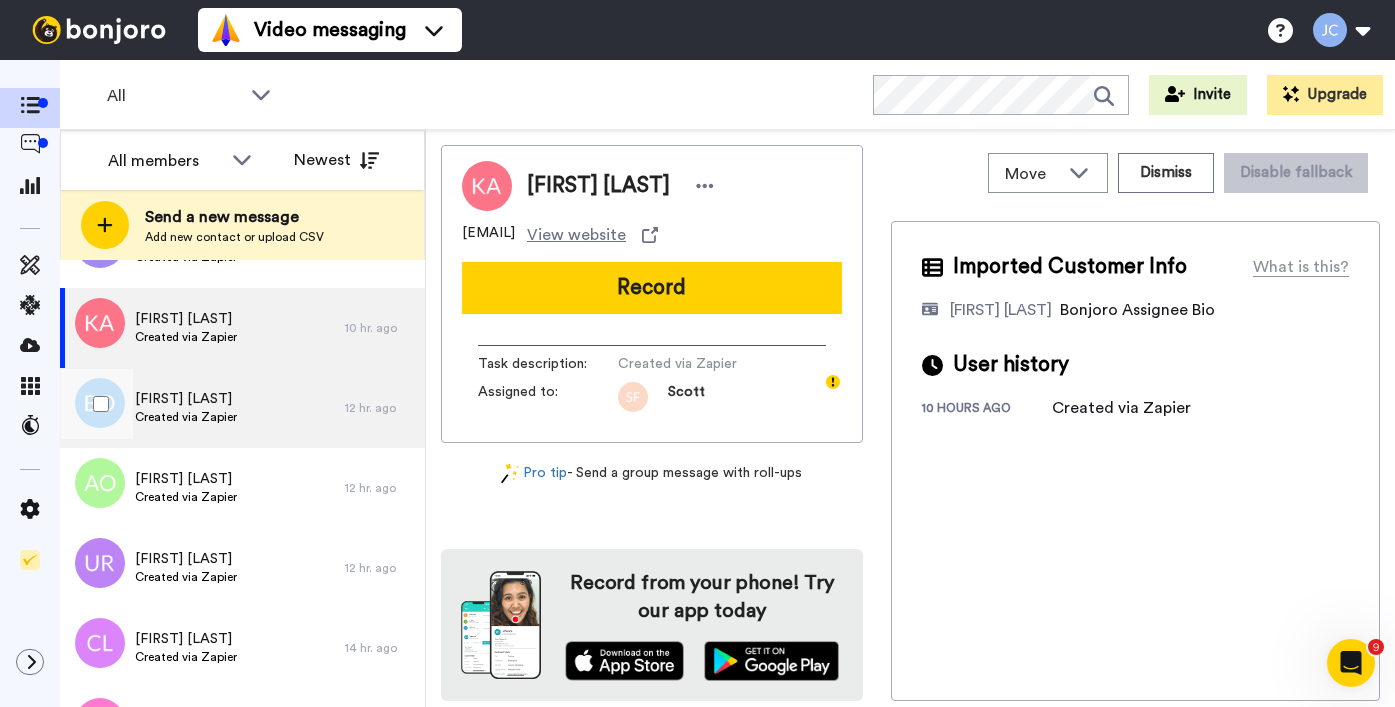 click on "Created via Zapier" at bounding box center (186, 417) 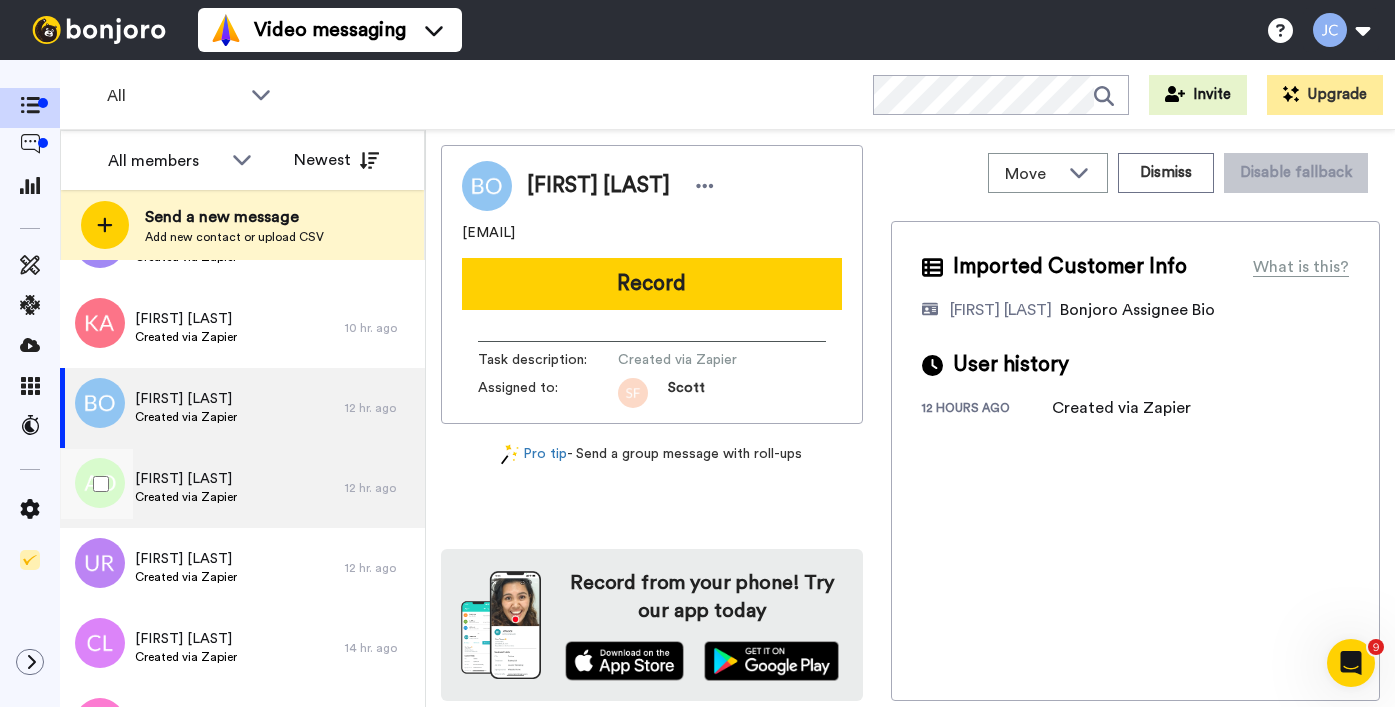 click on "Ashley Ojo Created via Zapier" at bounding box center [202, 488] 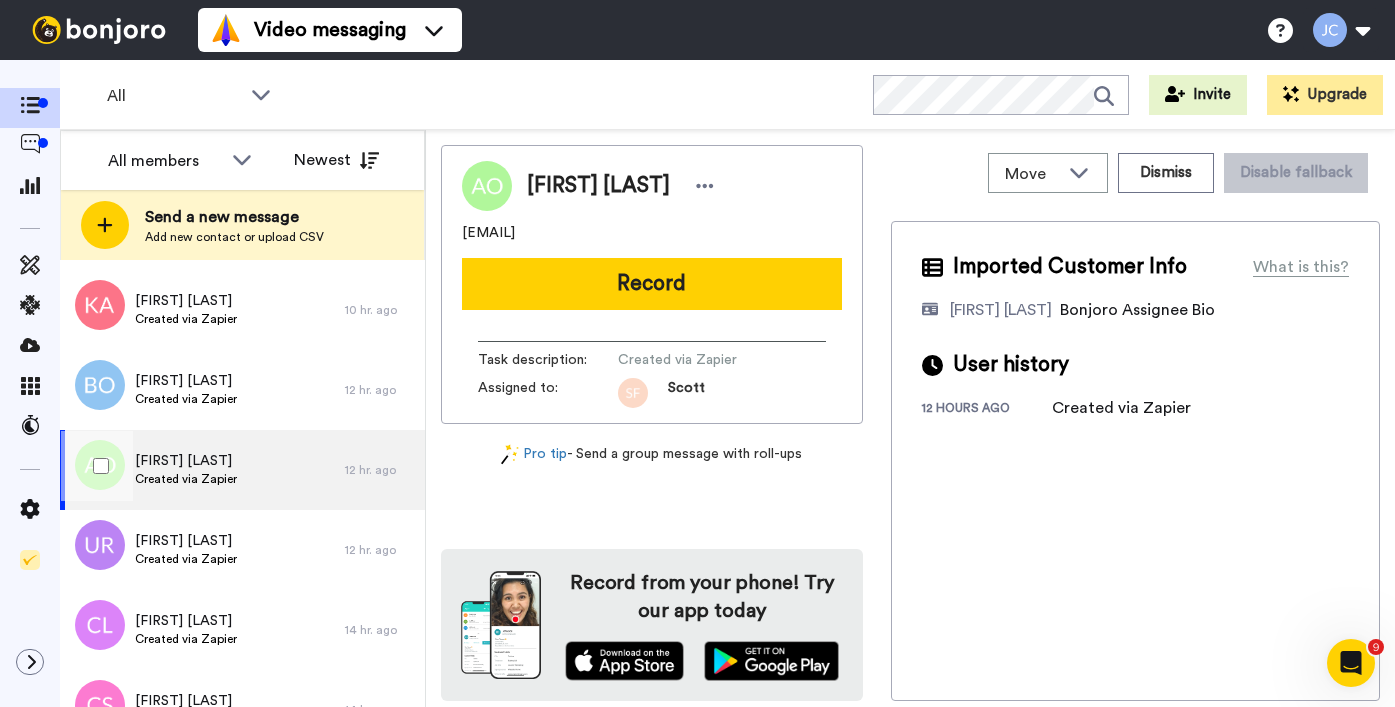scroll, scrollTop: 823, scrollLeft: 0, axis: vertical 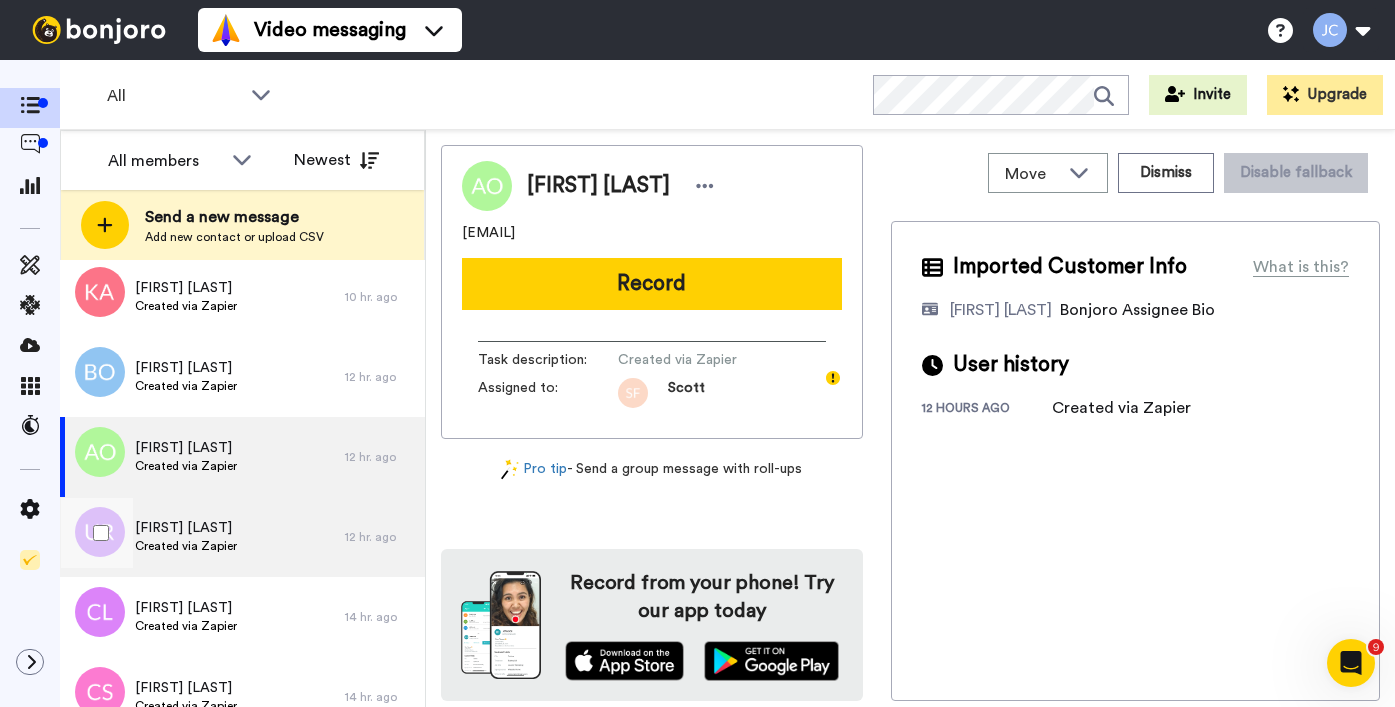 click on "[FIRST] [LAST]" at bounding box center (186, 528) 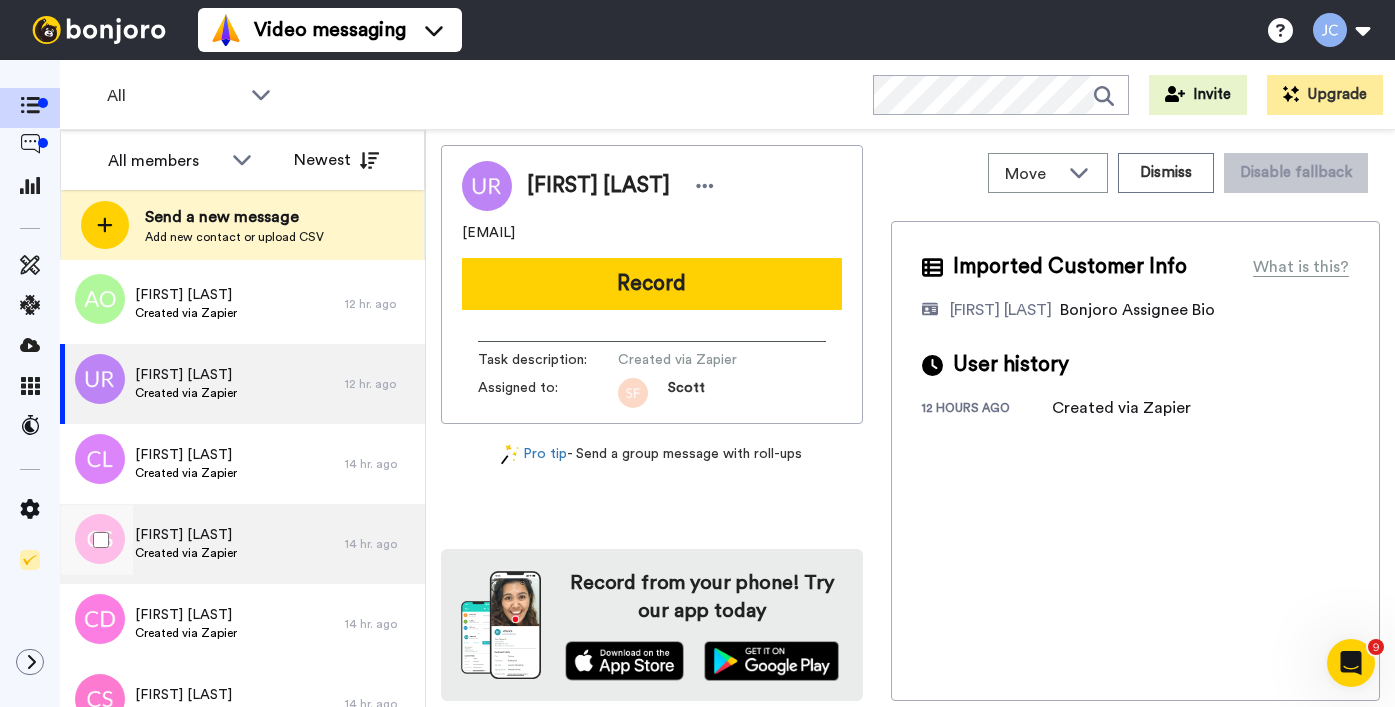 scroll, scrollTop: 1004, scrollLeft: 0, axis: vertical 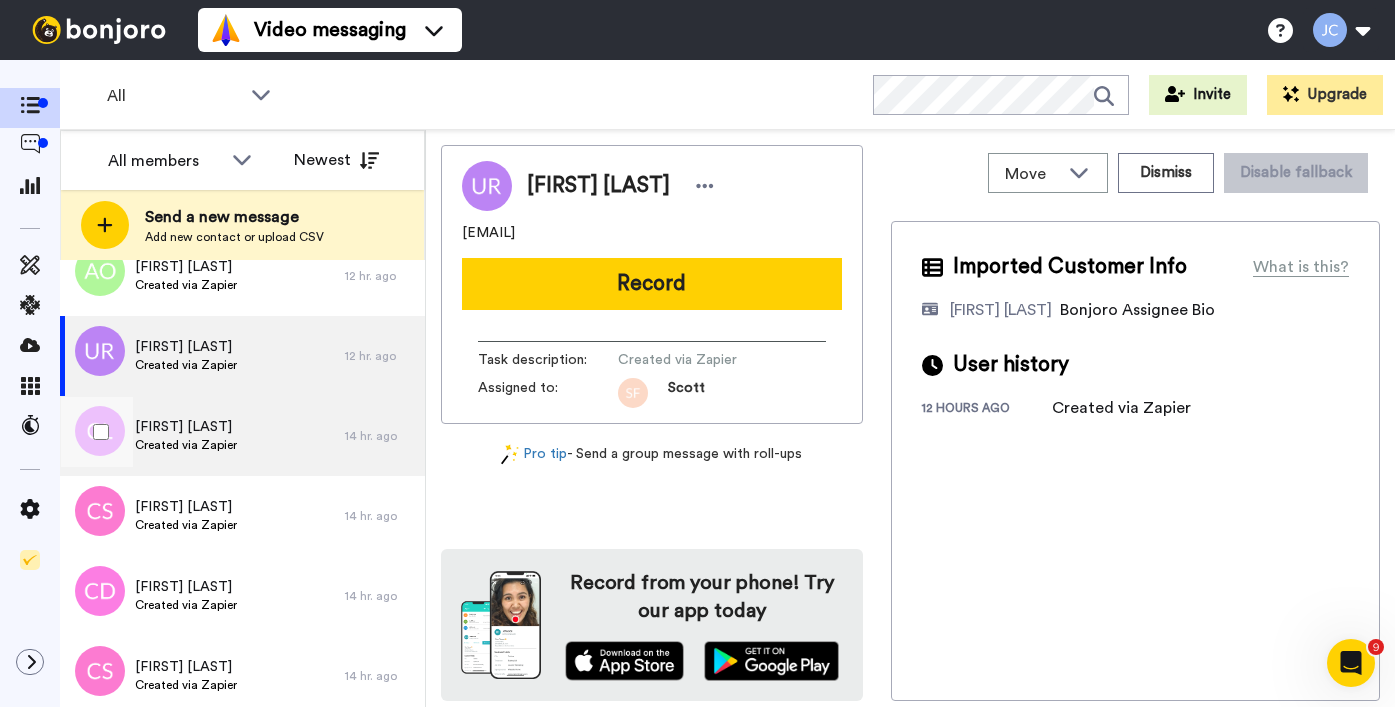click on "[FIRST] [LAST]" at bounding box center (186, 427) 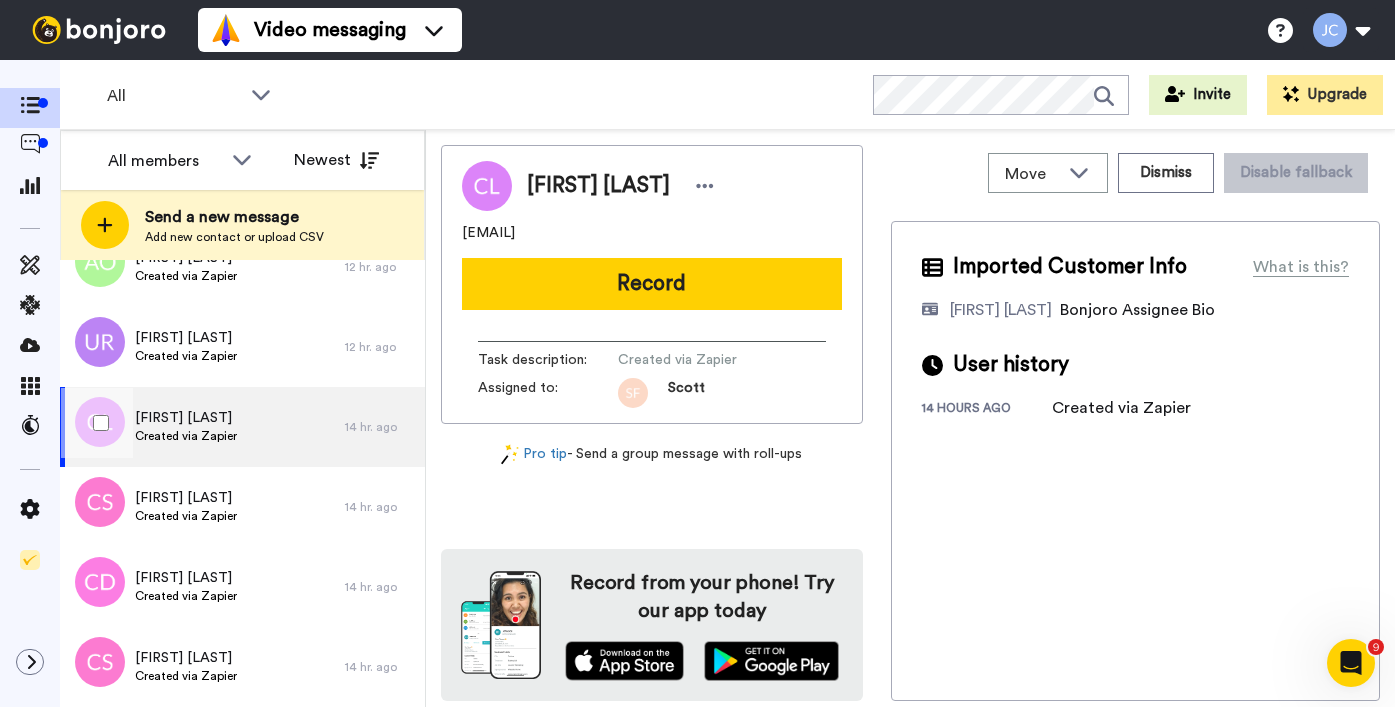 scroll, scrollTop: 1054, scrollLeft: 0, axis: vertical 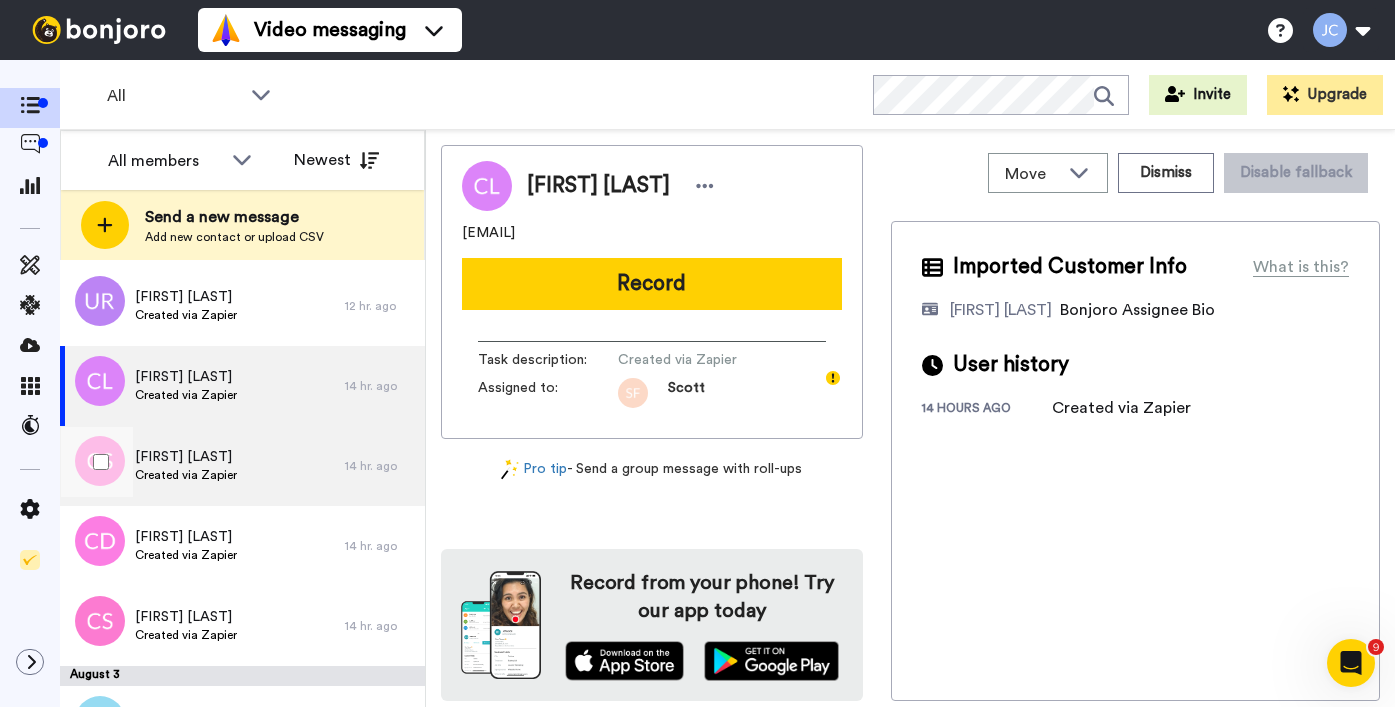 click on "[FIRST] [LAST]" at bounding box center [186, 457] 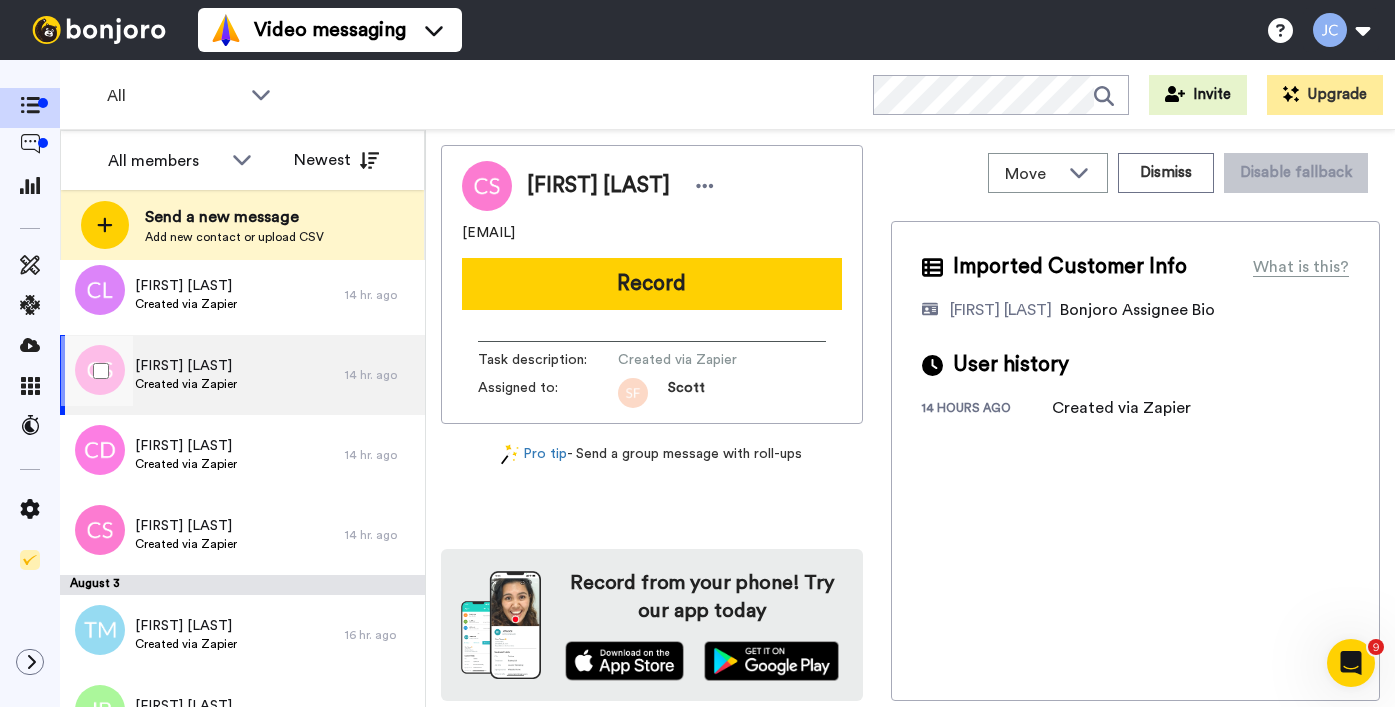scroll, scrollTop: 1208, scrollLeft: 0, axis: vertical 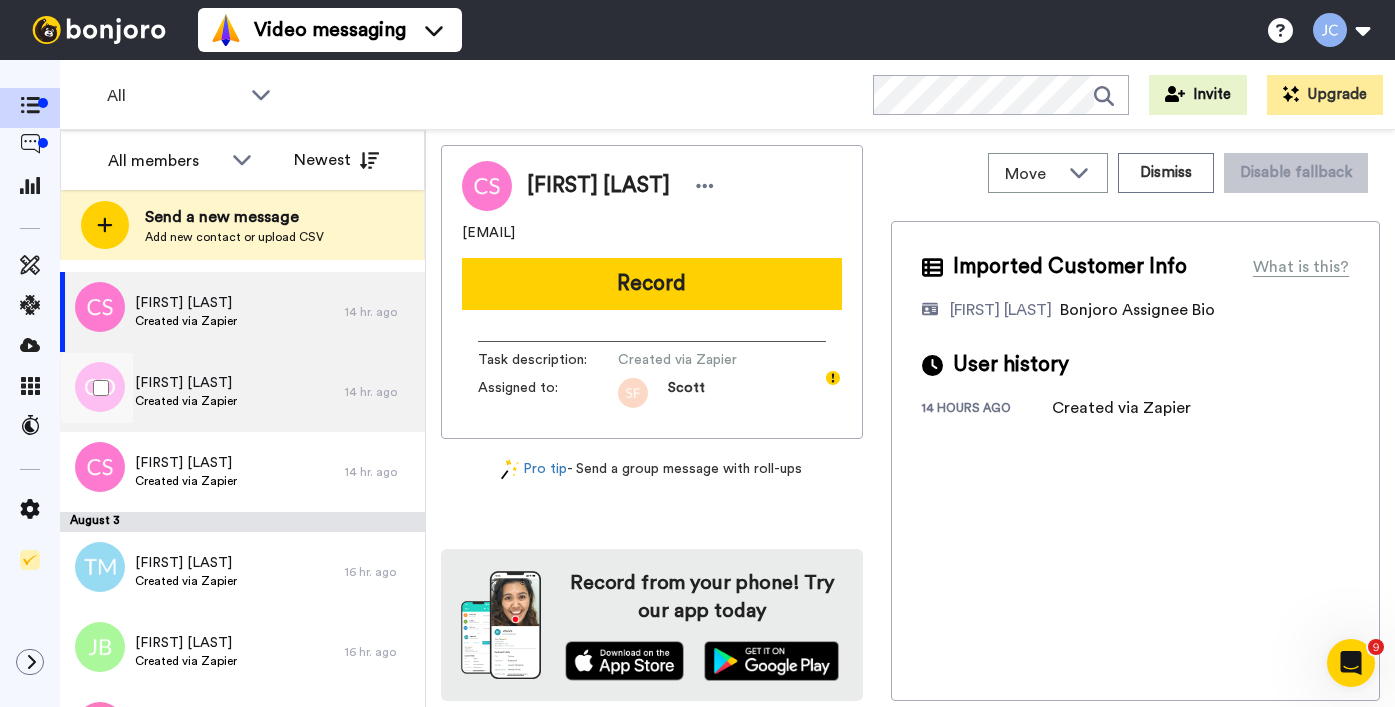 click on "Created via Zapier" at bounding box center (186, 401) 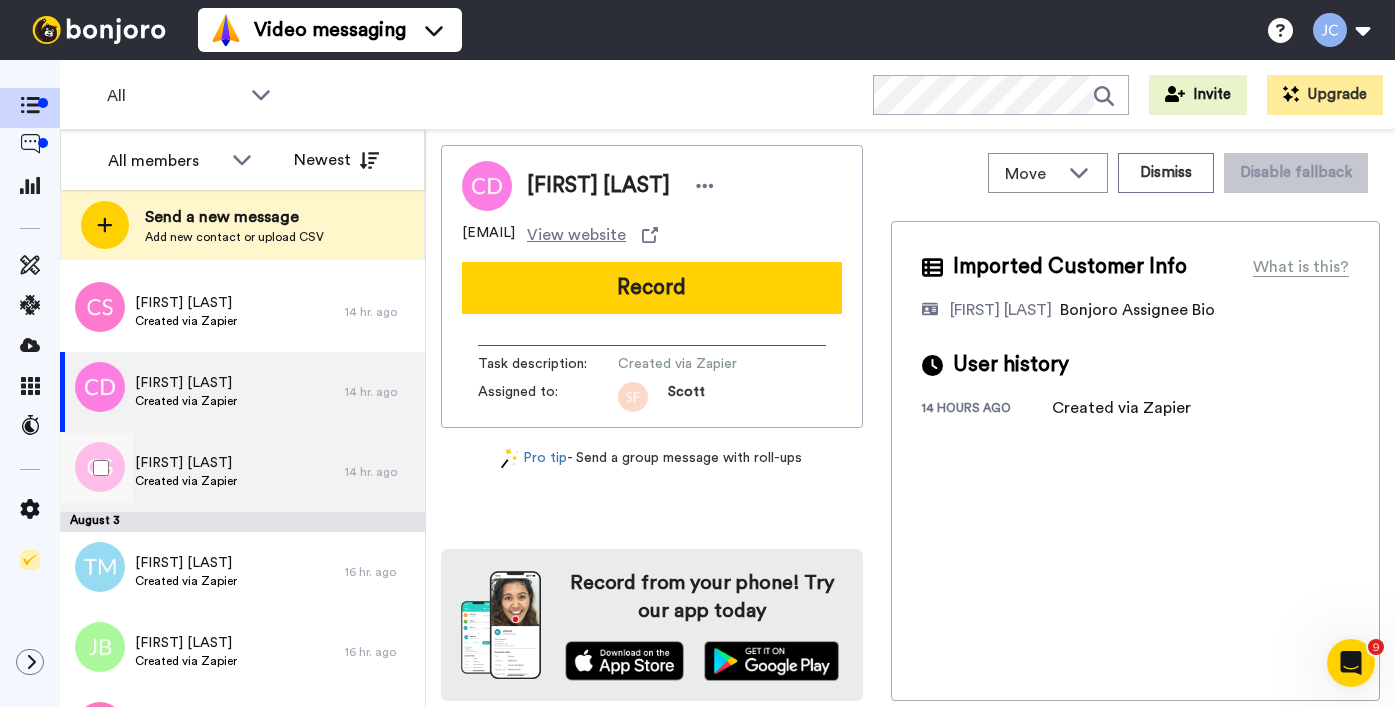 click on "[FIRST] [LAST]" at bounding box center (186, 463) 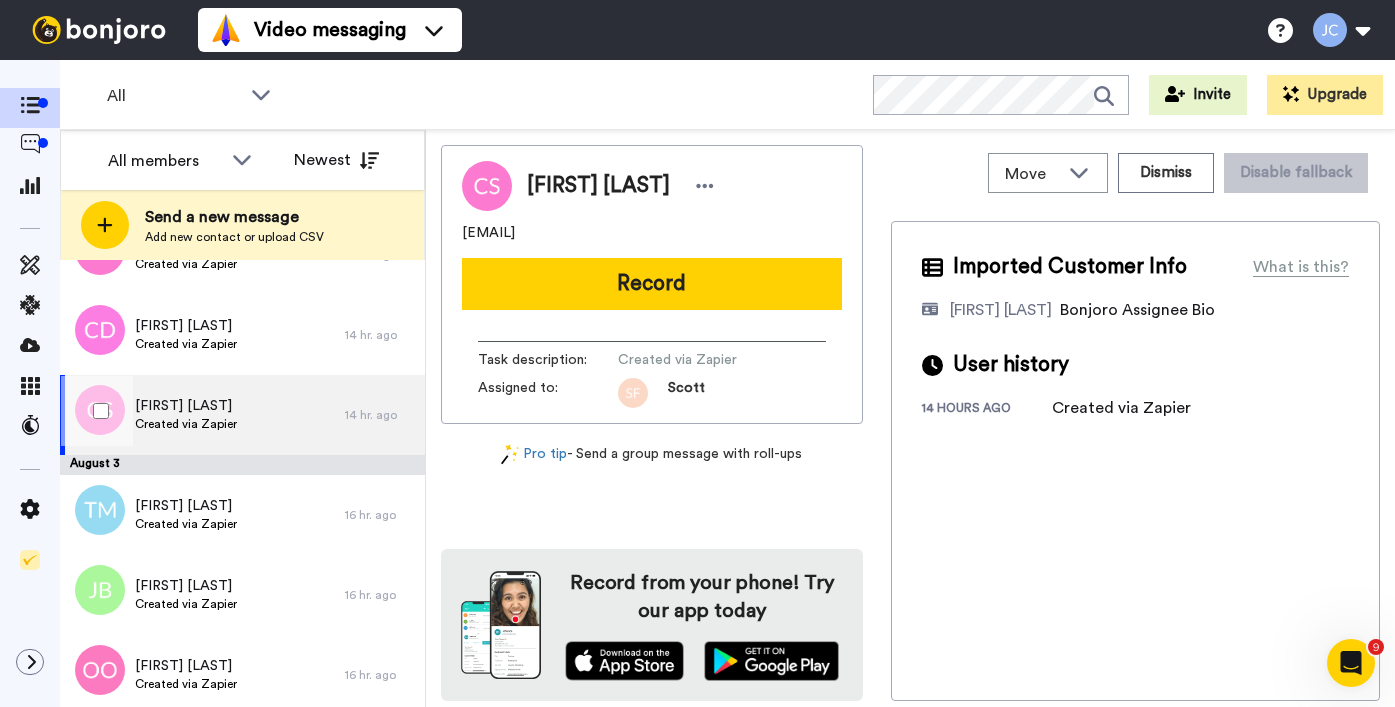 scroll, scrollTop: 1269, scrollLeft: 0, axis: vertical 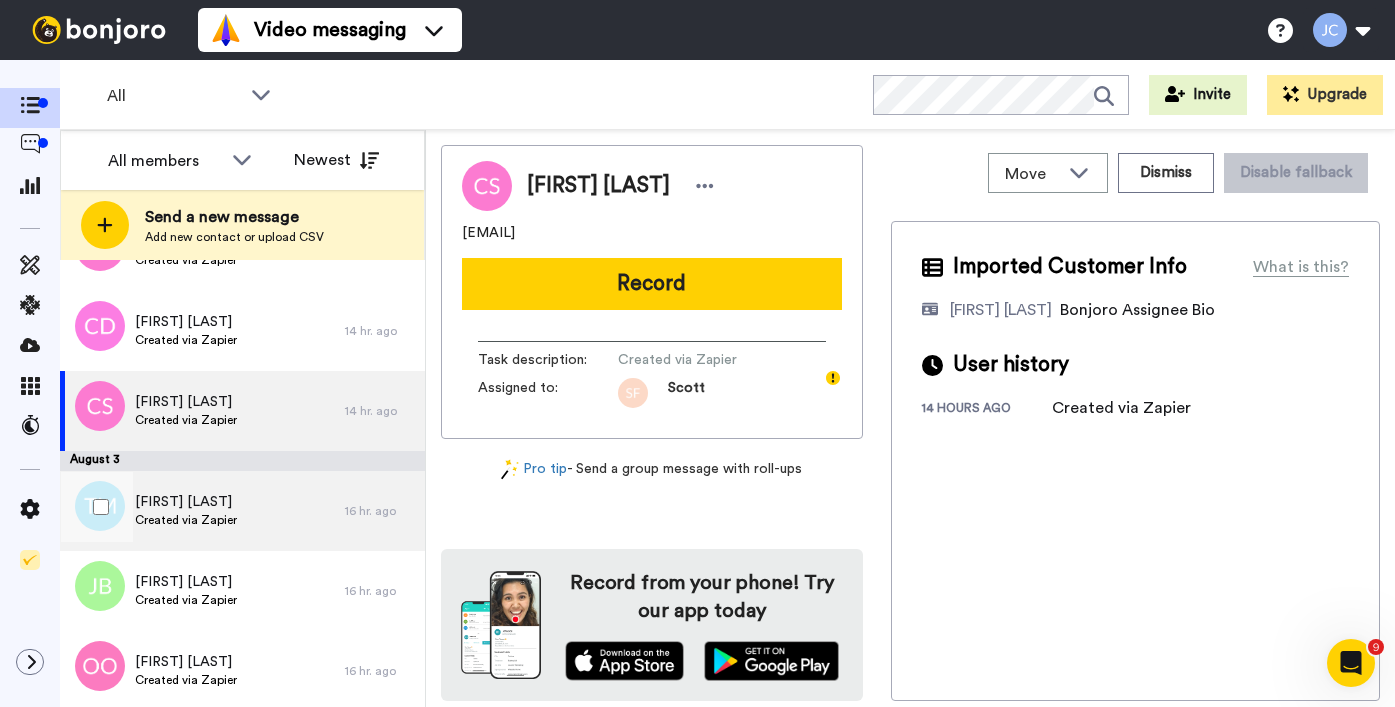click on "Created via Zapier" at bounding box center (186, 520) 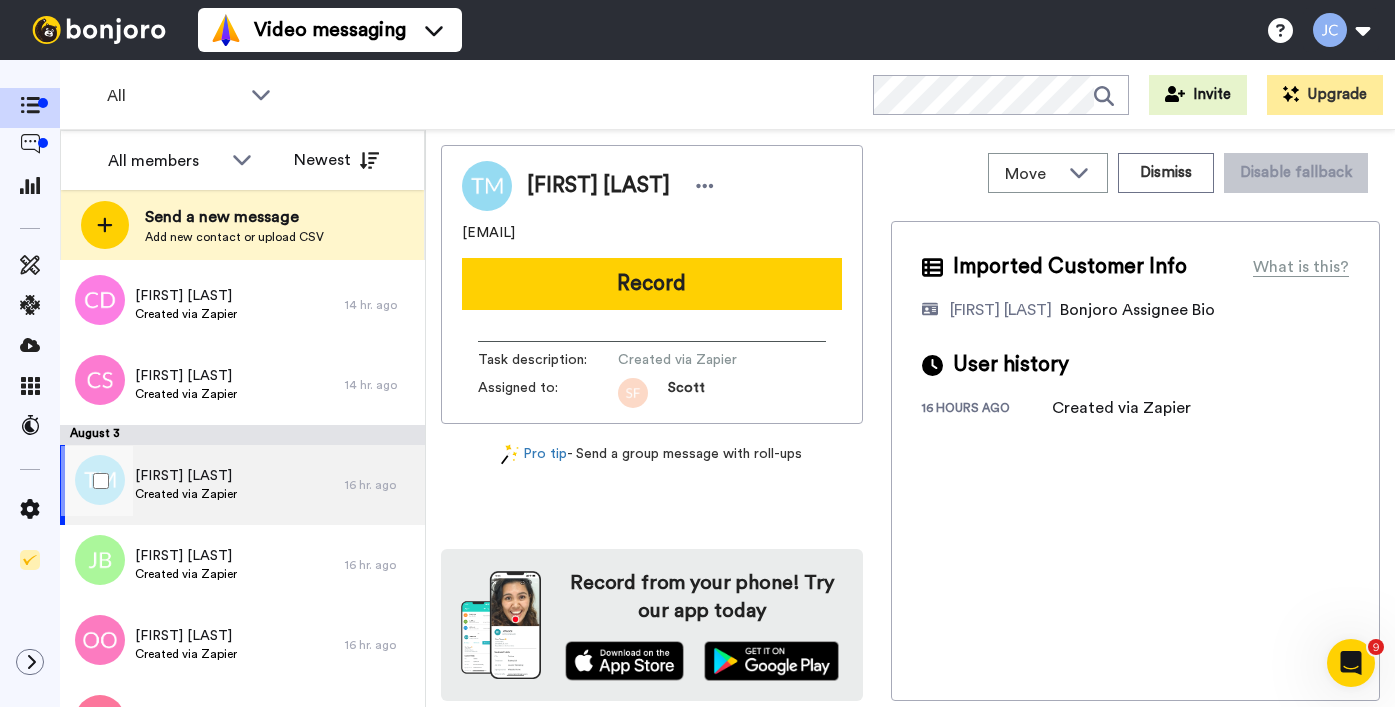 scroll, scrollTop: 1419, scrollLeft: 0, axis: vertical 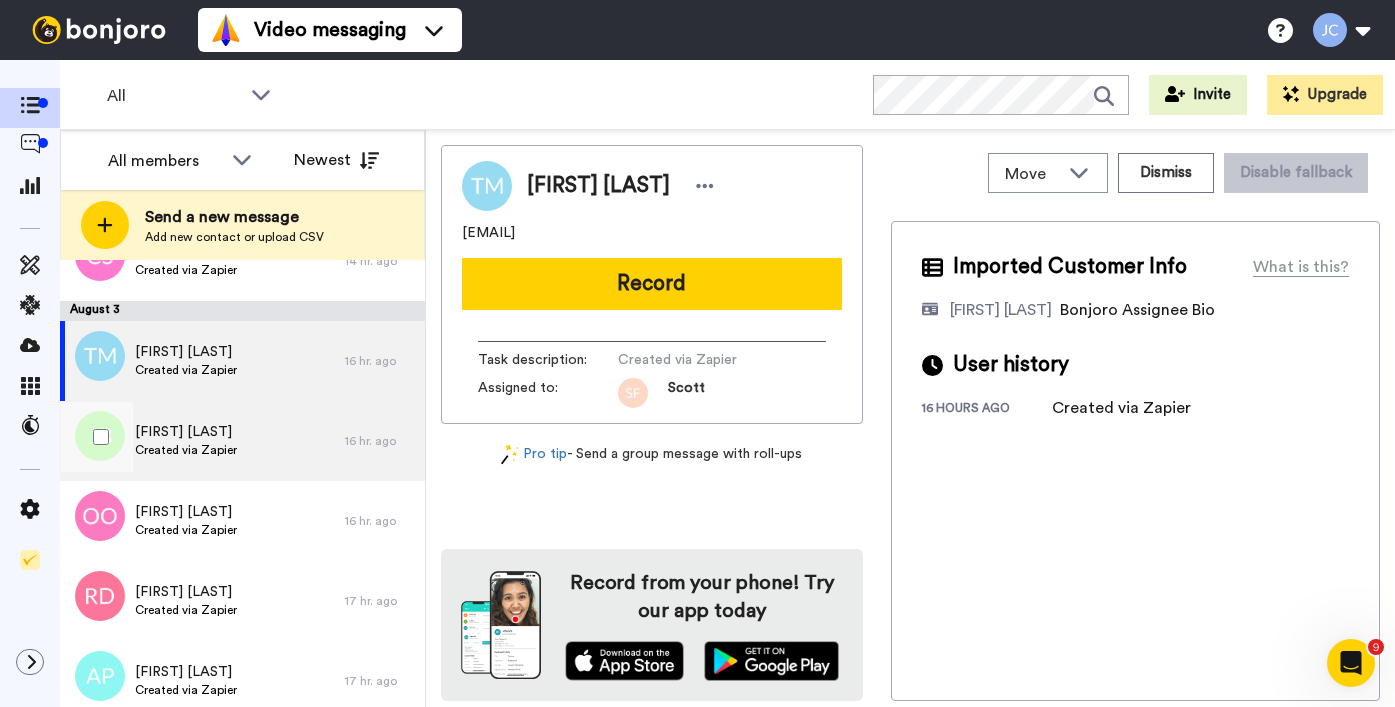 click on "Created via Zapier" at bounding box center (186, 450) 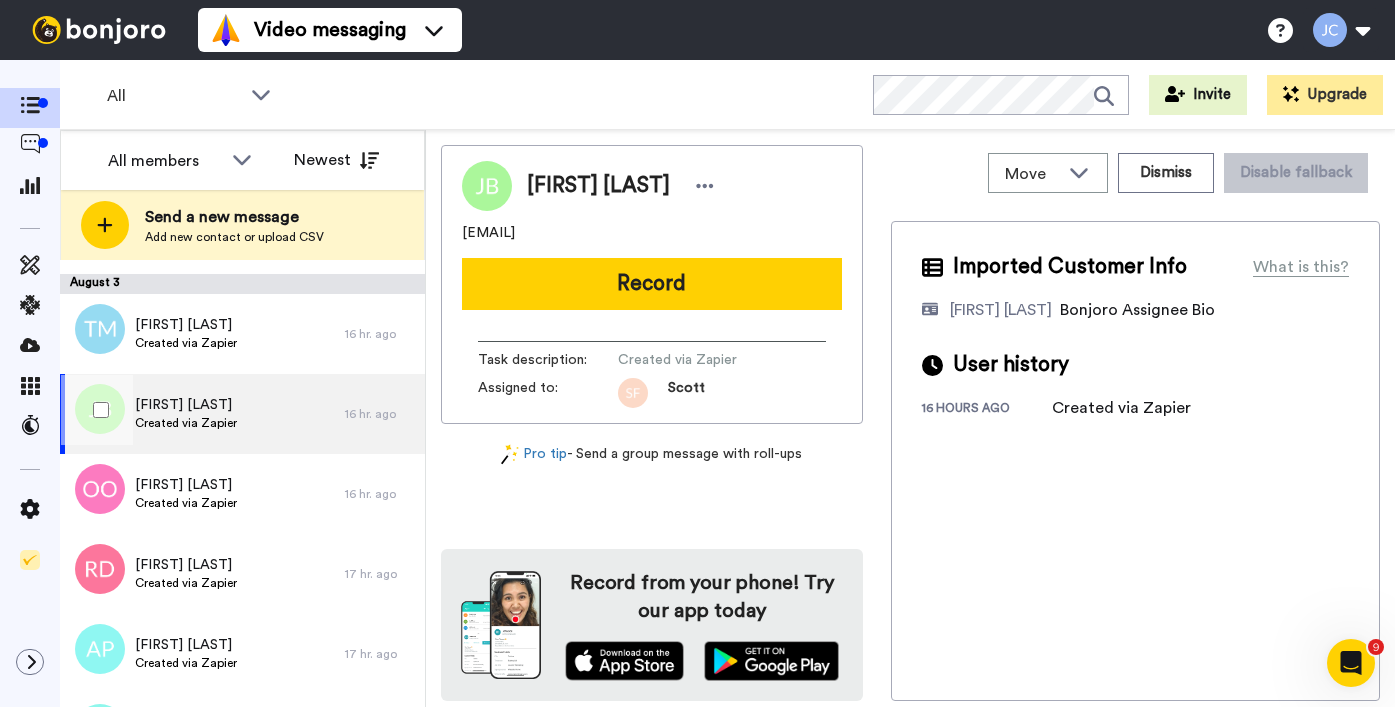 scroll, scrollTop: 1497, scrollLeft: 0, axis: vertical 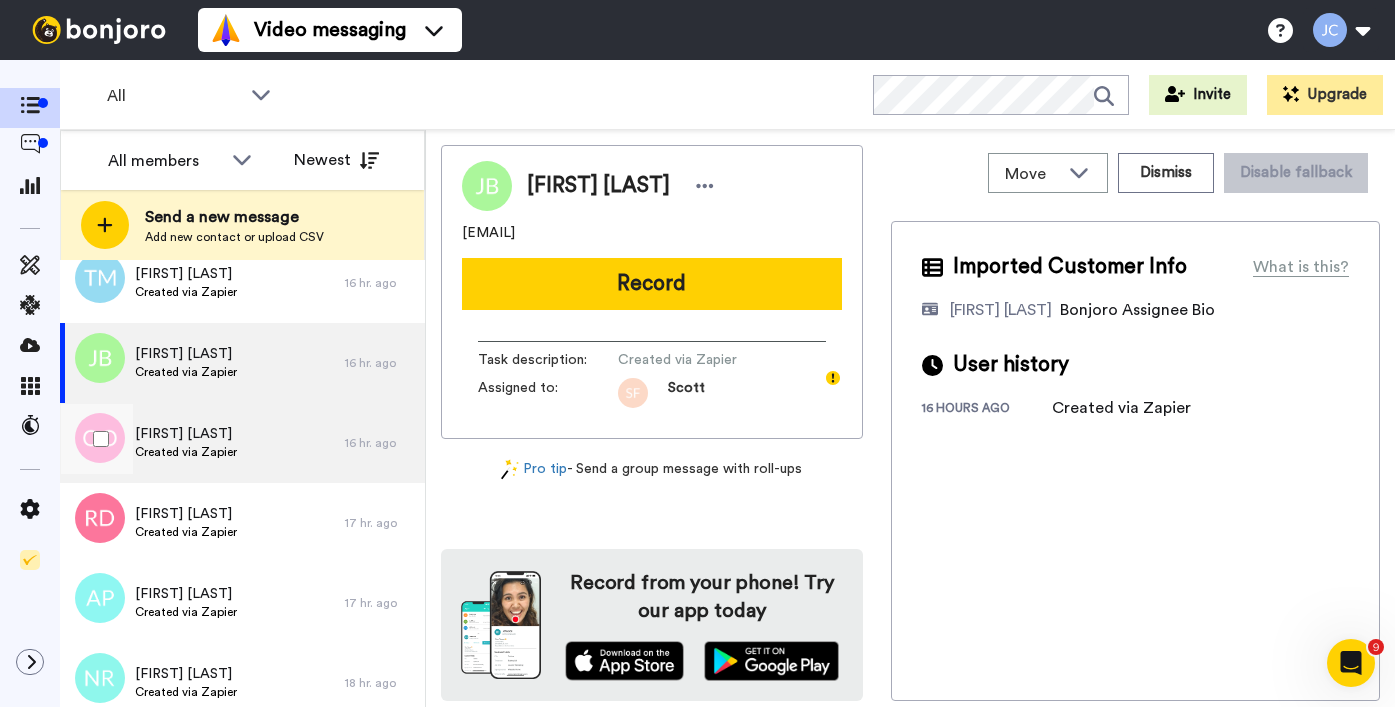 click on "Created via Zapier" at bounding box center (186, 452) 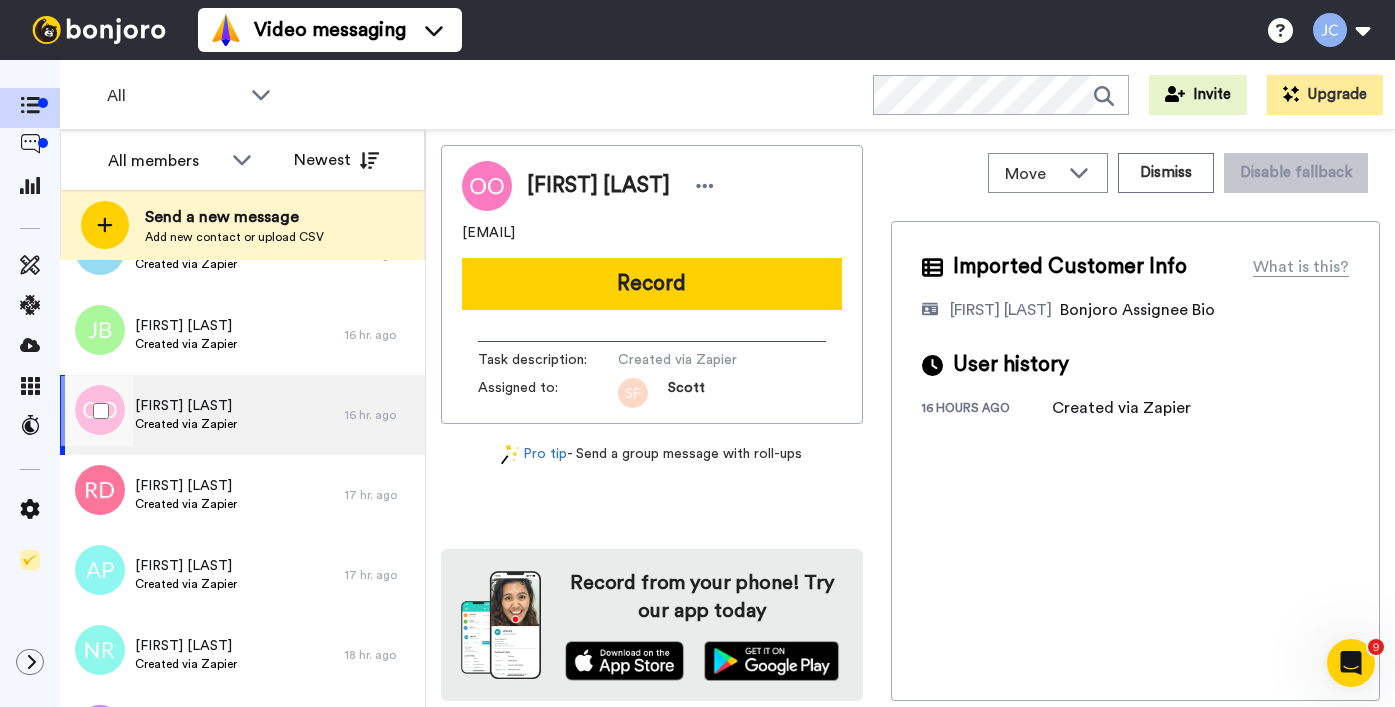 scroll, scrollTop: 1606, scrollLeft: 0, axis: vertical 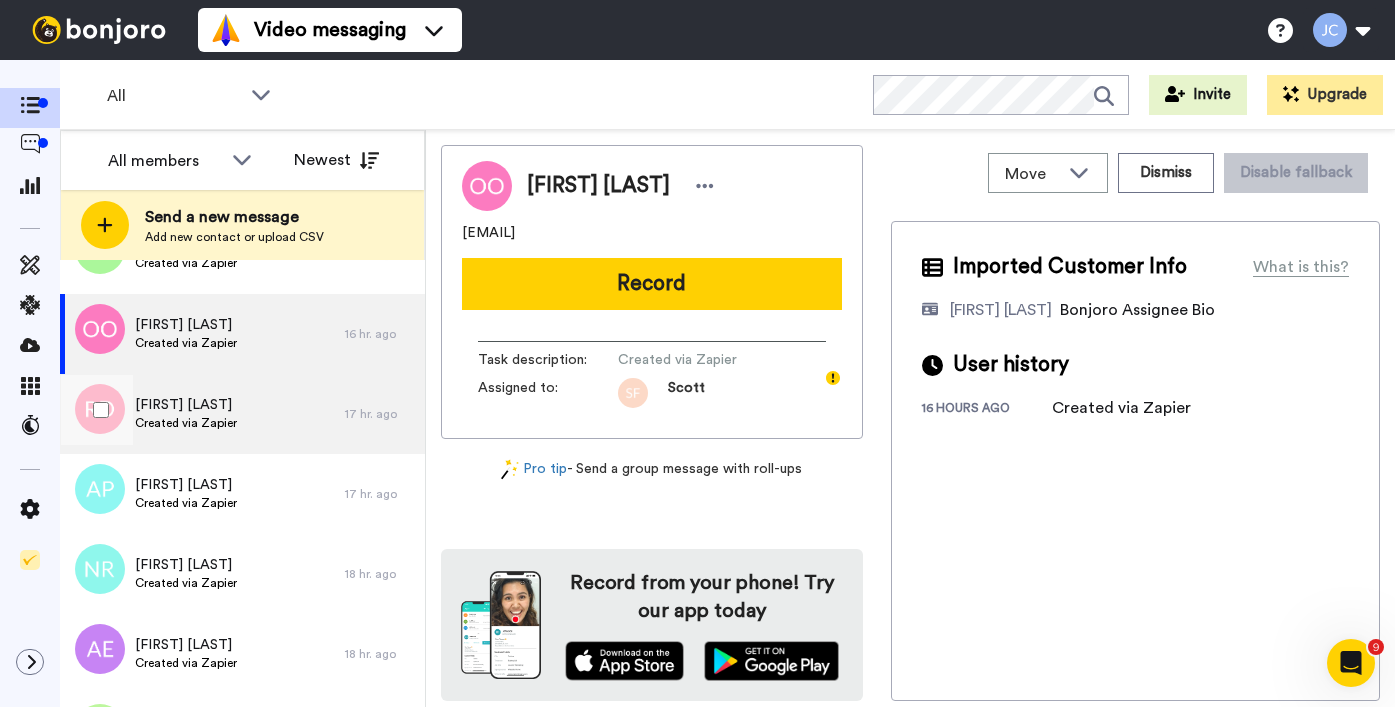click on "Created via Zapier" at bounding box center [186, 423] 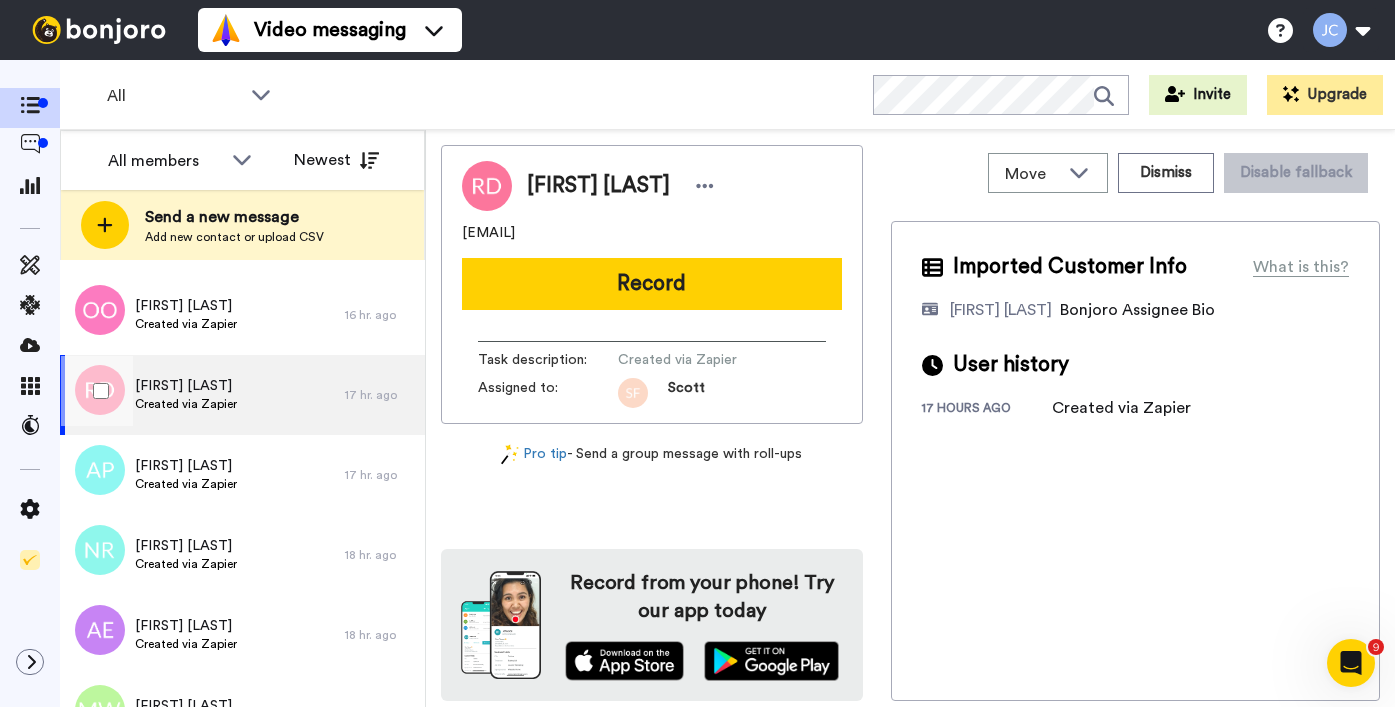 scroll, scrollTop: 1725, scrollLeft: 0, axis: vertical 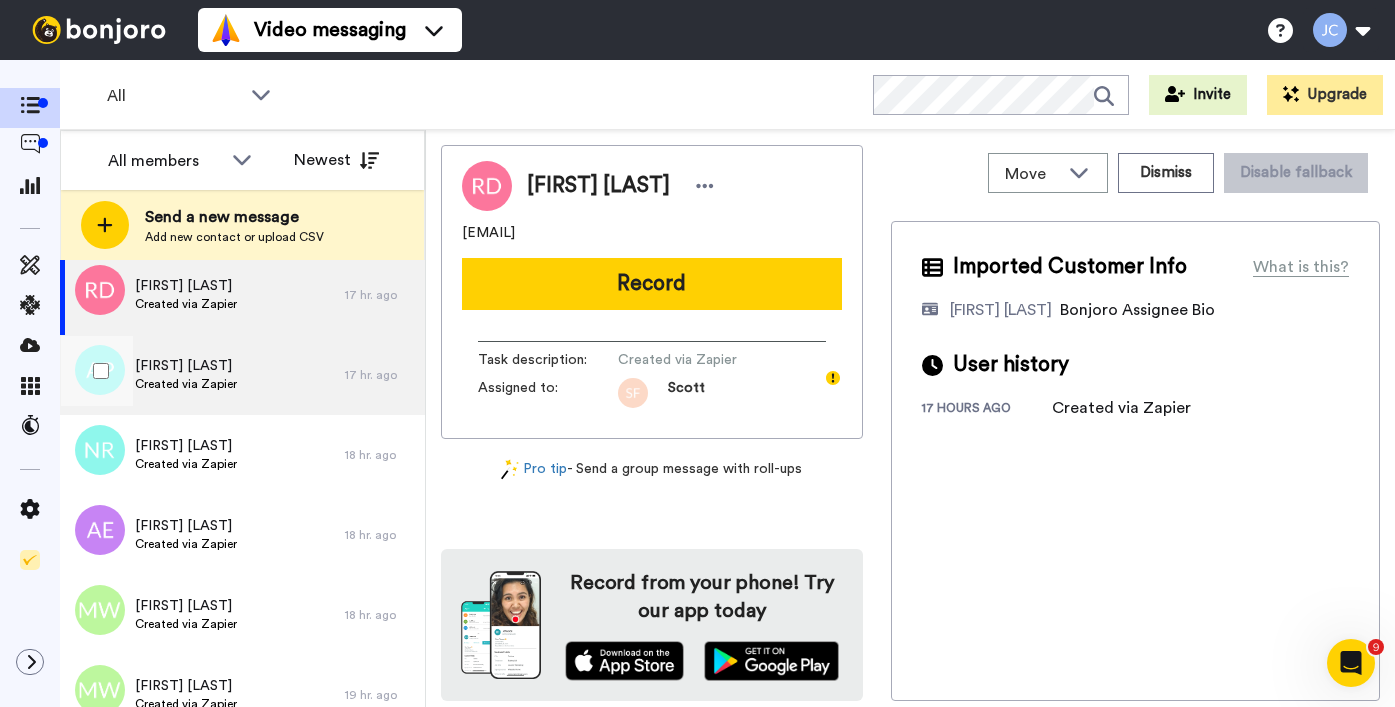 click on "Anthony Ponceti Created via Zapier" at bounding box center [202, 375] 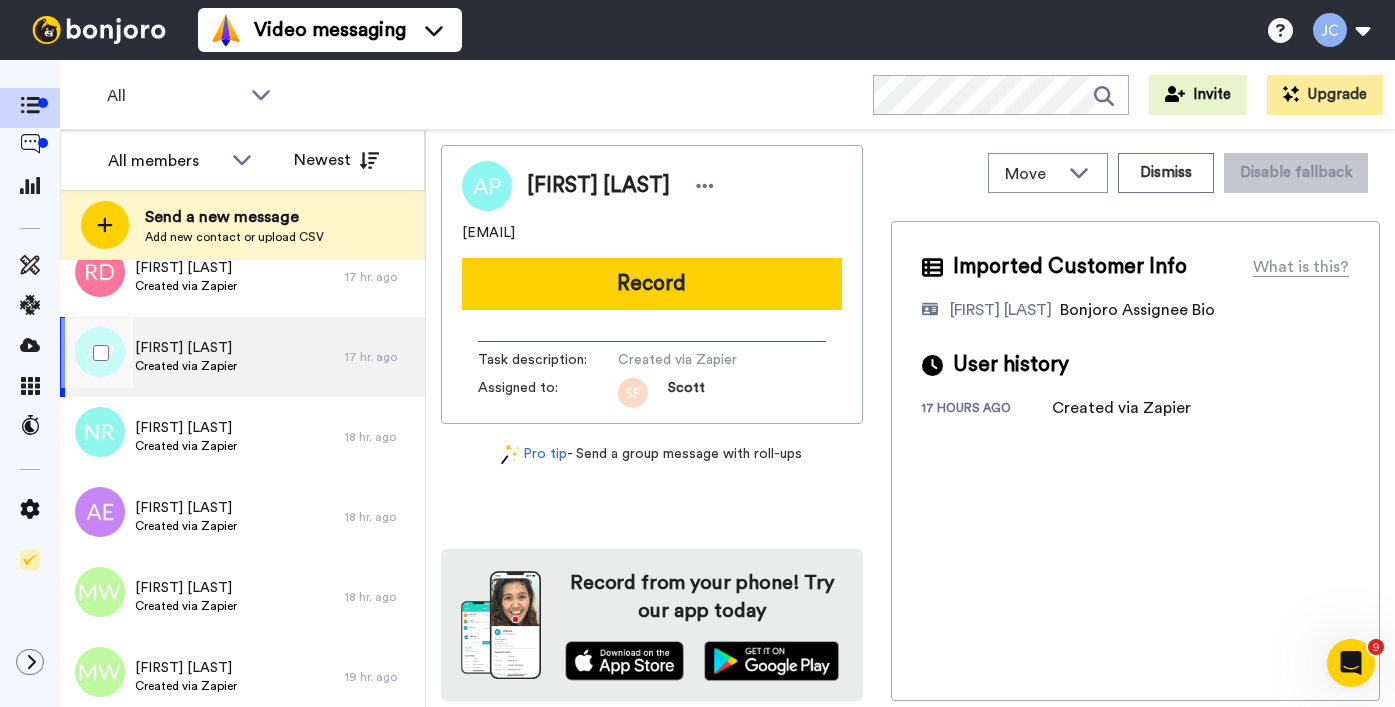 scroll, scrollTop: 1764, scrollLeft: 0, axis: vertical 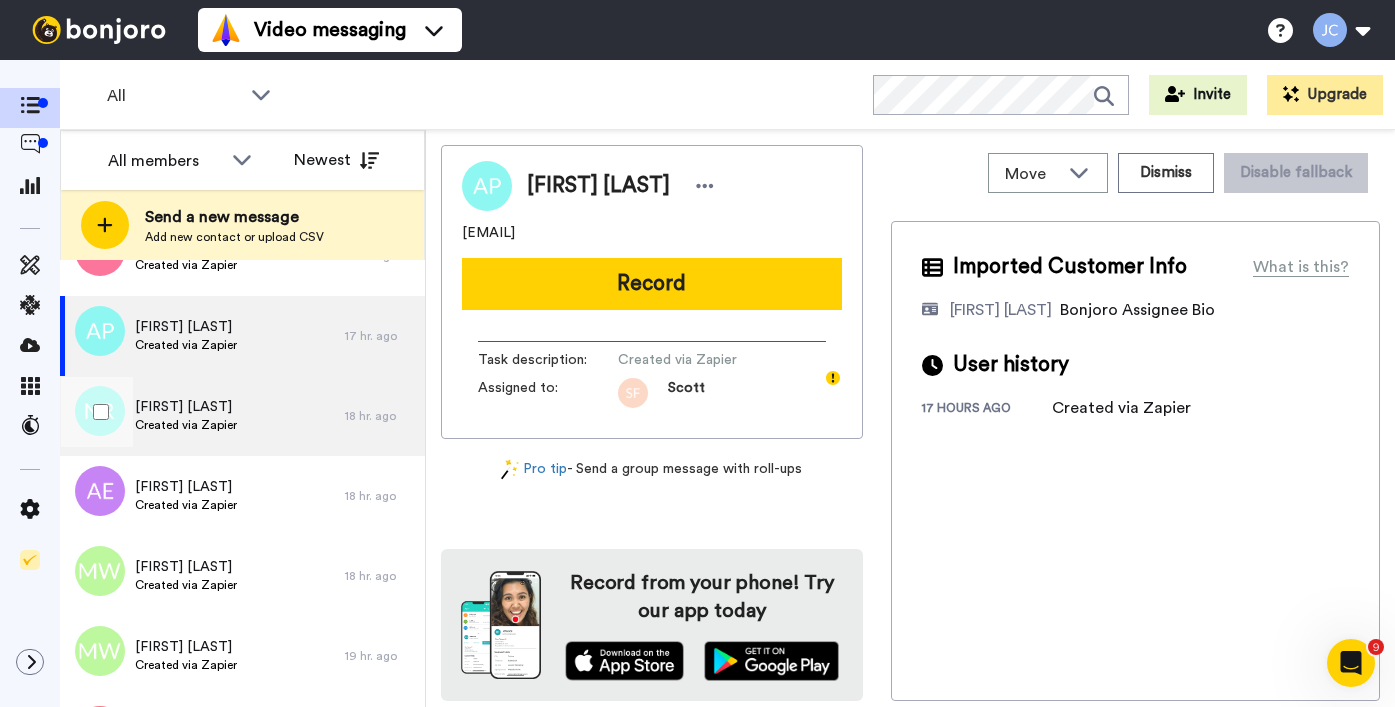 click on "Created via Zapier" at bounding box center (186, 425) 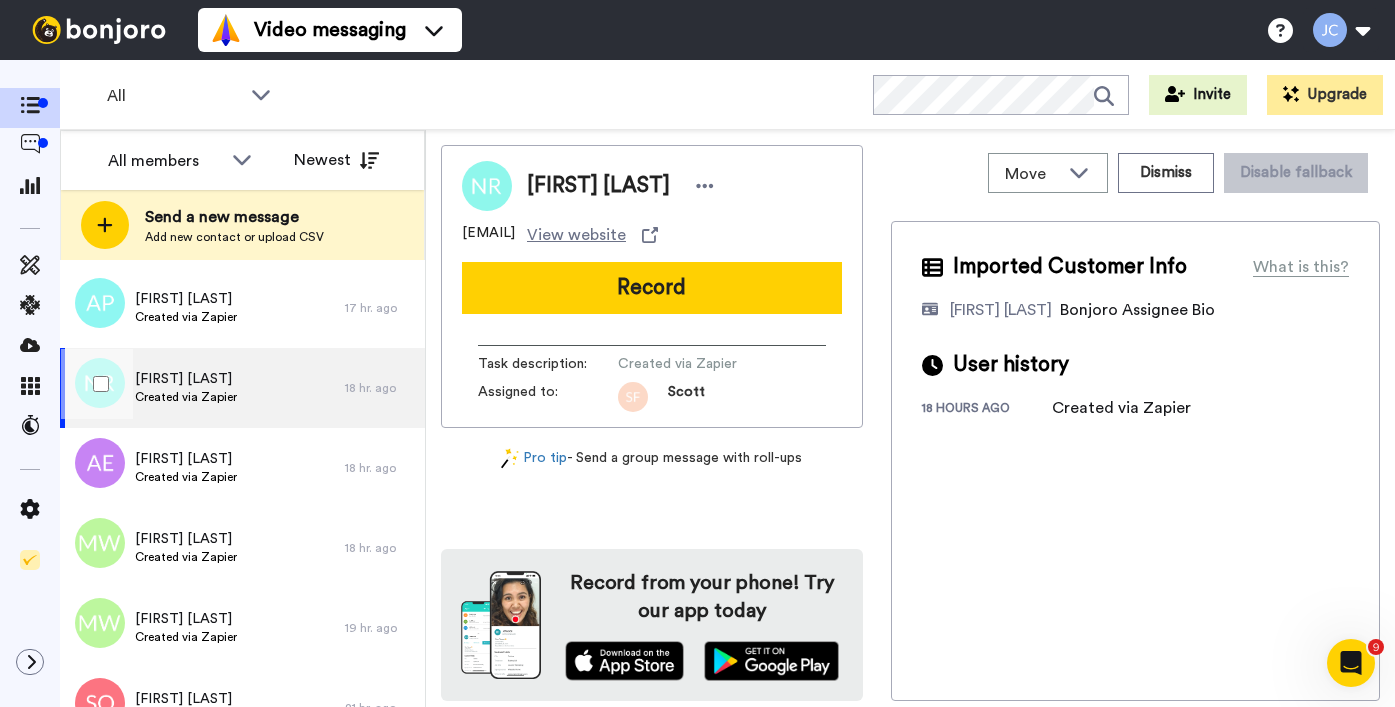 scroll, scrollTop: 1828, scrollLeft: 0, axis: vertical 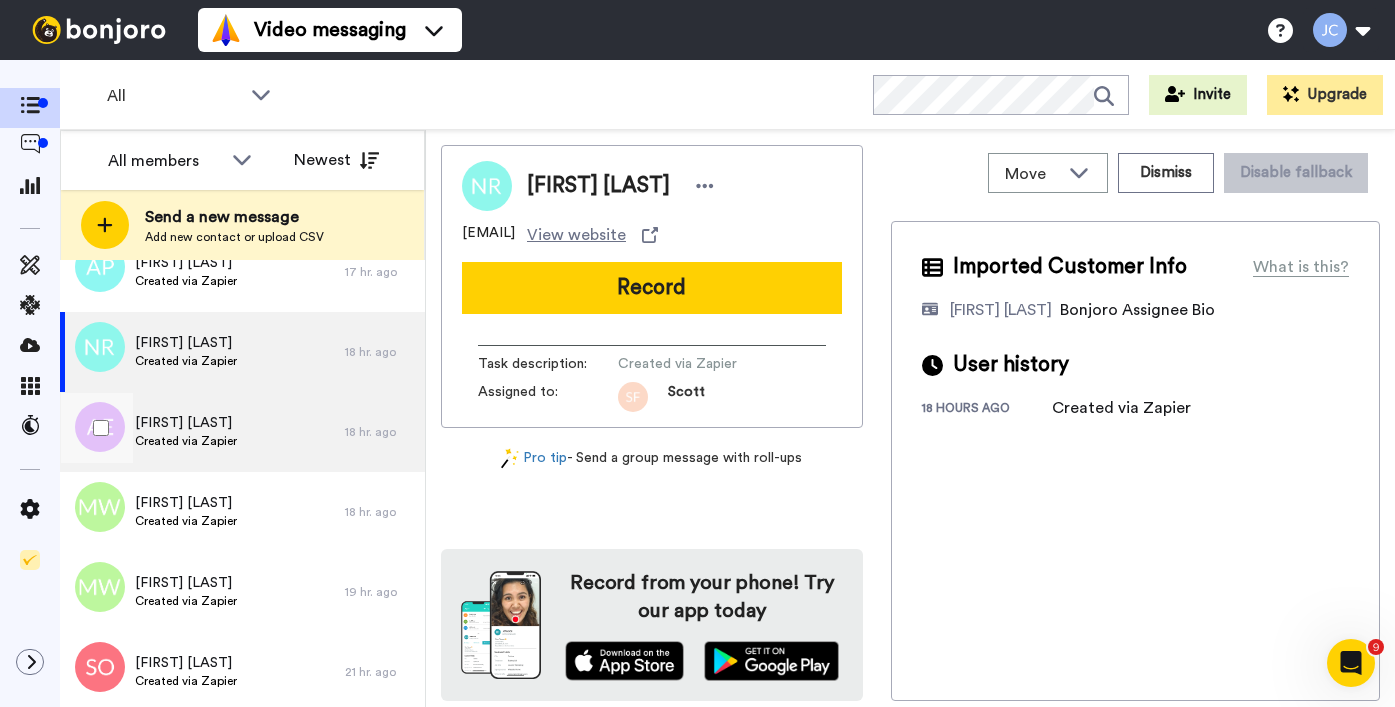 click on "[FIRST] [LAST]" at bounding box center [186, 423] 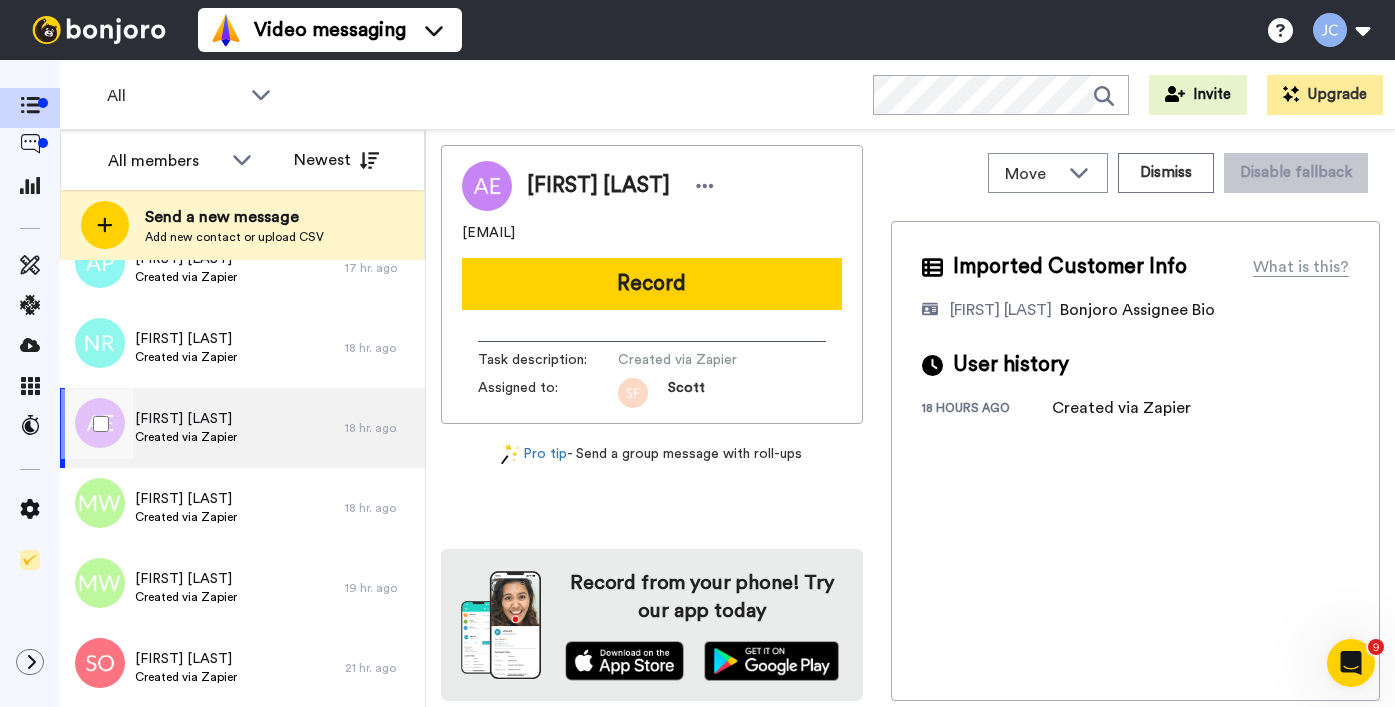 scroll, scrollTop: 1862, scrollLeft: 0, axis: vertical 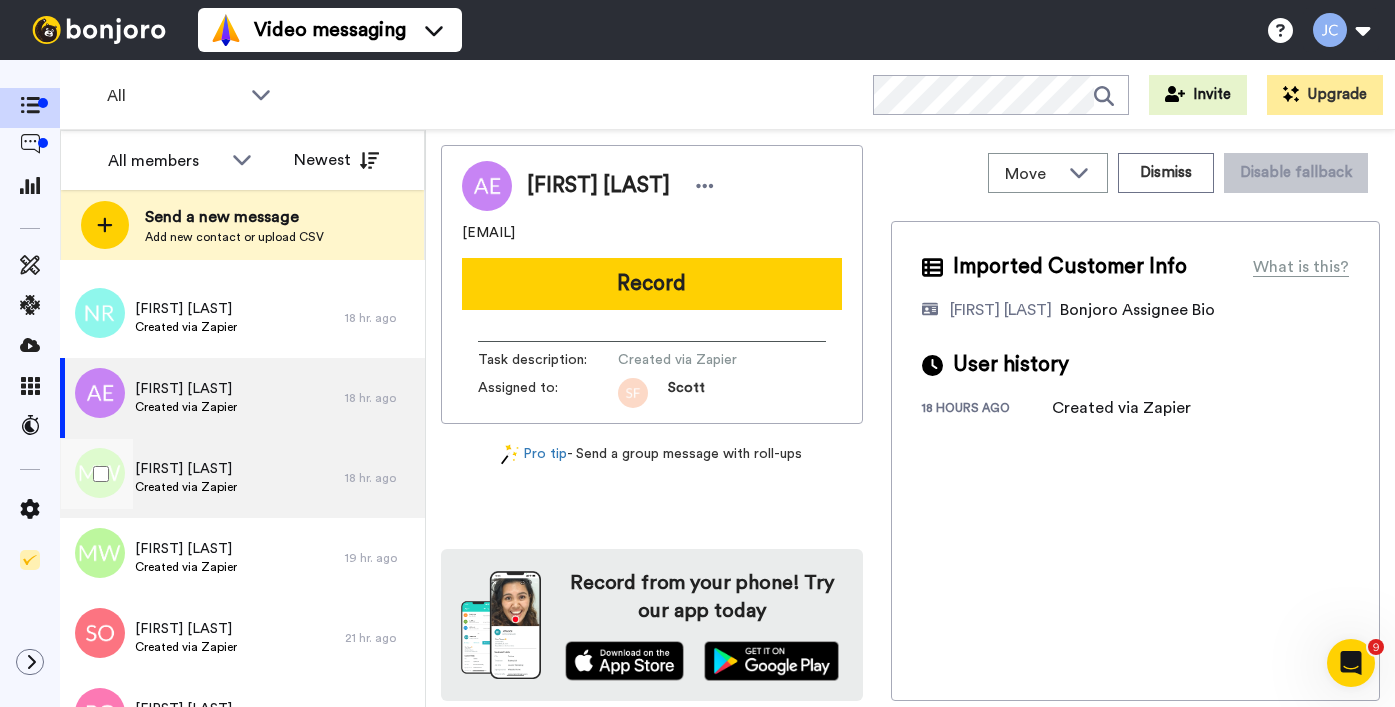 click on "[FIRST] [LAST]" at bounding box center [186, 469] 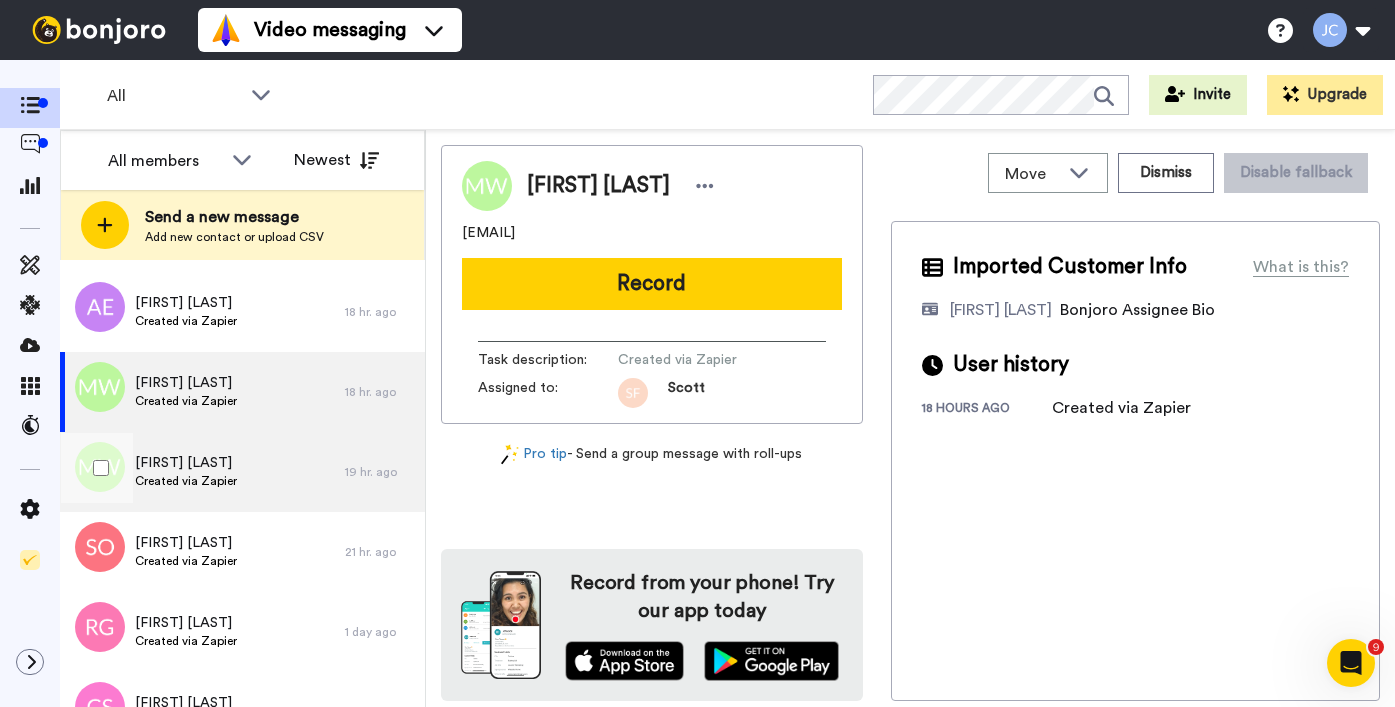 scroll, scrollTop: 1979, scrollLeft: 0, axis: vertical 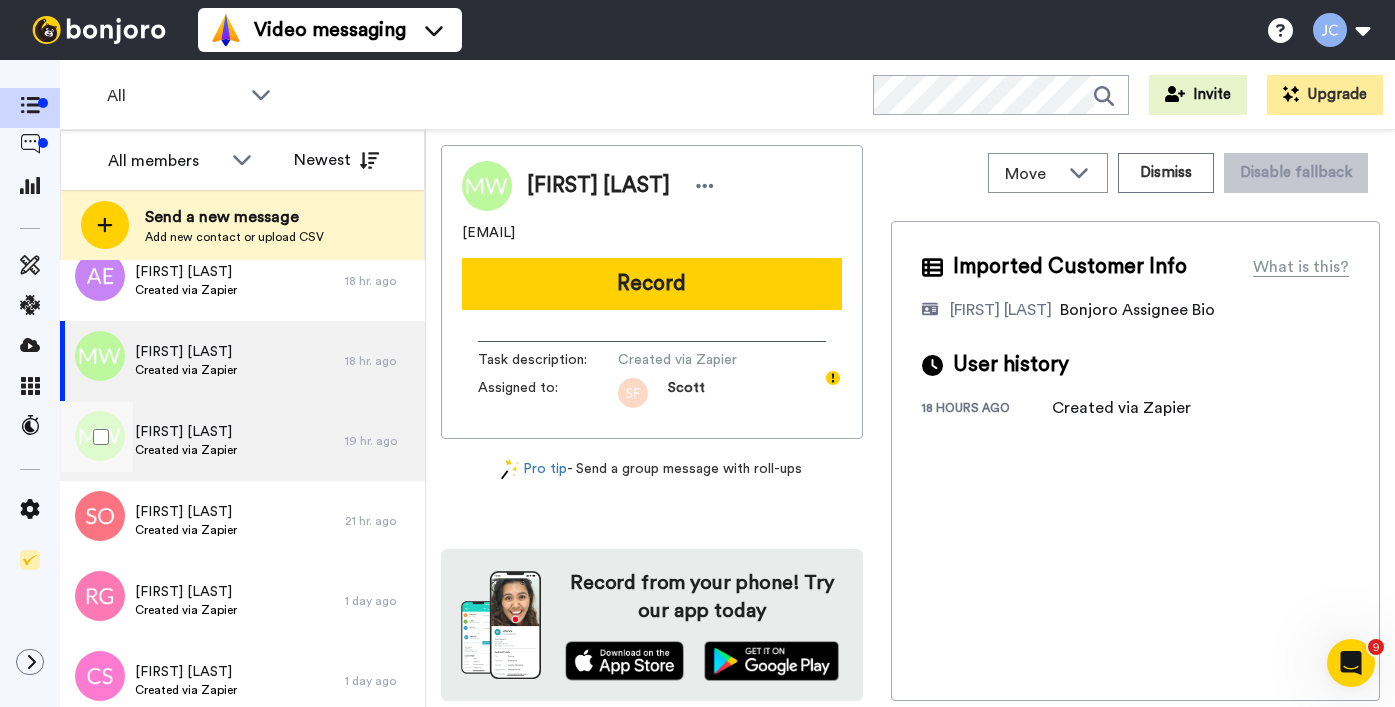 click on "[FIRST] [LAST]" at bounding box center (186, 432) 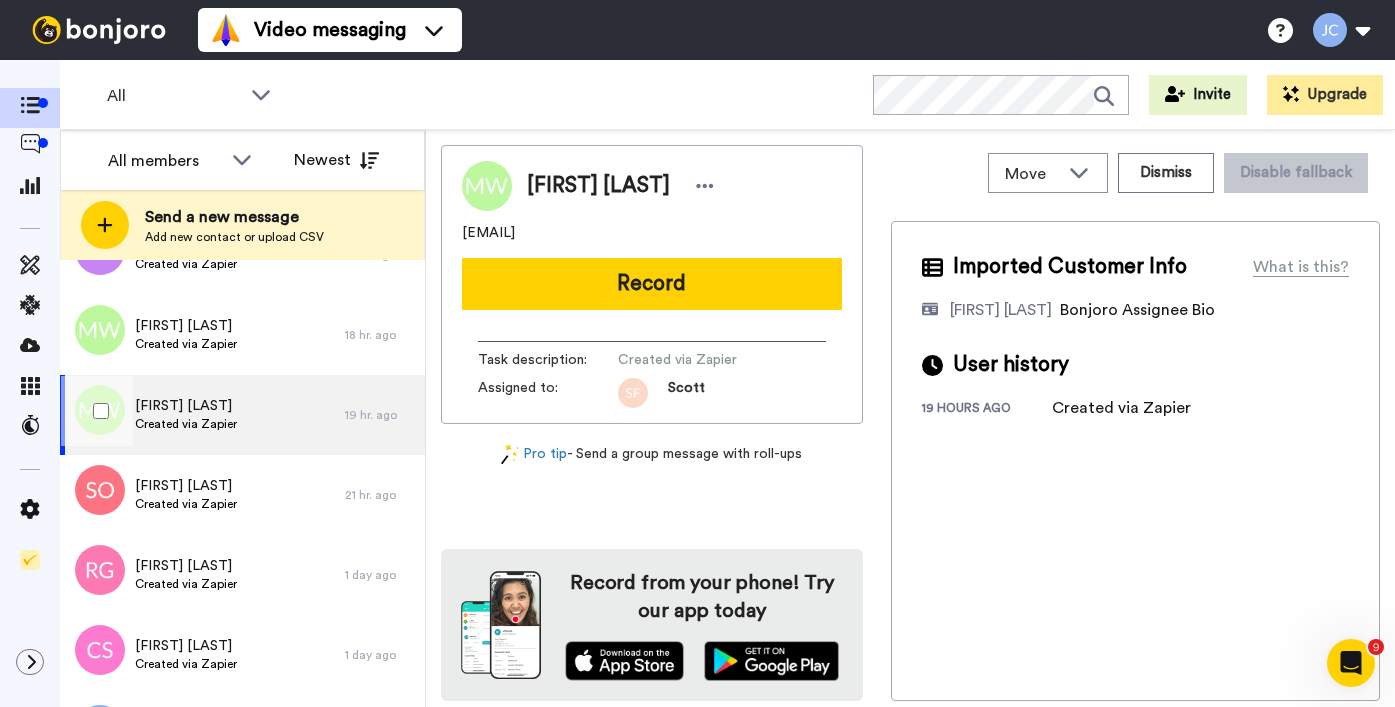 scroll, scrollTop: 2081, scrollLeft: 0, axis: vertical 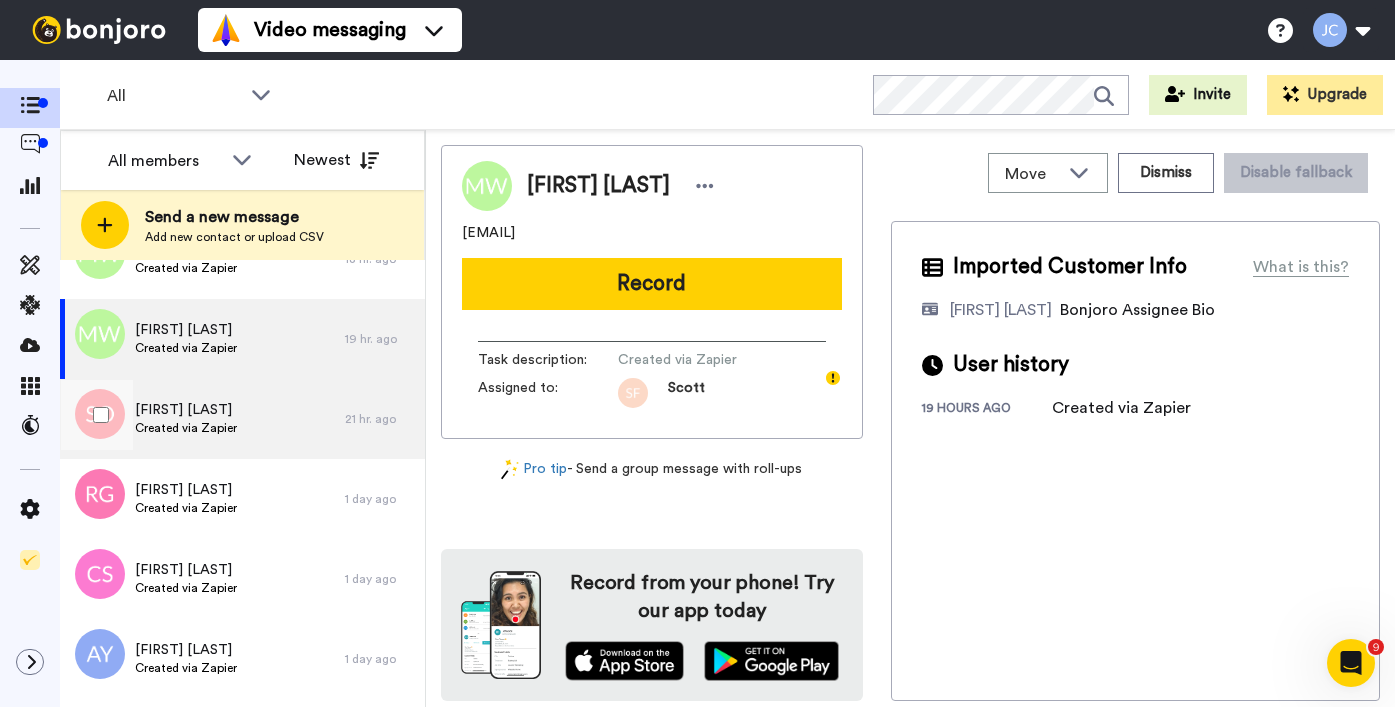 click on "Created via Zapier" at bounding box center (186, 428) 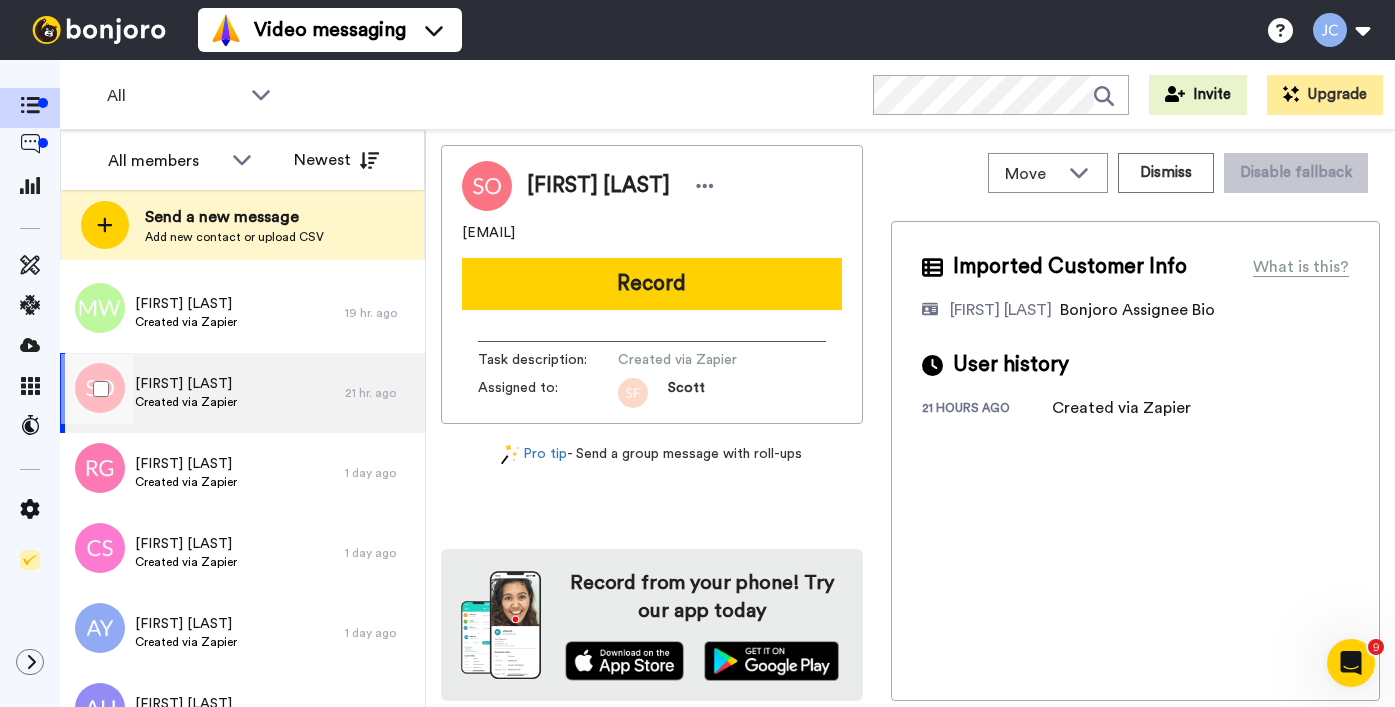 scroll, scrollTop: 2158, scrollLeft: 0, axis: vertical 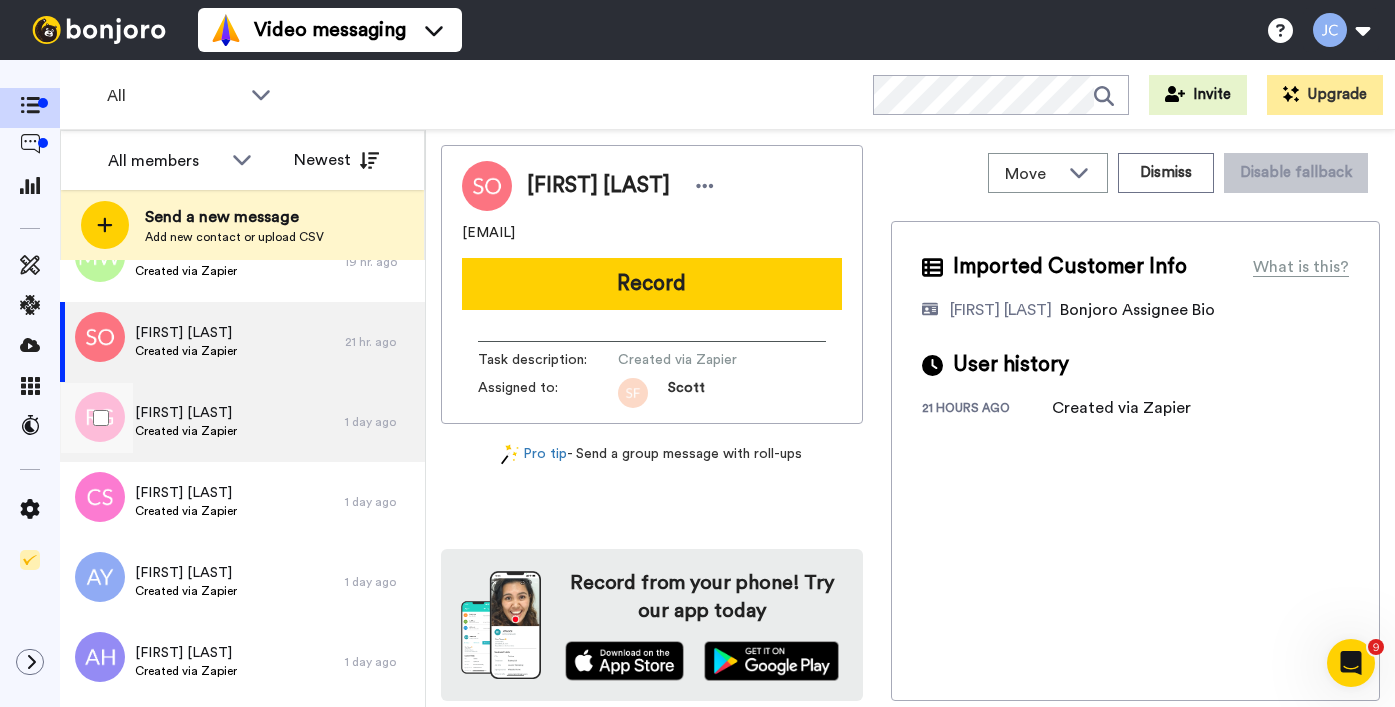click on "Created via Zapier" at bounding box center [186, 431] 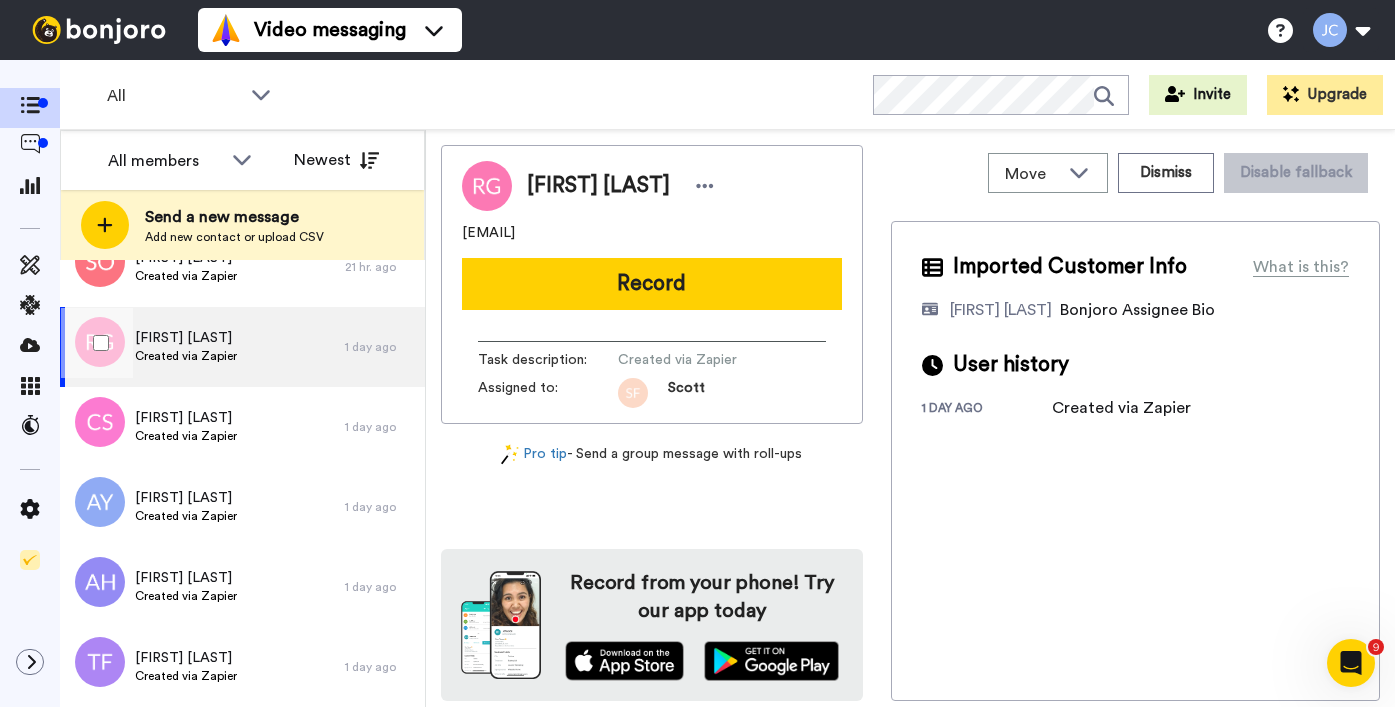 scroll, scrollTop: 2268, scrollLeft: 0, axis: vertical 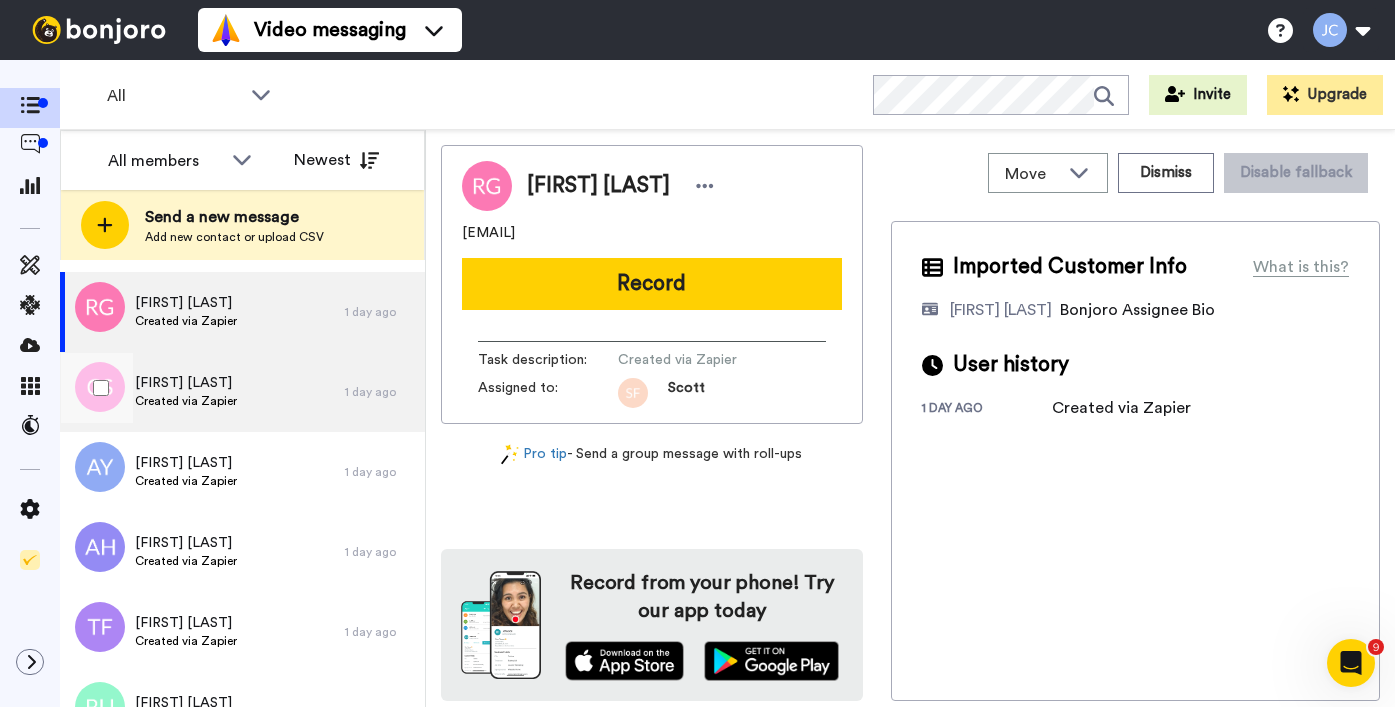click on "Created via Zapier" at bounding box center (186, 401) 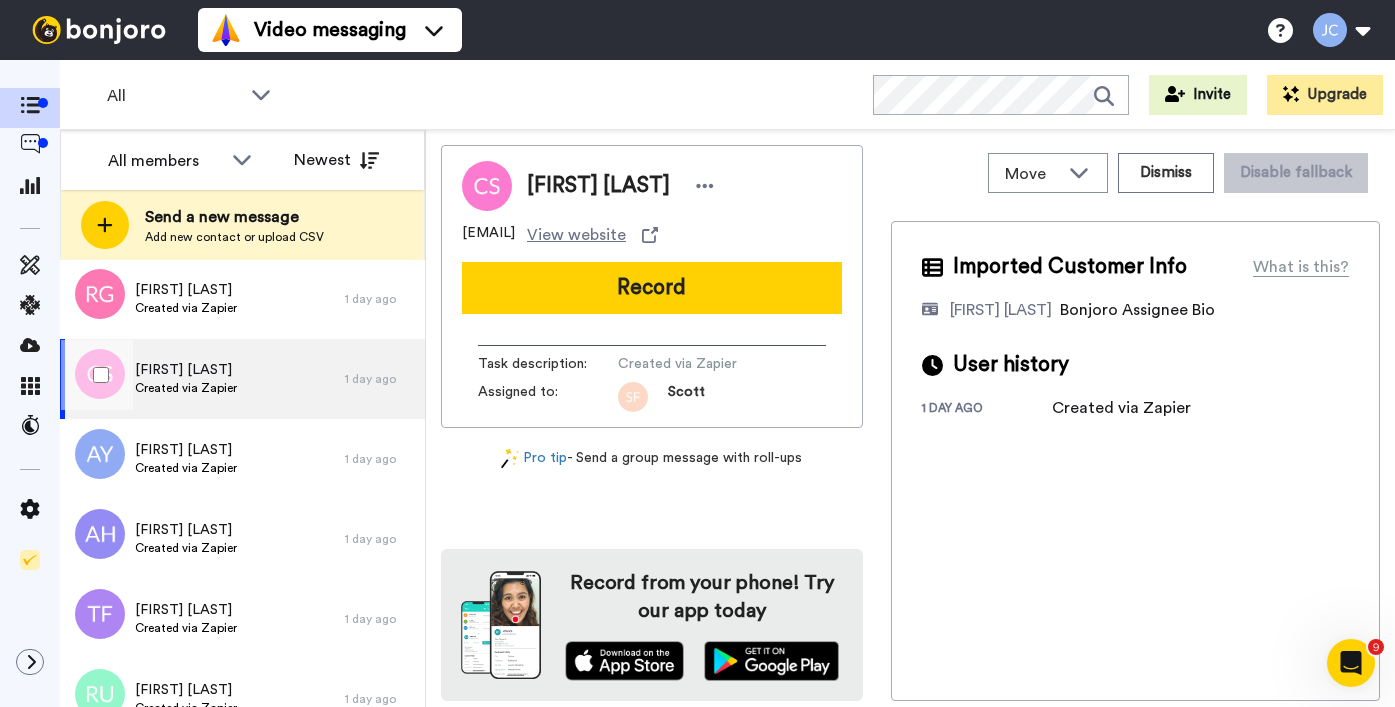 scroll, scrollTop: 2301, scrollLeft: 0, axis: vertical 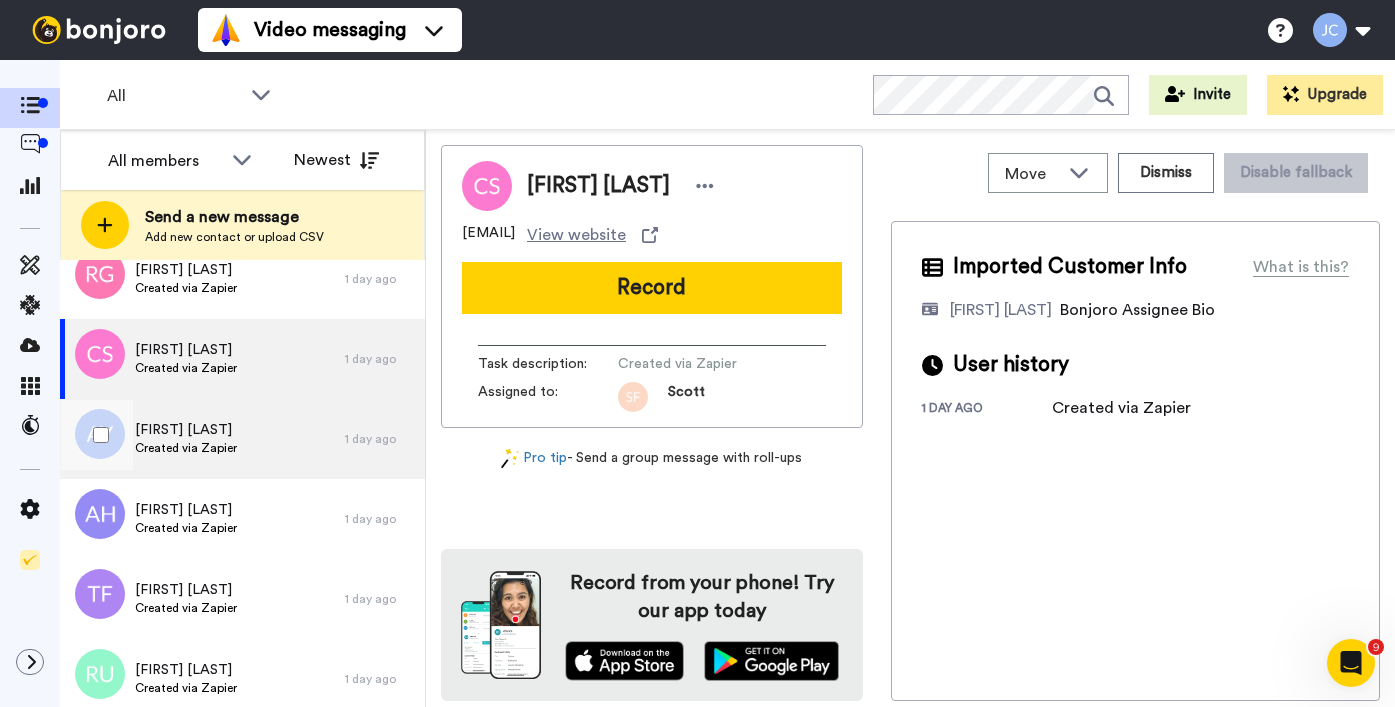 click on "[FIRST]. [LAST]" at bounding box center [186, 430] 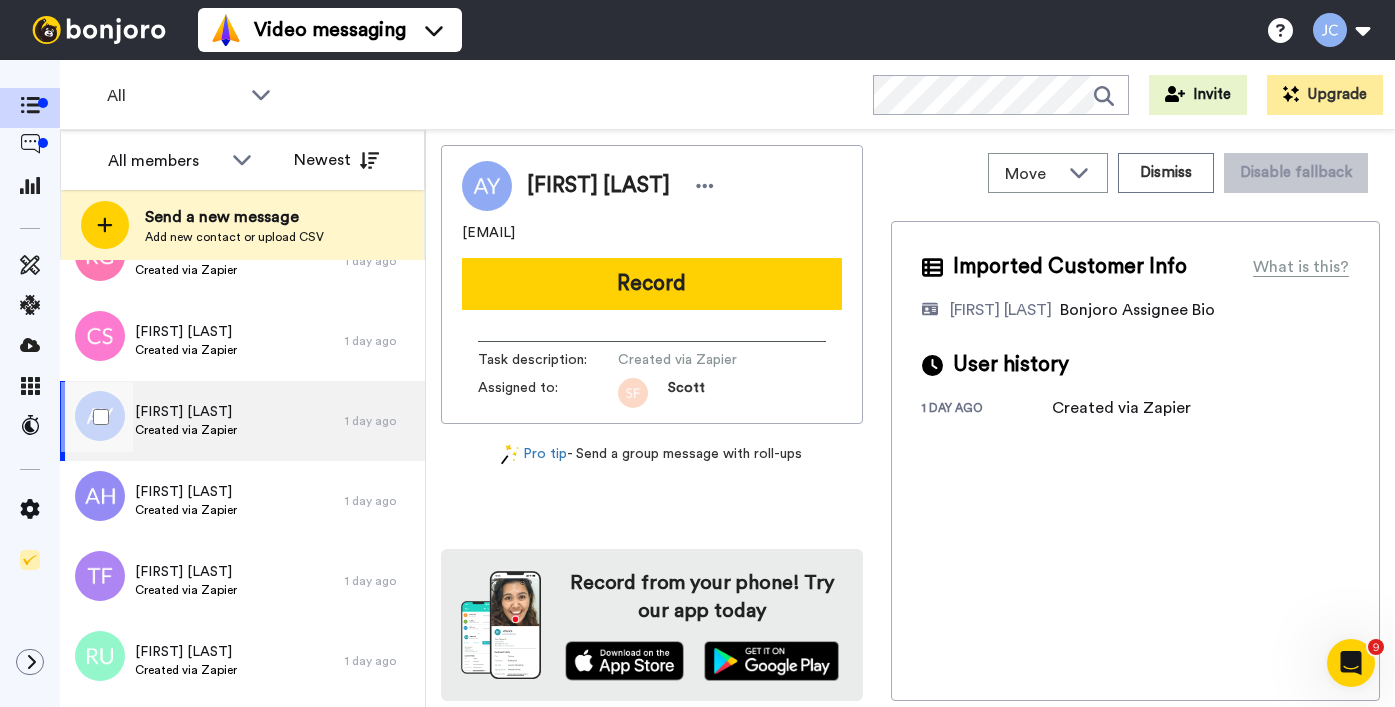scroll, scrollTop: 2380, scrollLeft: 0, axis: vertical 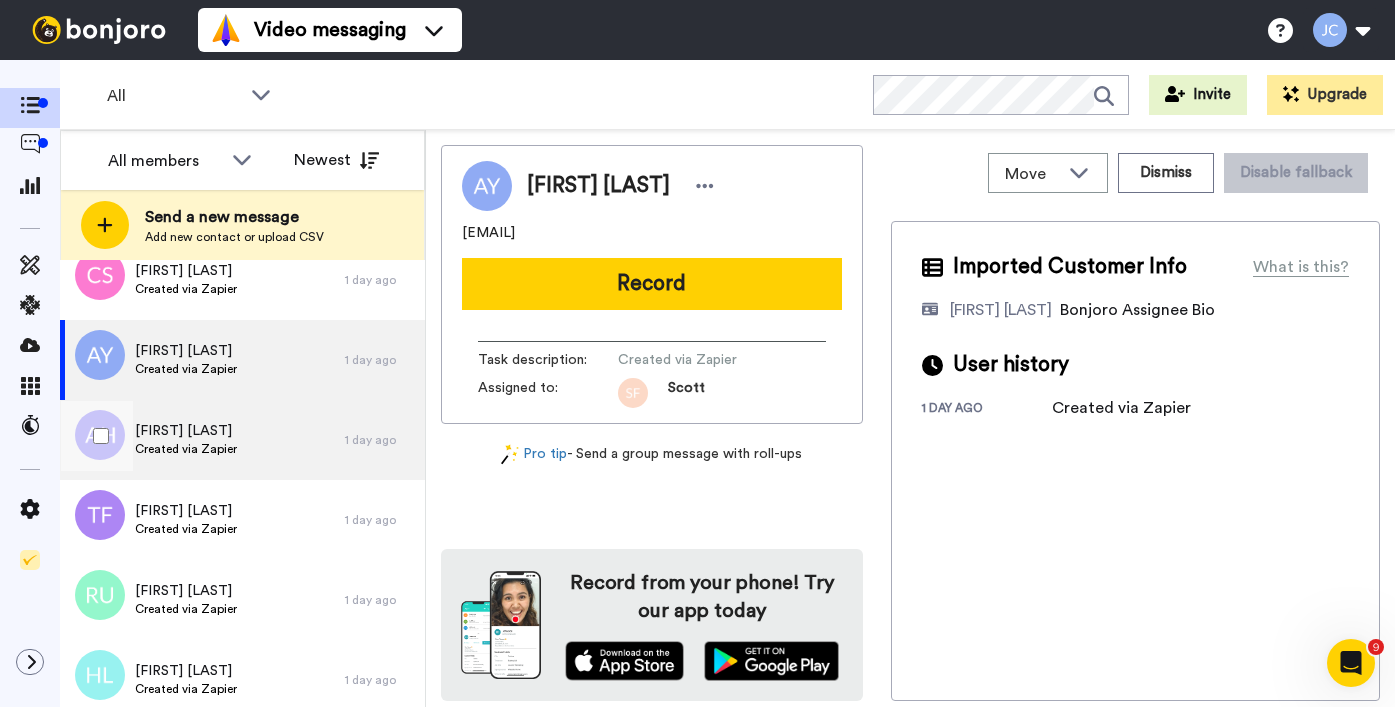 click on "[FIRST] [LAST]" at bounding box center [186, 431] 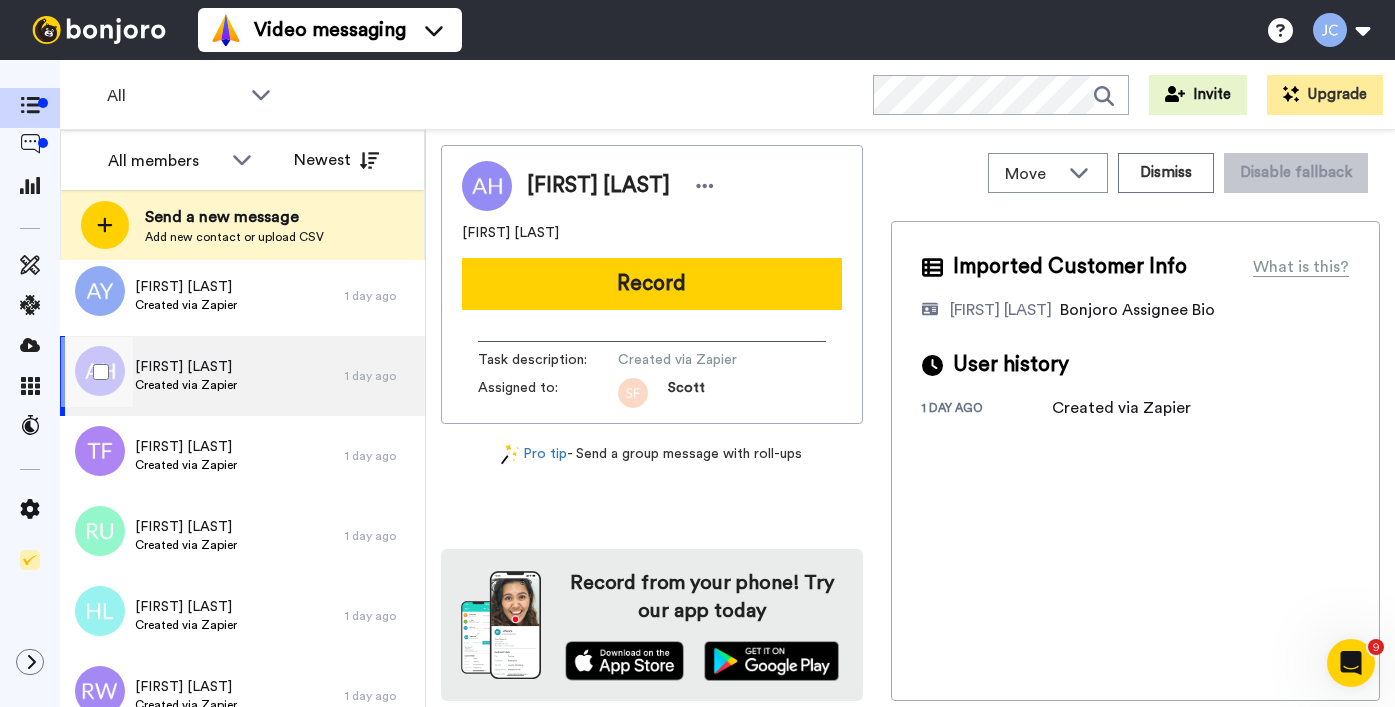 scroll, scrollTop: 2448, scrollLeft: 0, axis: vertical 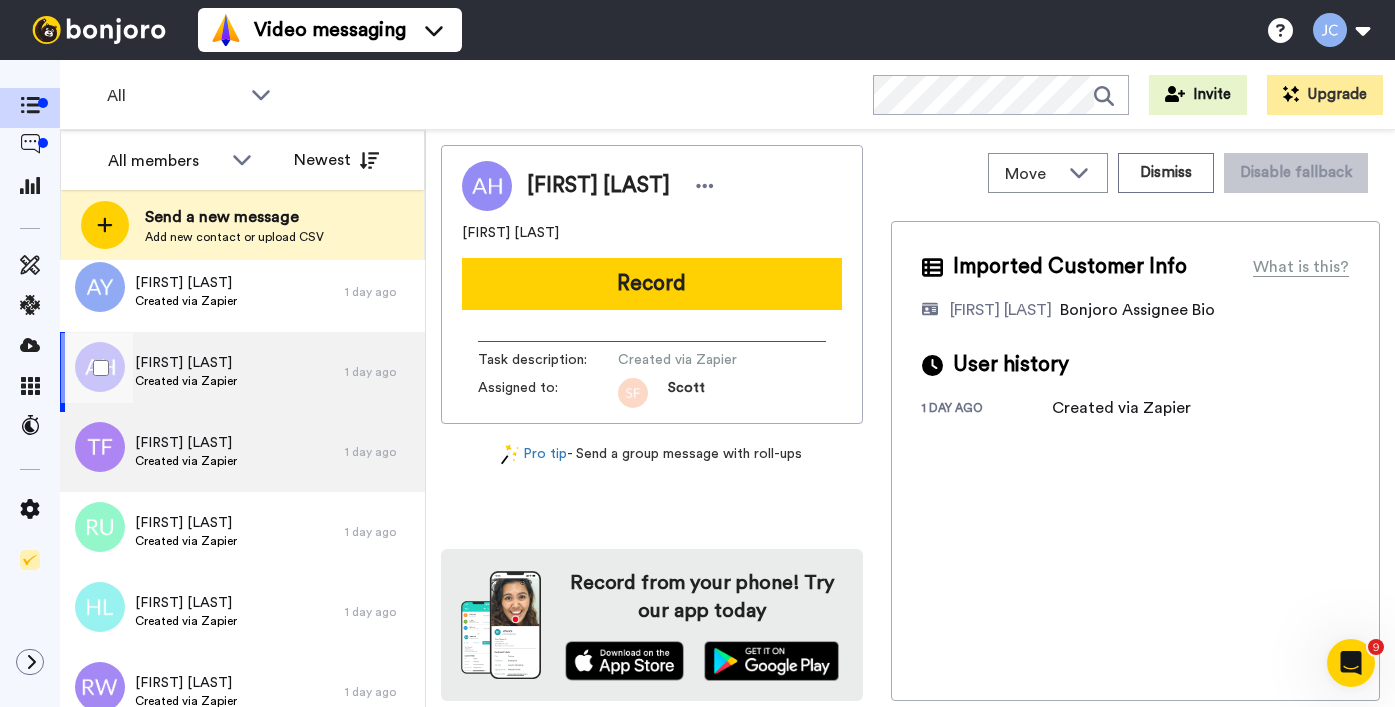 click on "Todd Foster" at bounding box center [186, 443] 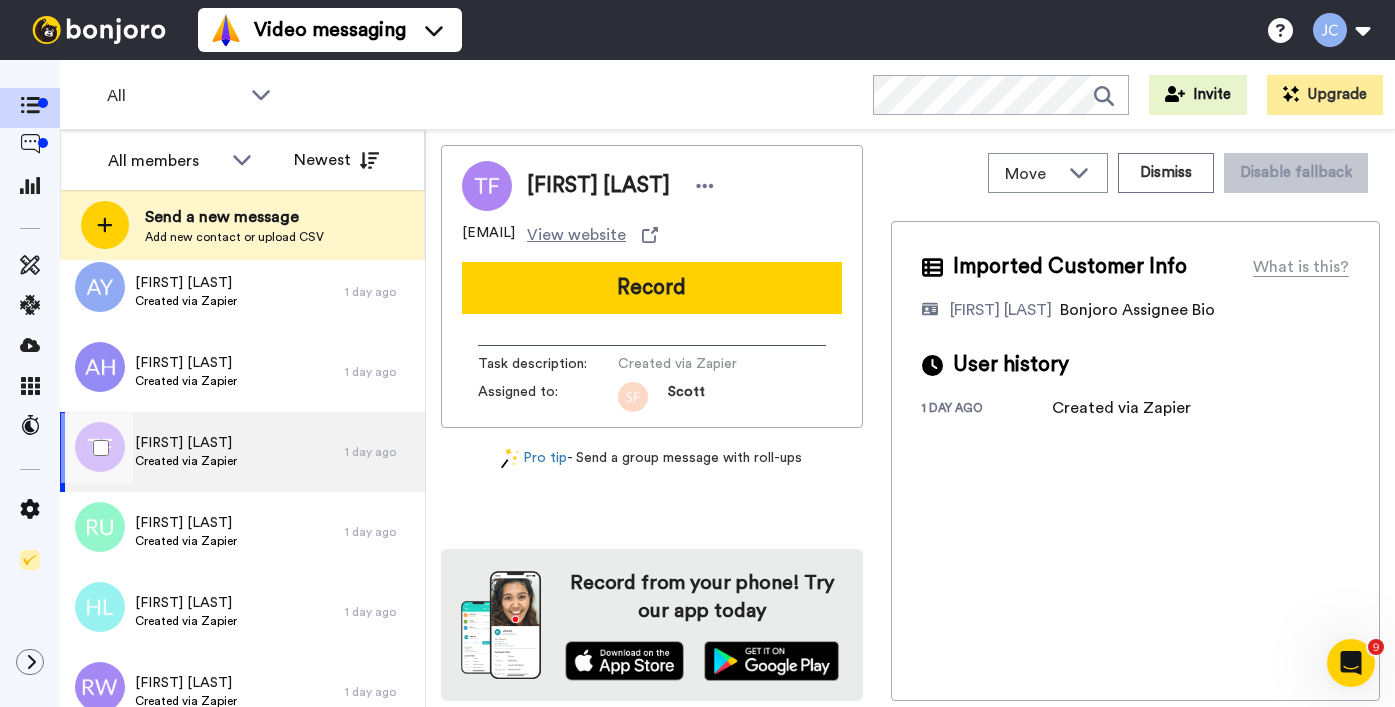 scroll, scrollTop: 2452, scrollLeft: 0, axis: vertical 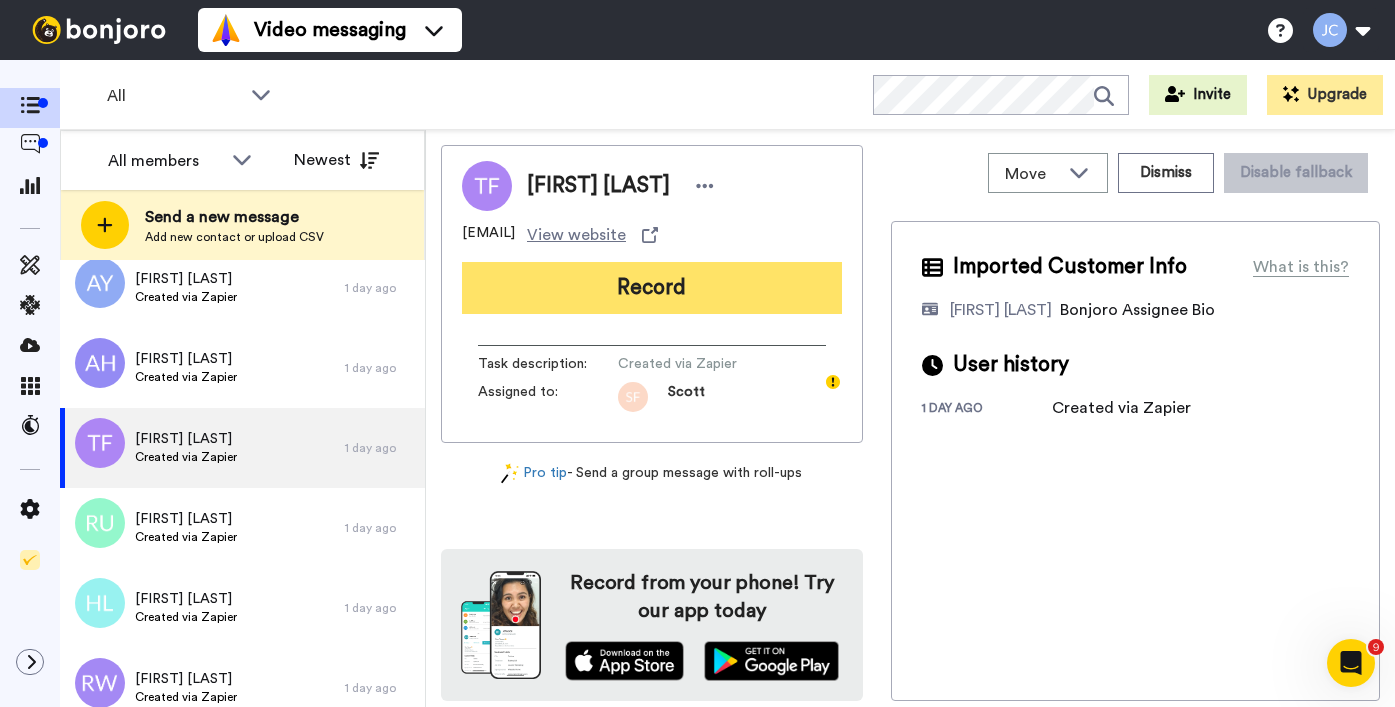 click on "Record" at bounding box center (652, 288) 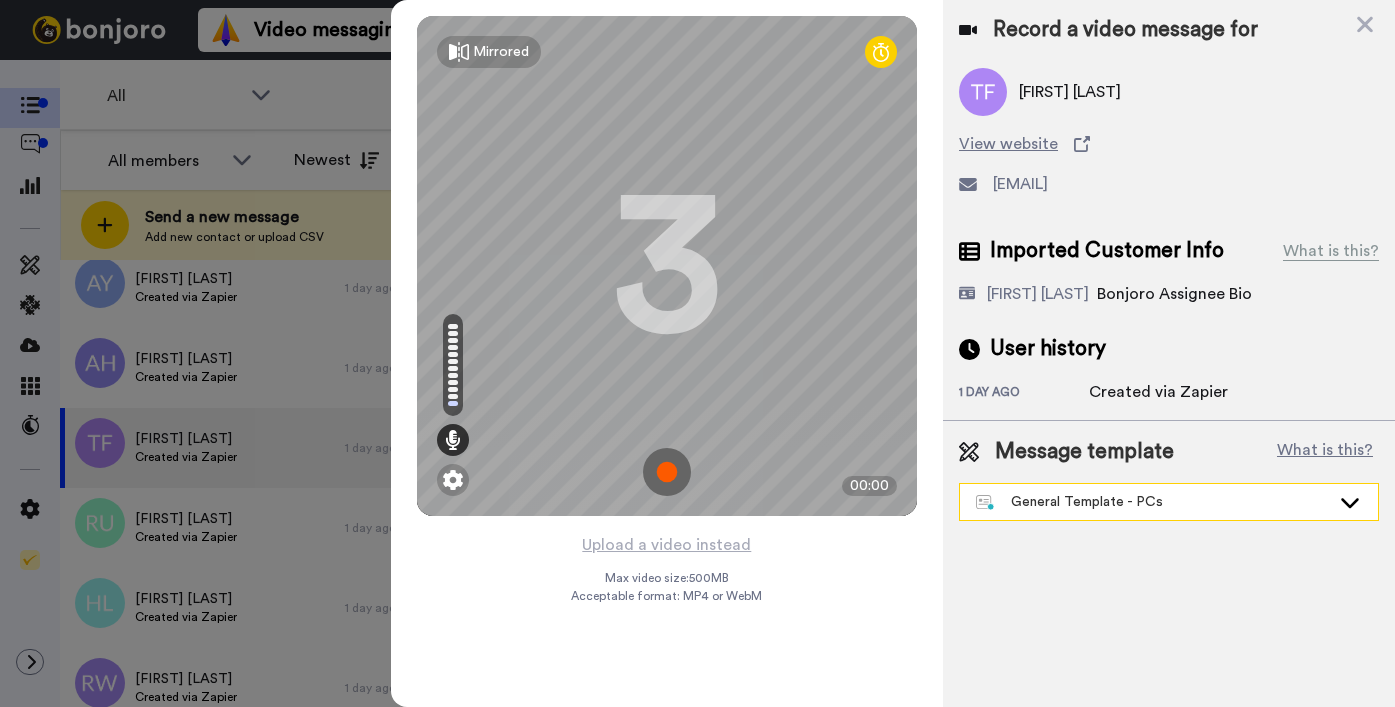 click on "General Template - PCs" at bounding box center (1153, 502) 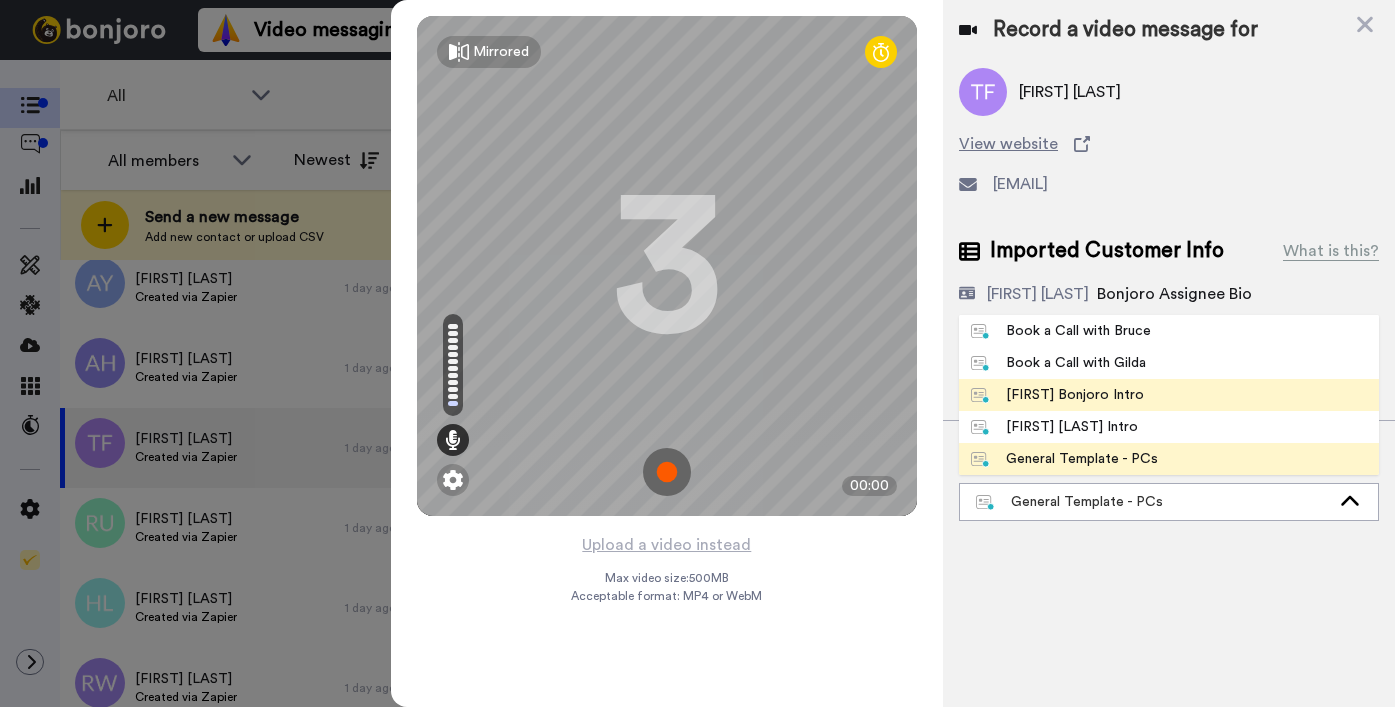 click on "[FIRST]'s Bonjoro Intro" at bounding box center (1057, 395) 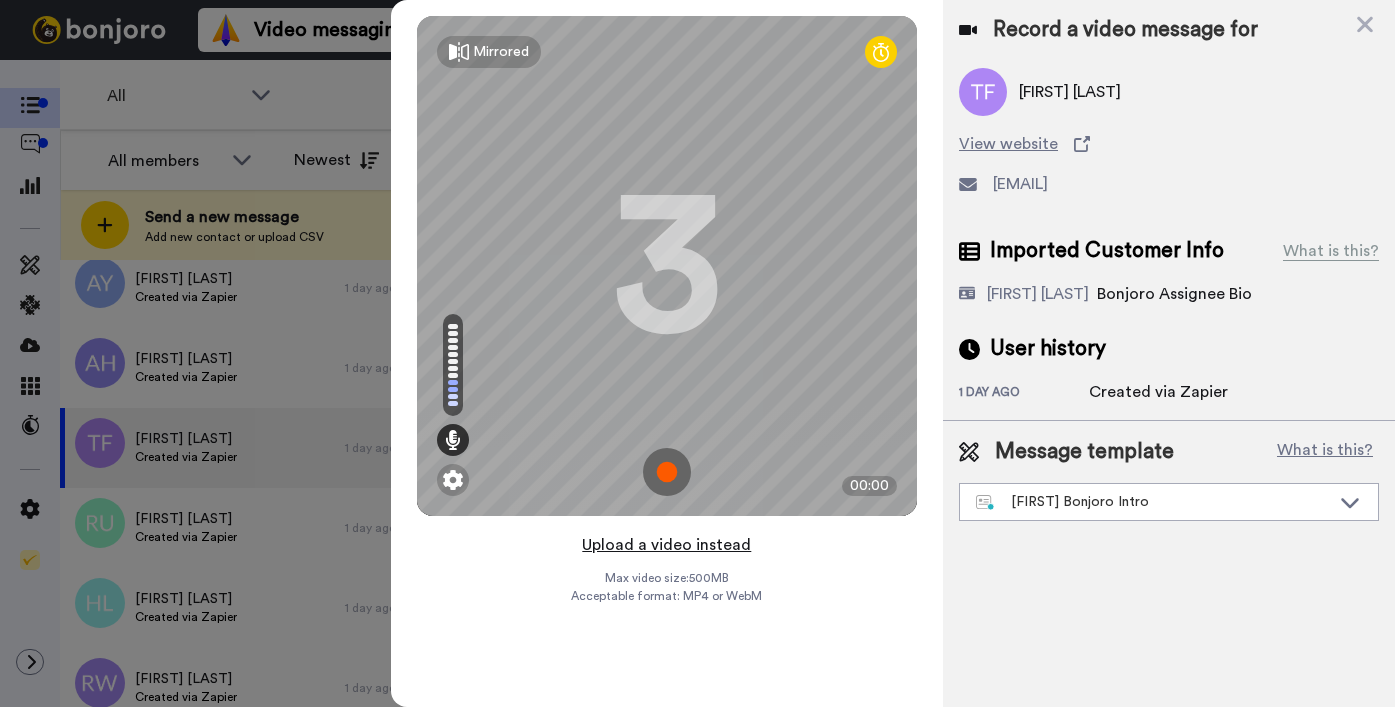 click on "Upload a video instead" at bounding box center (666, 545) 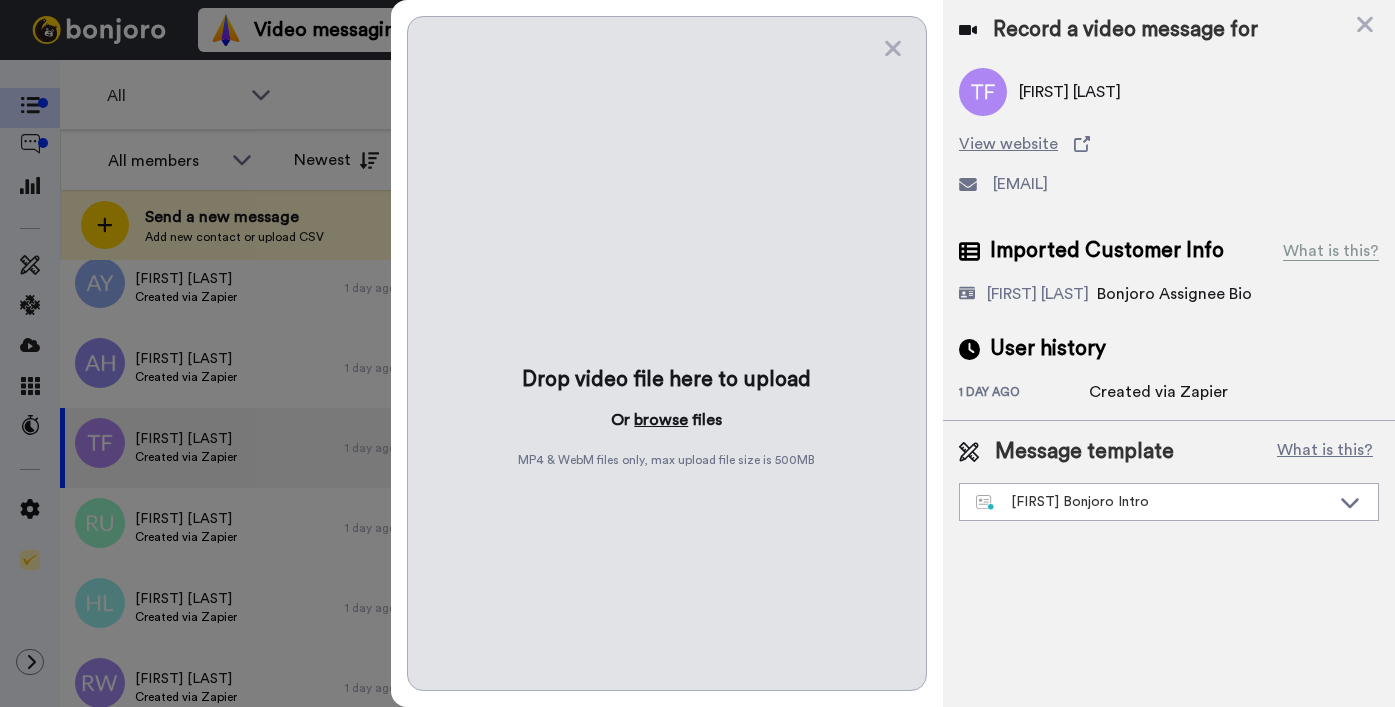 click on "browse" at bounding box center [661, 420] 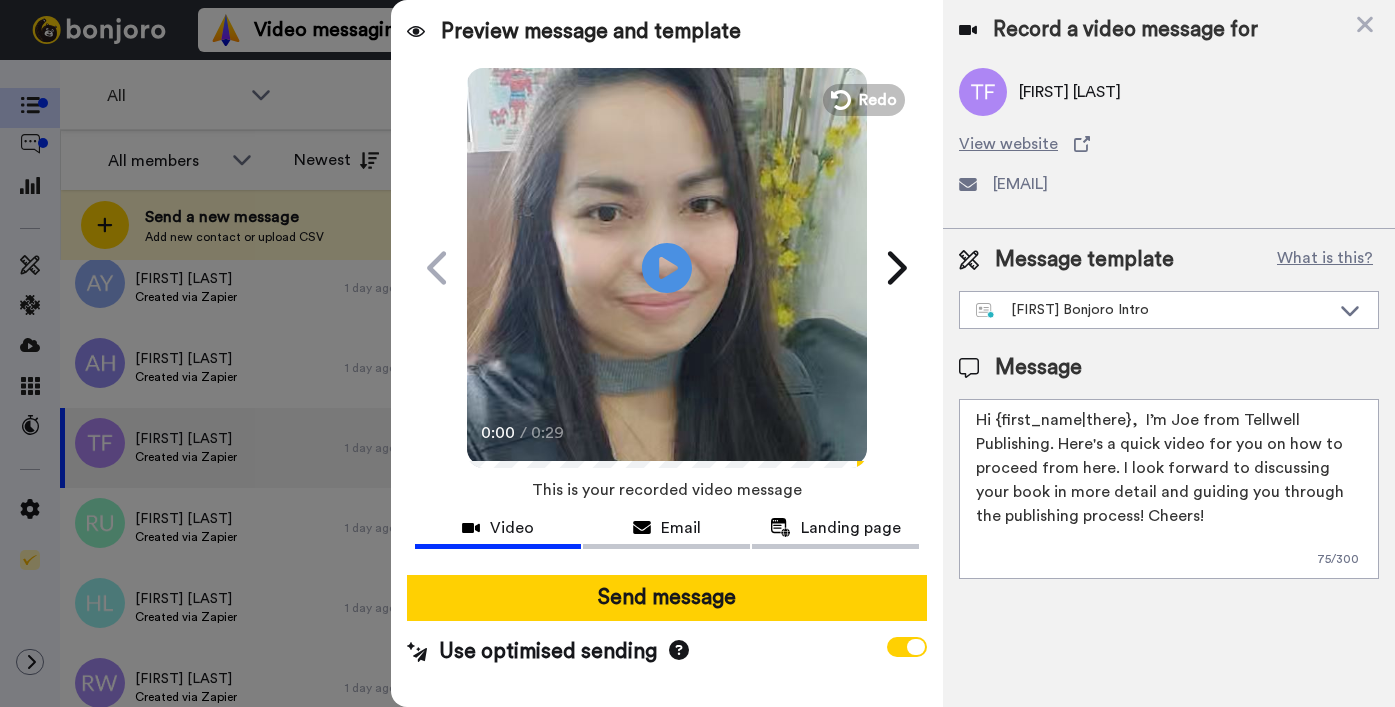 drag, startPoint x: 996, startPoint y: 413, endPoint x: 1126, endPoint y: 424, distance: 130.46455 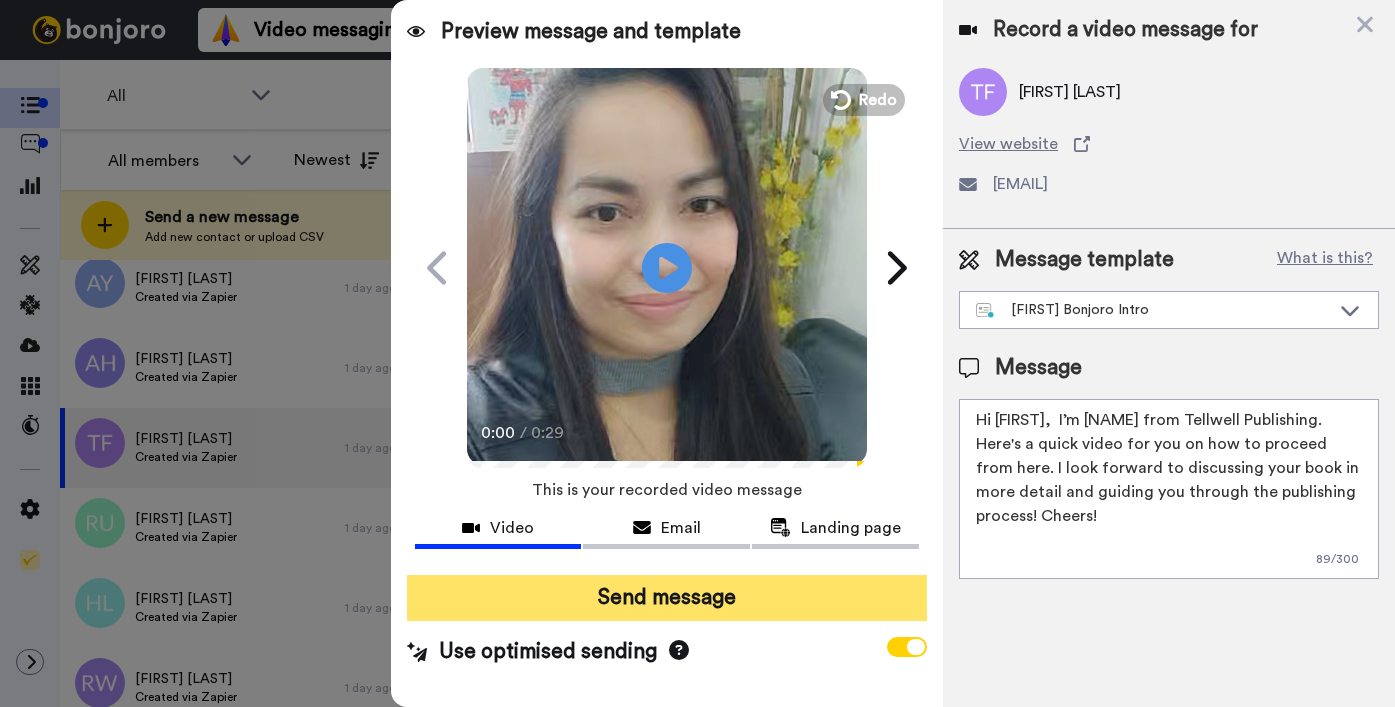 type on "Hi Todd,  I’m Joe from Tellwell Publishing. Here's a quick video for you on how to proceed from here. I look forward to discussing your book in more detail and guiding you through the publishing process! Cheers!" 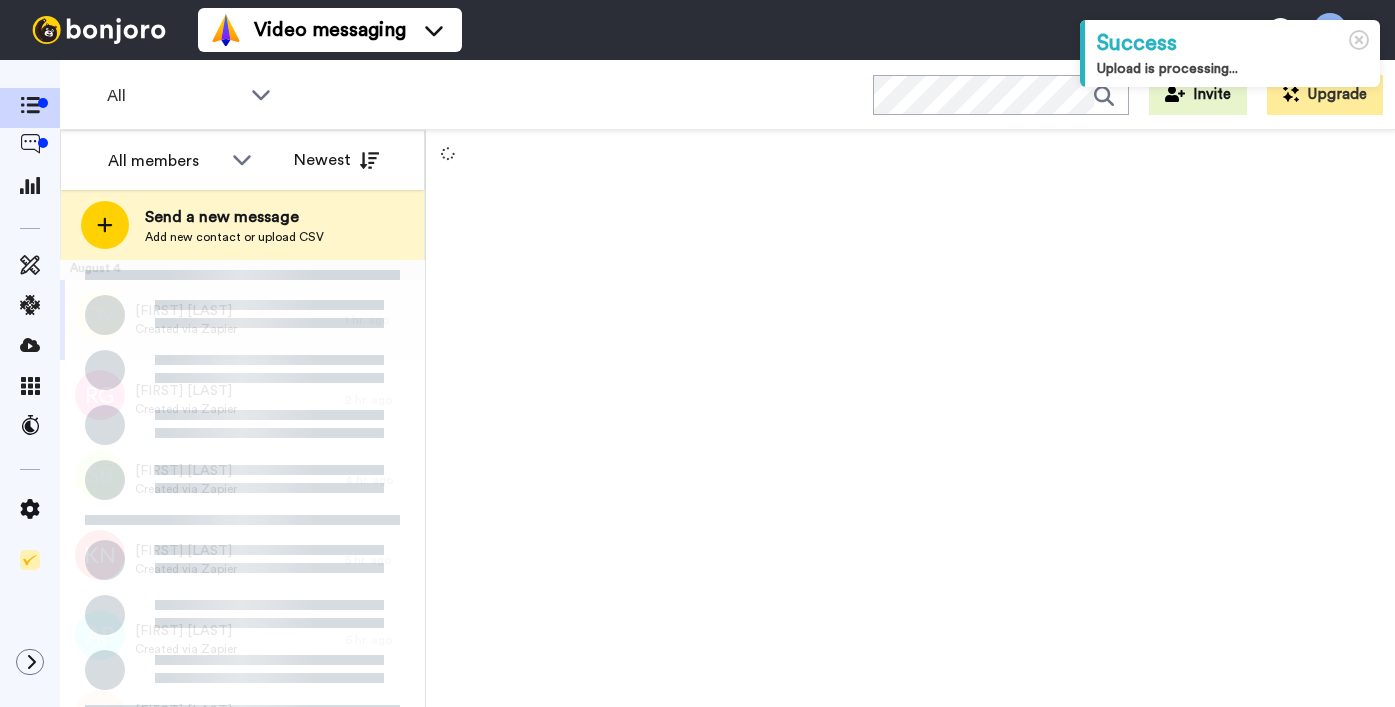 scroll, scrollTop: 0, scrollLeft: 0, axis: both 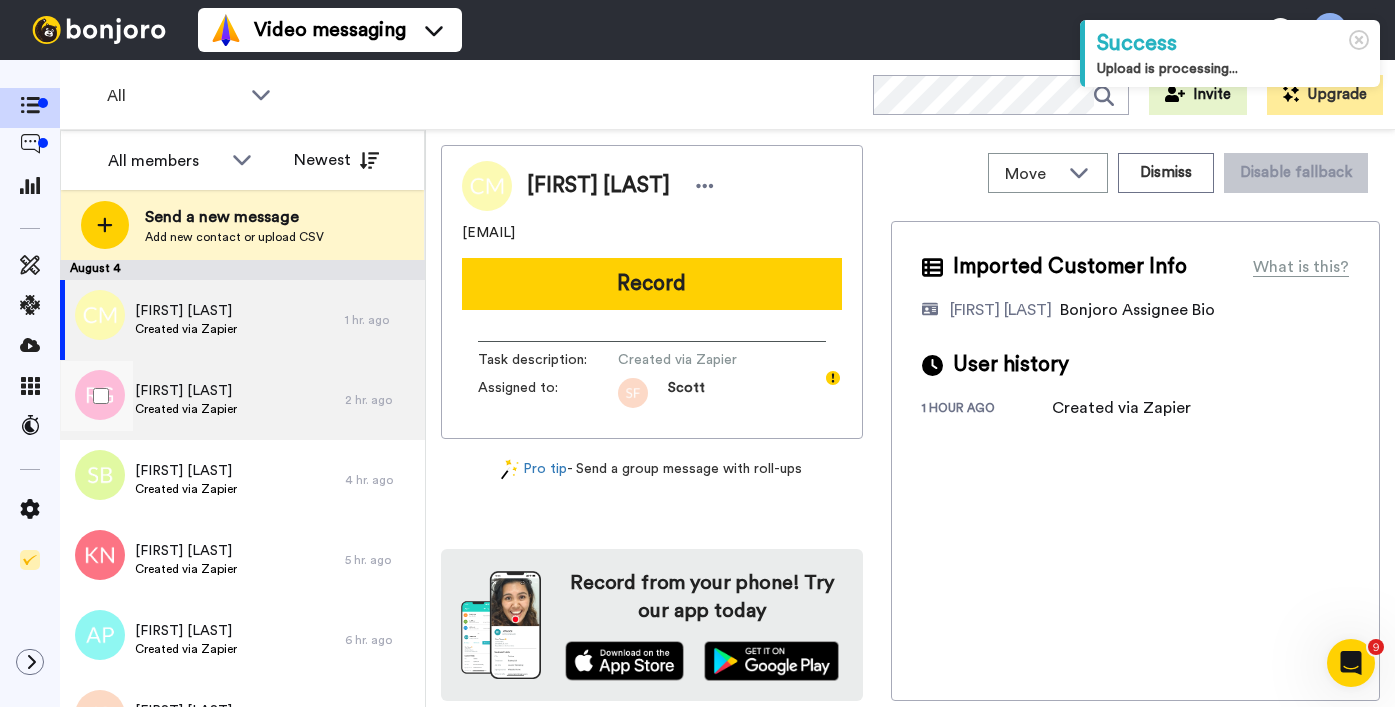 click on "Richelle Gibson" at bounding box center [186, 391] 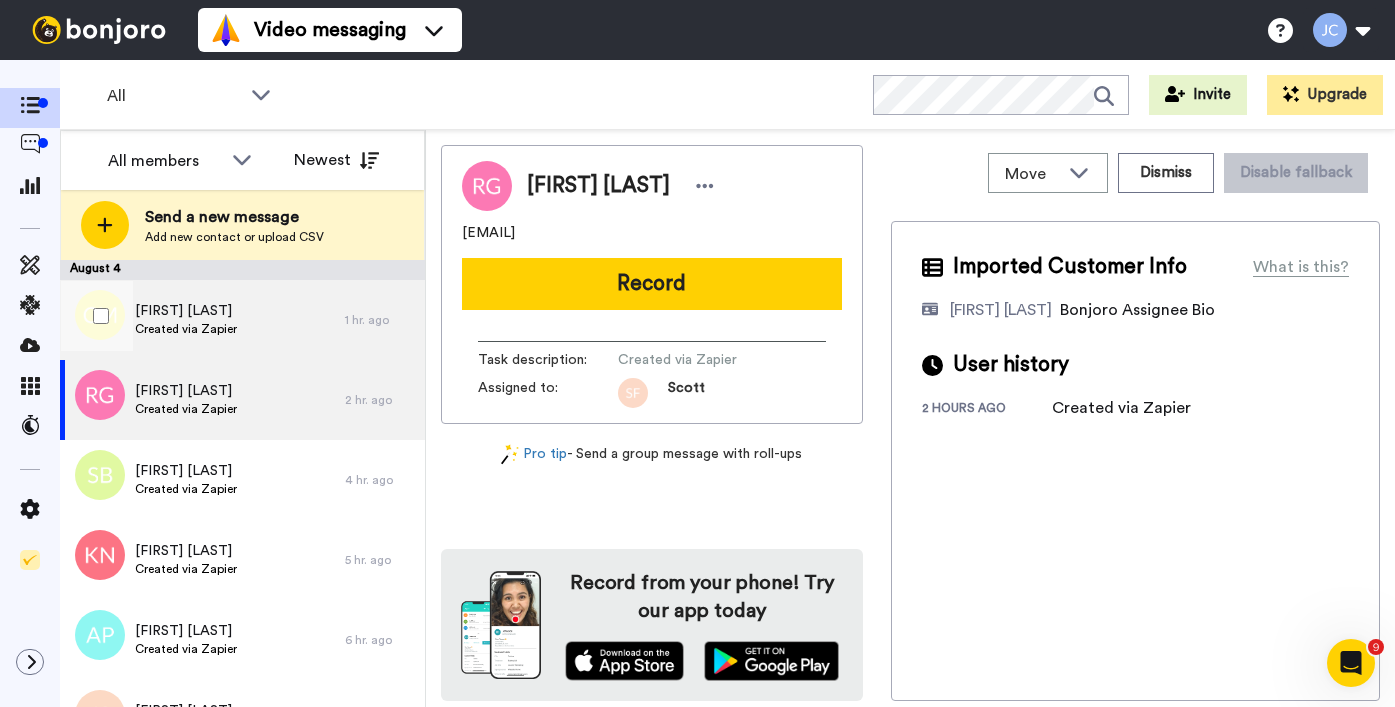 click on "Chloe Makin Created via Zapier" at bounding box center (202, 320) 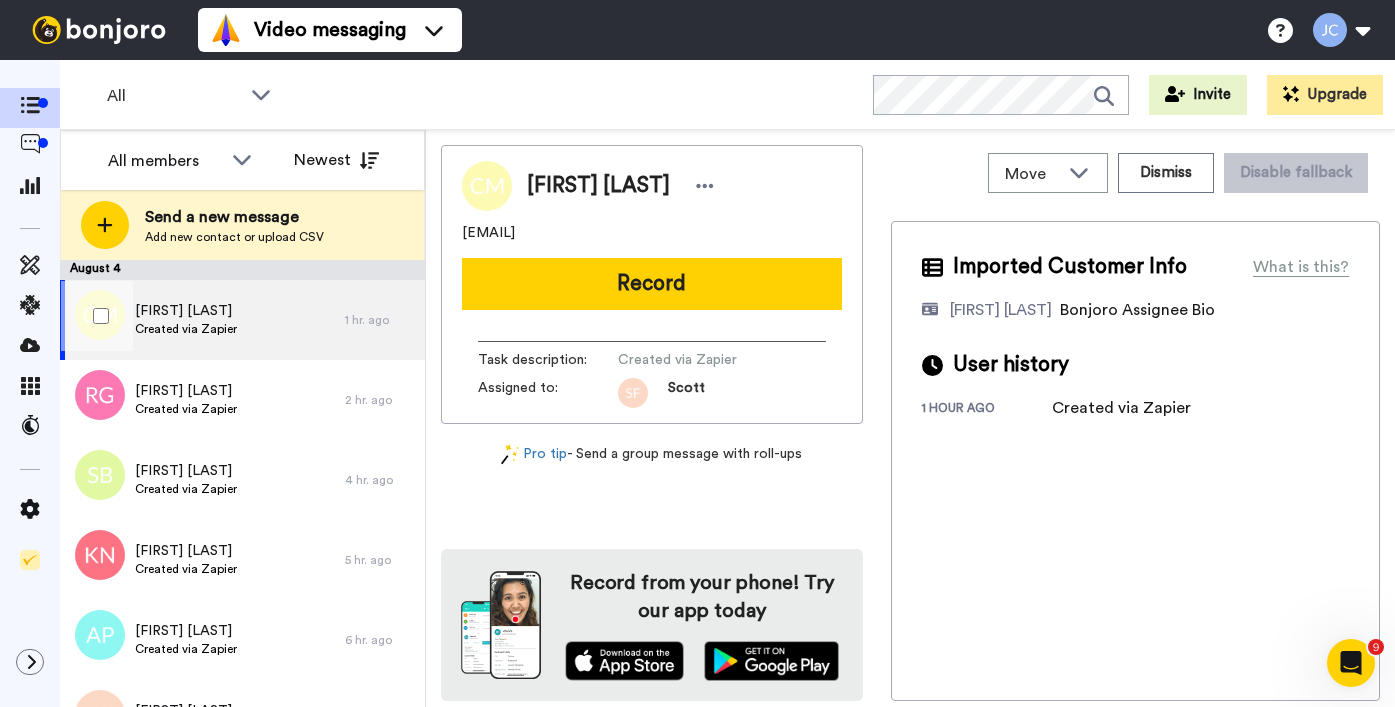 click on "Chloe Makin Created via Zapier" at bounding box center [202, 320] 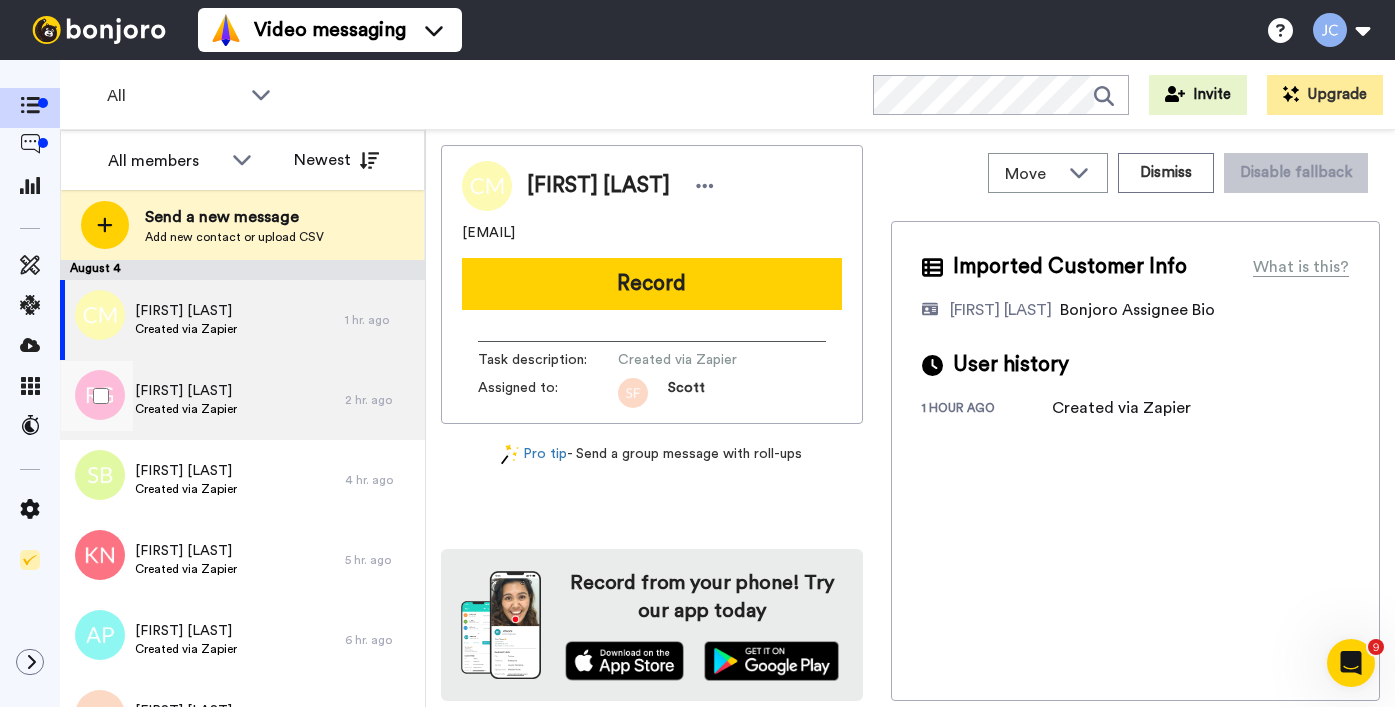 click on "Richelle Gibson" at bounding box center (186, 391) 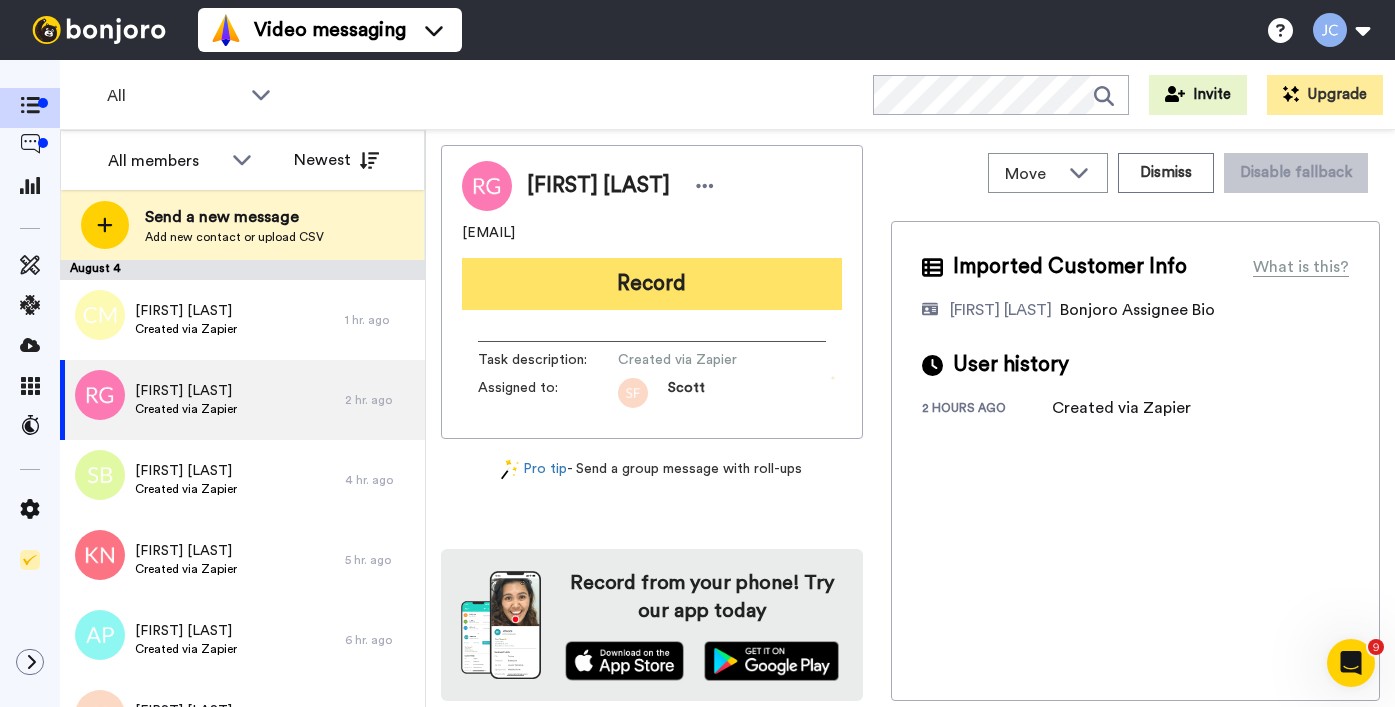 click on "Record" at bounding box center (652, 284) 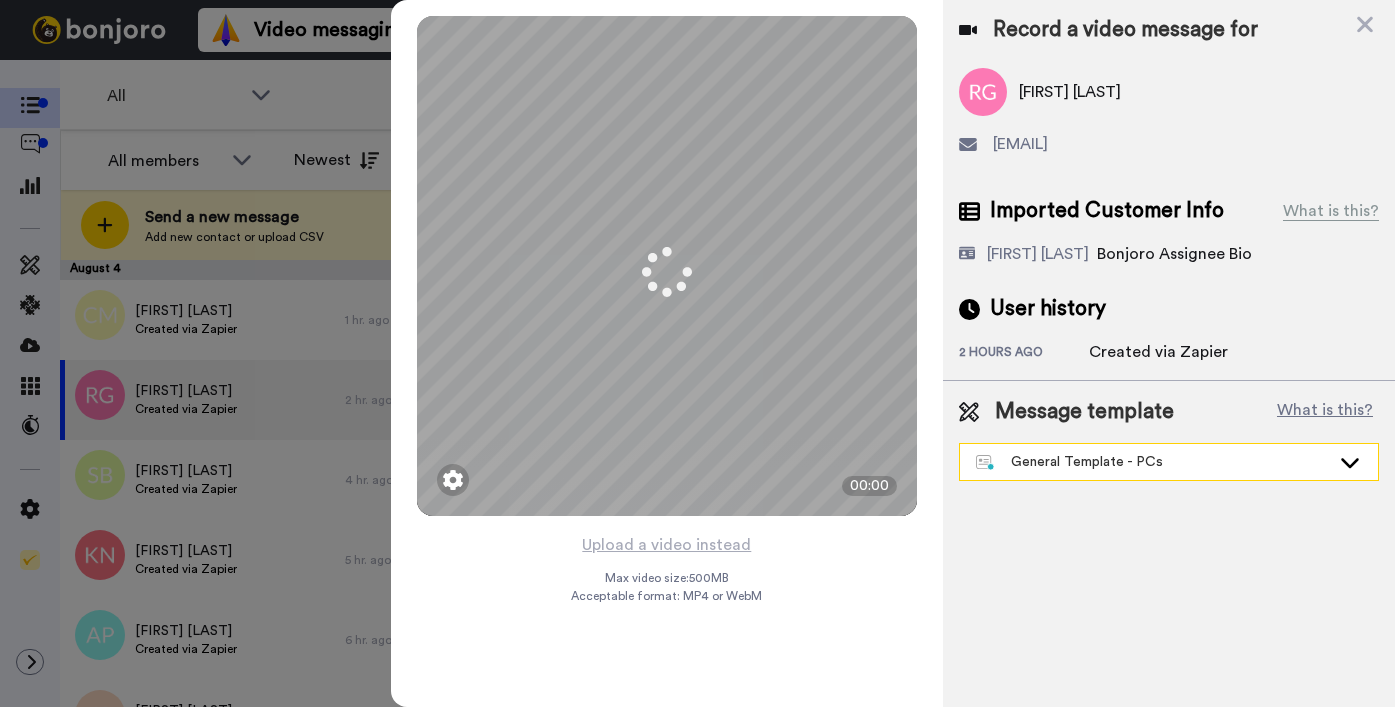 click on "General Template - PCs" at bounding box center [1153, 462] 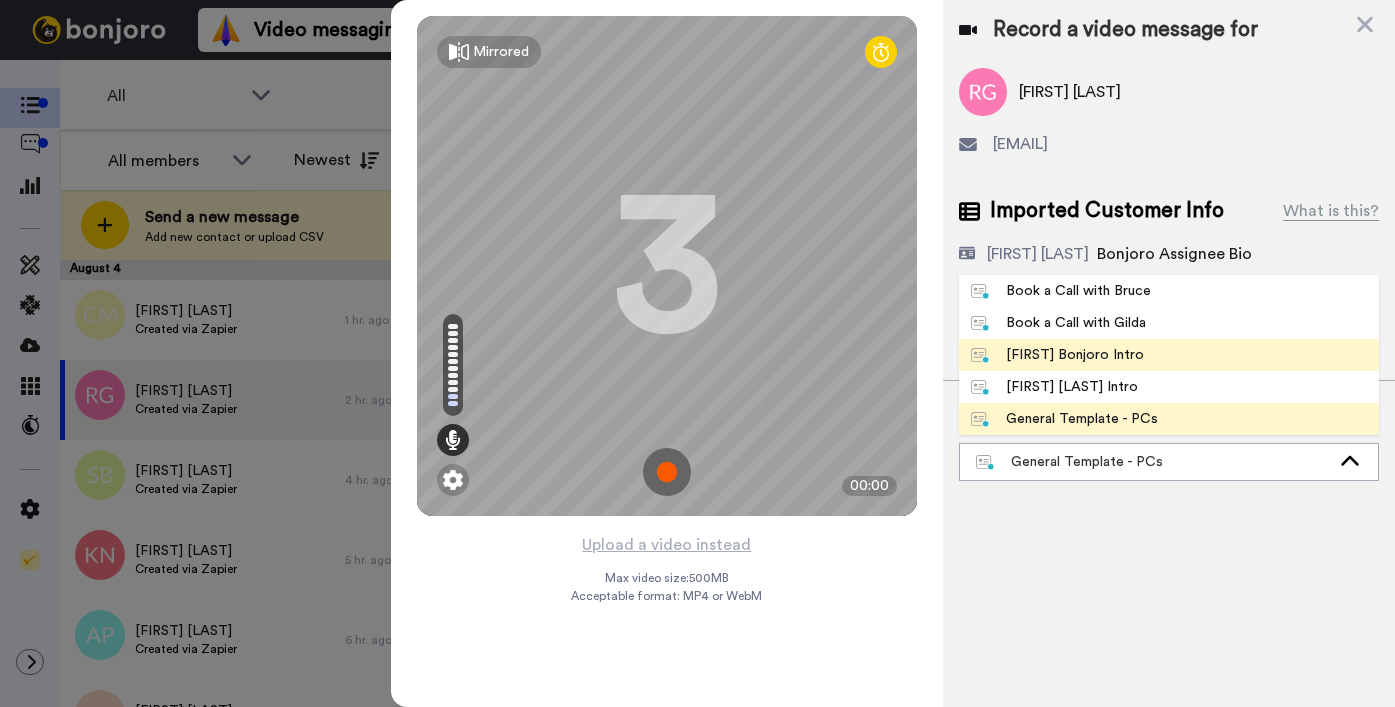 click on "[FIRST] Bonjoro Intro" at bounding box center (1057, 355) 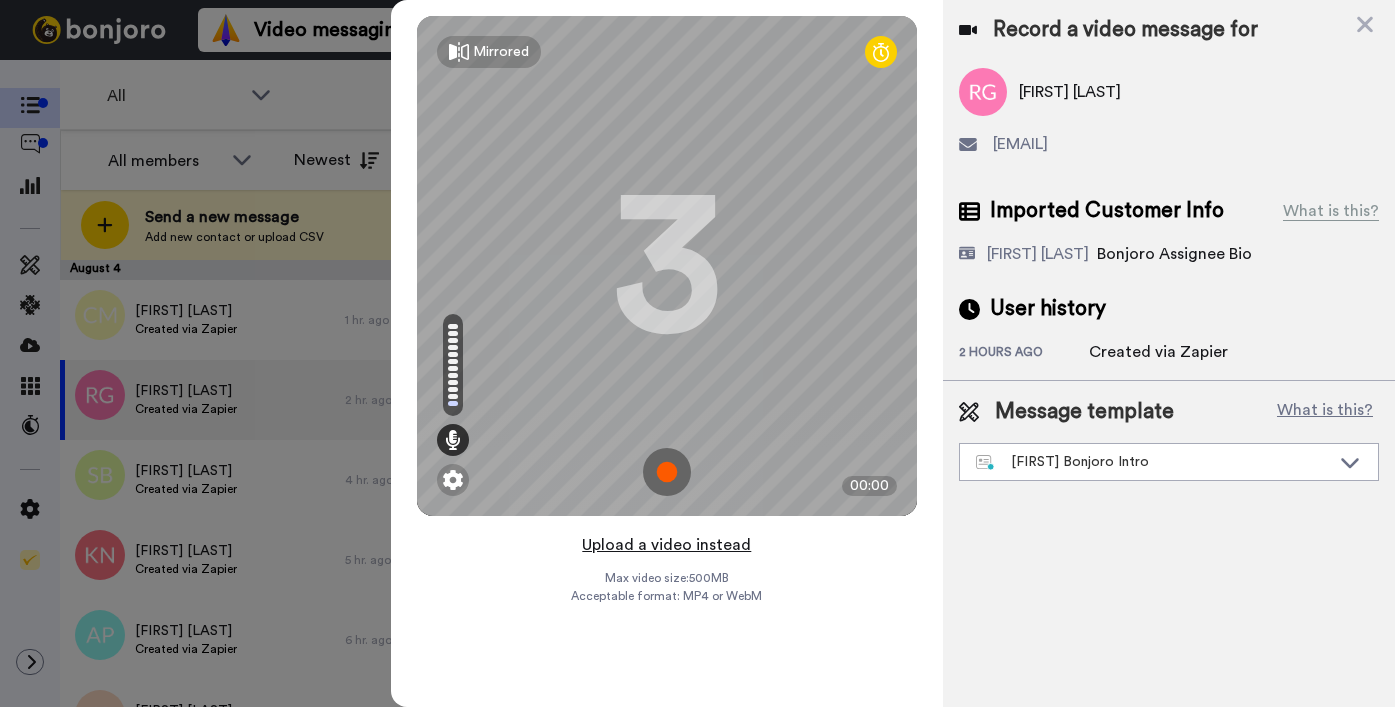 click on "Upload a video instead" at bounding box center [666, 545] 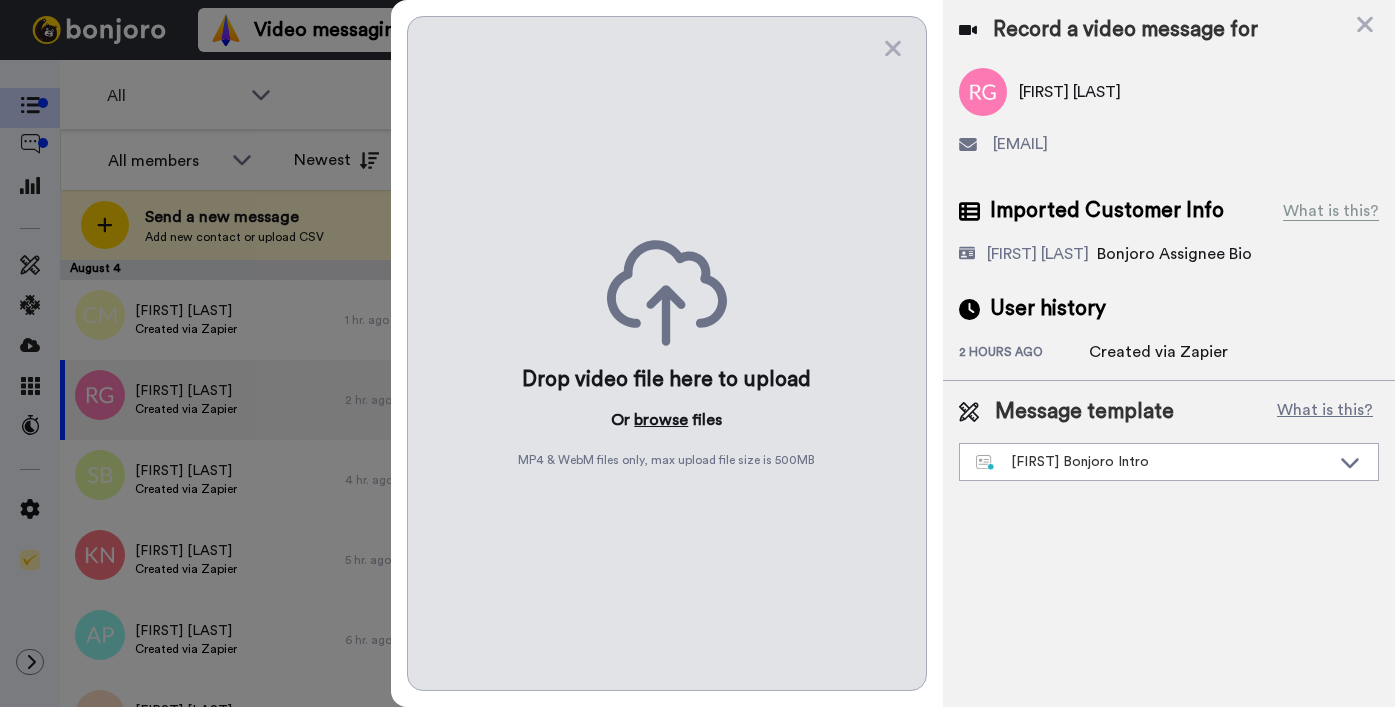 click on "browse" at bounding box center (661, 420) 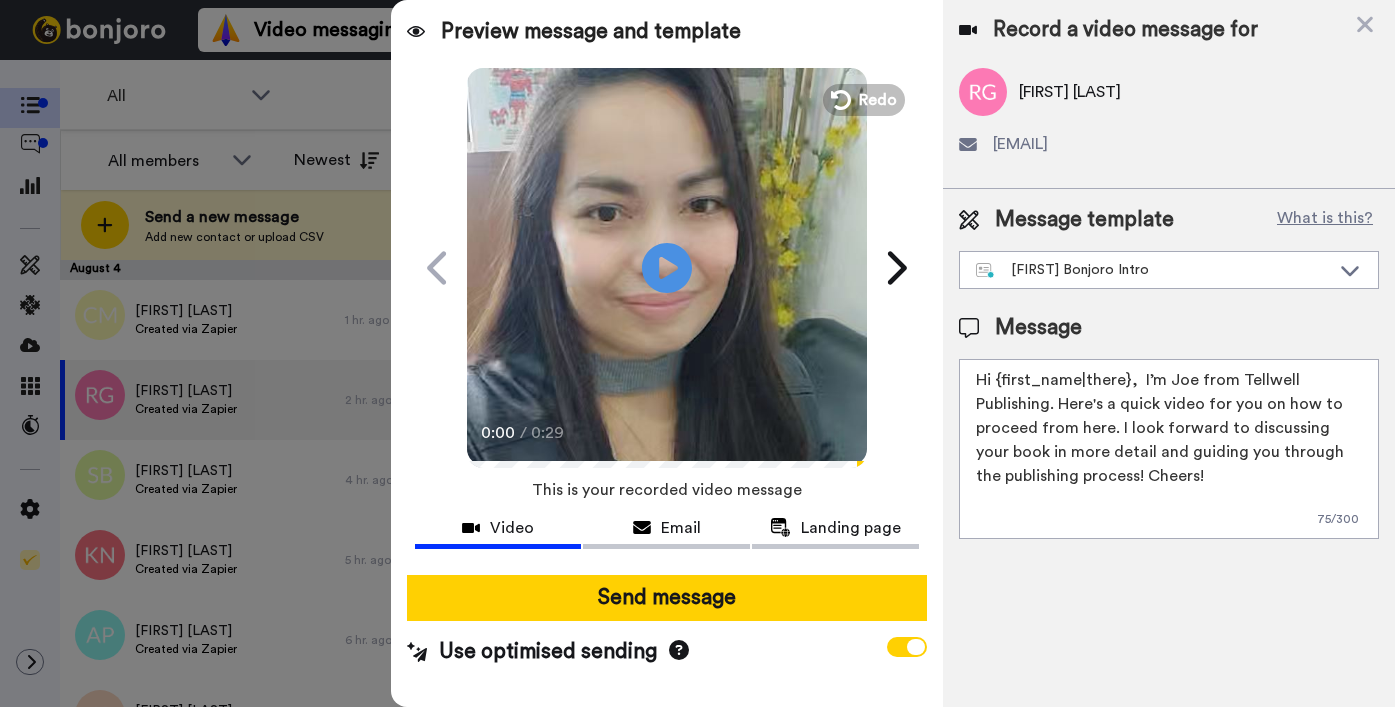 drag, startPoint x: 995, startPoint y: 380, endPoint x: 1126, endPoint y: 382, distance: 131.01526 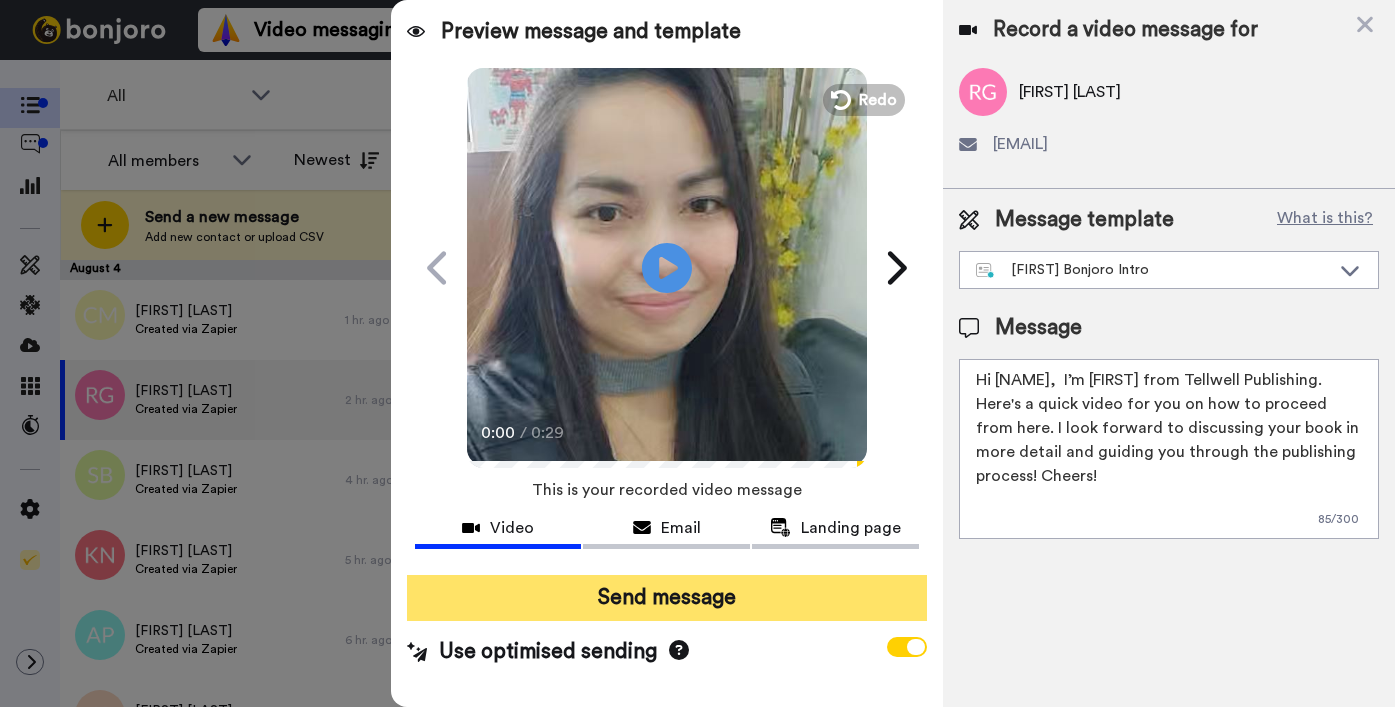 type on "Hi Richelle,  I’m Joe from Tellwell Publishing. Here's a quick video for you on how to proceed from here. I look forward to discussing your book in more detail and guiding you through the publishing process! Cheers!" 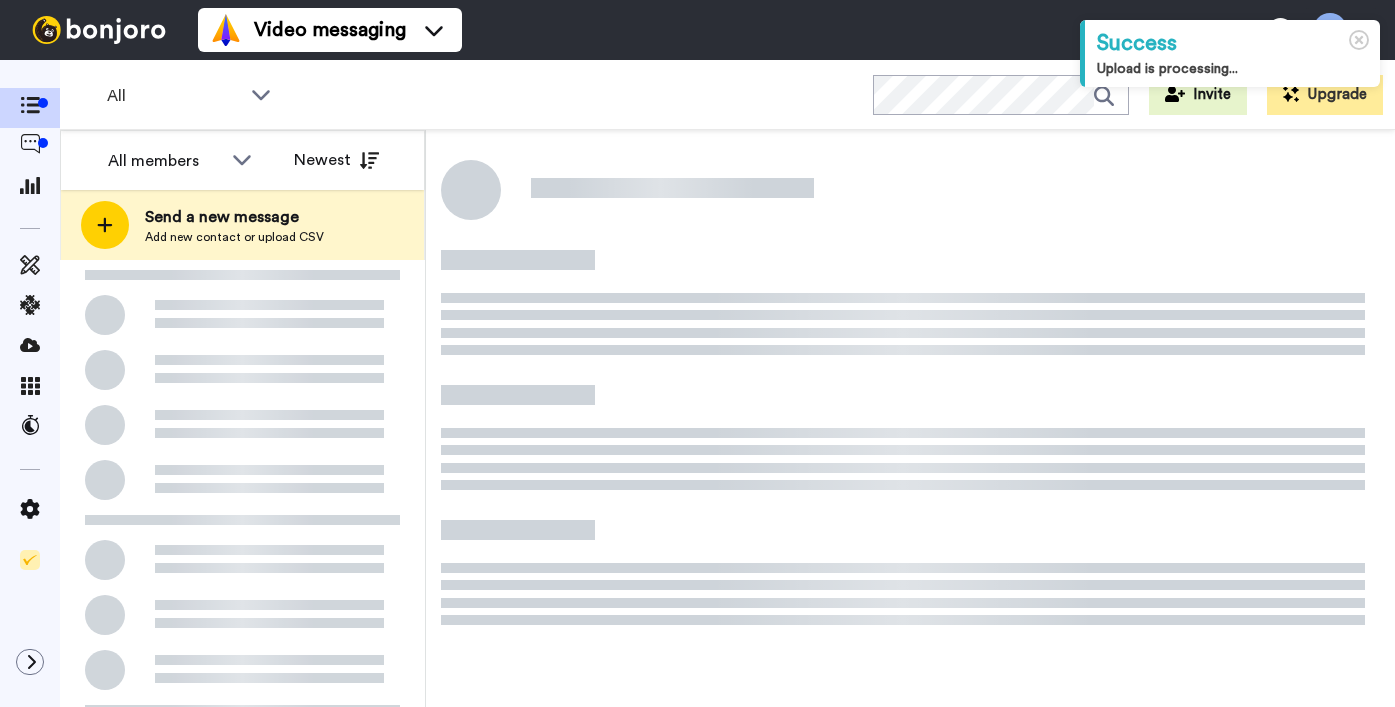 scroll, scrollTop: 0, scrollLeft: 0, axis: both 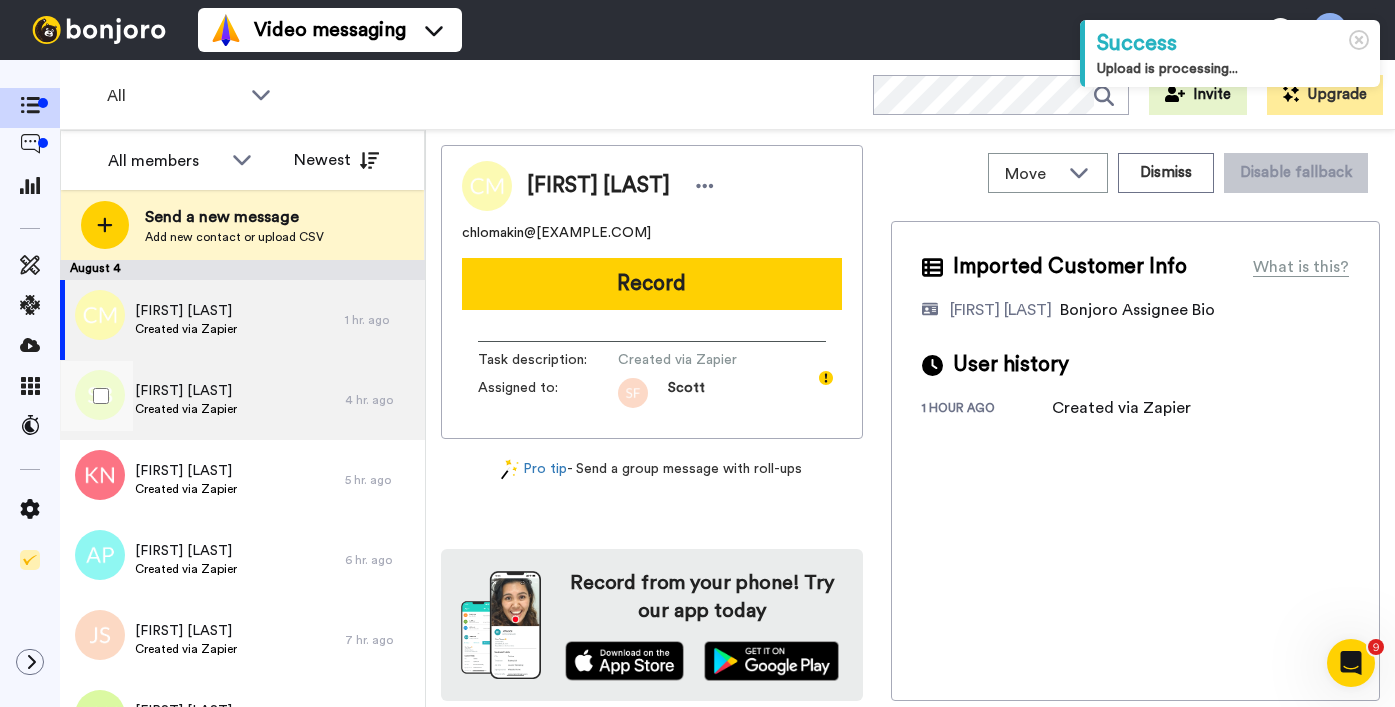 click on "Created via Zapier" at bounding box center (186, 409) 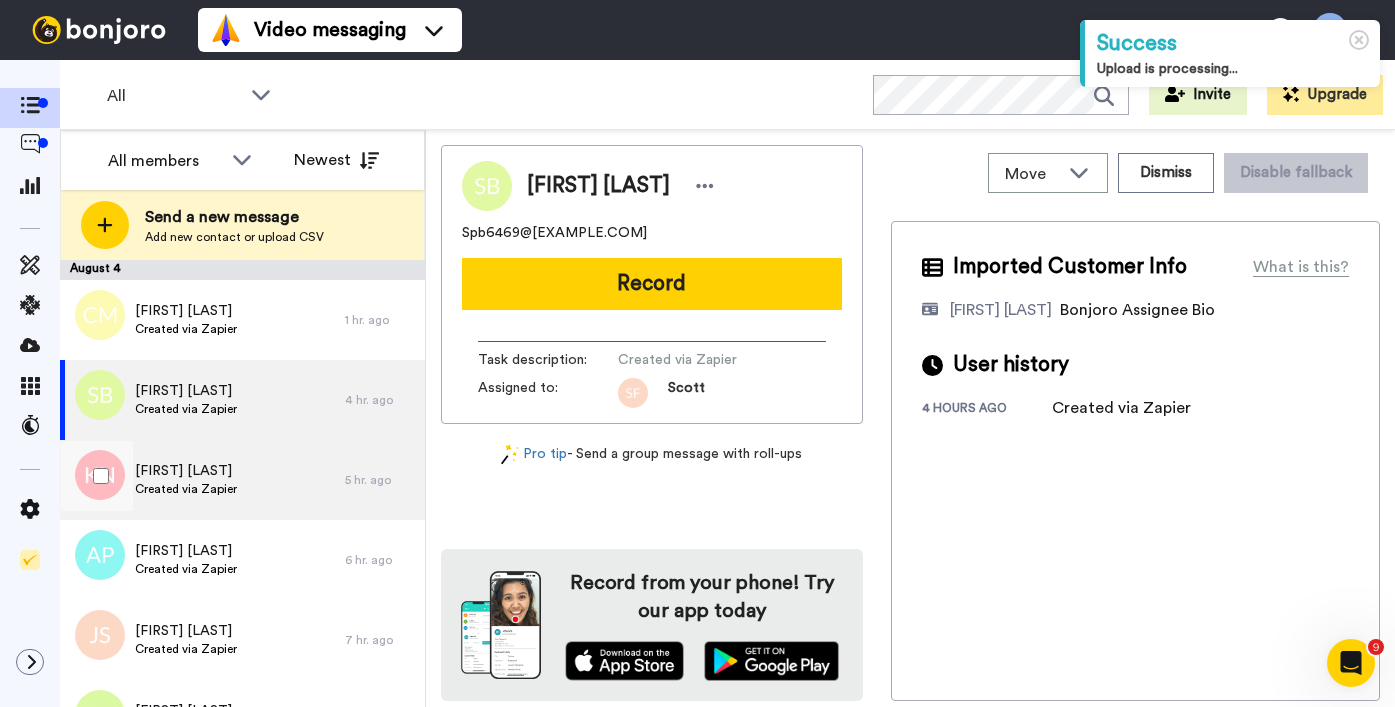 click on "[FIRST] [LAST] Created via Zapier" at bounding box center (186, 480) 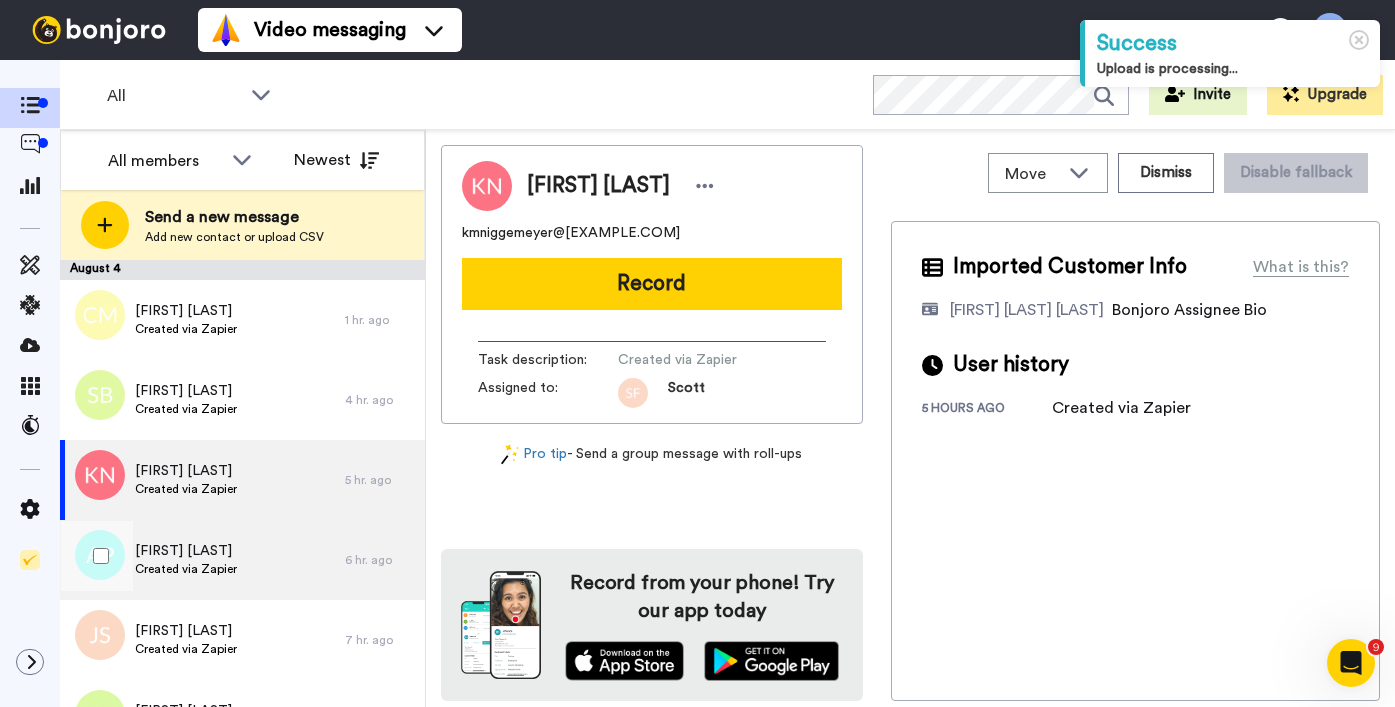 click on "[FIRST] [LAST]" at bounding box center (186, 551) 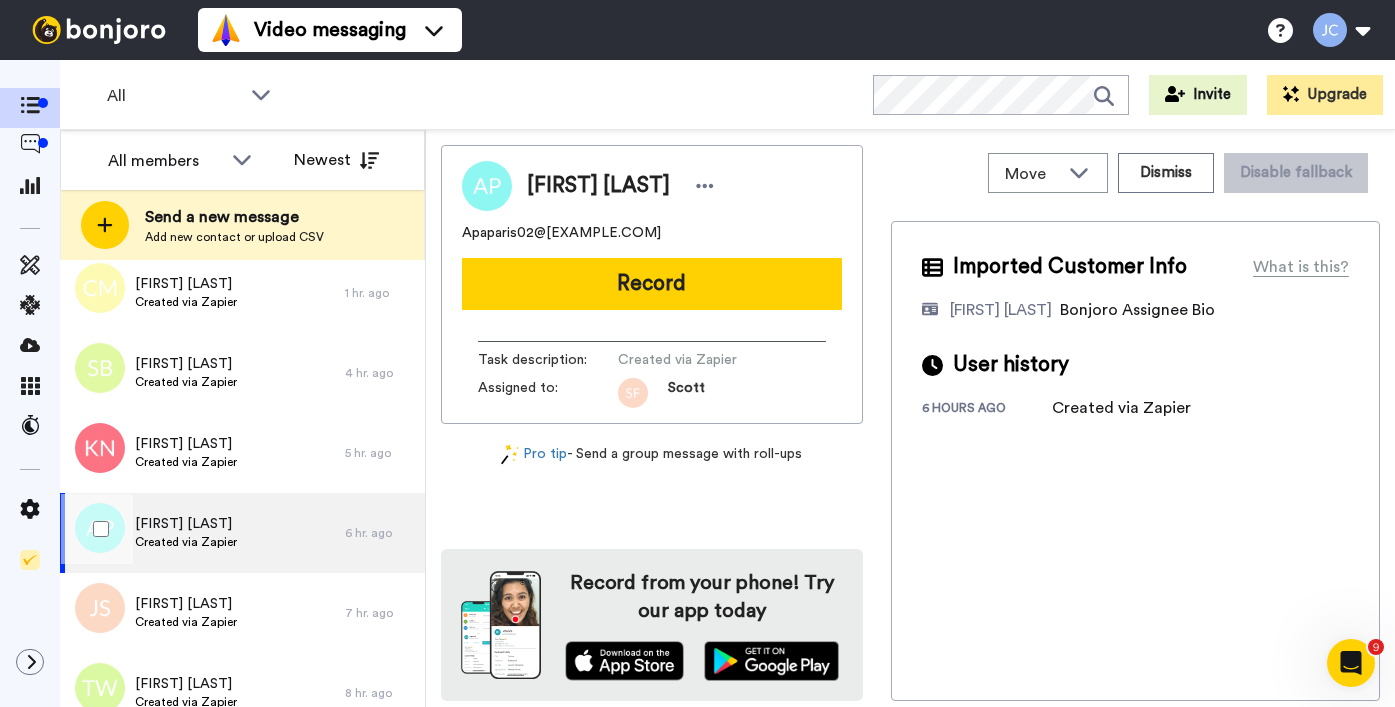 scroll, scrollTop: 56, scrollLeft: 0, axis: vertical 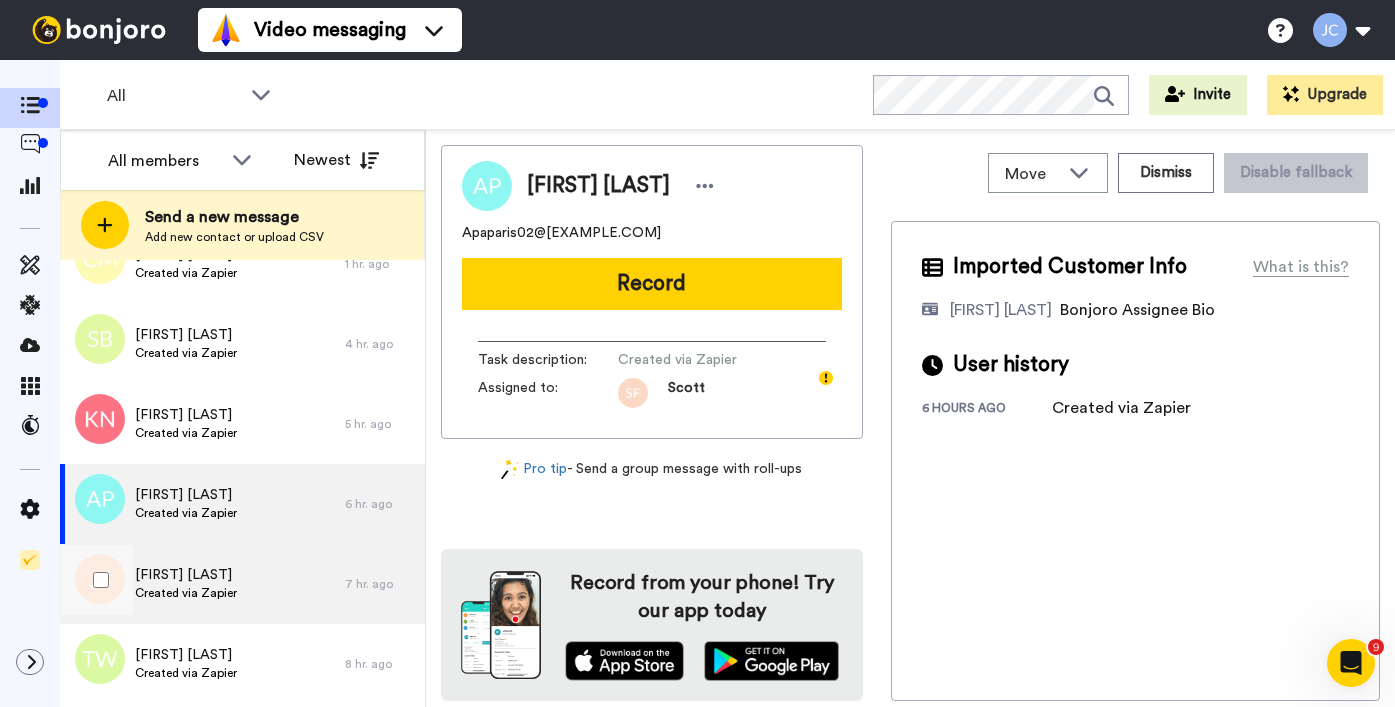 click on "Created via Zapier" at bounding box center [186, 593] 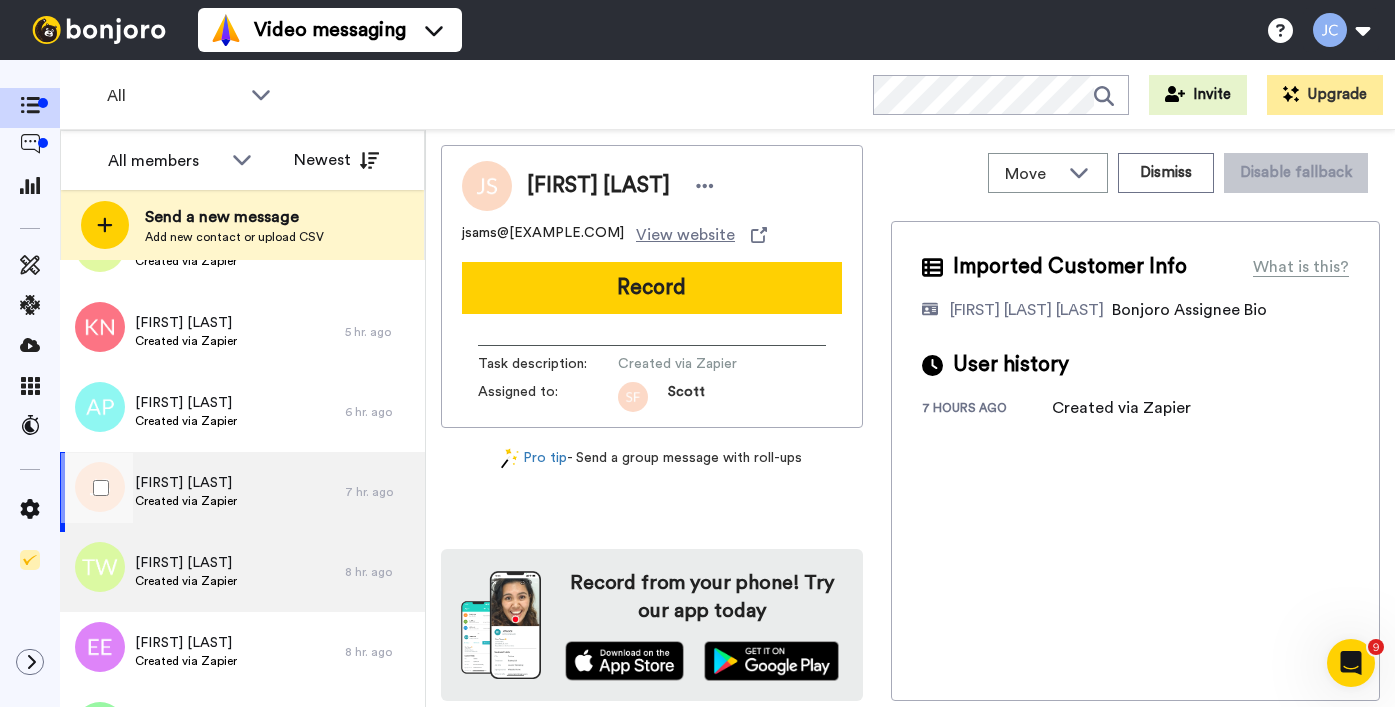 scroll, scrollTop: 152, scrollLeft: 0, axis: vertical 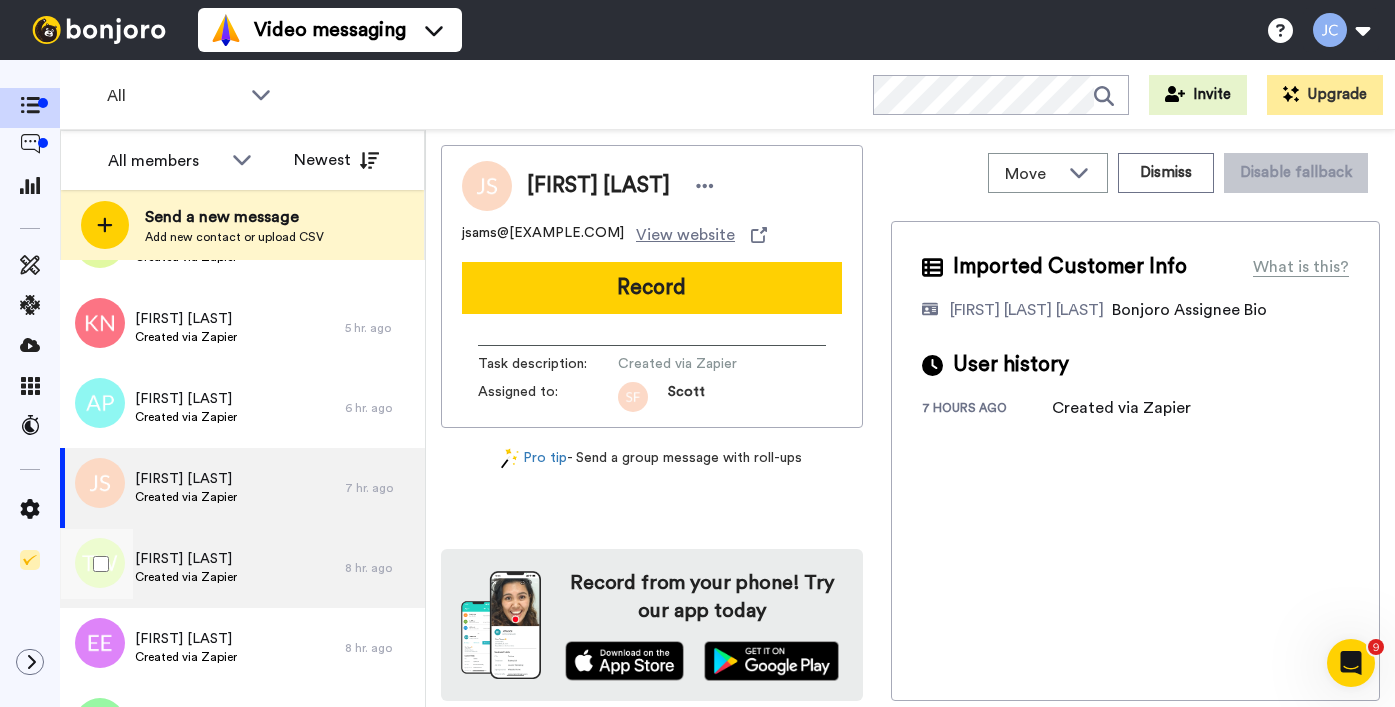 click on "[FIRST] [LAST]" at bounding box center [186, 559] 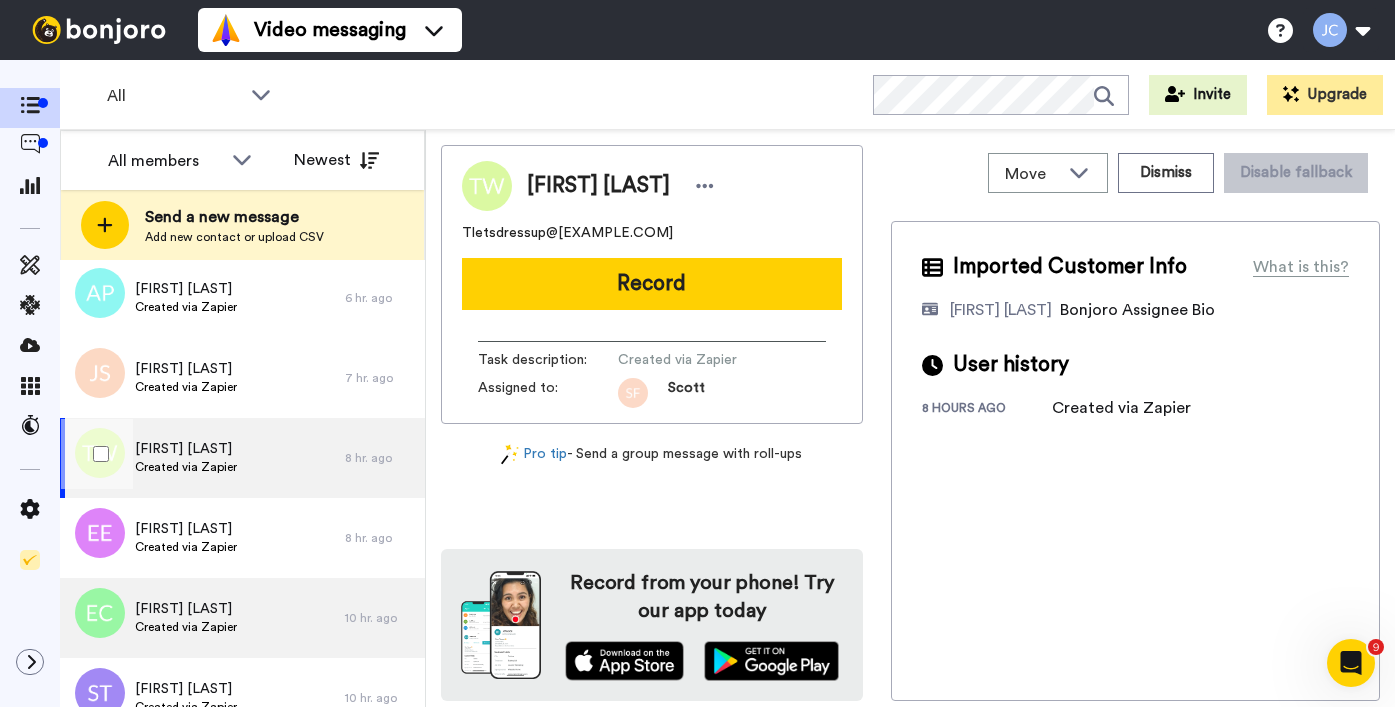scroll, scrollTop: 336, scrollLeft: 0, axis: vertical 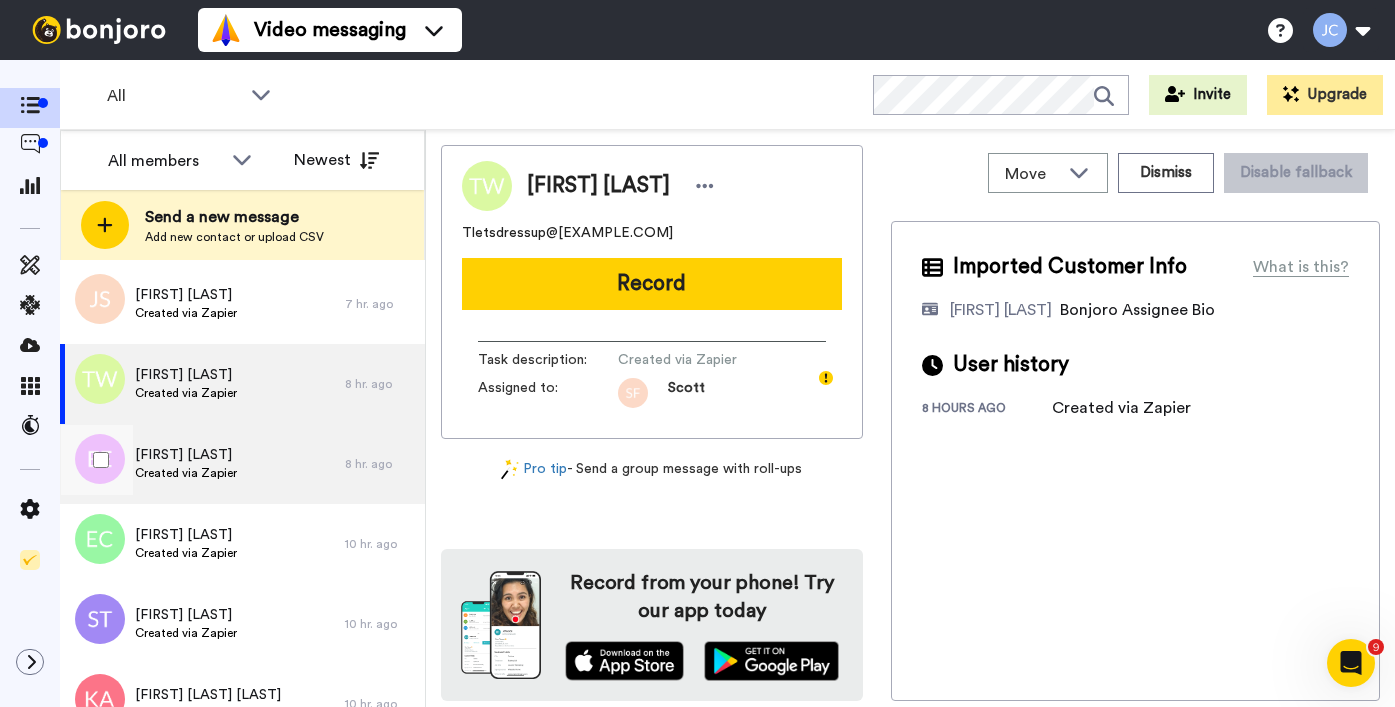 click on "Created via Zapier" at bounding box center (186, 473) 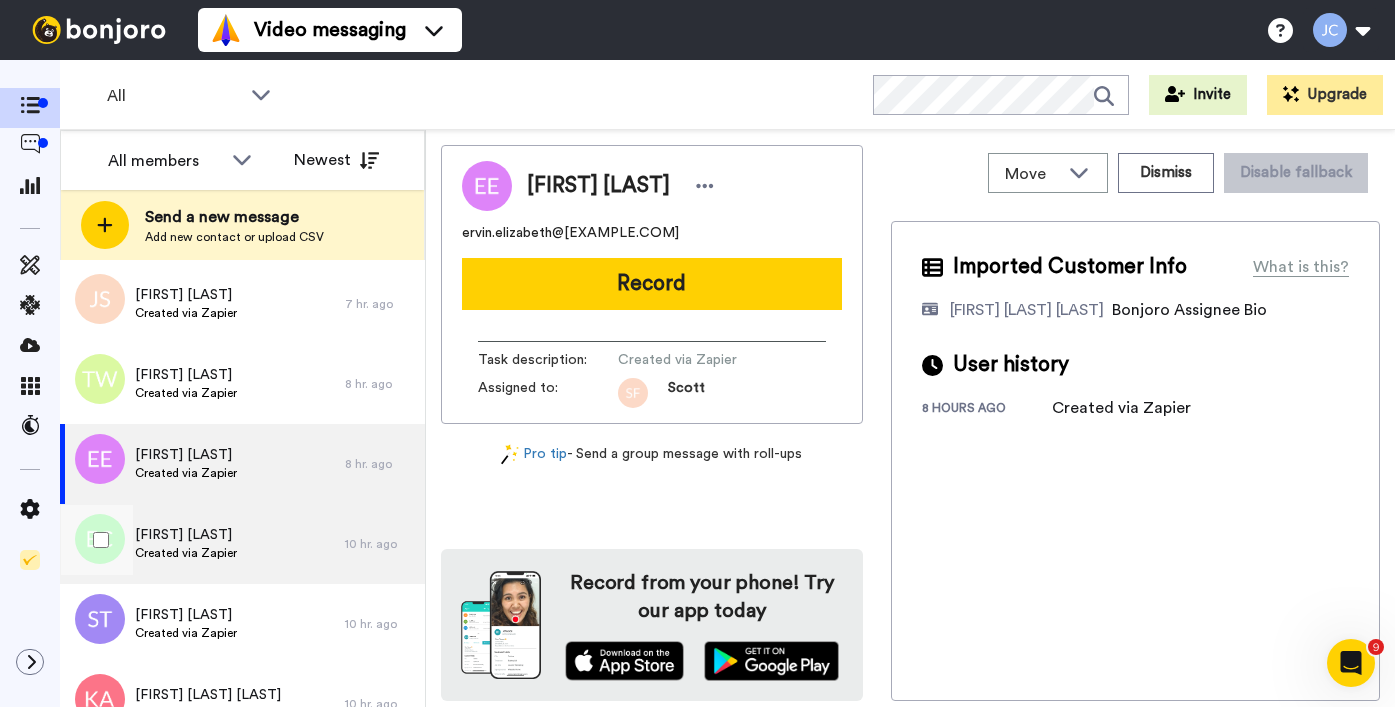 click on "Created via Zapier" at bounding box center [186, 553] 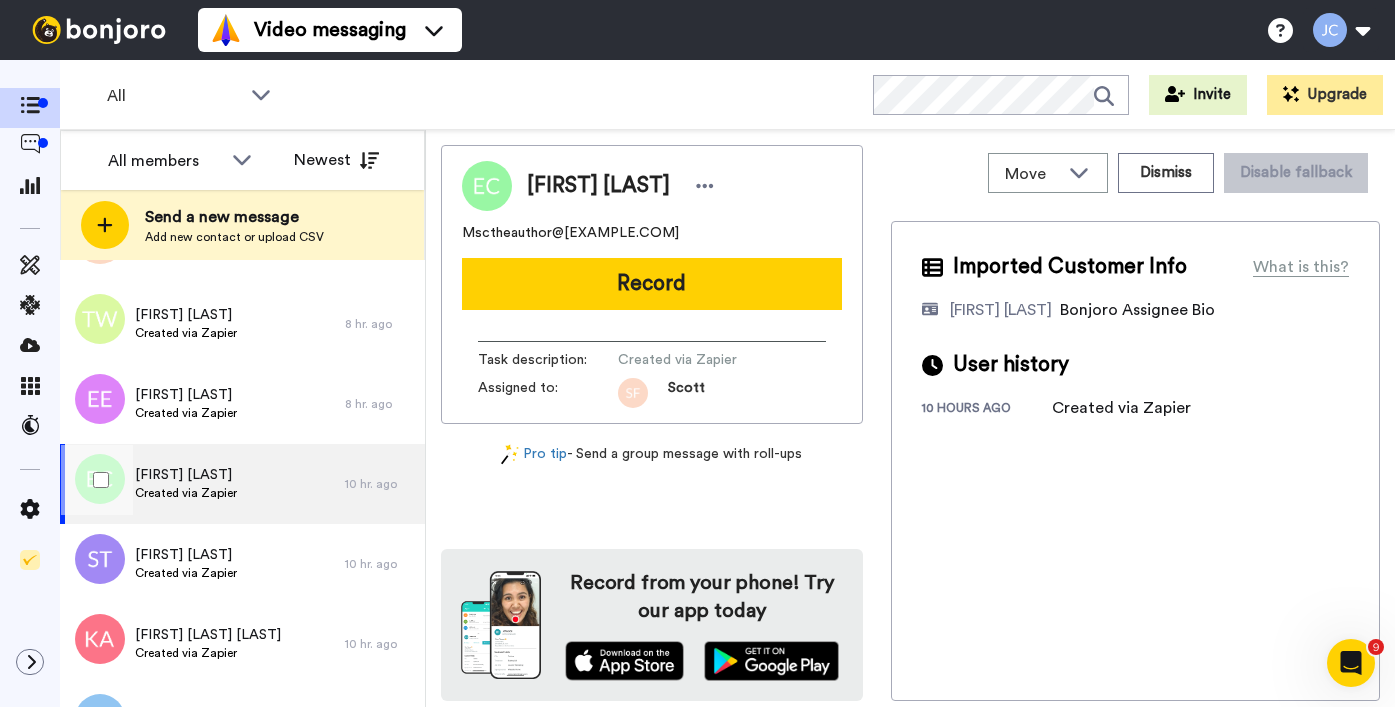 scroll, scrollTop: 494, scrollLeft: 0, axis: vertical 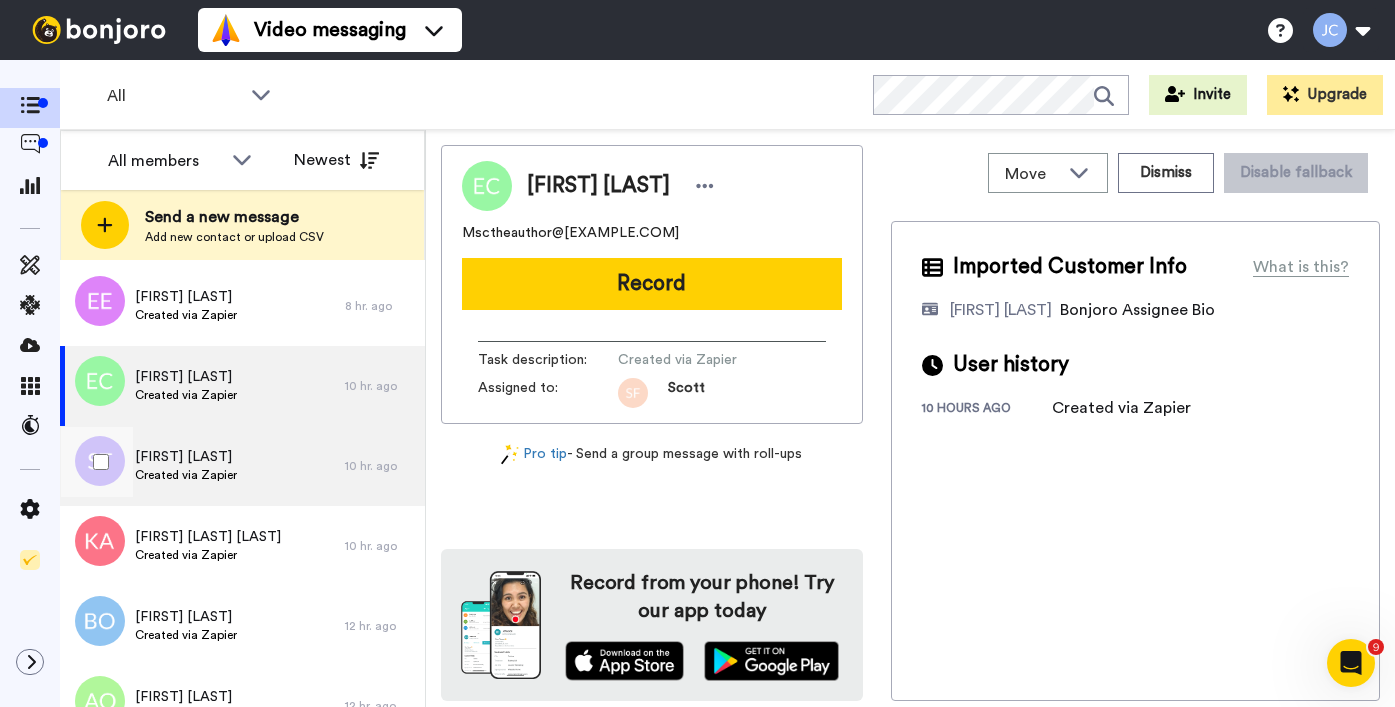 click on "Created via Zapier" at bounding box center (186, 475) 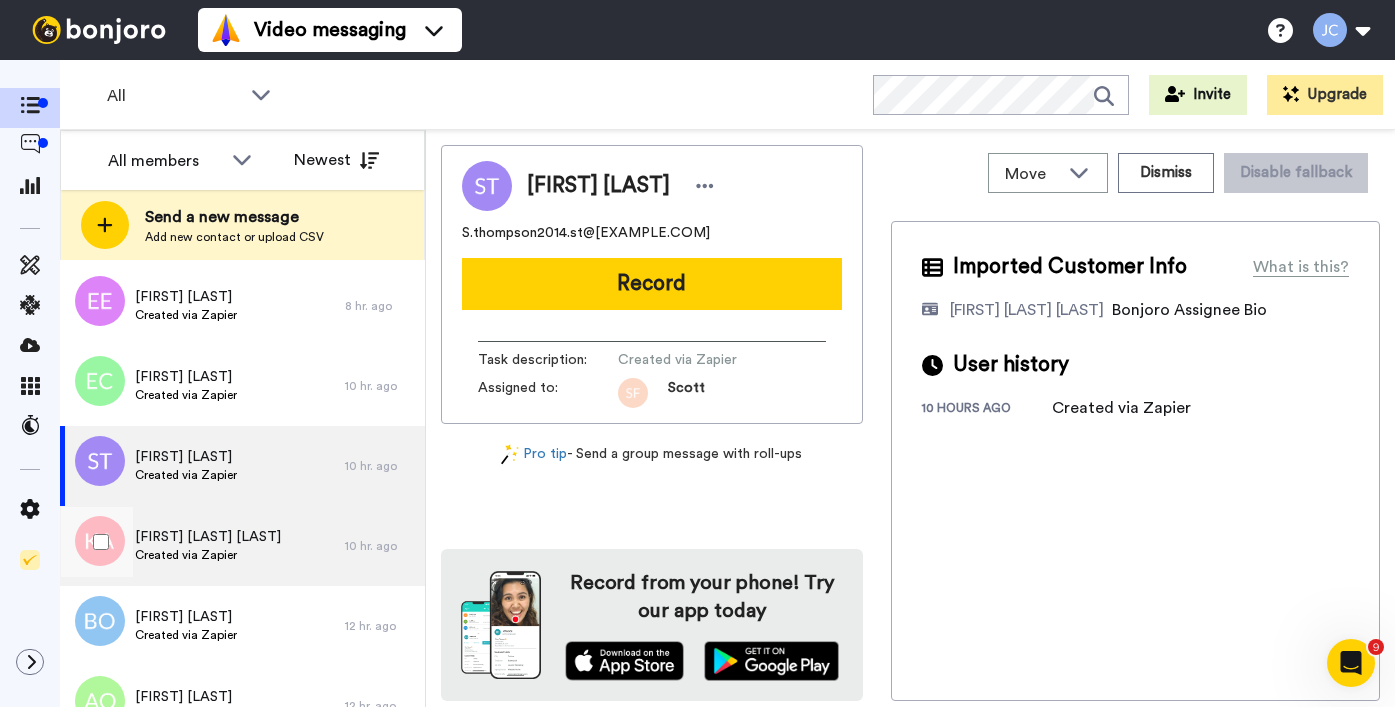click on "Created via Zapier" at bounding box center (208, 555) 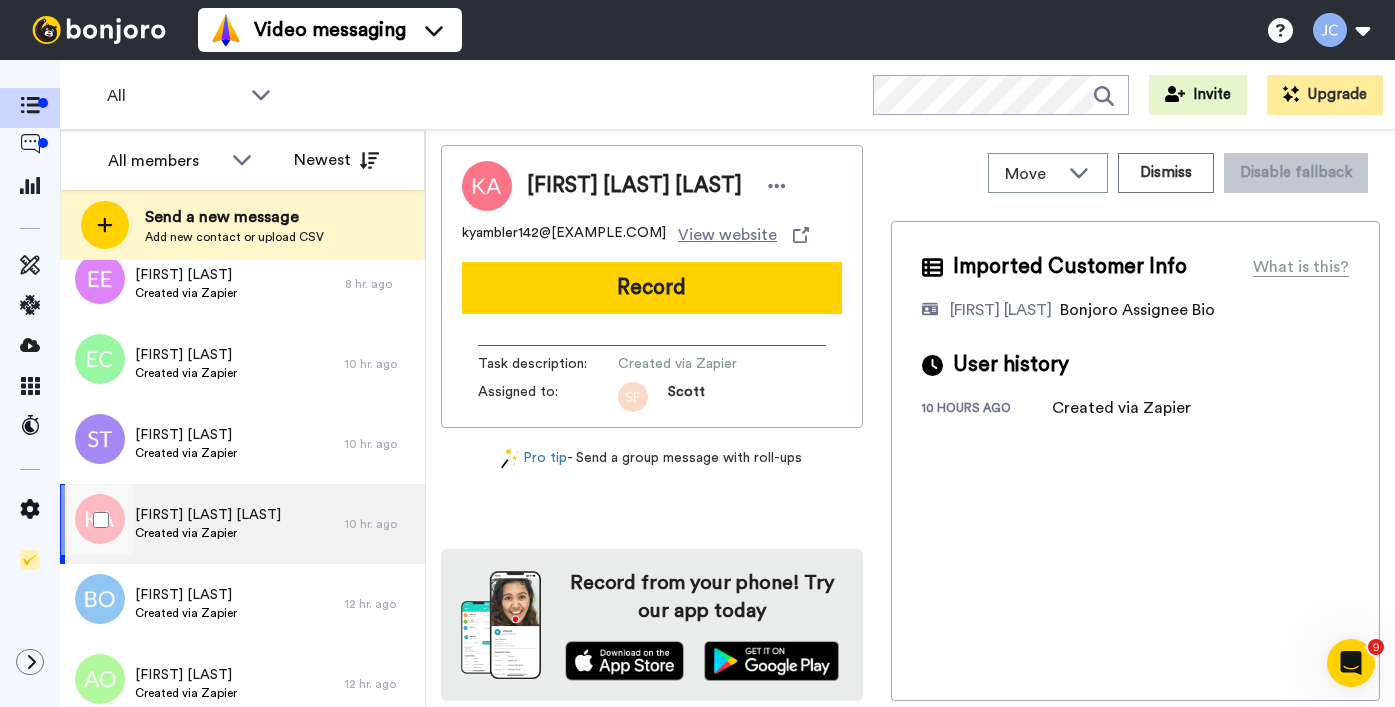 scroll, scrollTop: 591, scrollLeft: 0, axis: vertical 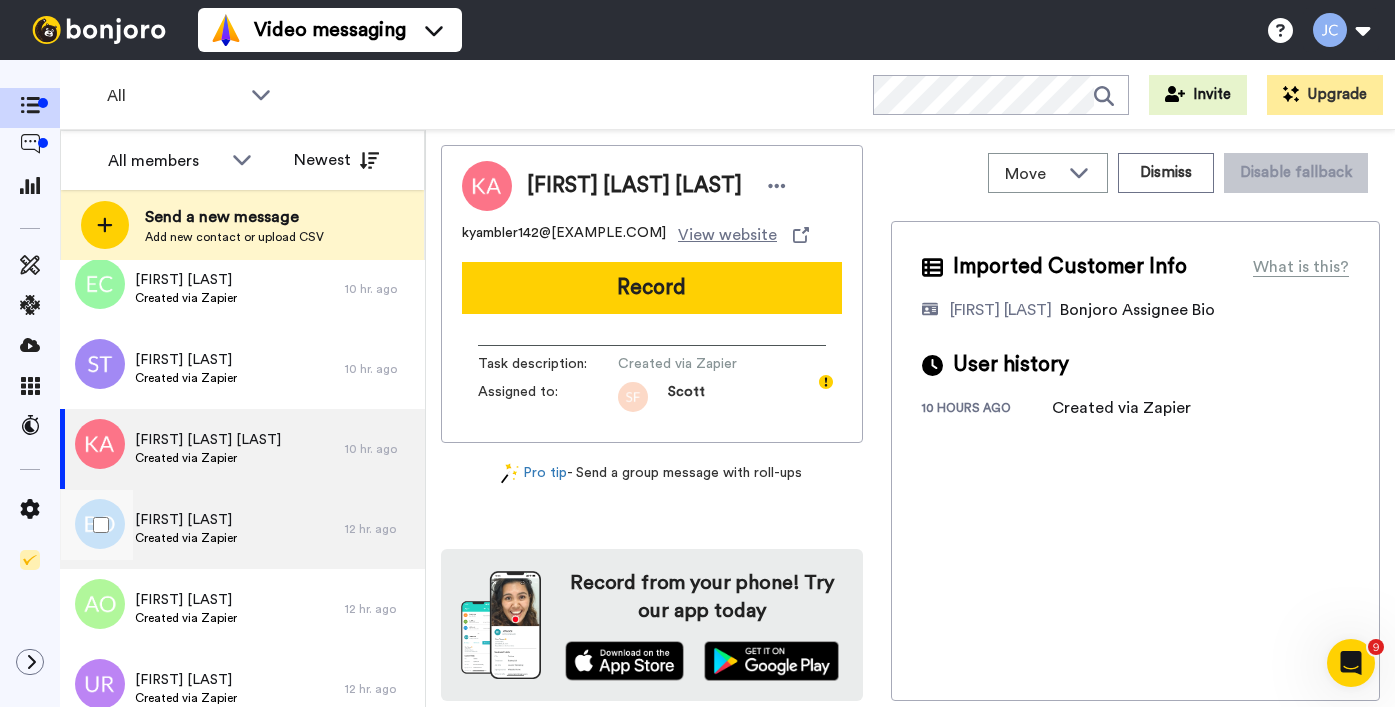 click on "[FIRST] [LAST]" at bounding box center [186, 520] 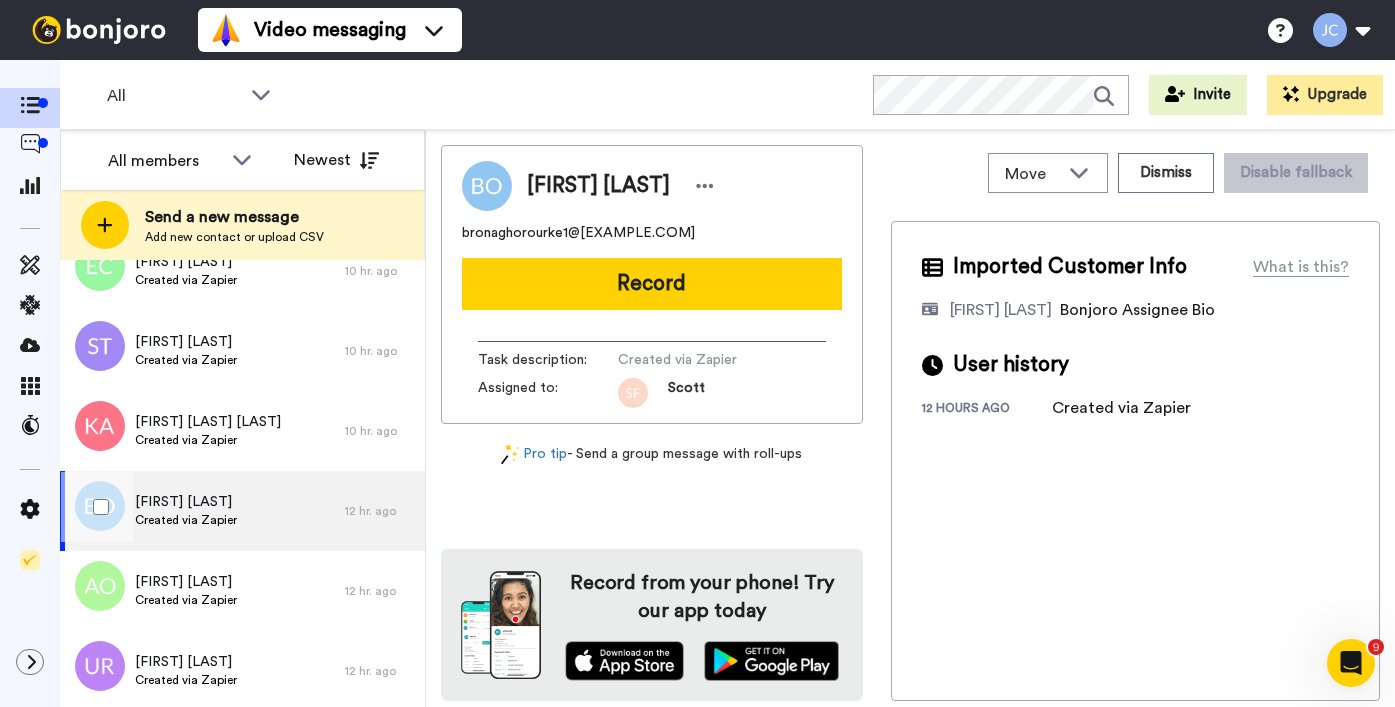 scroll, scrollTop: 693, scrollLeft: 0, axis: vertical 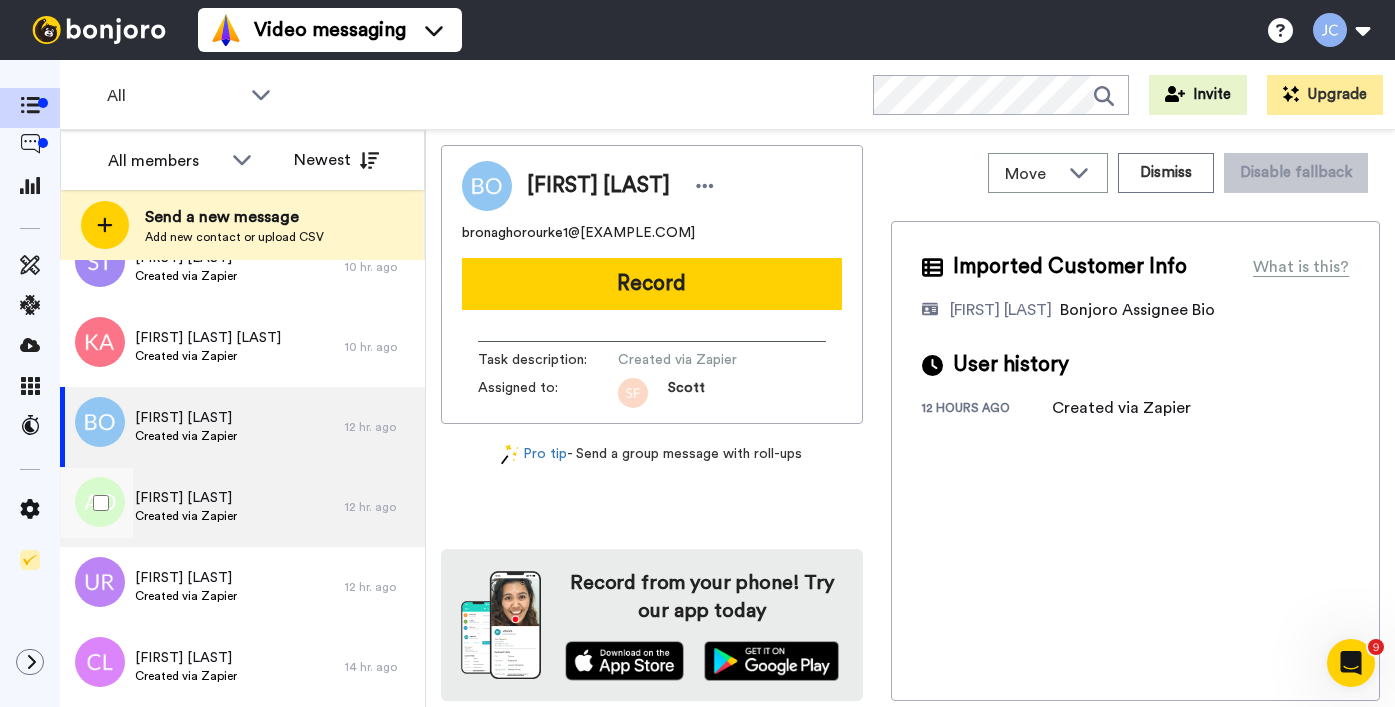 click on "Created via Zapier" at bounding box center [186, 516] 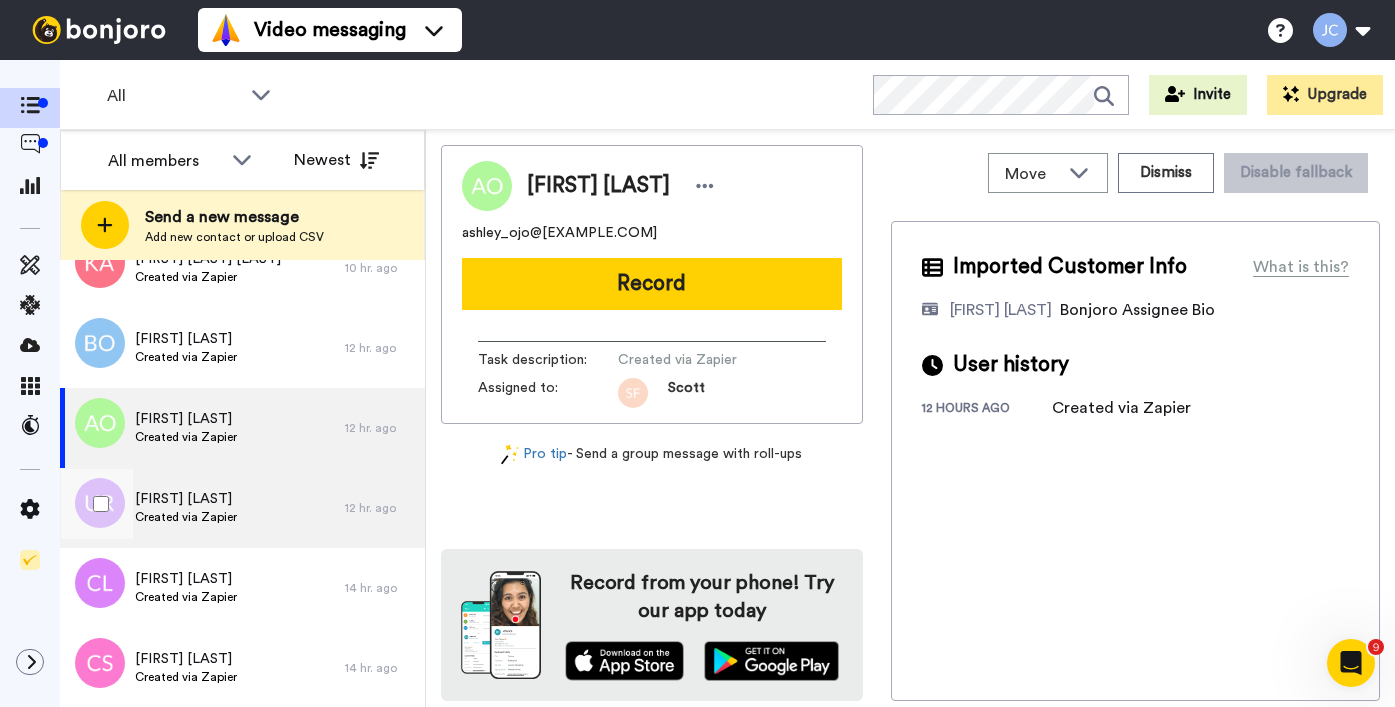 scroll, scrollTop: 806, scrollLeft: 0, axis: vertical 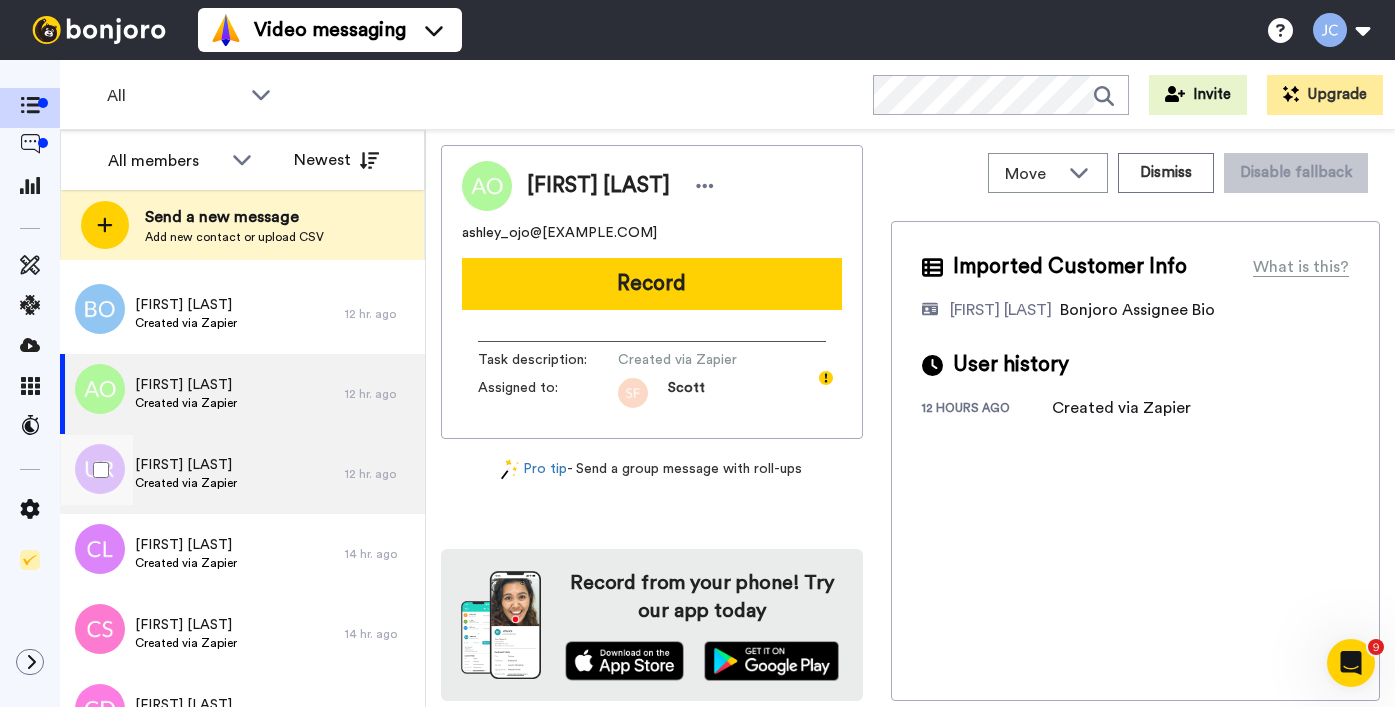 click on "Created via Zapier" at bounding box center [186, 483] 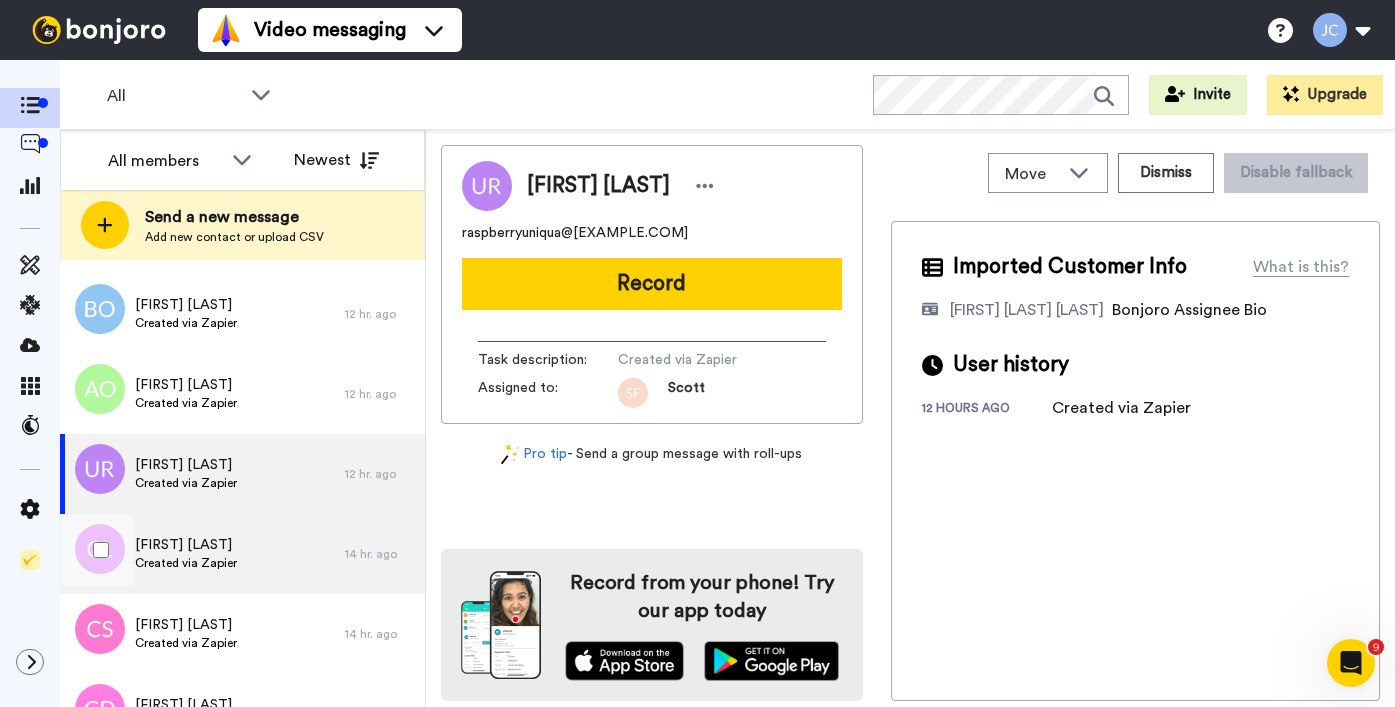 click on "Created via Zapier" at bounding box center [186, 563] 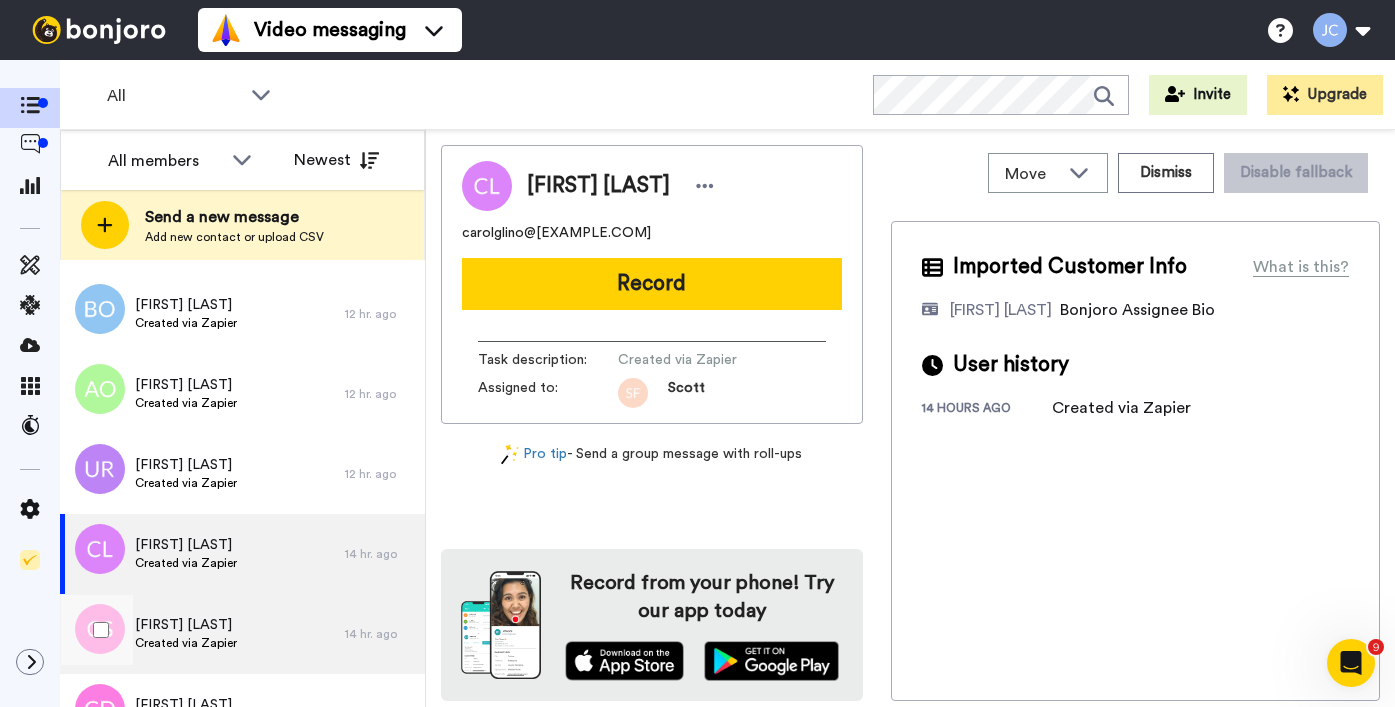 click on "[FIRST] [LAST]" at bounding box center (186, 625) 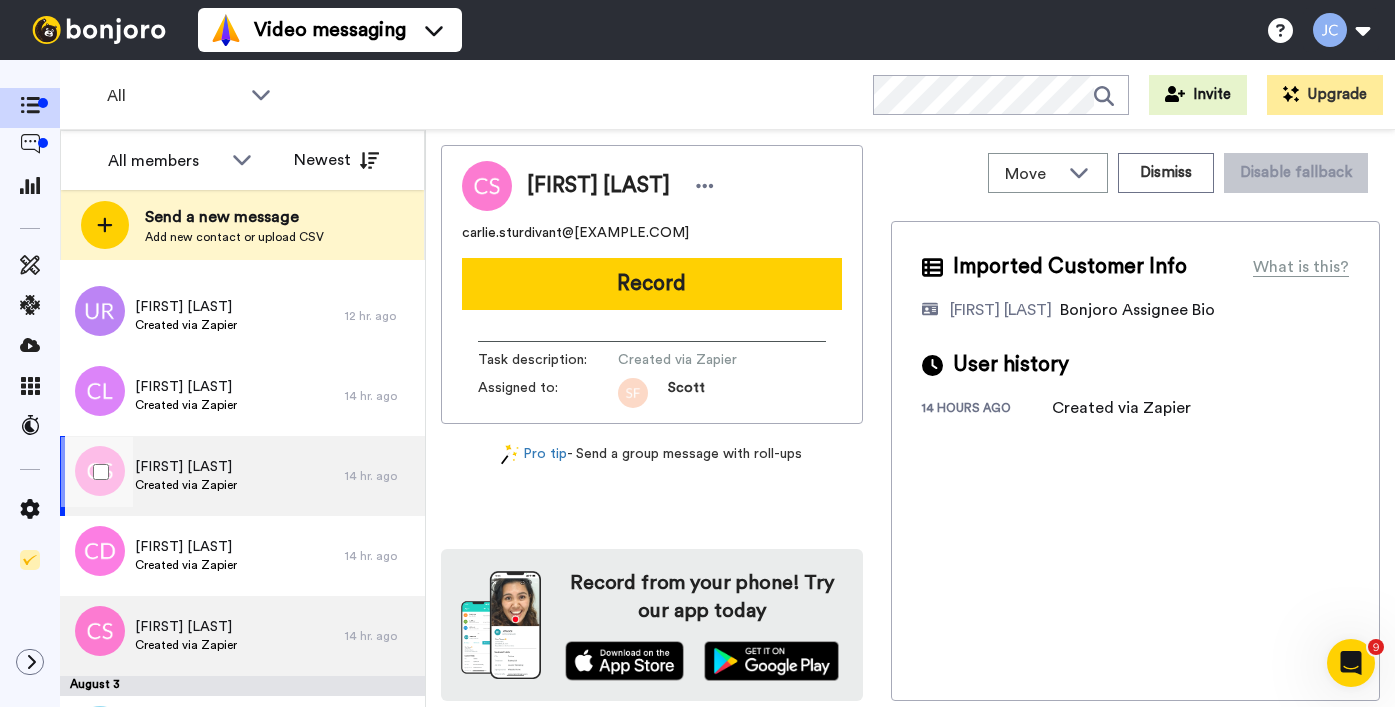 scroll, scrollTop: 968, scrollLeft: 0, axis: vertical 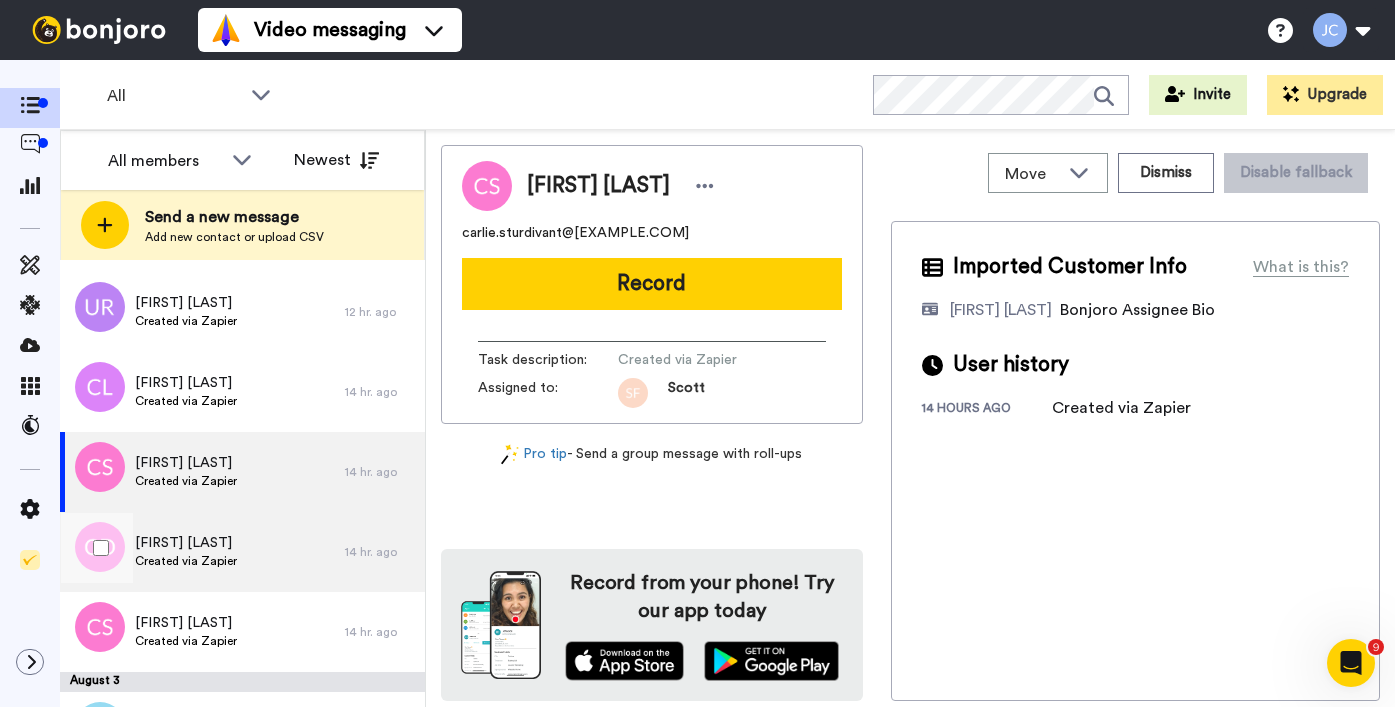click on "Created via Zapier" at bounding box center (186, 561) 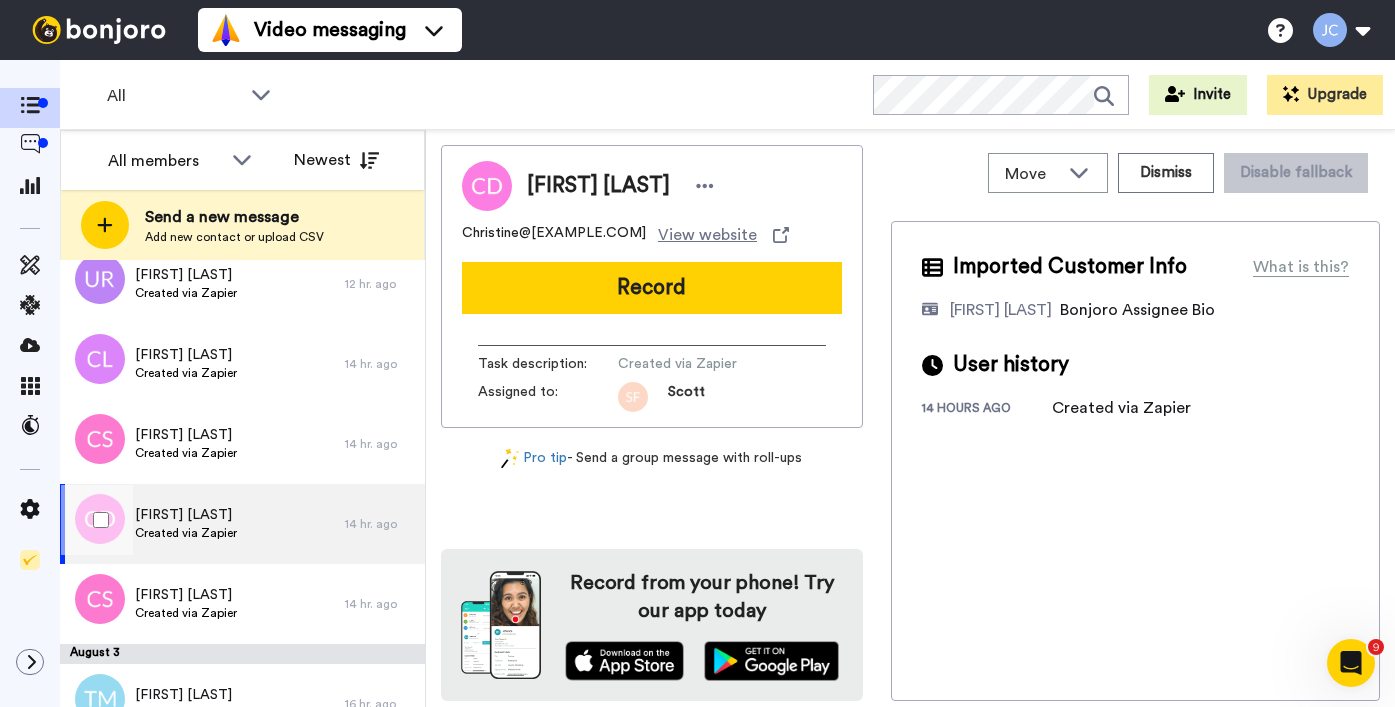 scroll, scrollTop: 1060, scrollLeft: 0, axis: vertical 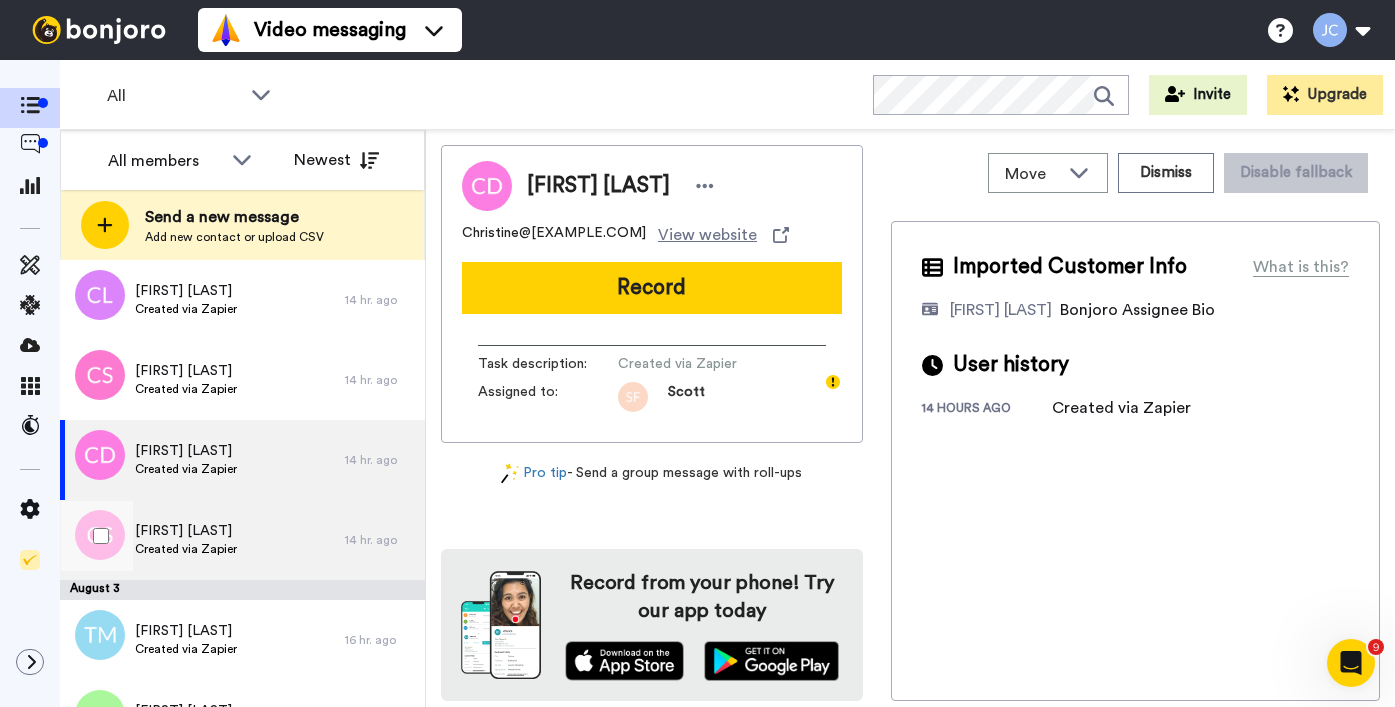 click on "Created via Zapier" at bounding box center [186, 549] 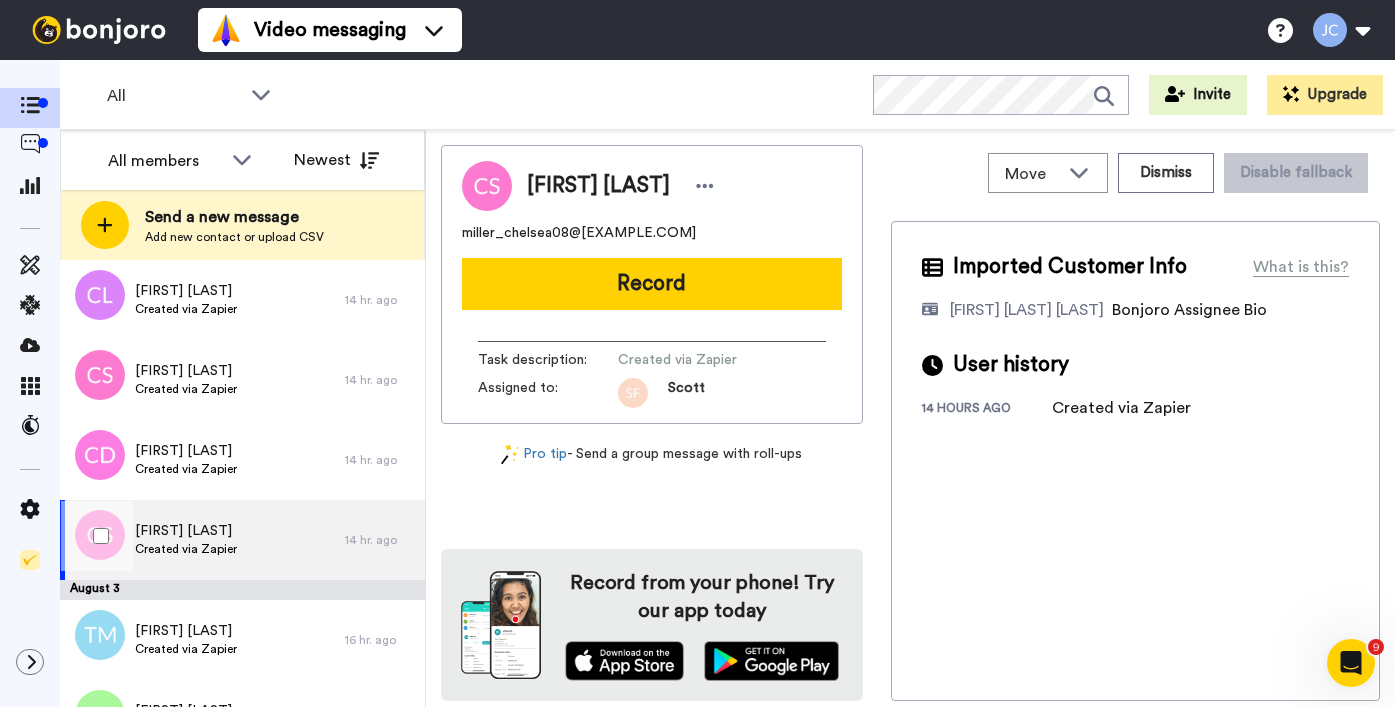 scroll, scrollTop: 1285, scrollLeft: 0, axis: vertical 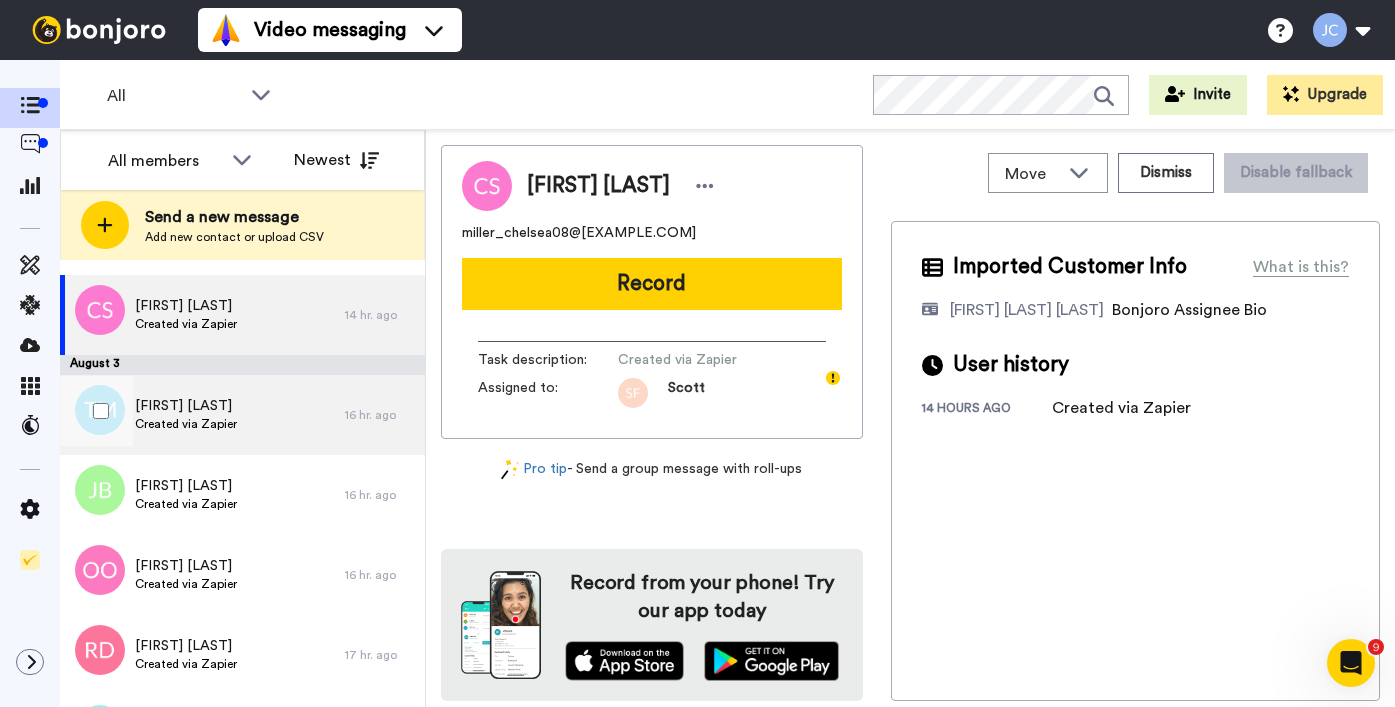 click on "Created via Zapier" at bounding box center [186, 424] 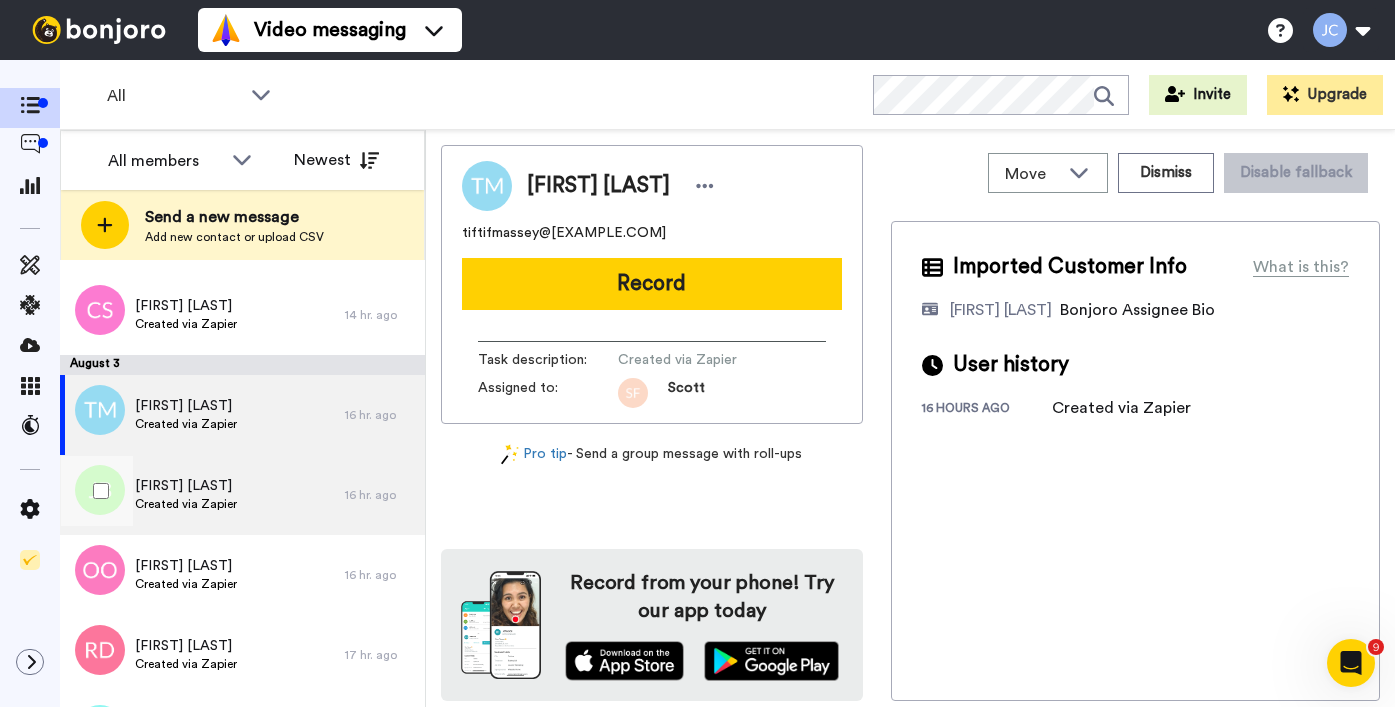 click on "[FIRST] [LAST]" at bounding box center (186, 486) 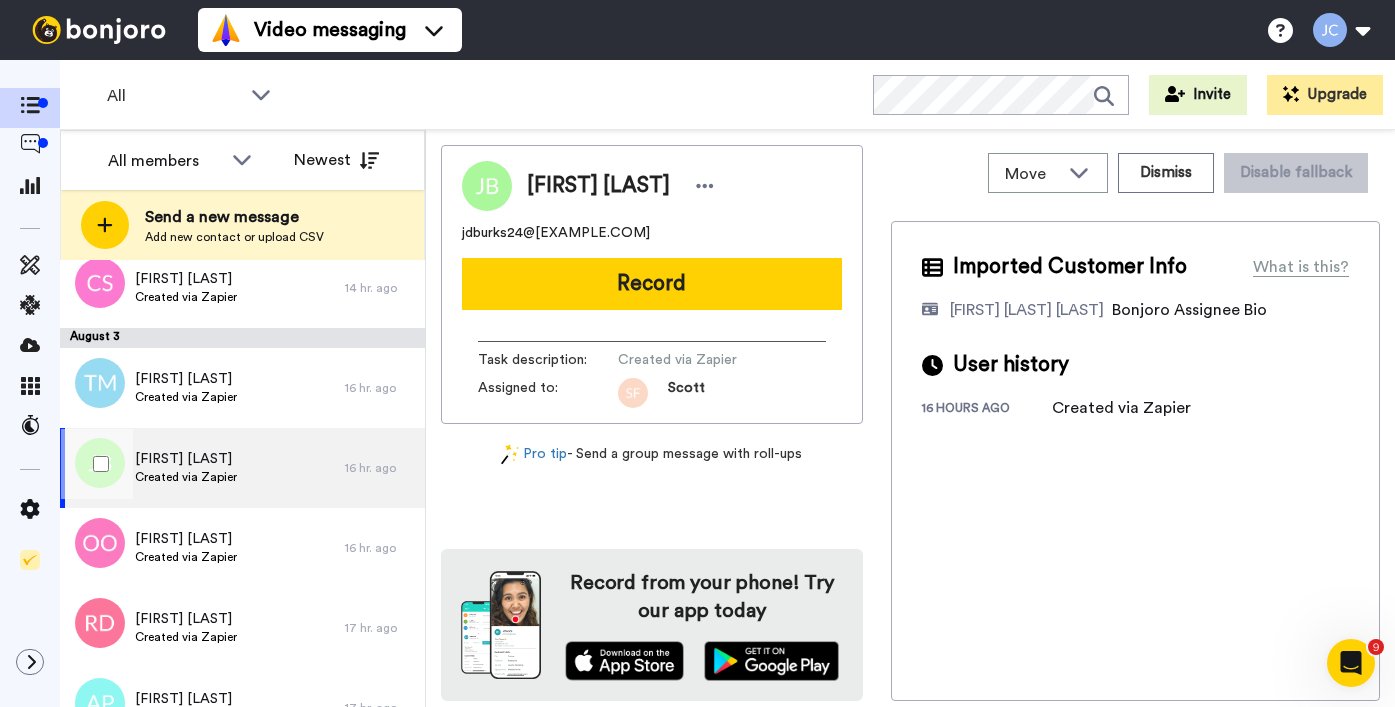scroll, scrollTop: 1419, scrollLeft: 0, axis: vertical 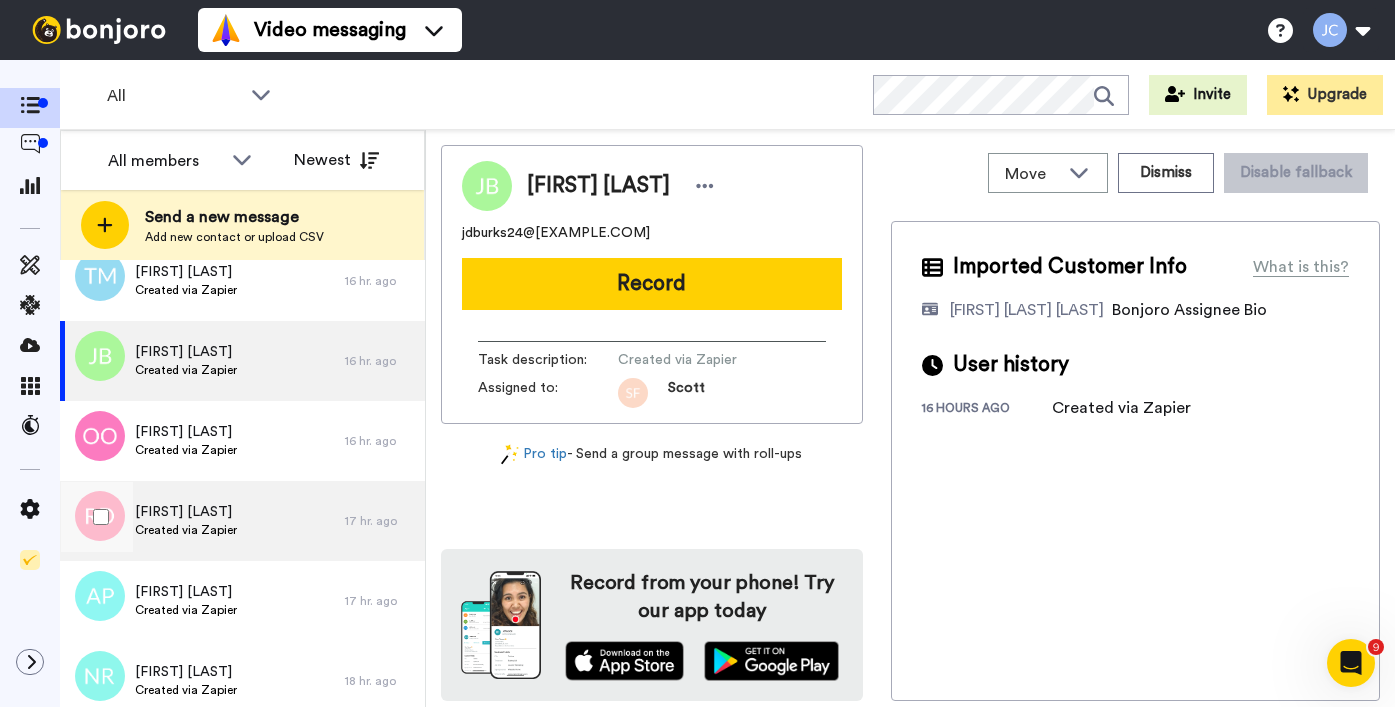 click on "[FIRST] [LAST]" at bounding box center (186, 512) 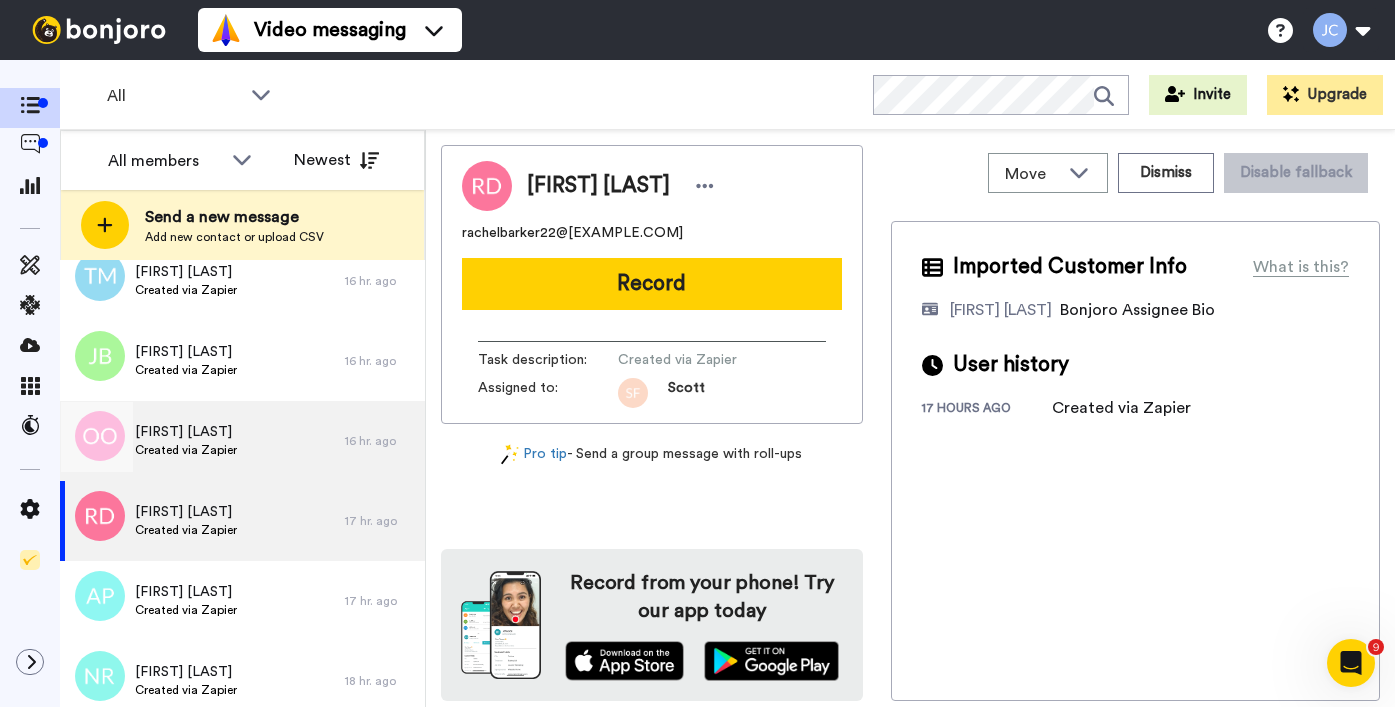 click on "Obusor Osere Created via Zapier" at bounding box center (202, 441) 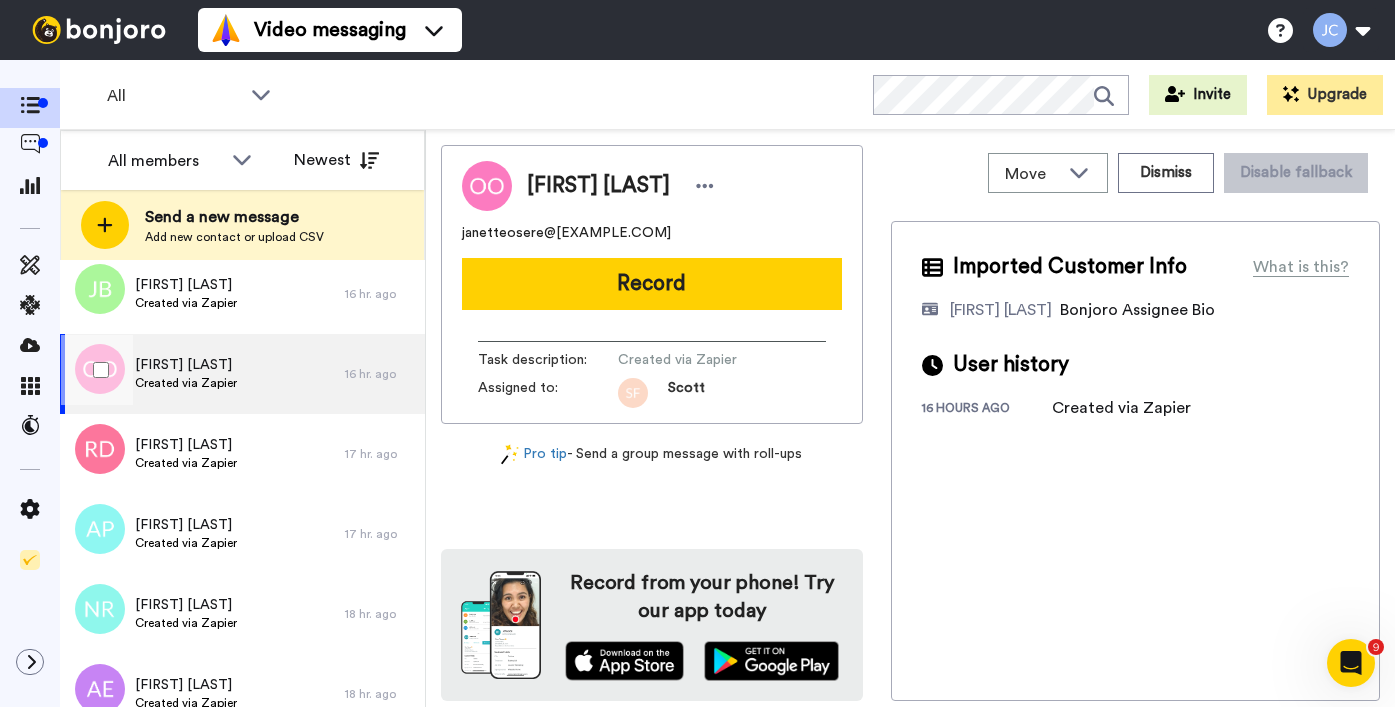 scroll, scrollTop: 1490, scrollLeft: 0, axis: vertical 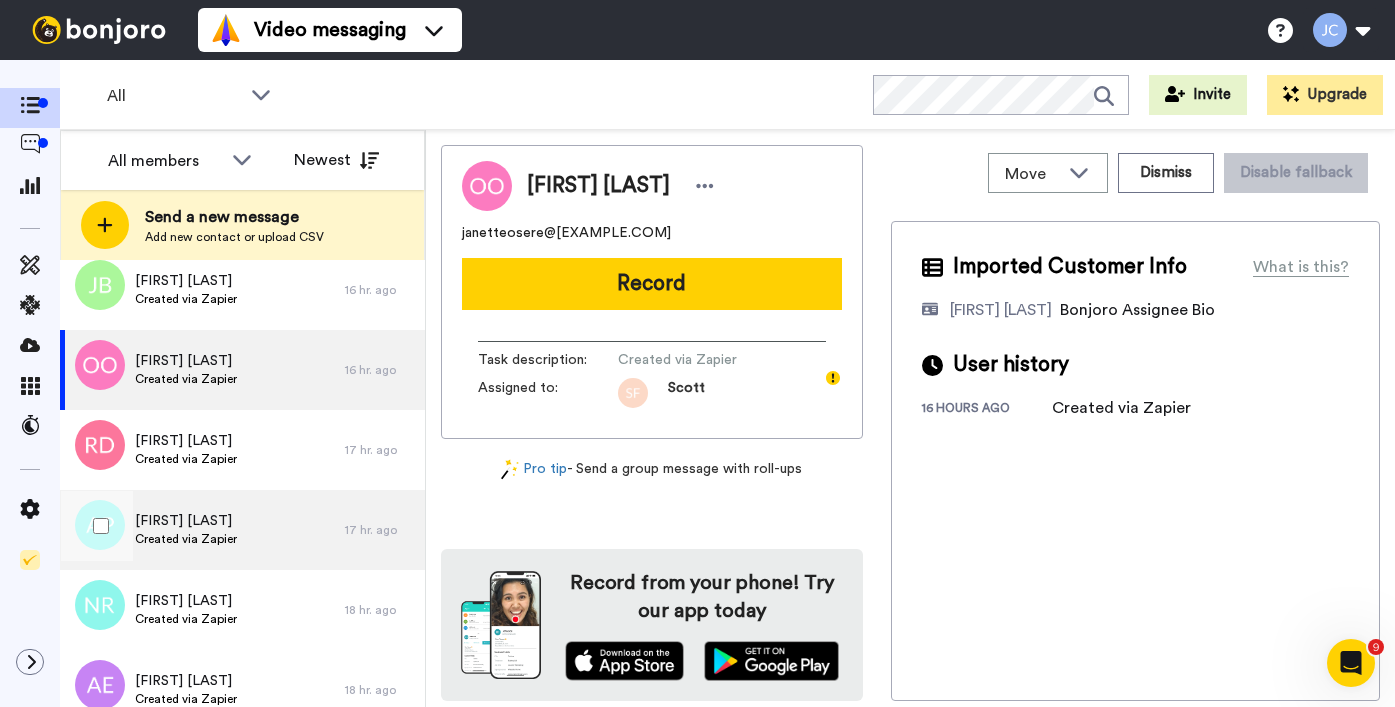 click on "Created via Zapier" at bounding box center [186, 539] 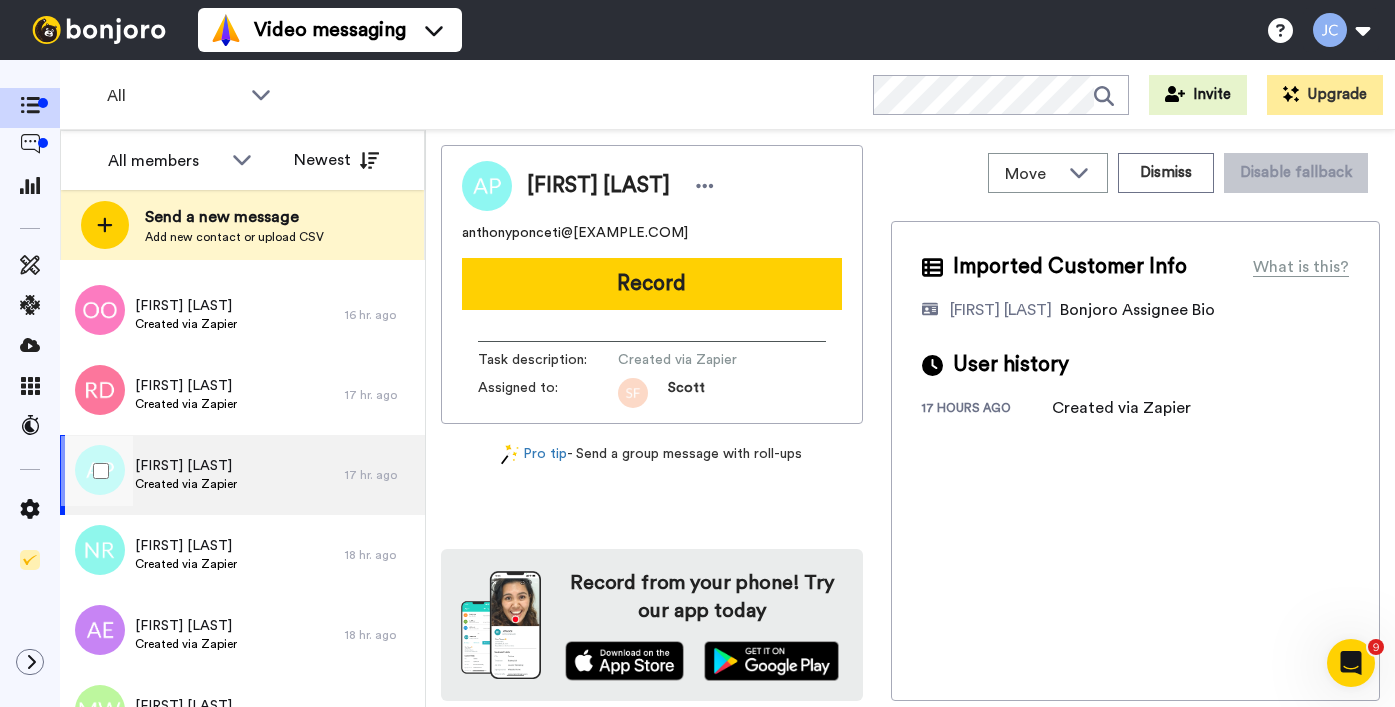 scroll, scrollTop: 1580, scrollLeft: 0, axis: vertical 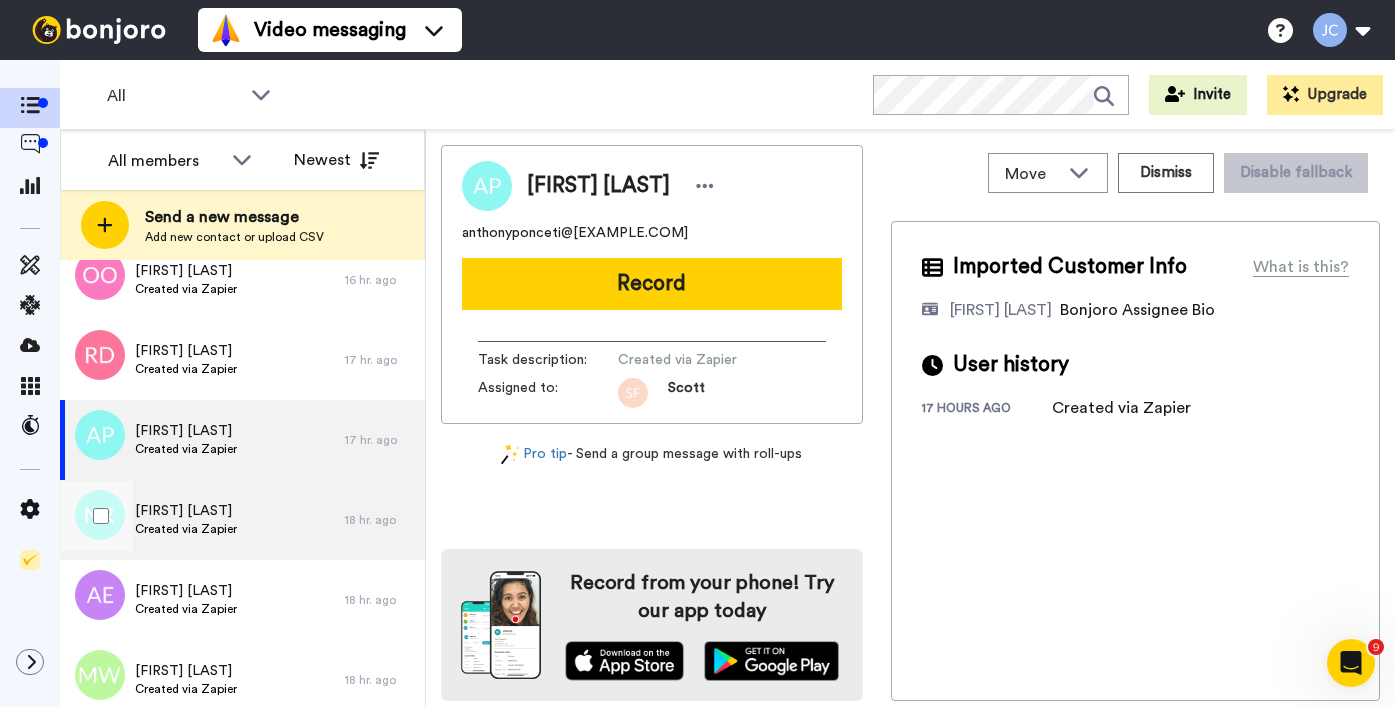 click on "Nettie Ray Created via Zapier" at bounding box center [202, 520] 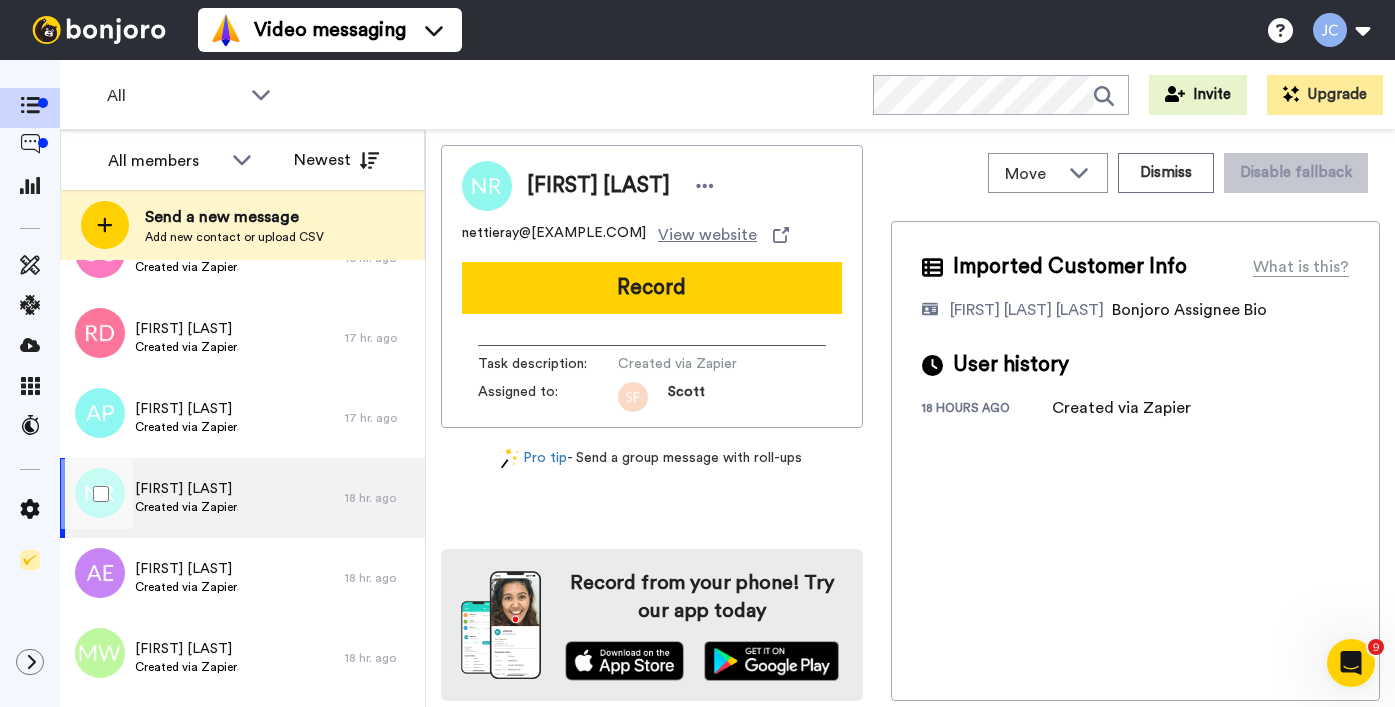 scroll, scrollTop: 1684, scrollLeft: 0, axis: vertical 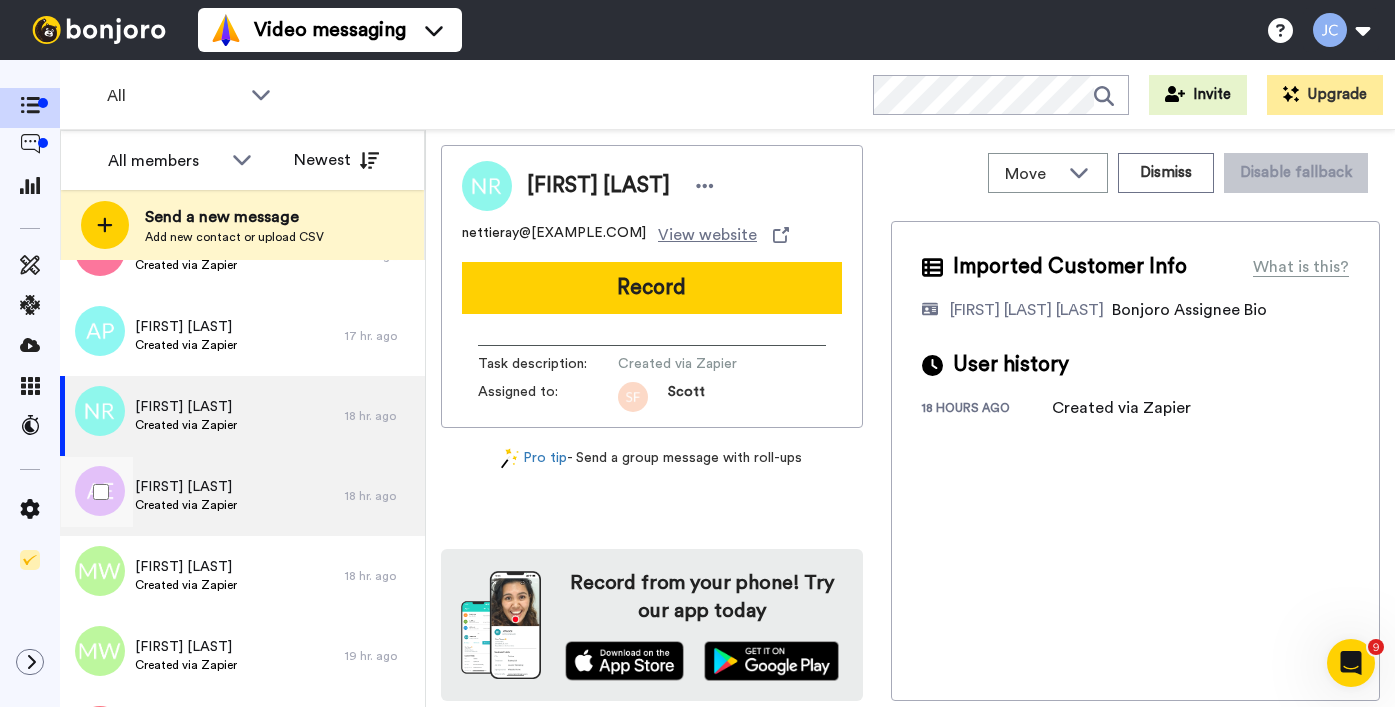 click on "Amanda Engelke Created via Zapier" at bounding box center (202, 496) 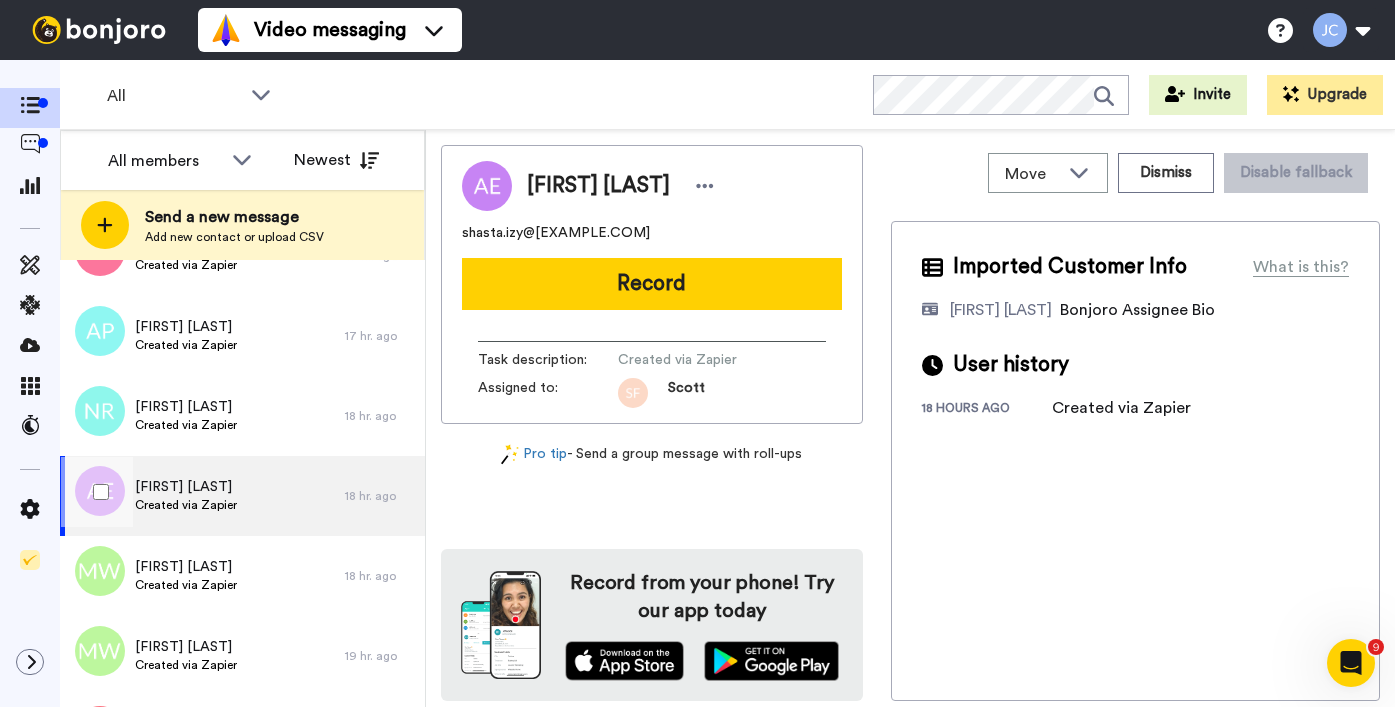 scroll, scrollTop: 1787, scrollLeft: 0, axis: vertical 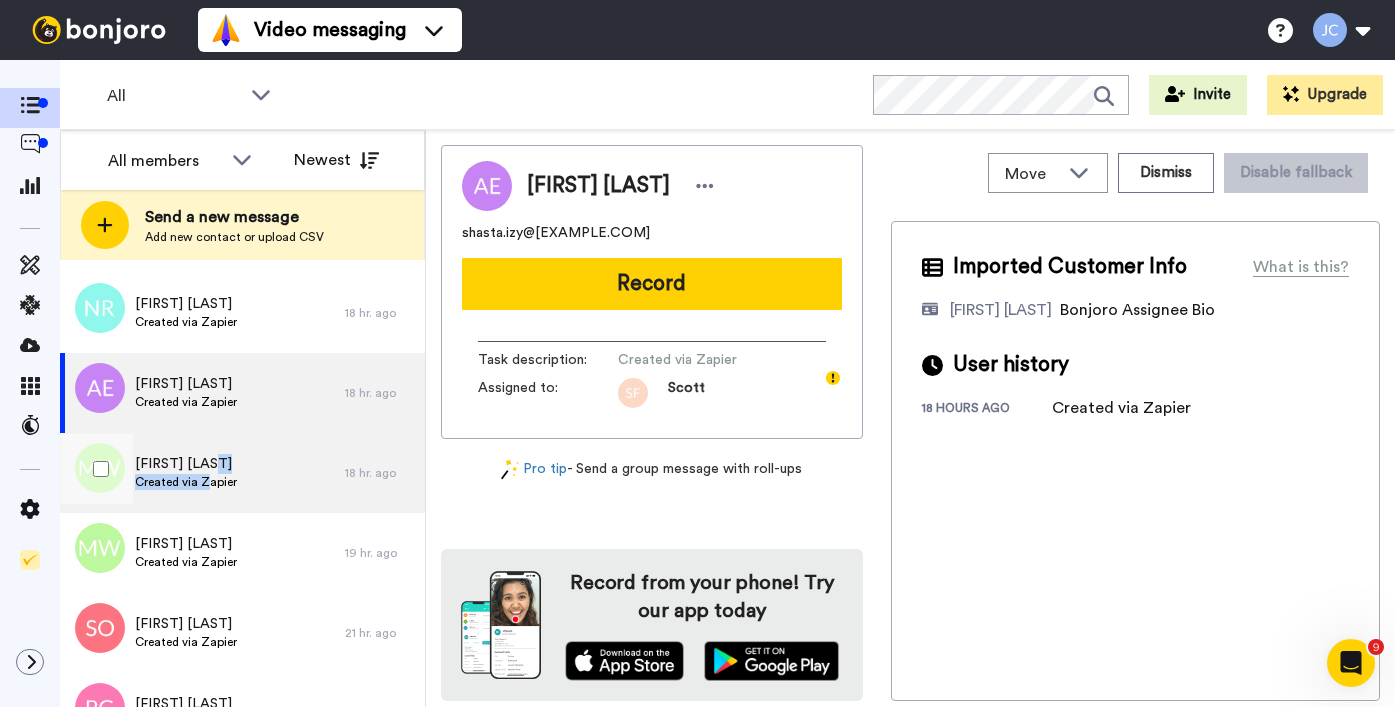 click on "Melinda Wood Created via Zapier" at bounding box center [186, 473] 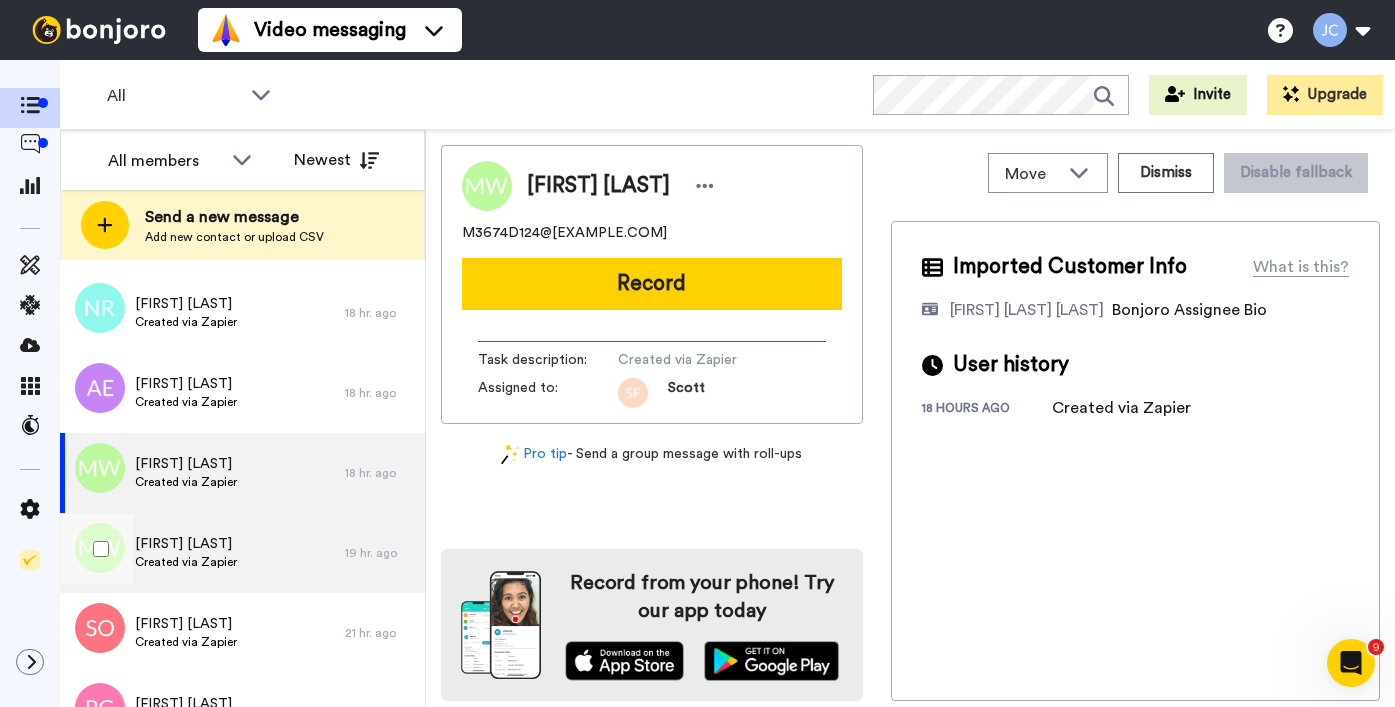 click on "Mike Wattam Created via Zapier" at bounding box center (202, 553) 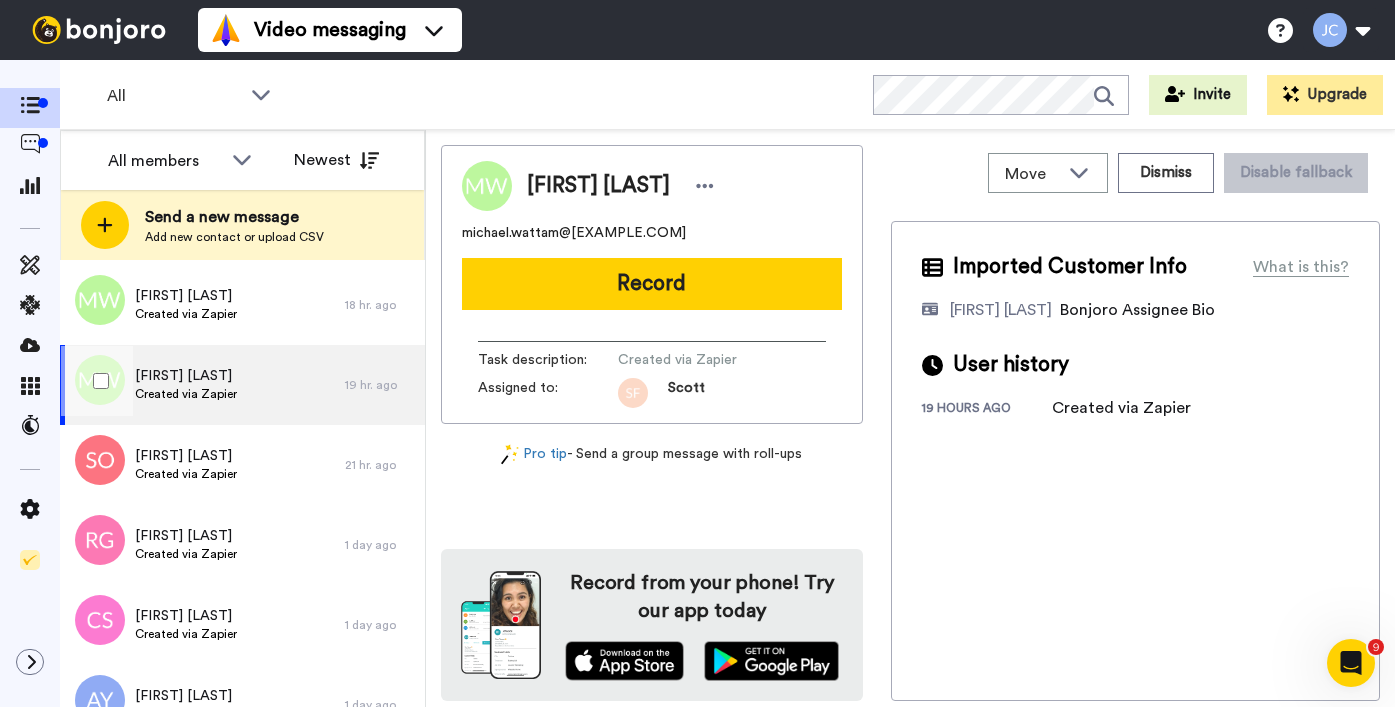 scroll, scrollTop: 1959, scrollLeft: 0, axis: vertical 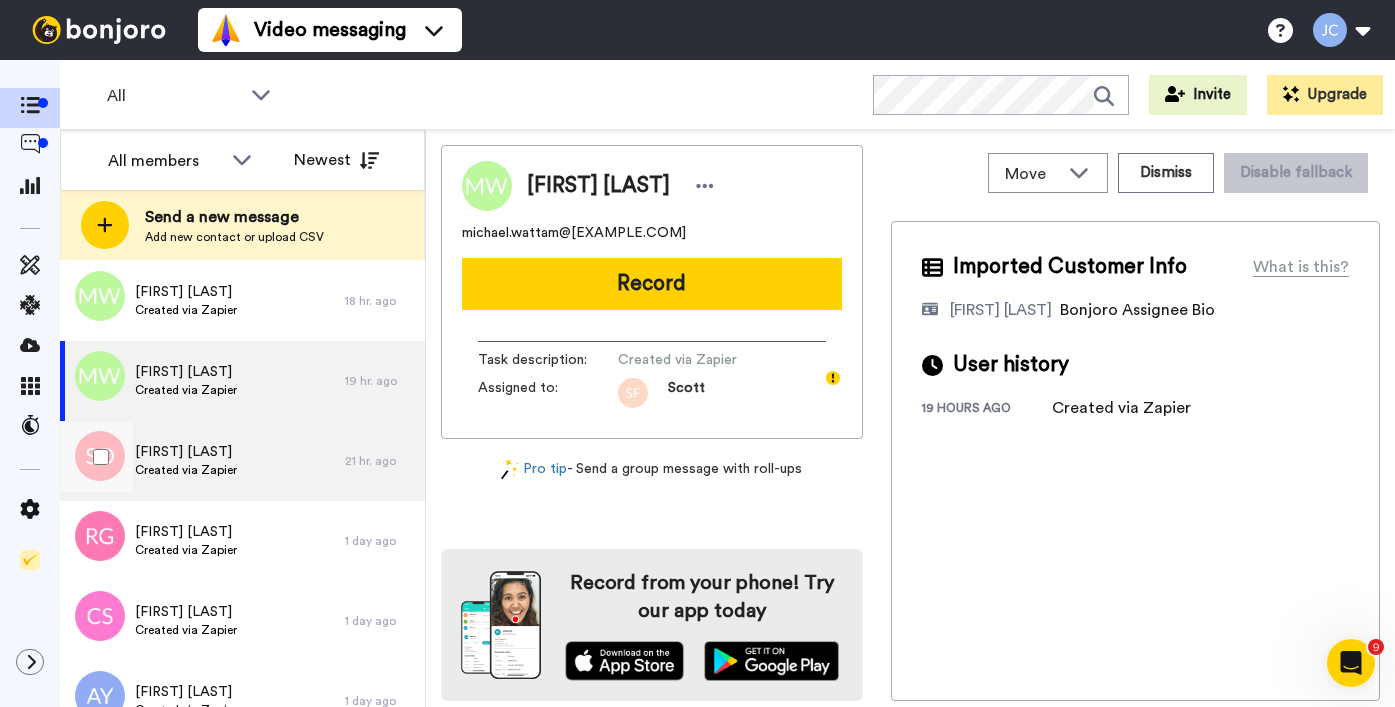 click on "SUZANNE O'DONOHUE Created via Zapier" at bounding box center (202, 461) 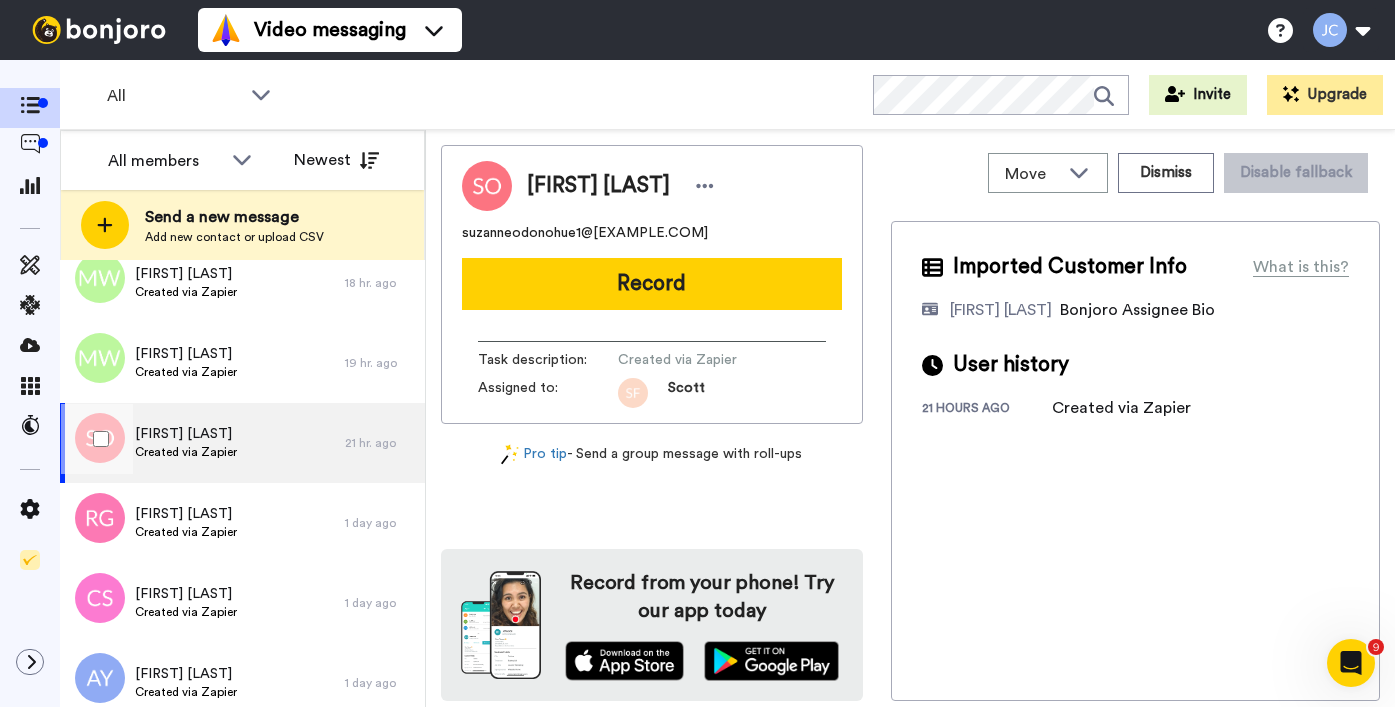 scroll, scrollTop: 2048, scrollLeft: 0, axis: vertical 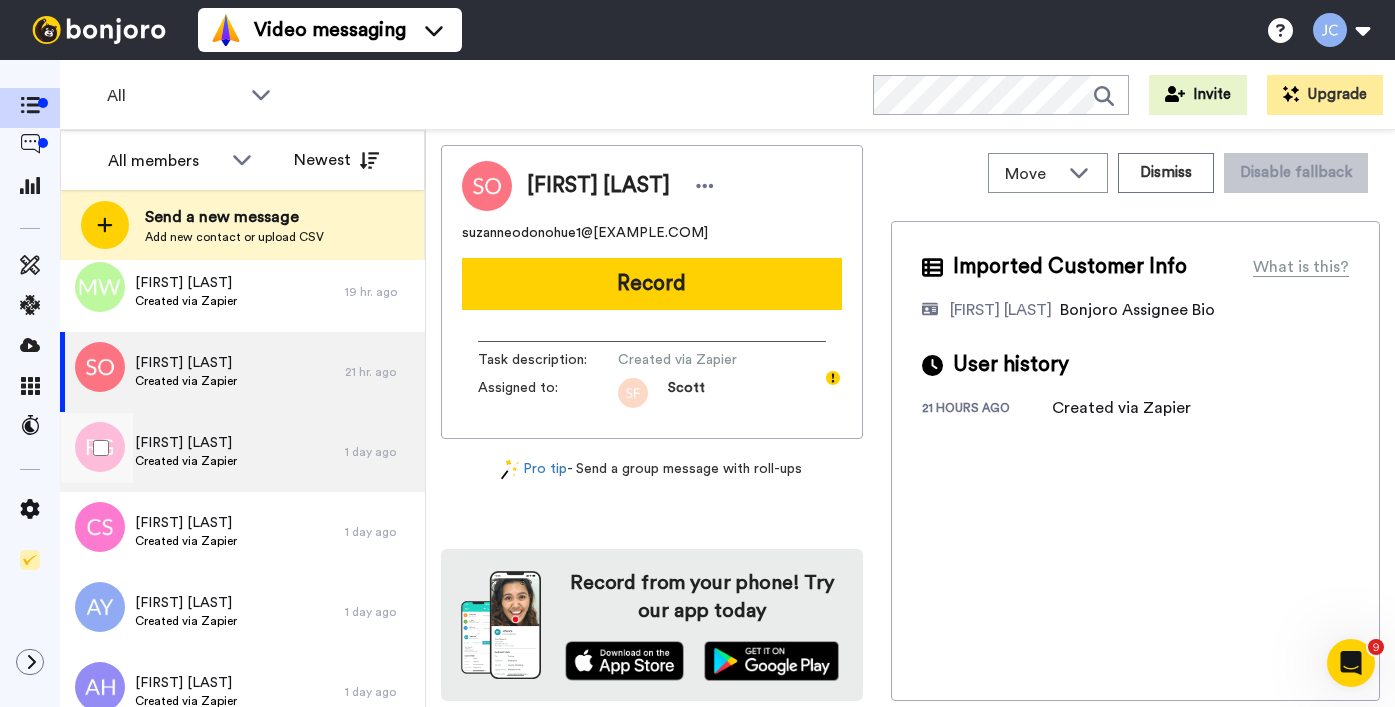 click on "Created via Zapier" at bounding box center [186, 461] 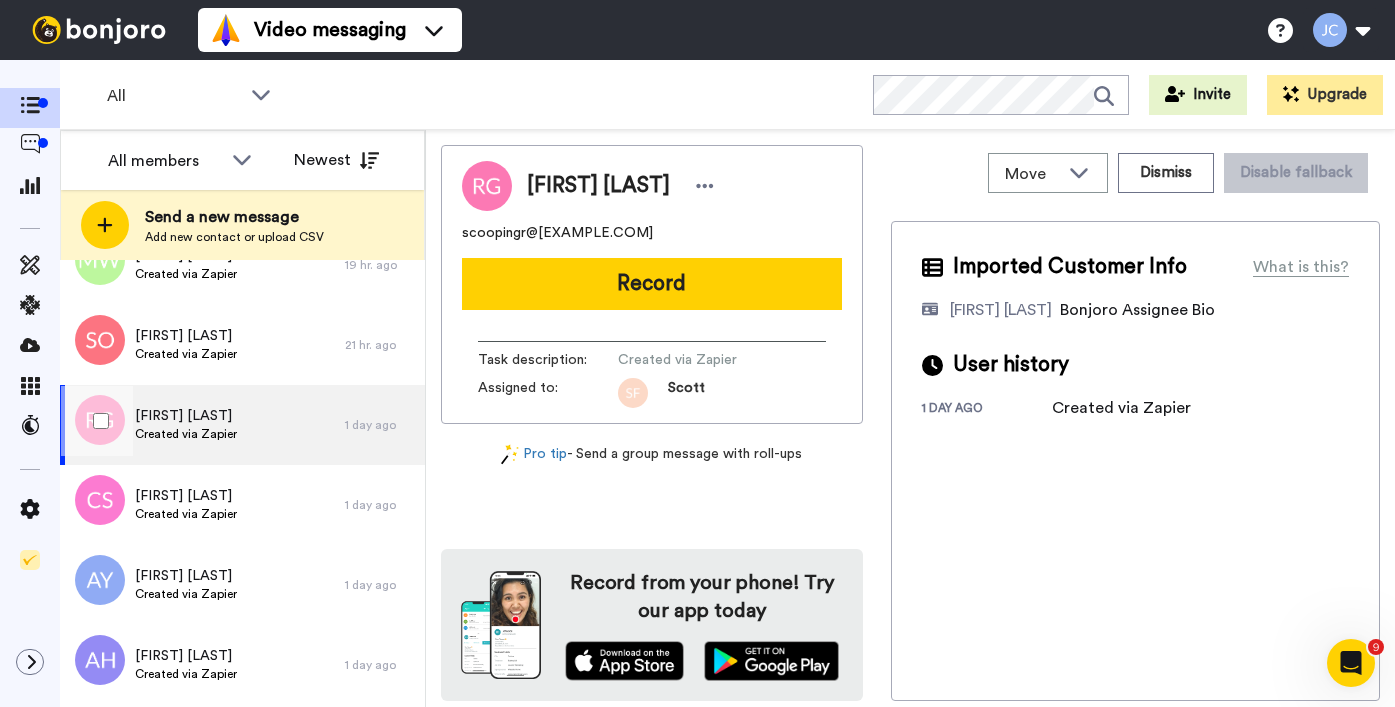 scroll, scrollTop: 2165, scrollLeft: 0, axis: vertical 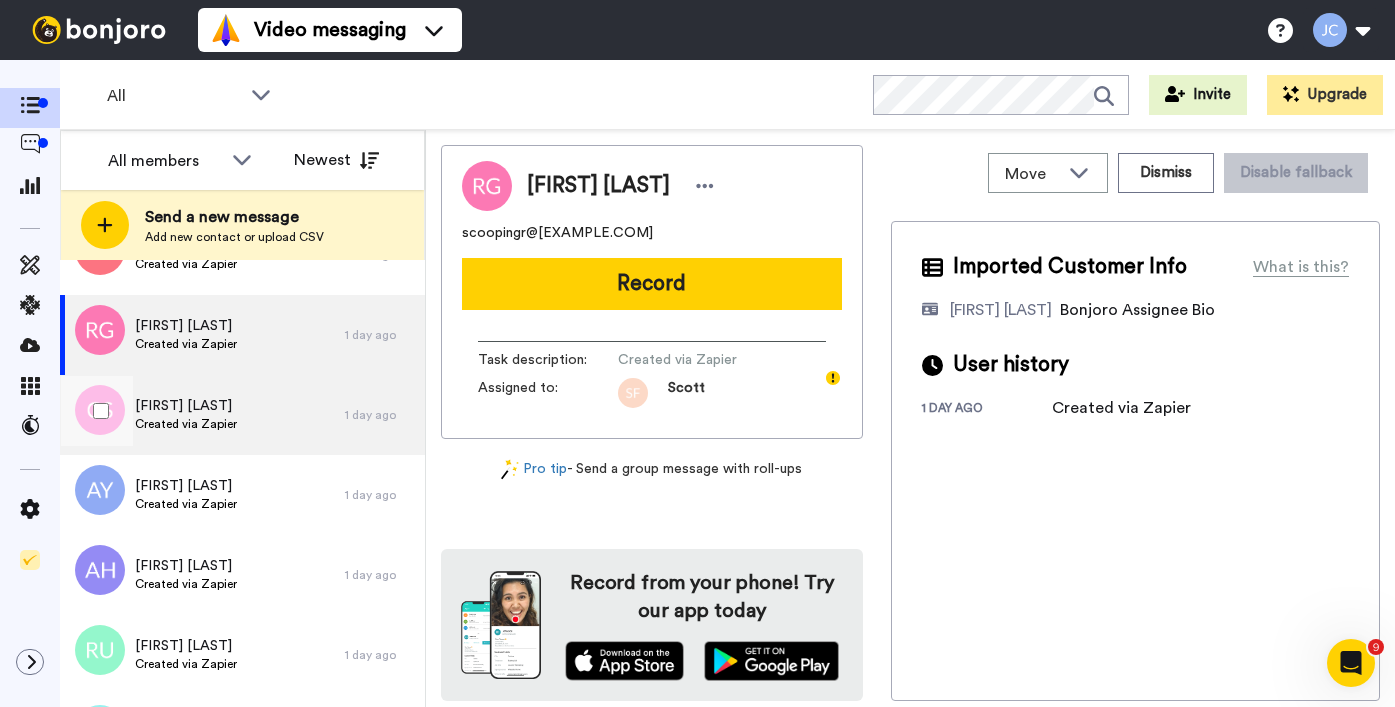 click on "[FIRST] [LAST]" at bounding box center [186, 406] 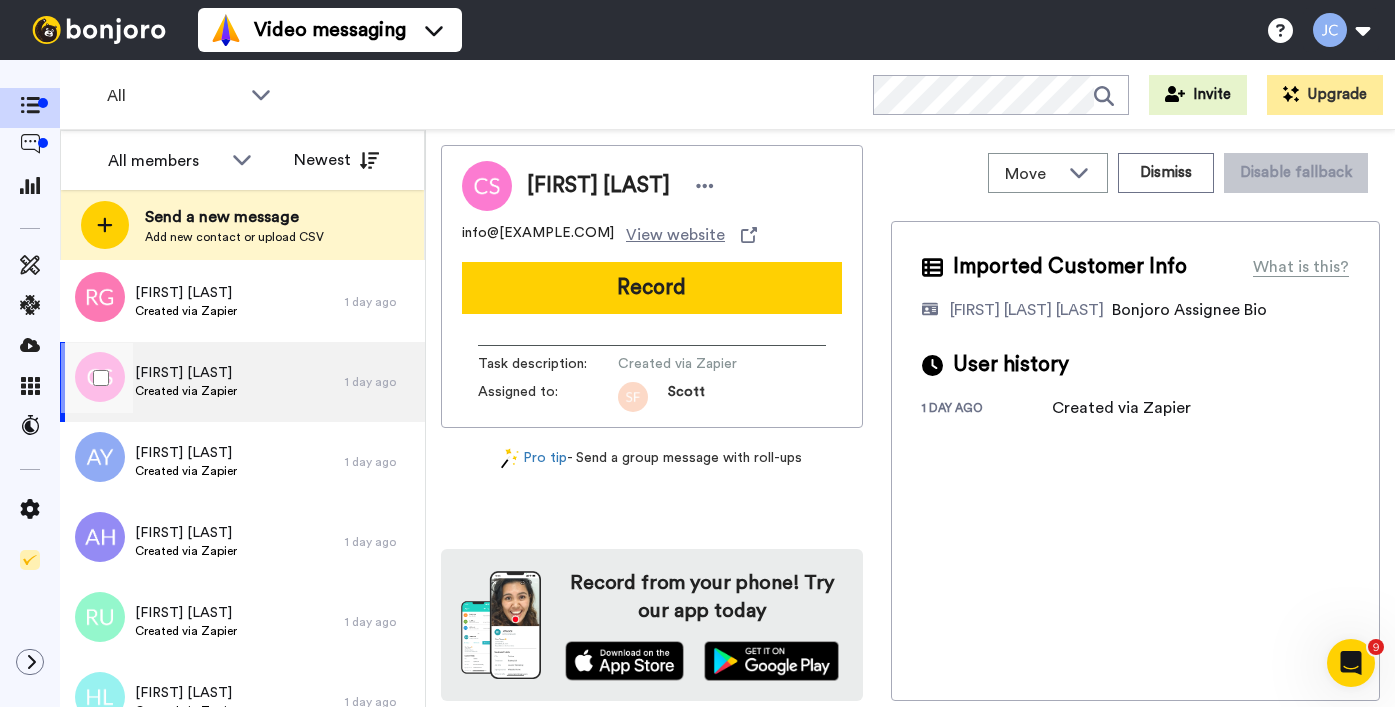 scroll, scrollTop: 2287, scrollLeft: 0, axis: vertical 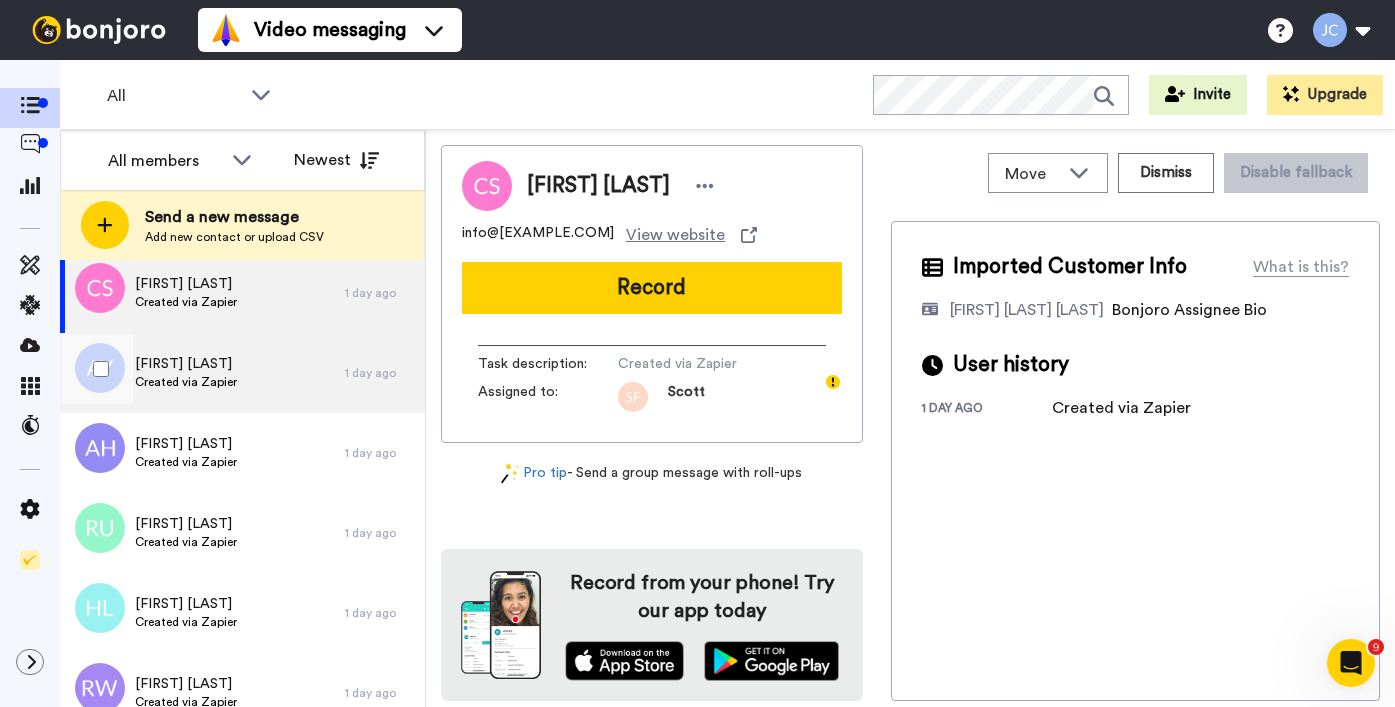 click on "Created via Zapier" at bounding box center (186, 382) 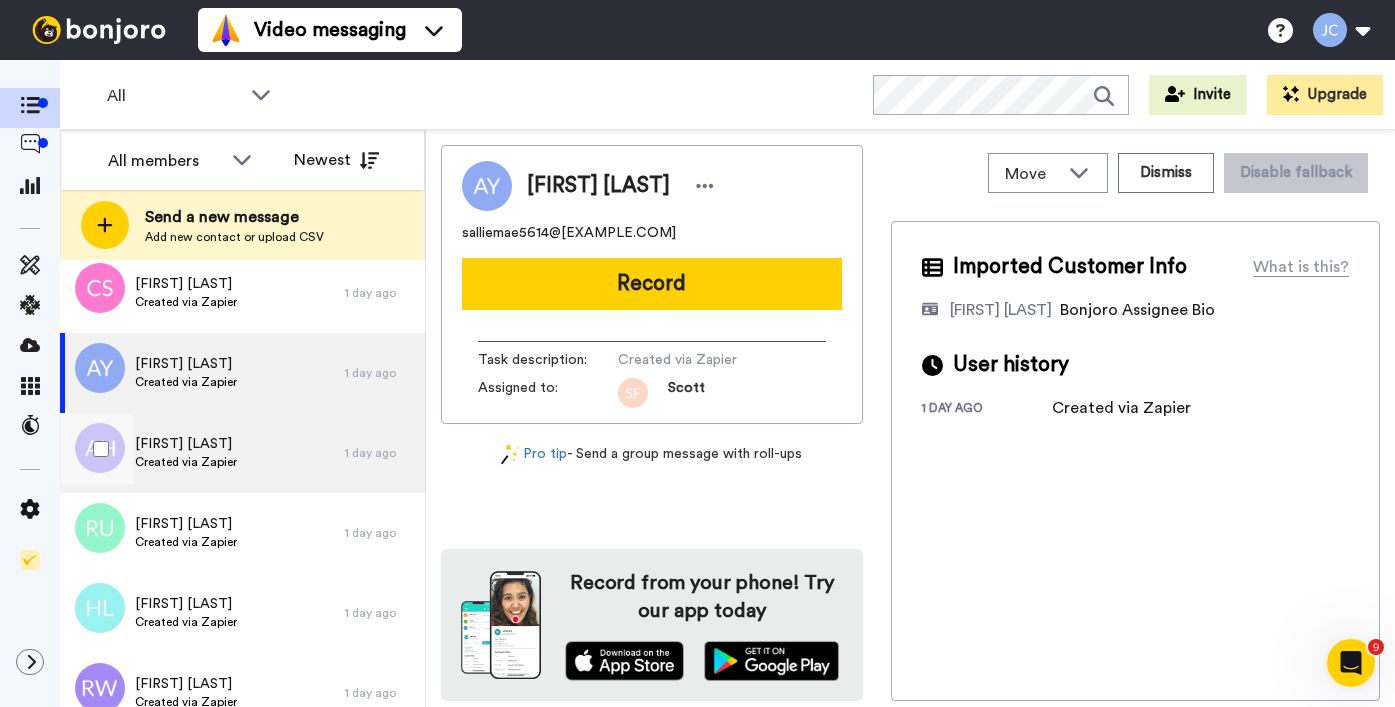 click on "[FIRST] [LAST]" at bounding box center [186, 444] 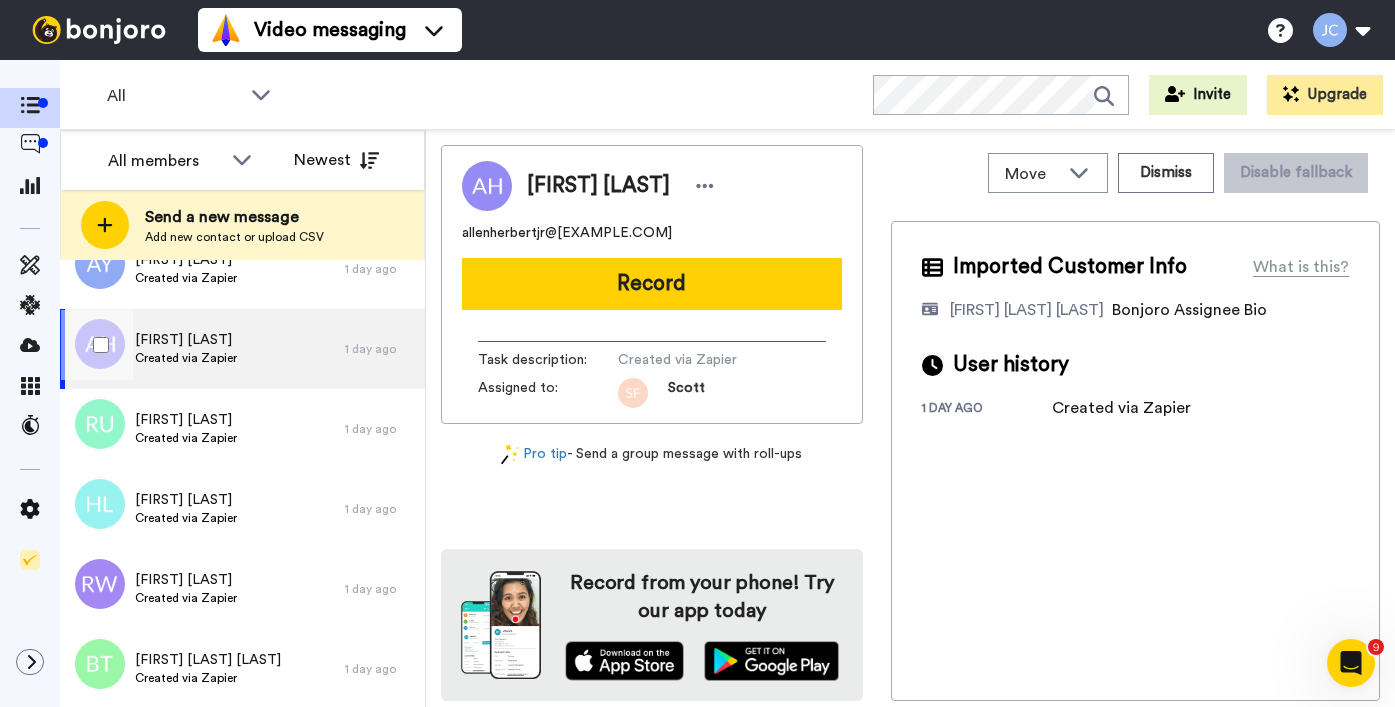 scroll, scrollTop: 2454, scrollLeft: 0, axis: vertical 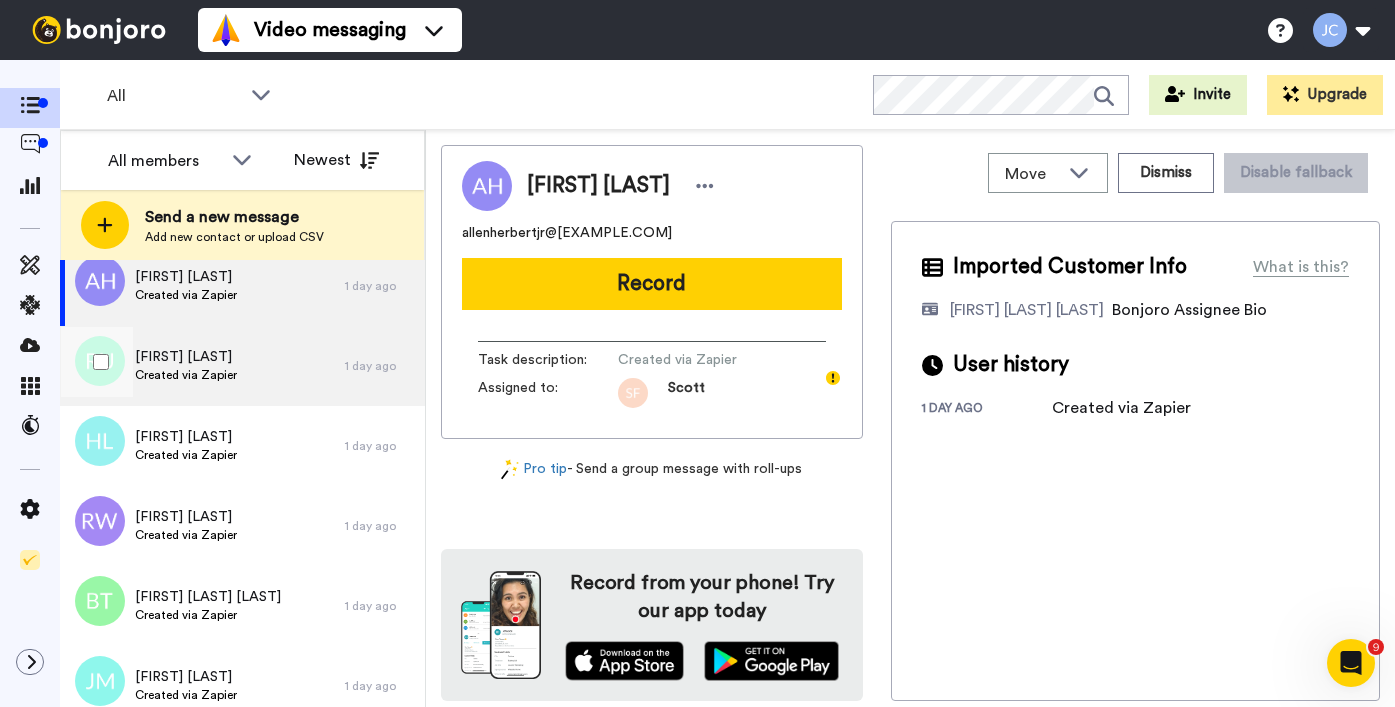 click on "Reginald Upshaw Created via Zapier" at bounding box center [186, 366] 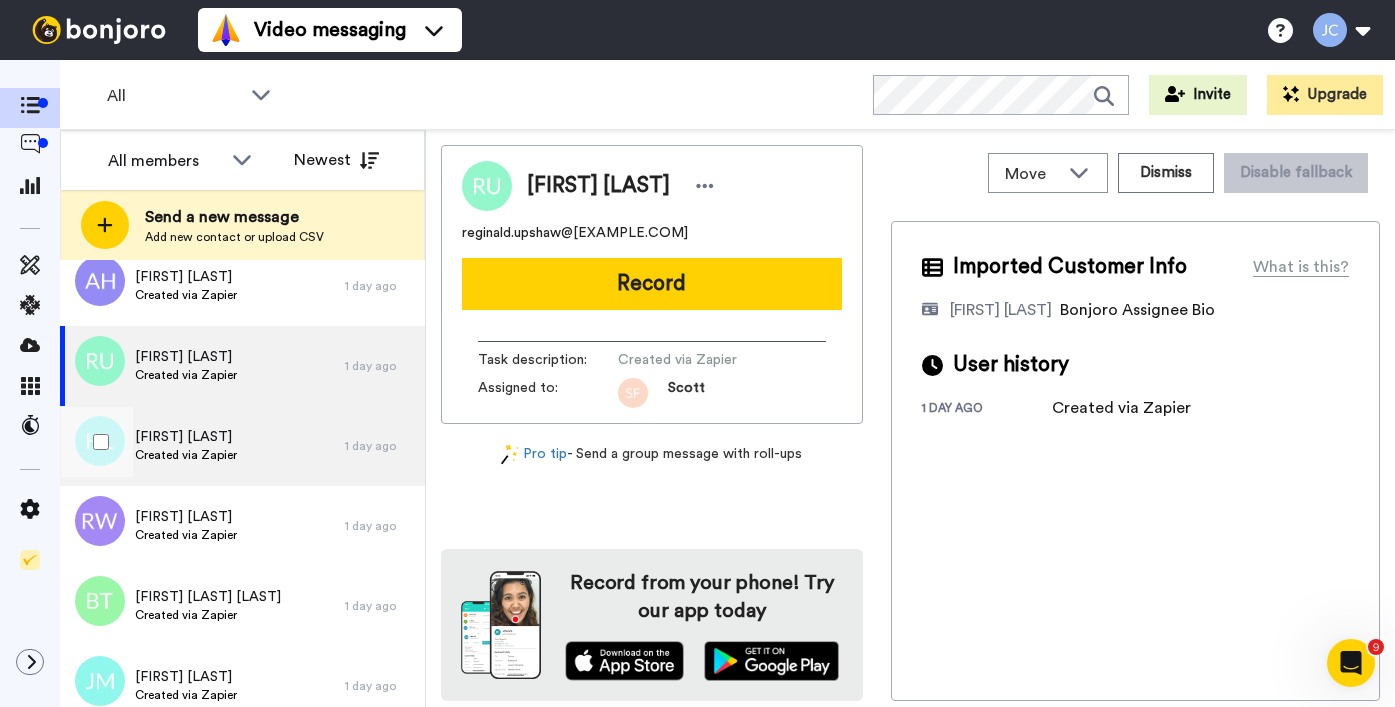 click on "Created via Zapier" at bounding box center (186, 455) 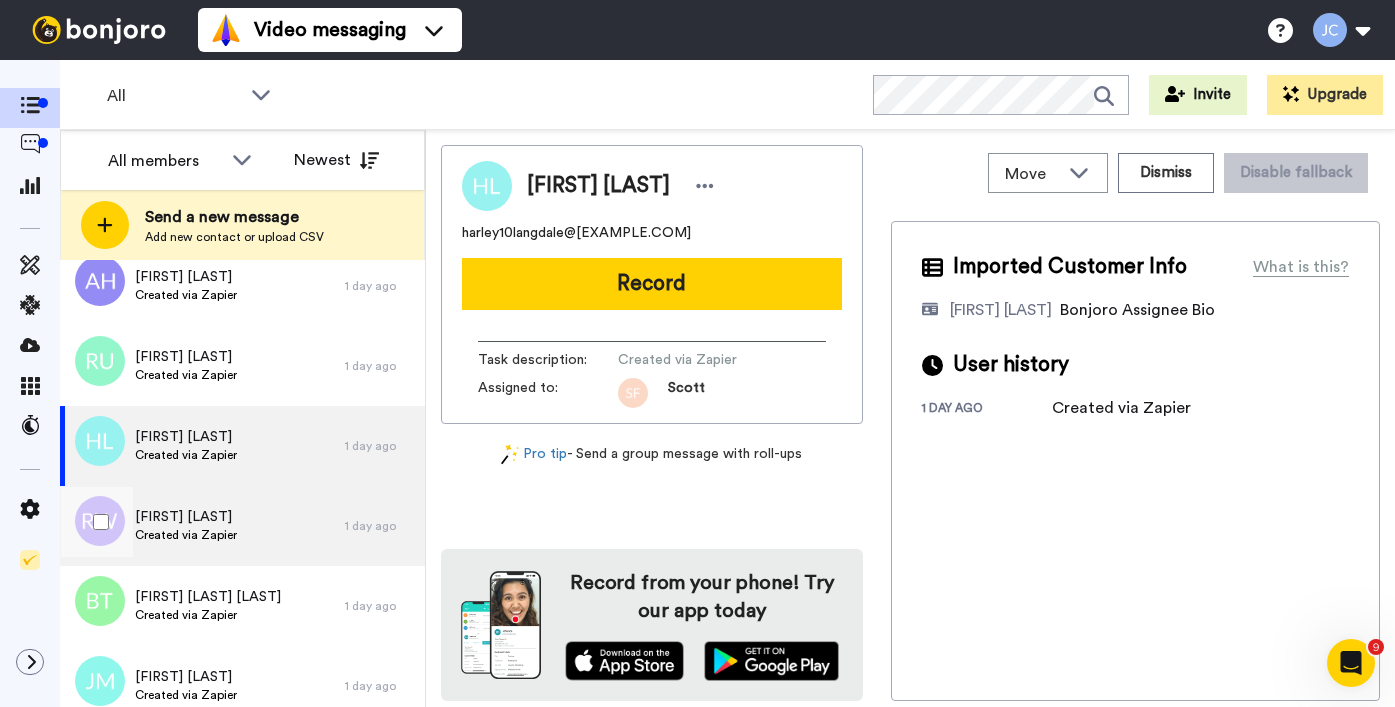click on "Rebecca Westlund" at bounding box center (186, 517) 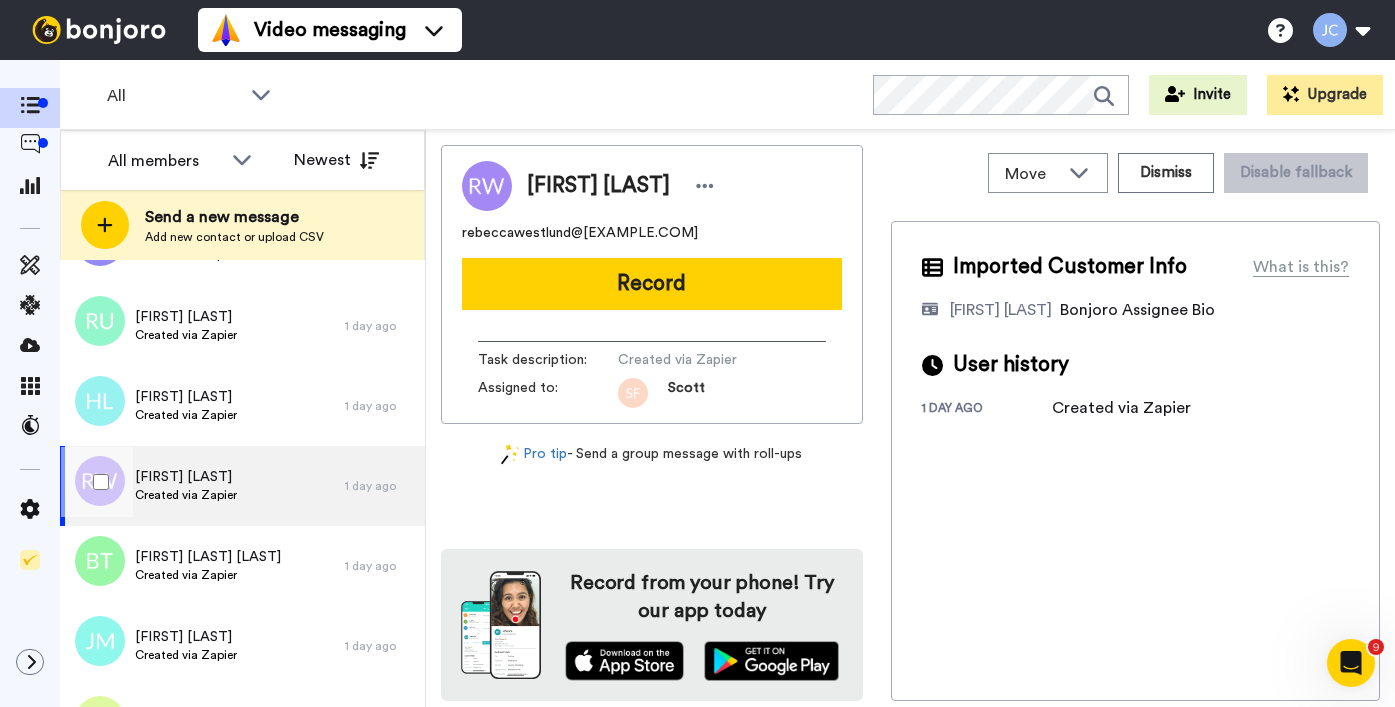 scroll, scrollTop: 2539, scrollLeft: 0, axis: vertical 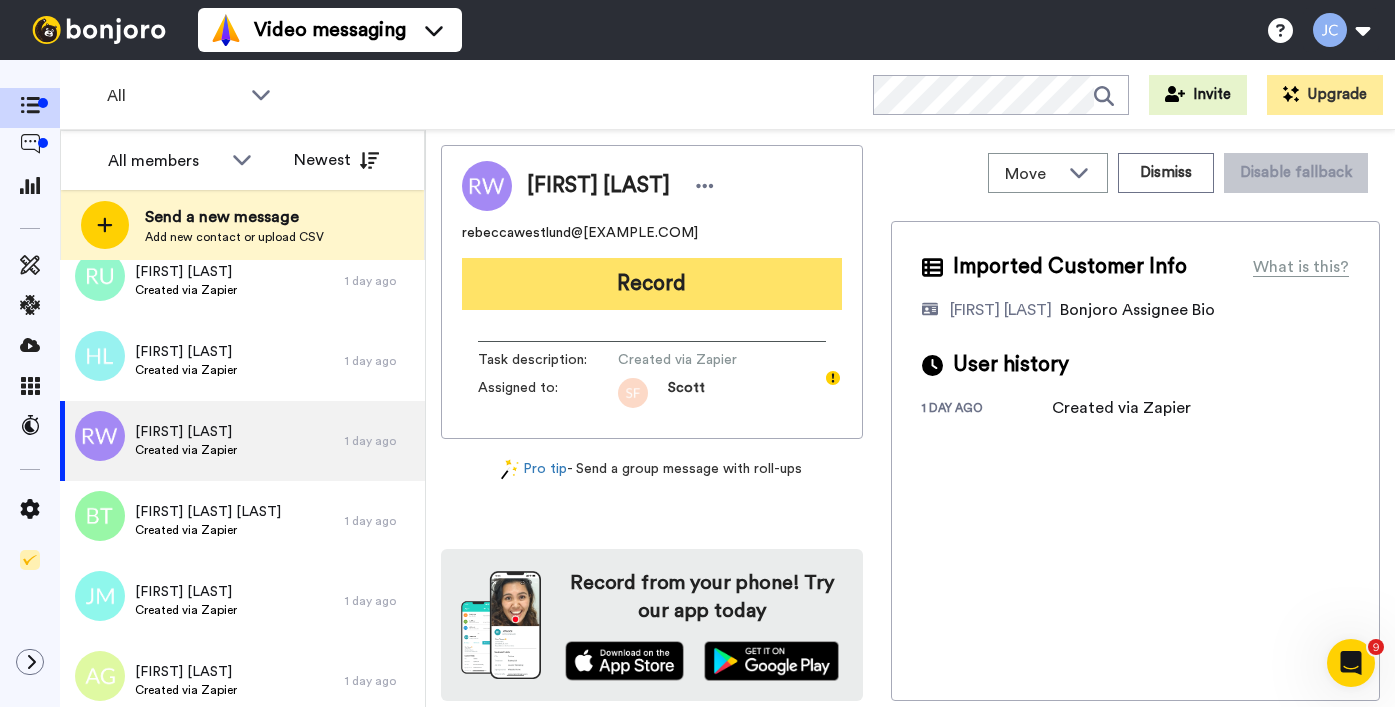 click on "Record" at bounding box center (652, 284) 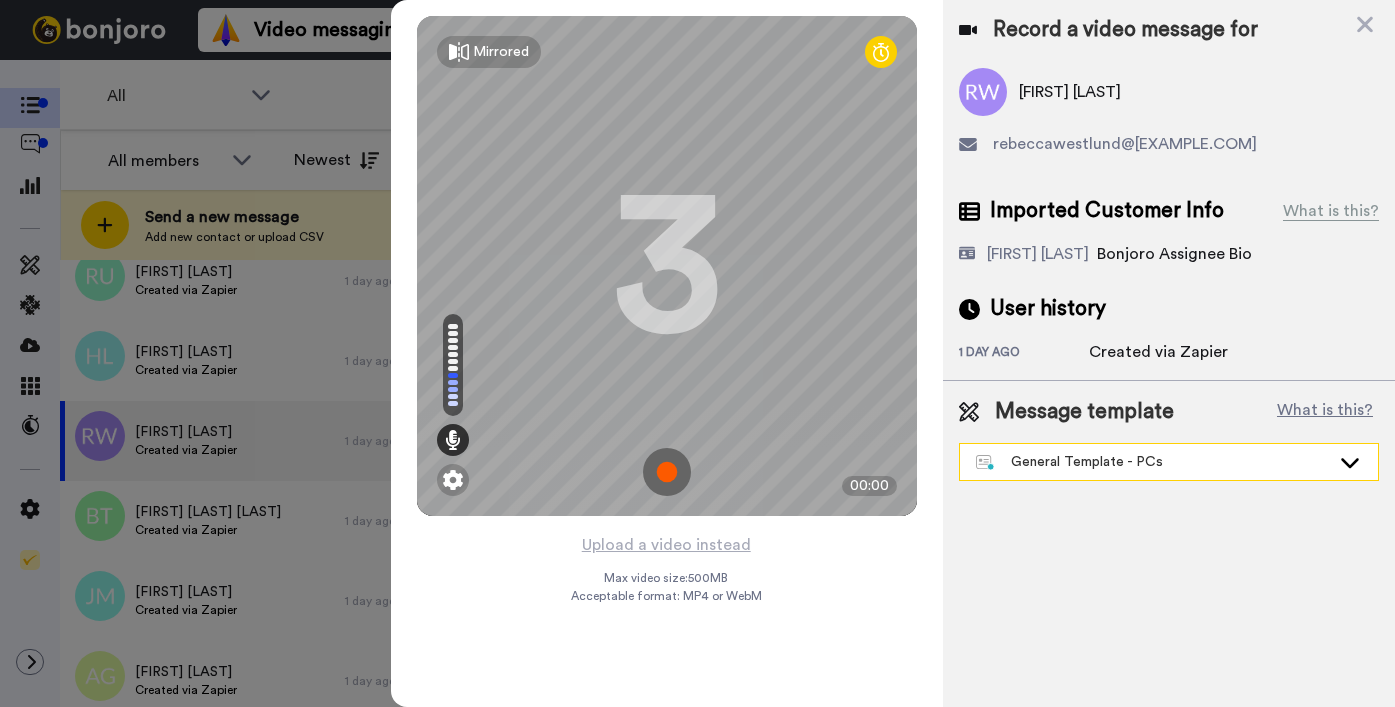 click on "General Template - PCs" at bounding box center [1153, 462] 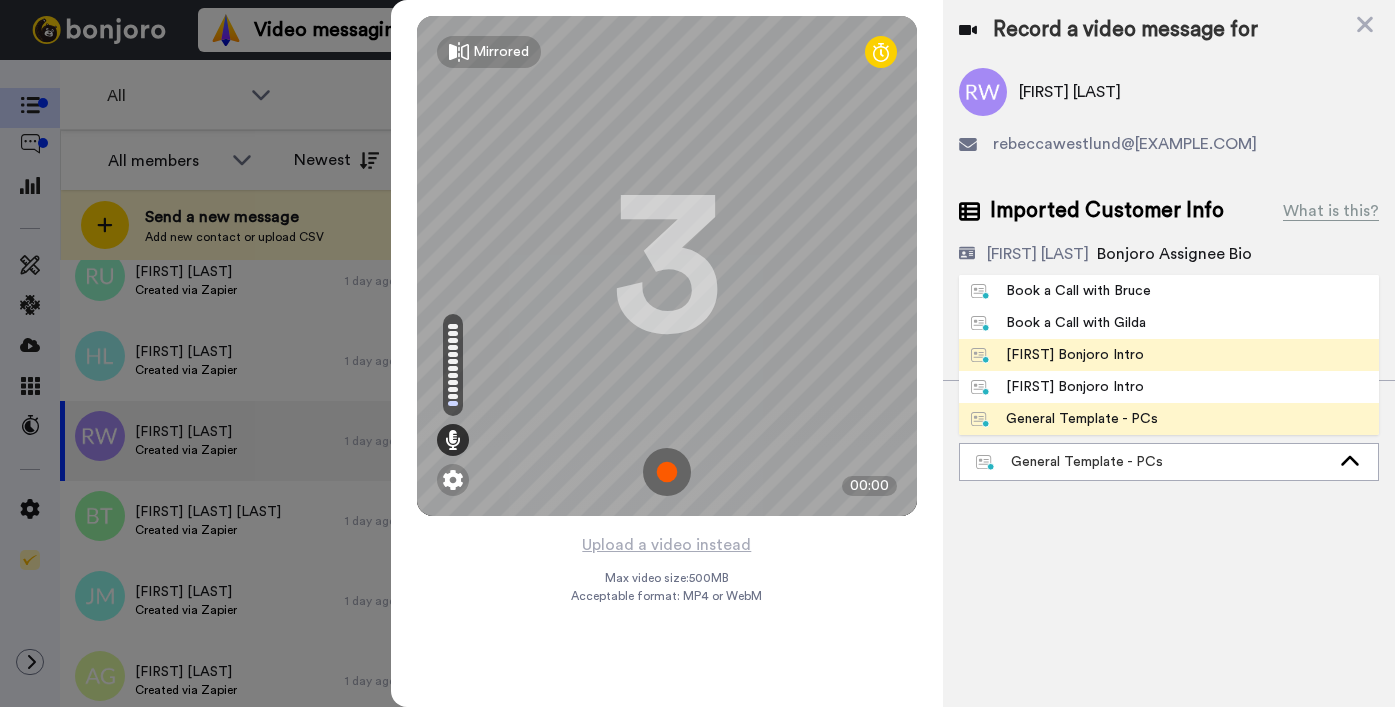 click on "[PERSON] Bonjoro Intro" at bounding box center (1169, 355) 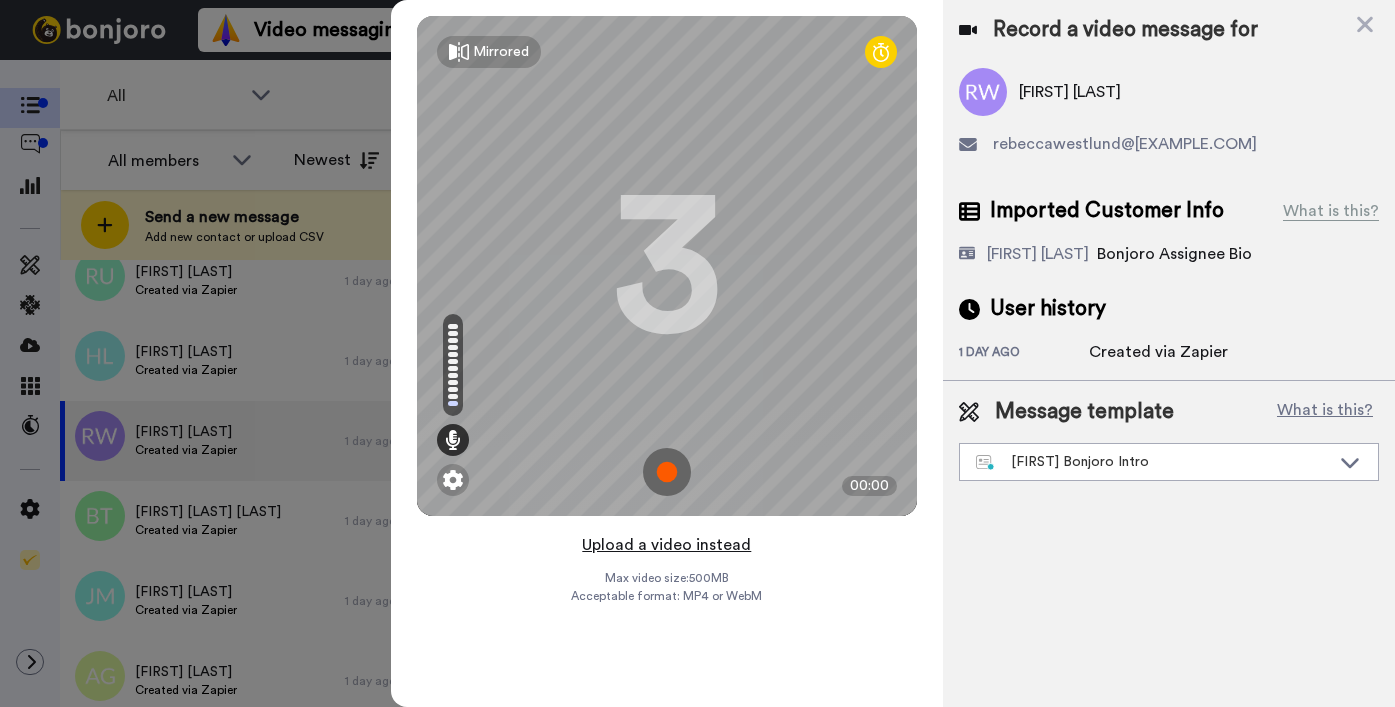 click on "Upload a video instead" at bounding box center [666, 545] 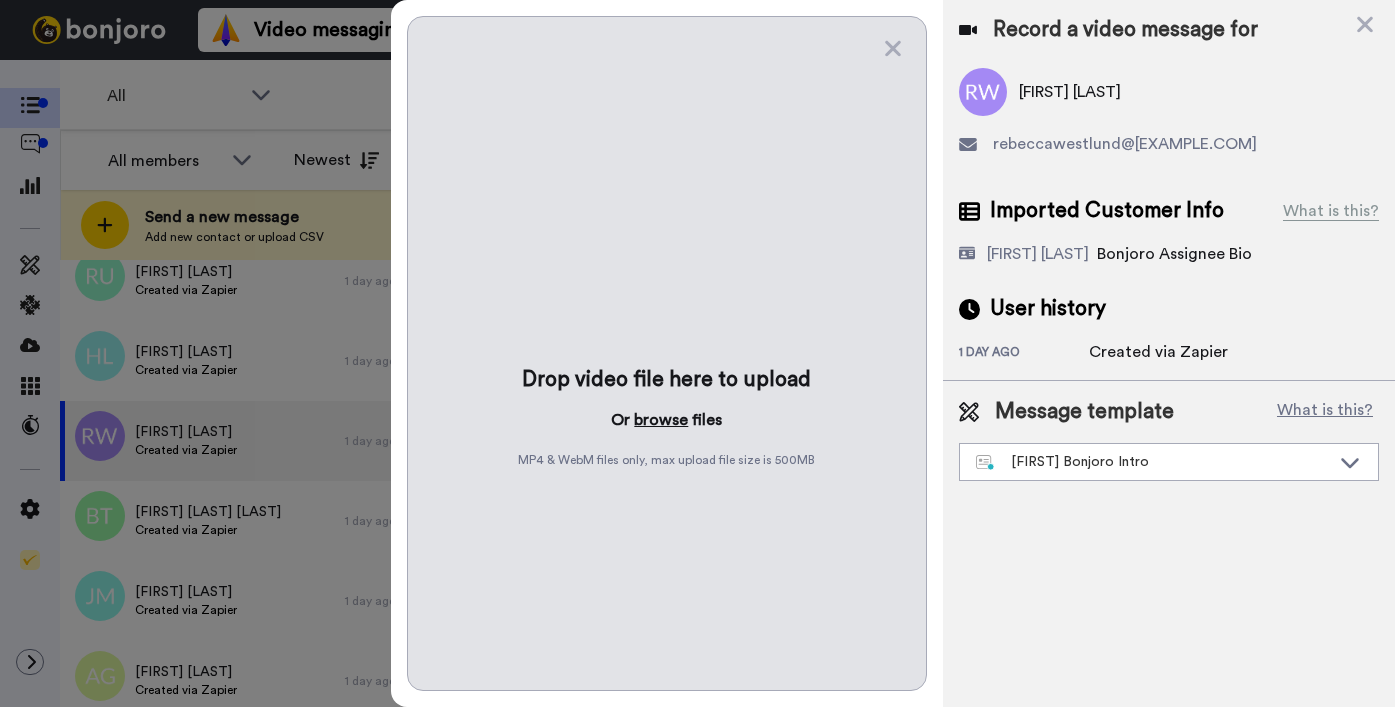 click on "browse" at bounding box center [661, 420] 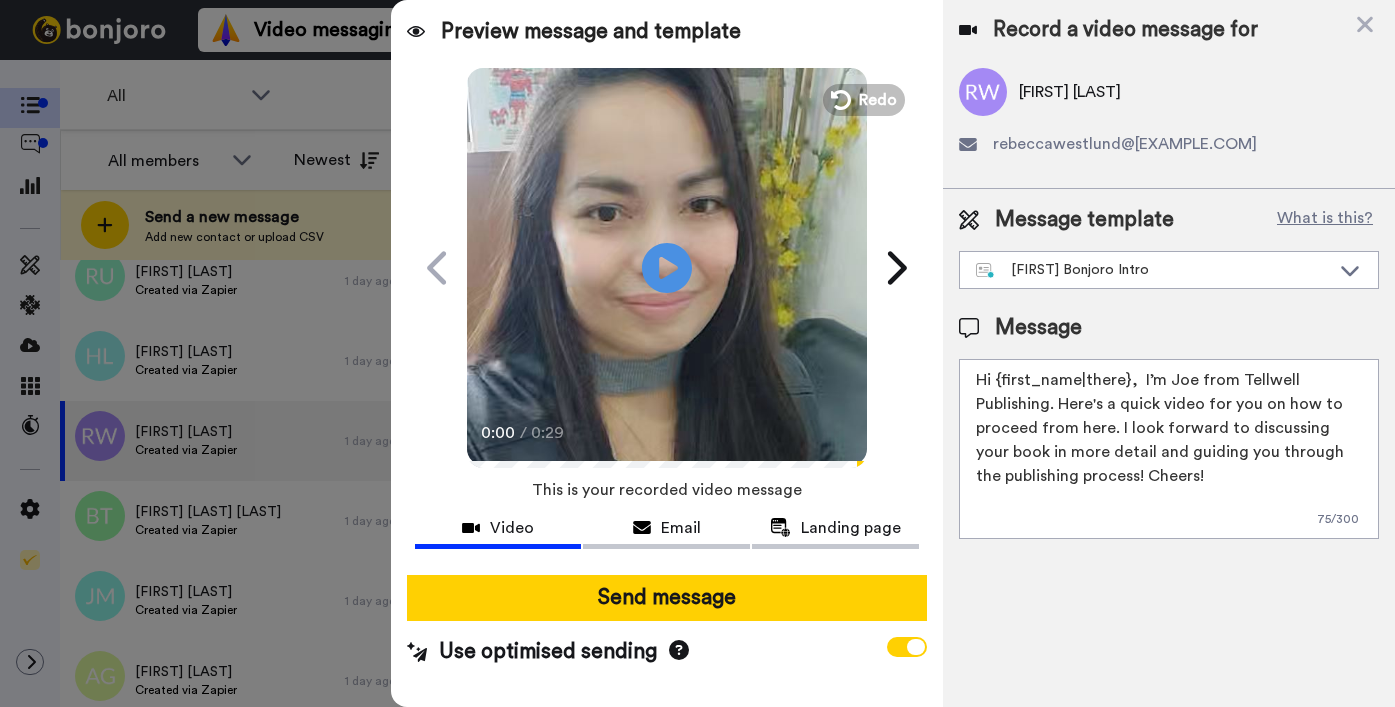drag, startPoint x: 995, startPoint y: 382, endPoint x: 1128, endPoint y: 374, distance: 133.24039 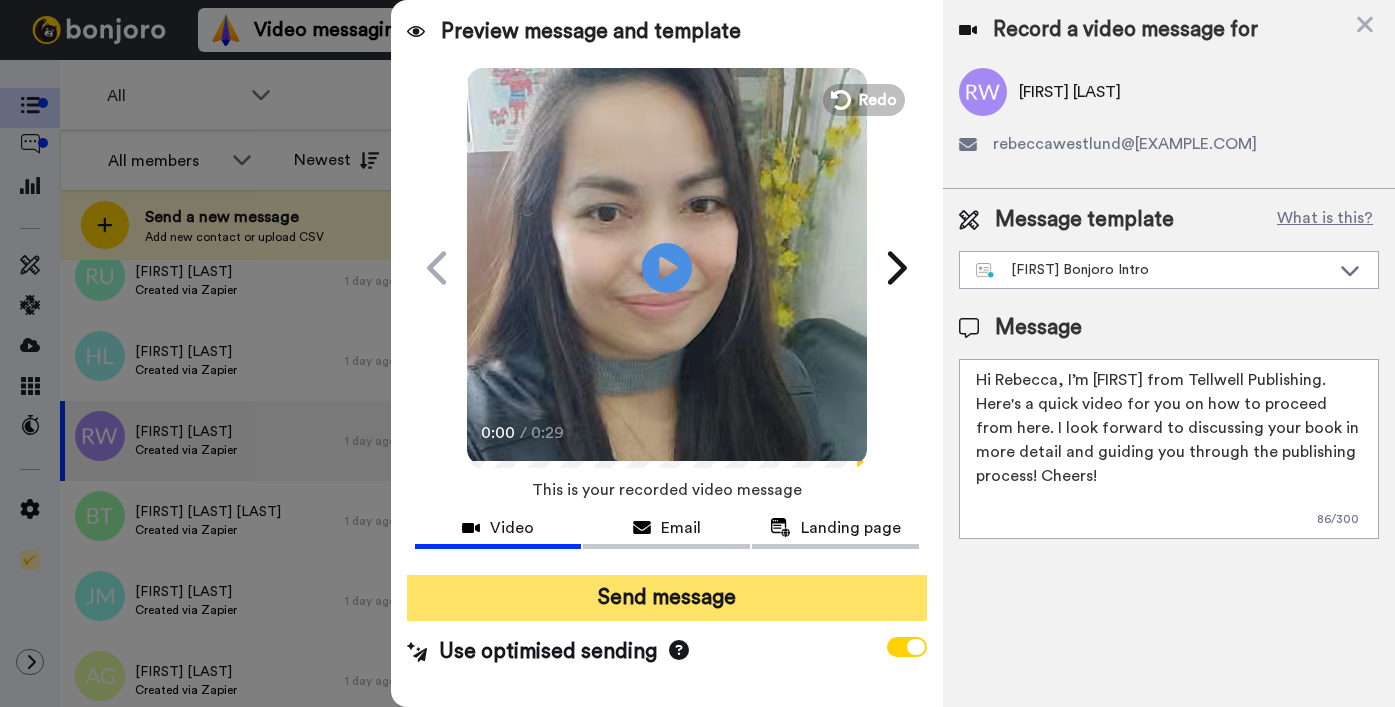 type on "Hi Rebecca,  I’m Joe from Tellwell Publishing. Here's a quick video for you on how to proceed from here. I look forward to discussing your book in more detail and guiding you through the publishing process! Cheers!" 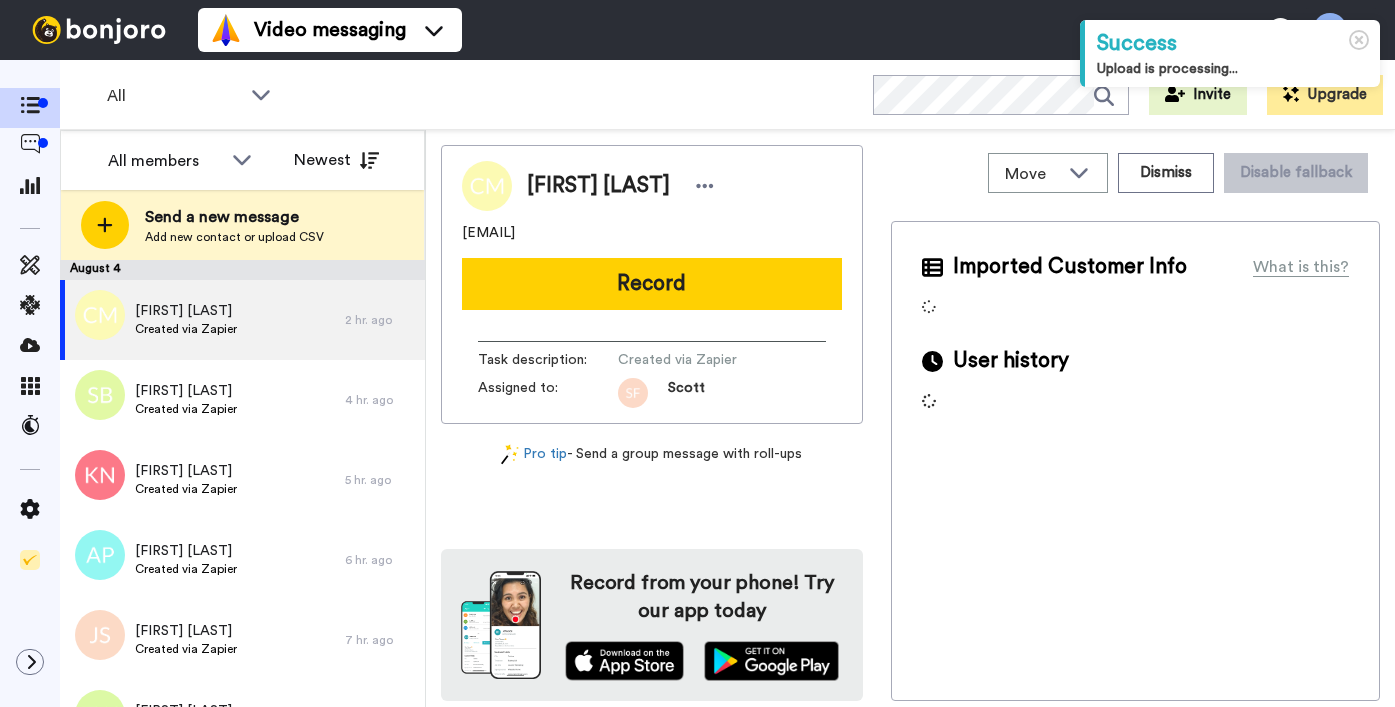 scroll, scrollTop: 0, scrollLeft: 0, axis: both 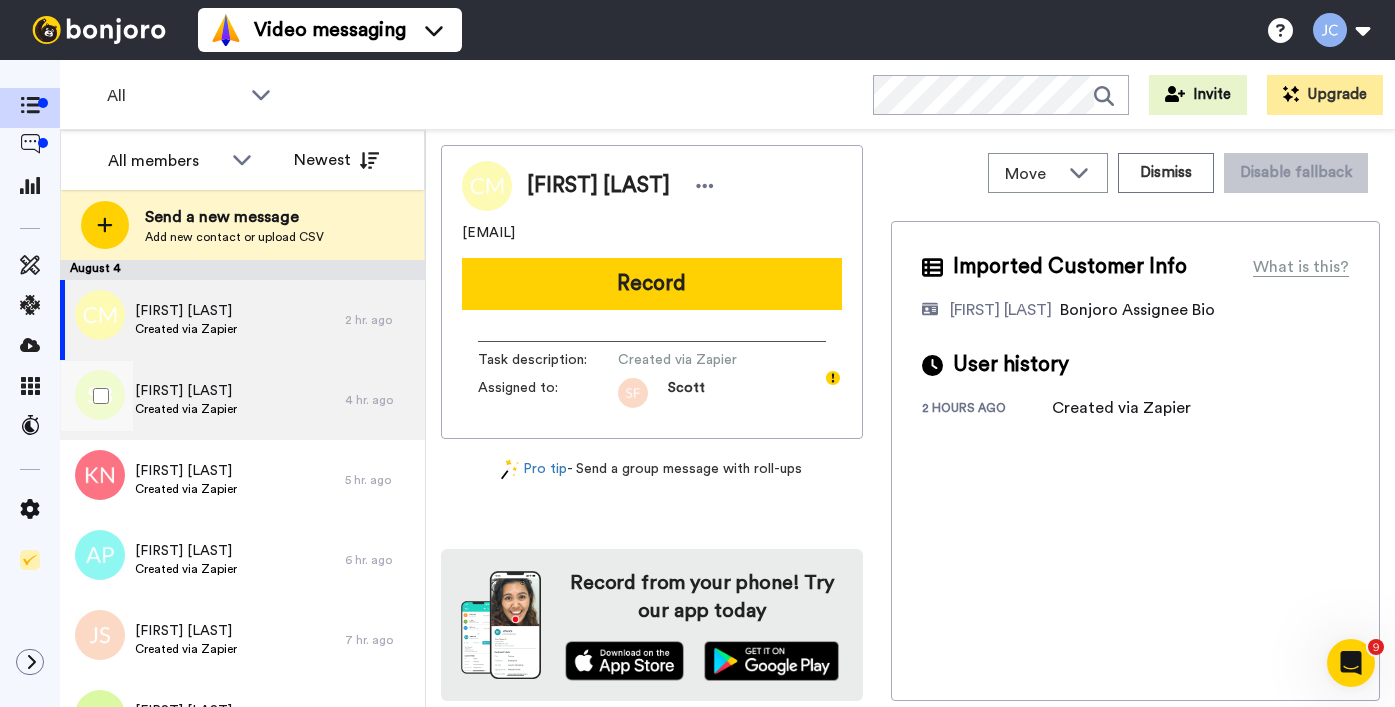 click on "[FIRST] [LAST]" at bounding box center [186, 391] 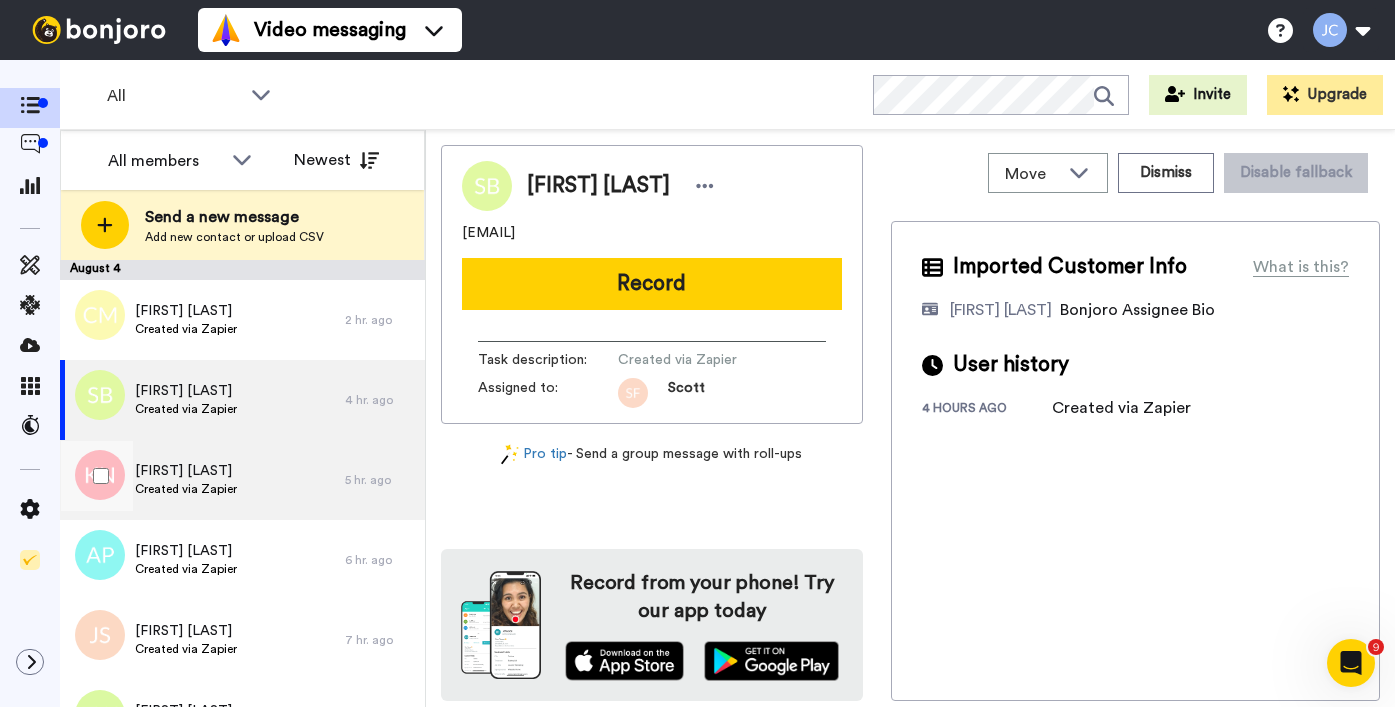 click on "[FIRST] [LAST]" at bounding box center (186, 471) 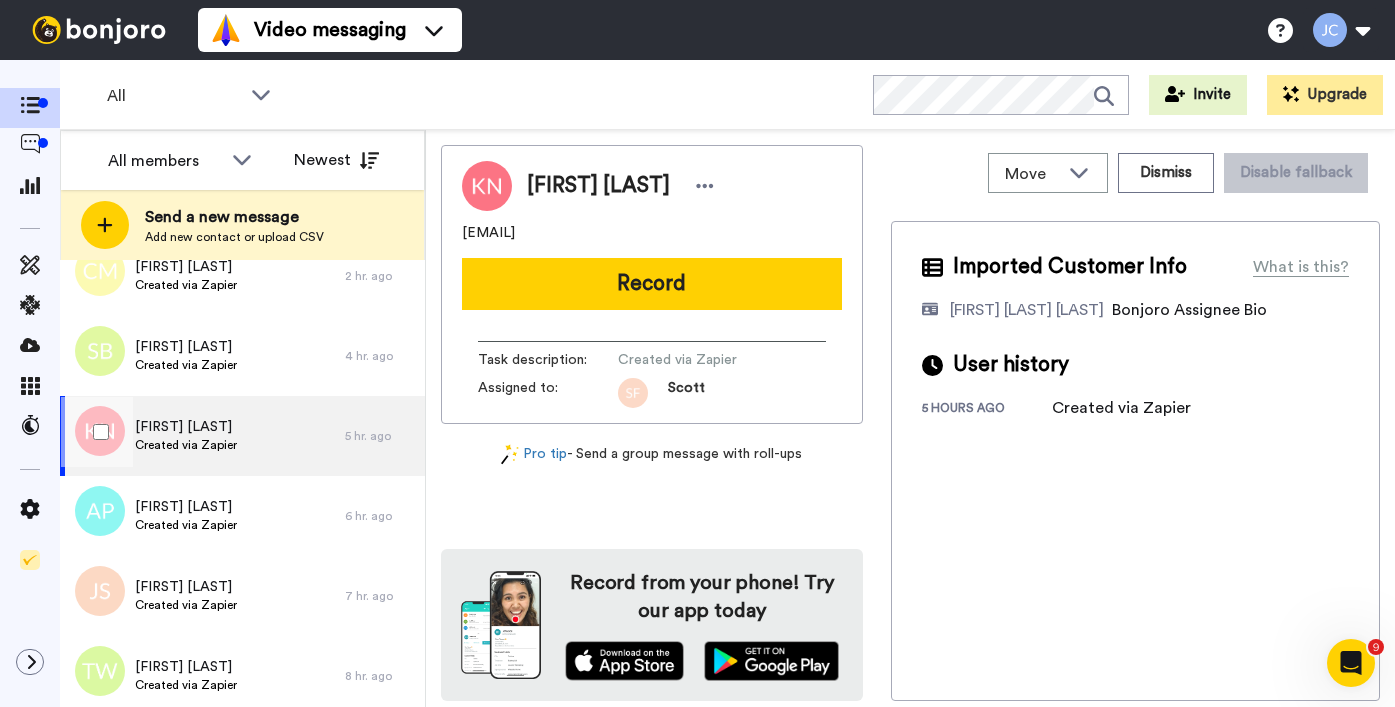 scroll, scrollTop: 129, scrollLeft: 0, axis: vertical 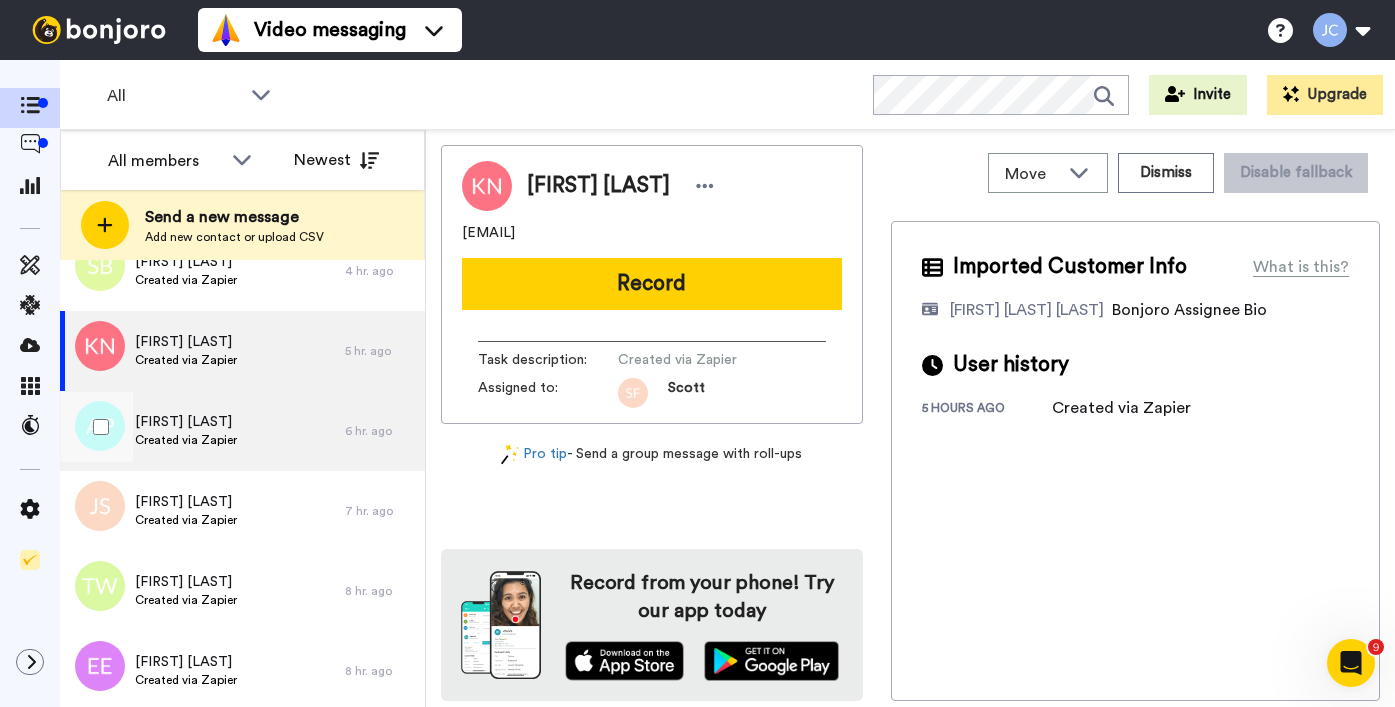 click on "[FIRST] [LAST]" at bounding box center (186, 422) 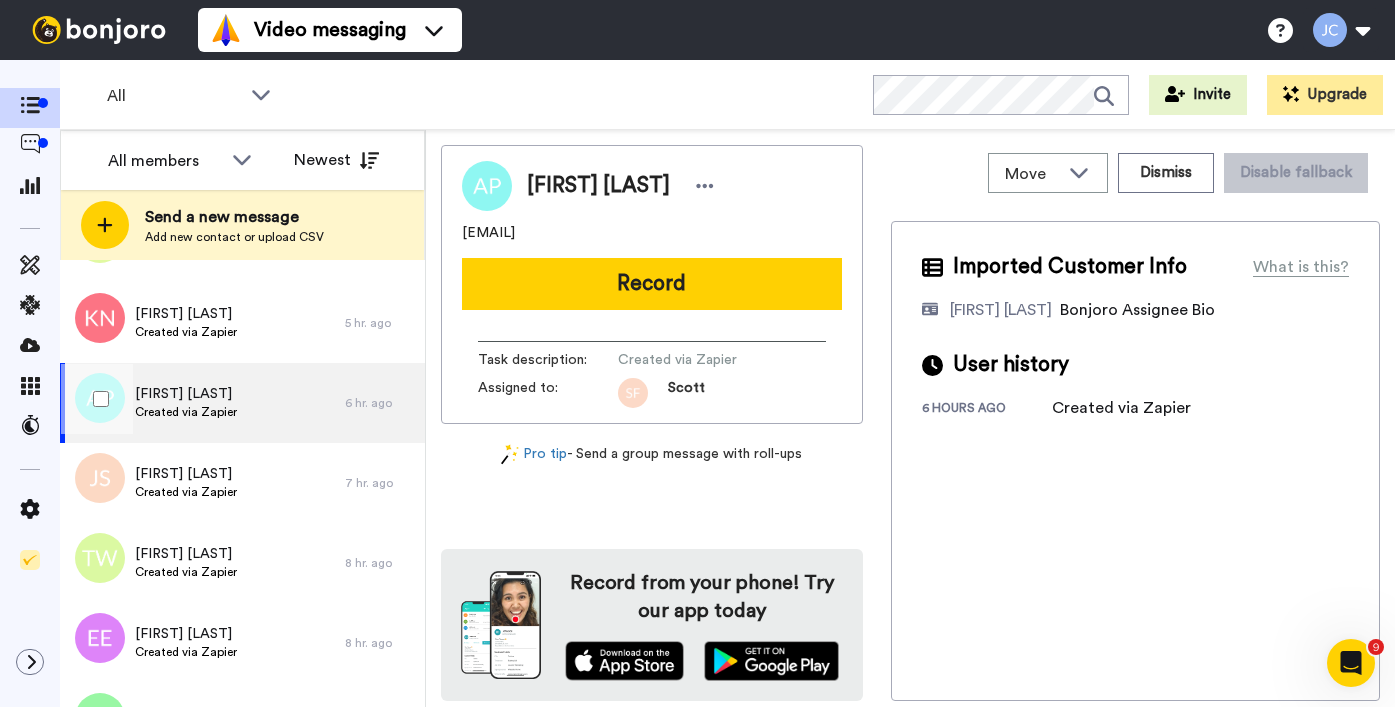 scroll, scrollTop: 263, scrollLeft: 0, axis: vertical 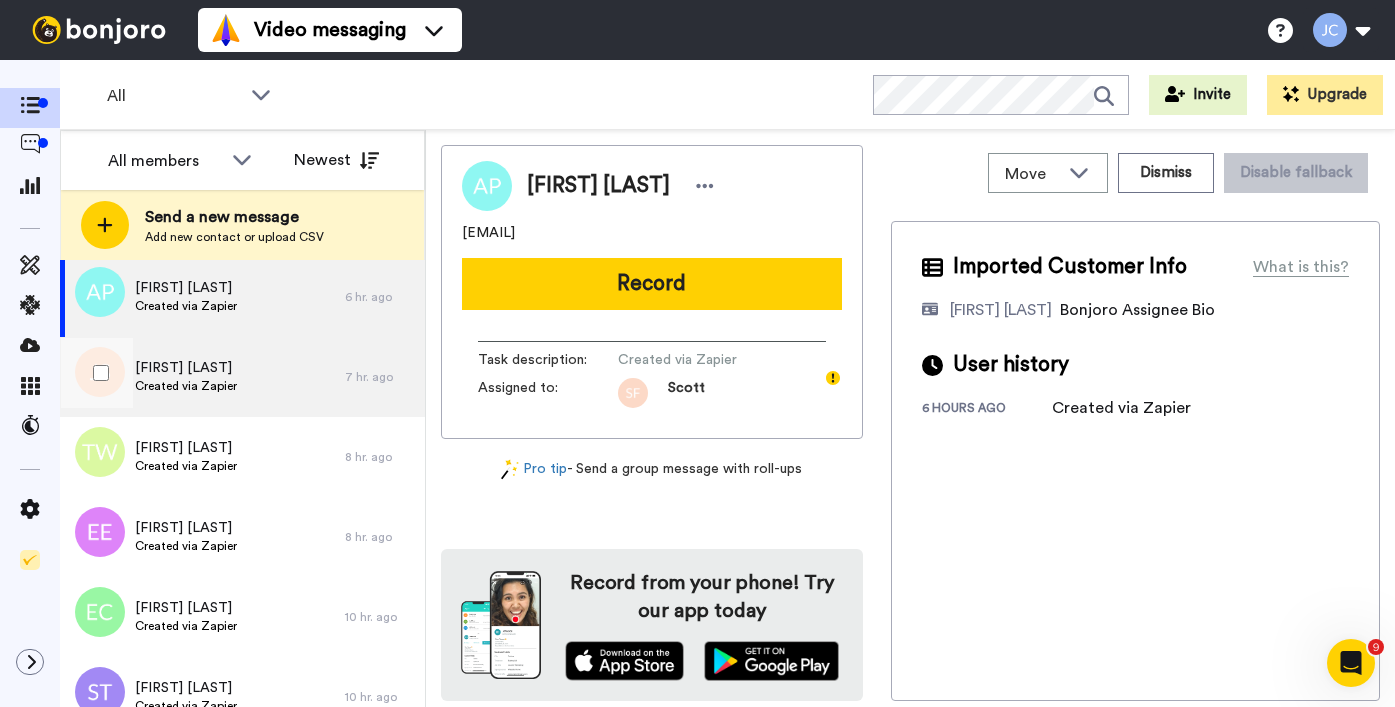 click on "[FIRST] [LAST]" at bounding box center [186, 368] 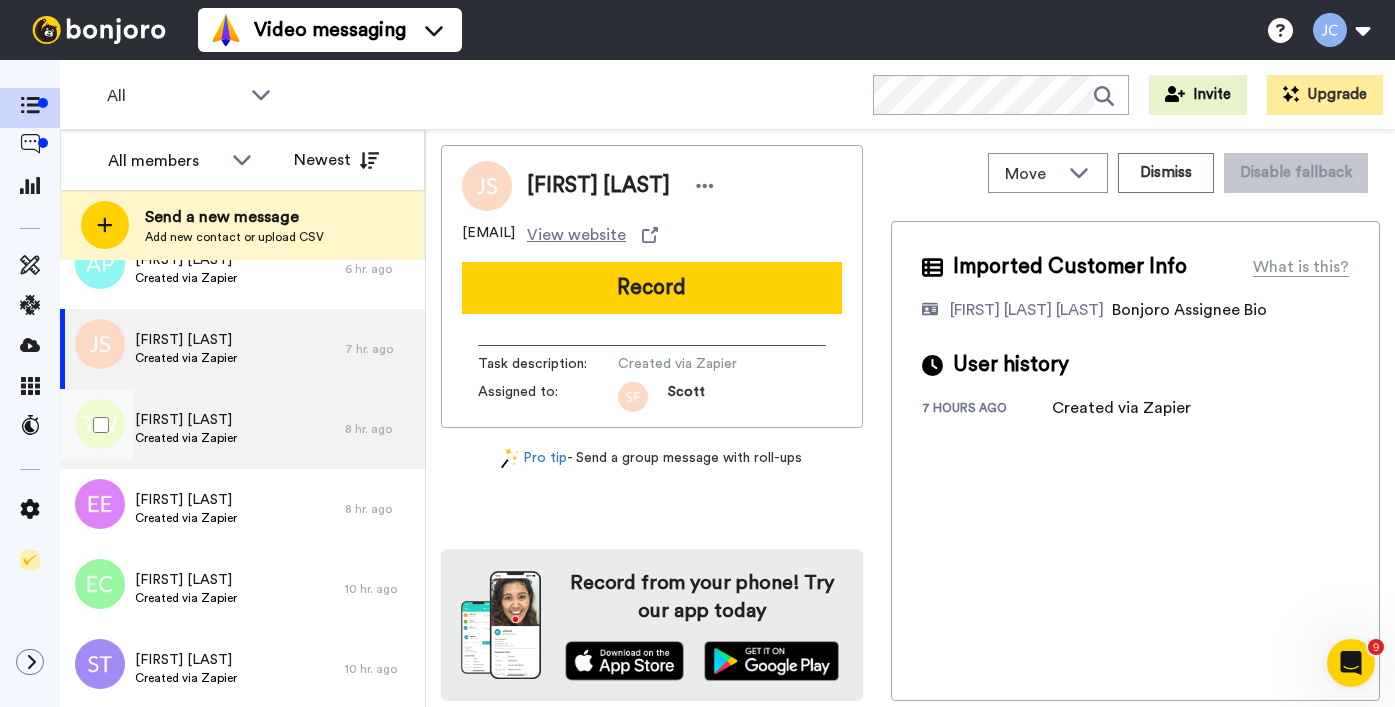 scroll, scrollTop: 304, scrollLeft: 0, axis: vertical 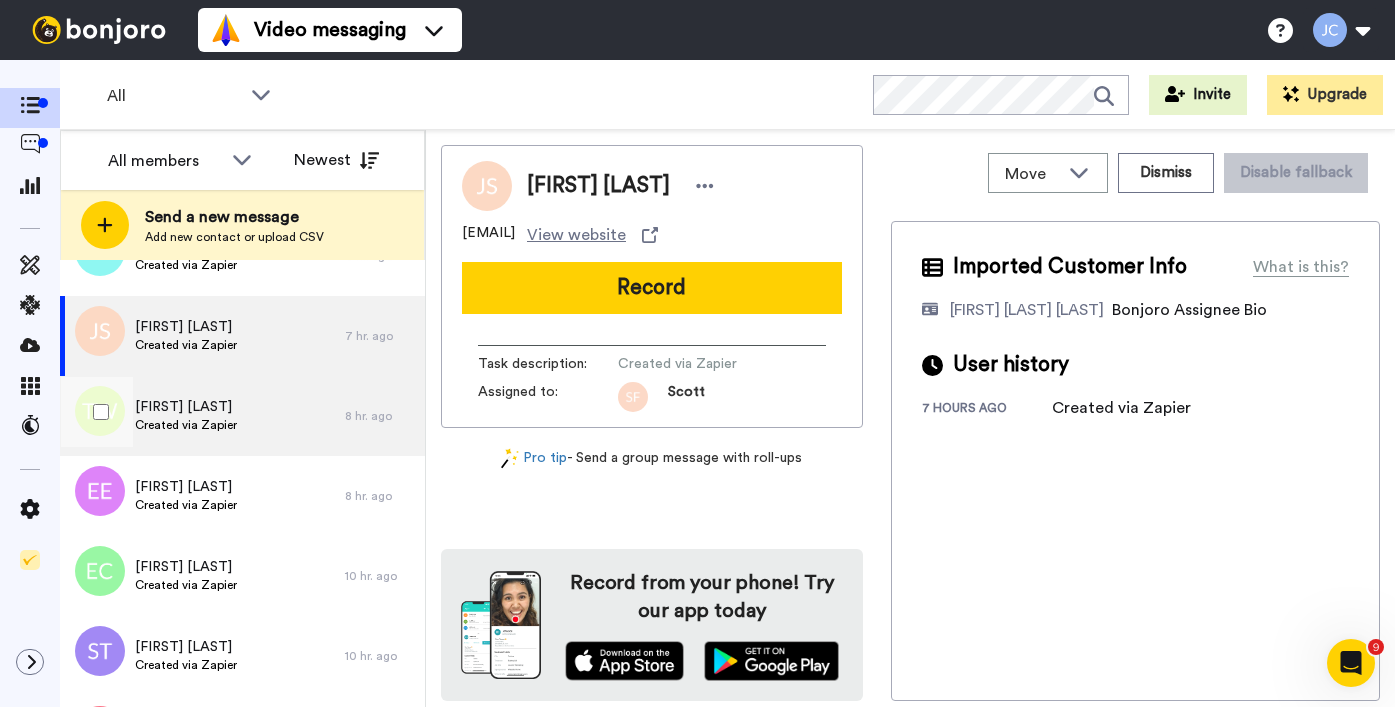 click on "Created via Zapier" at bounding box center (186, 425) 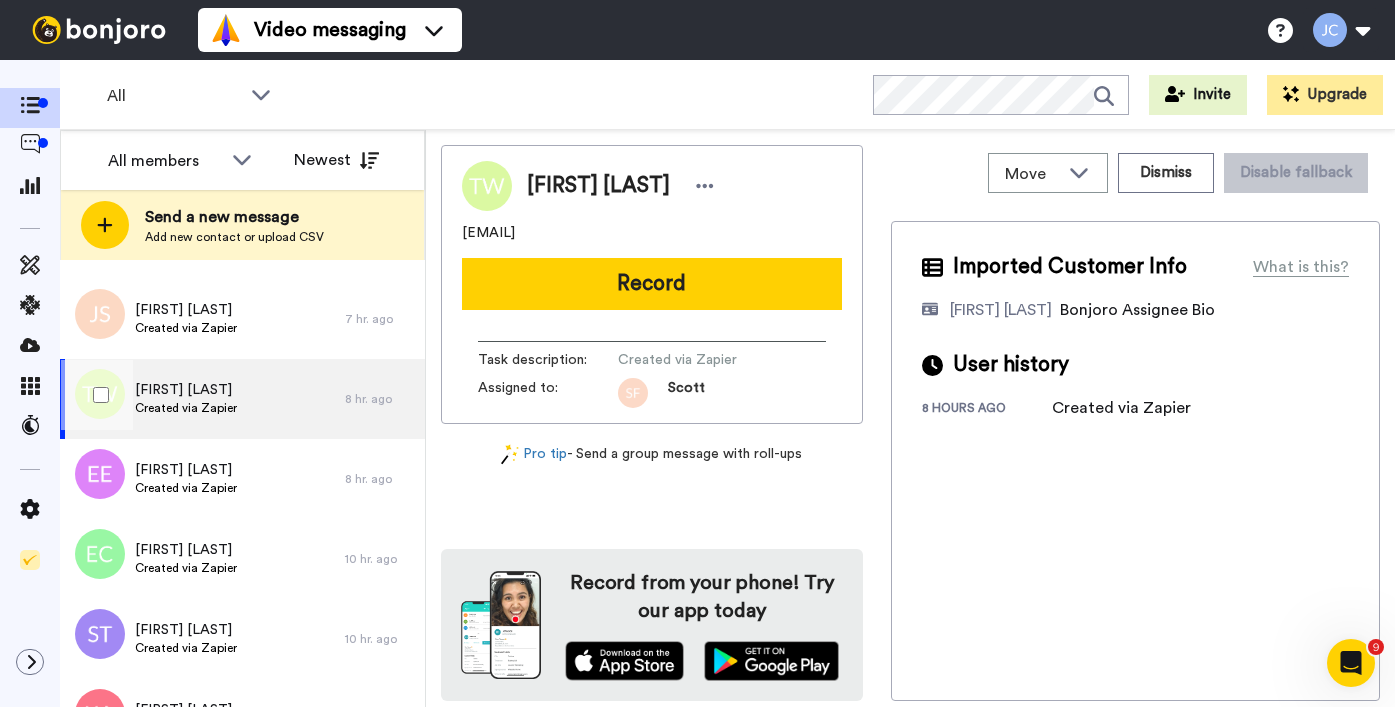 scroll, scrollTop: 386, scrollLeft: 0, axis: vertical 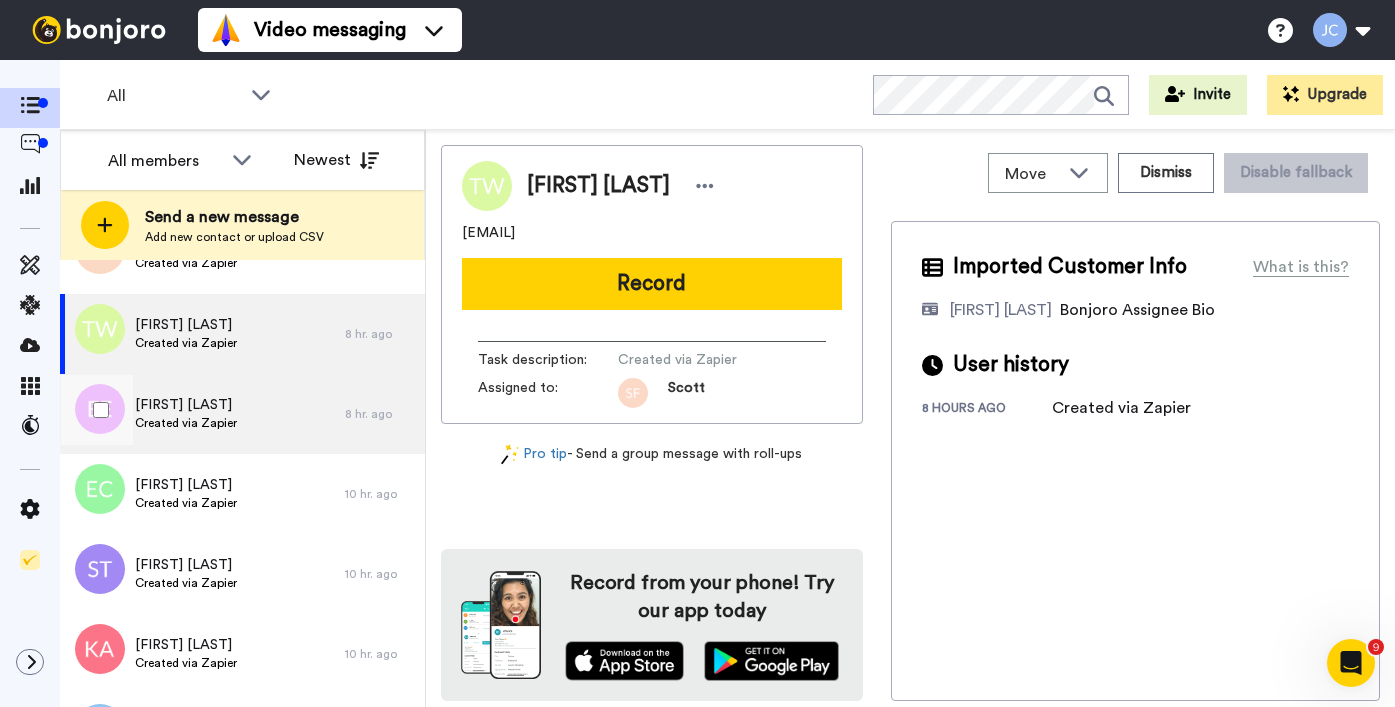 click on "Created via Zapier" at bounding box center (186, 423) 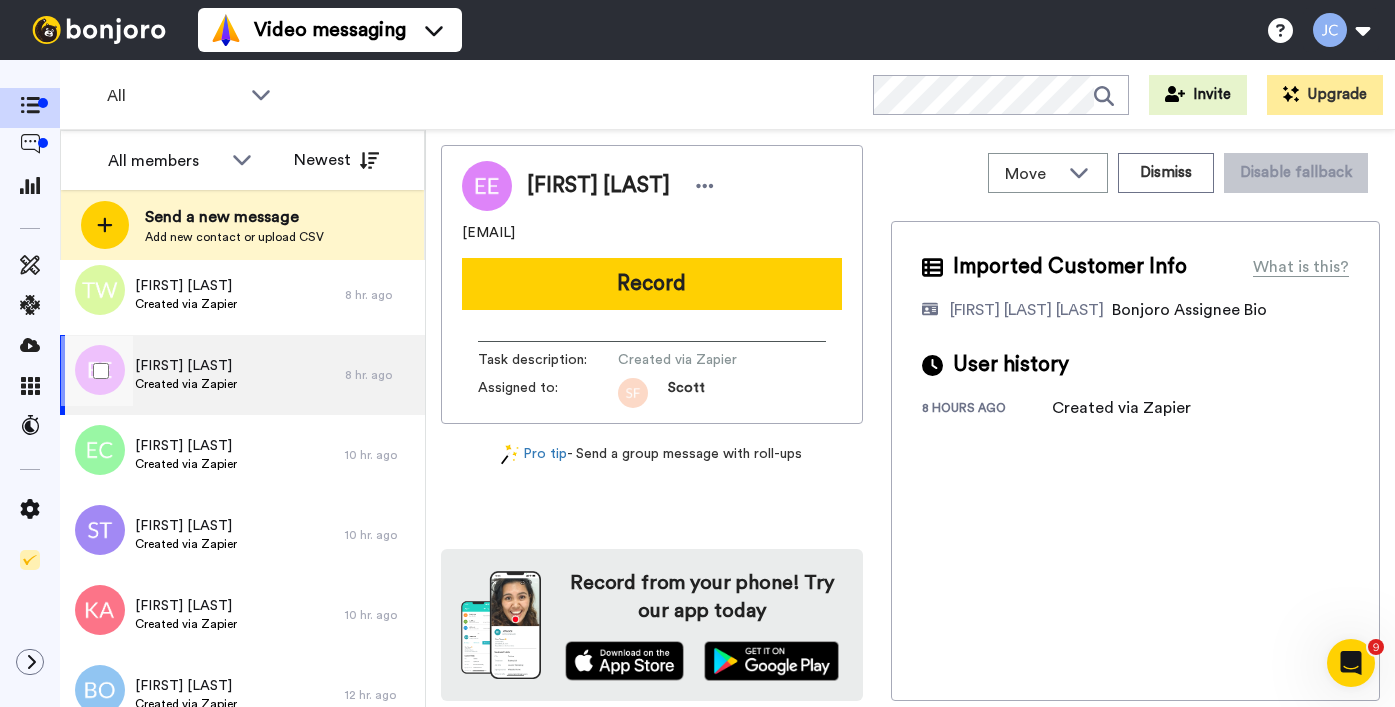 scroll, scrollTop: 465, scrollLeft: 0, axis: vertical 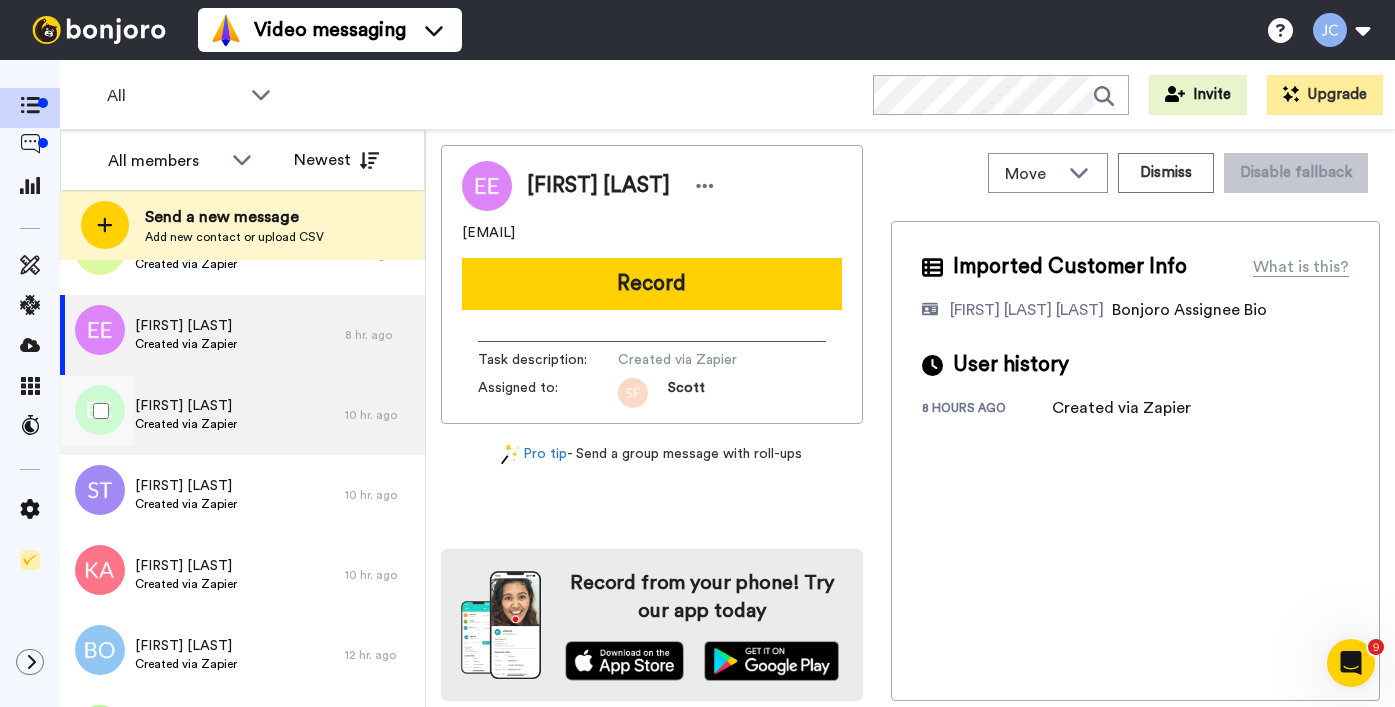 click on "Created via Zapier" at bounding box center [186, 424] 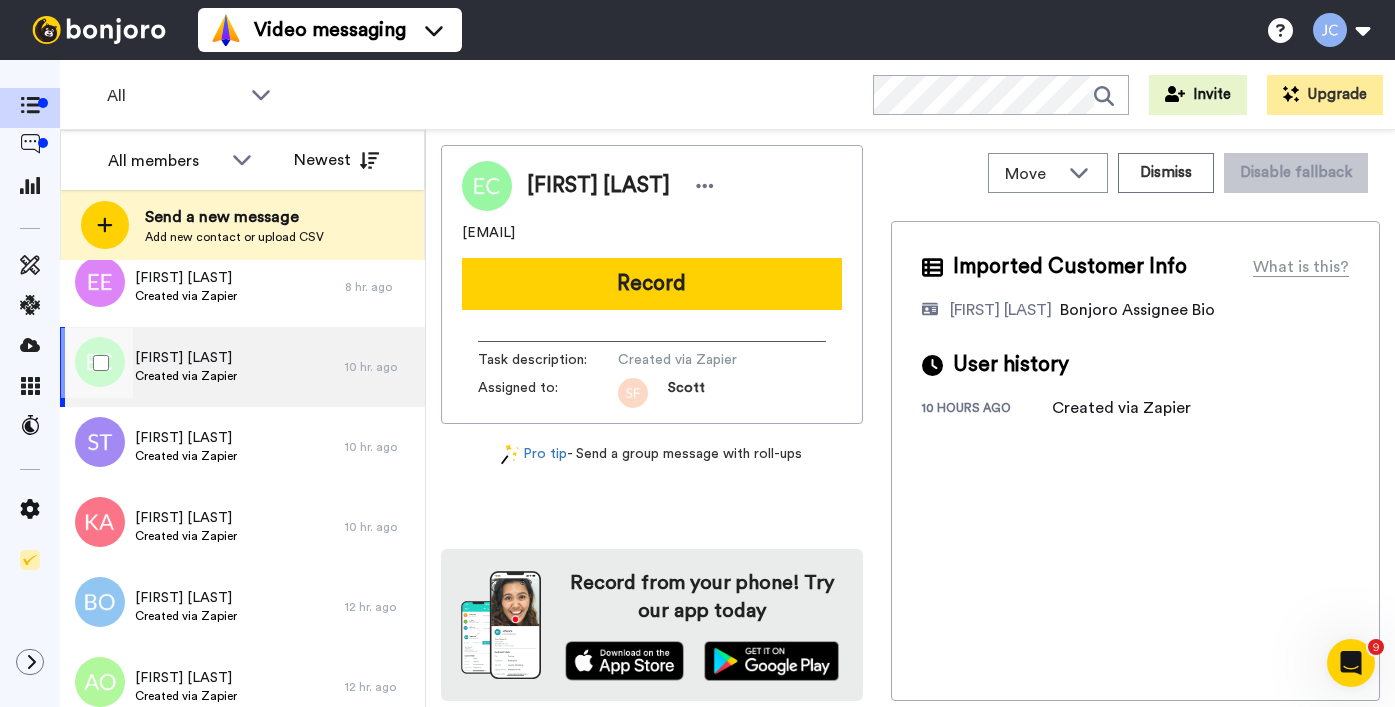 scroll, scrollTop: 517, scrollLeft: 0, axis: vertical 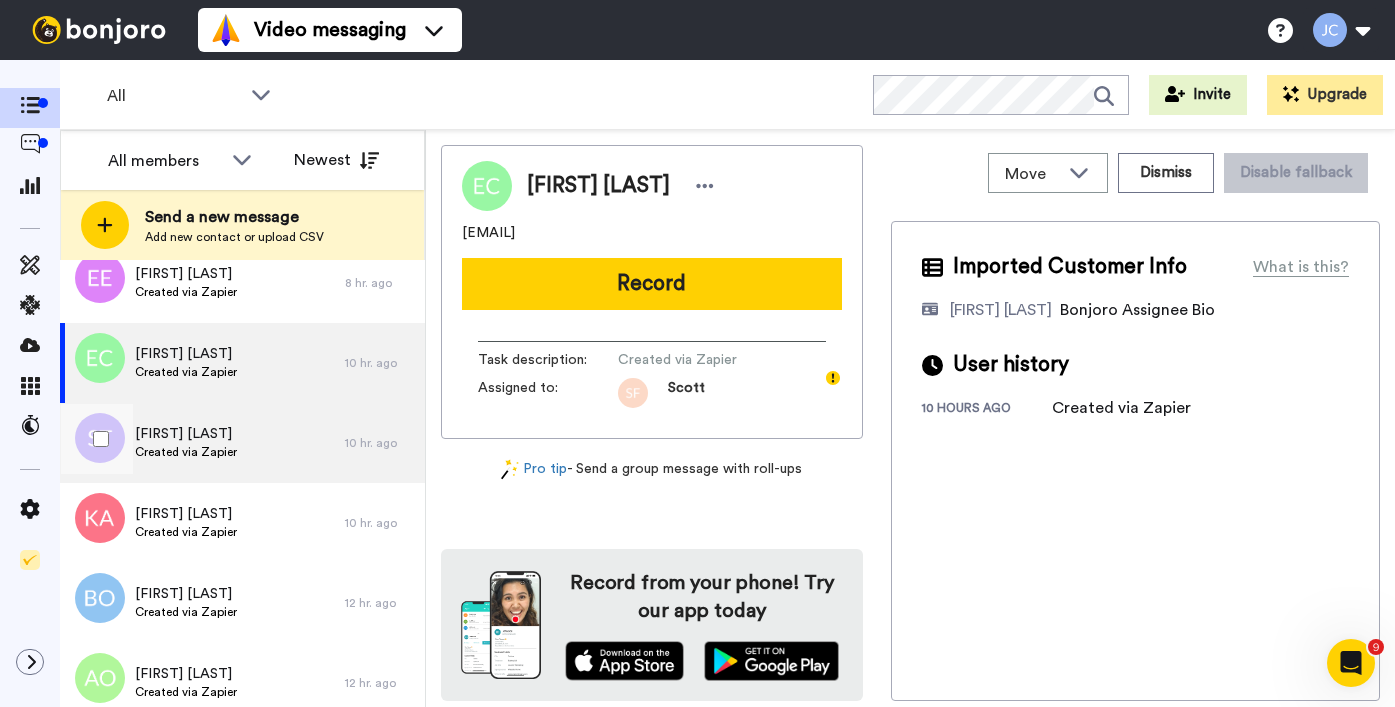 click on "[FIRST] [LAST]" at bounding box center [186, 434] 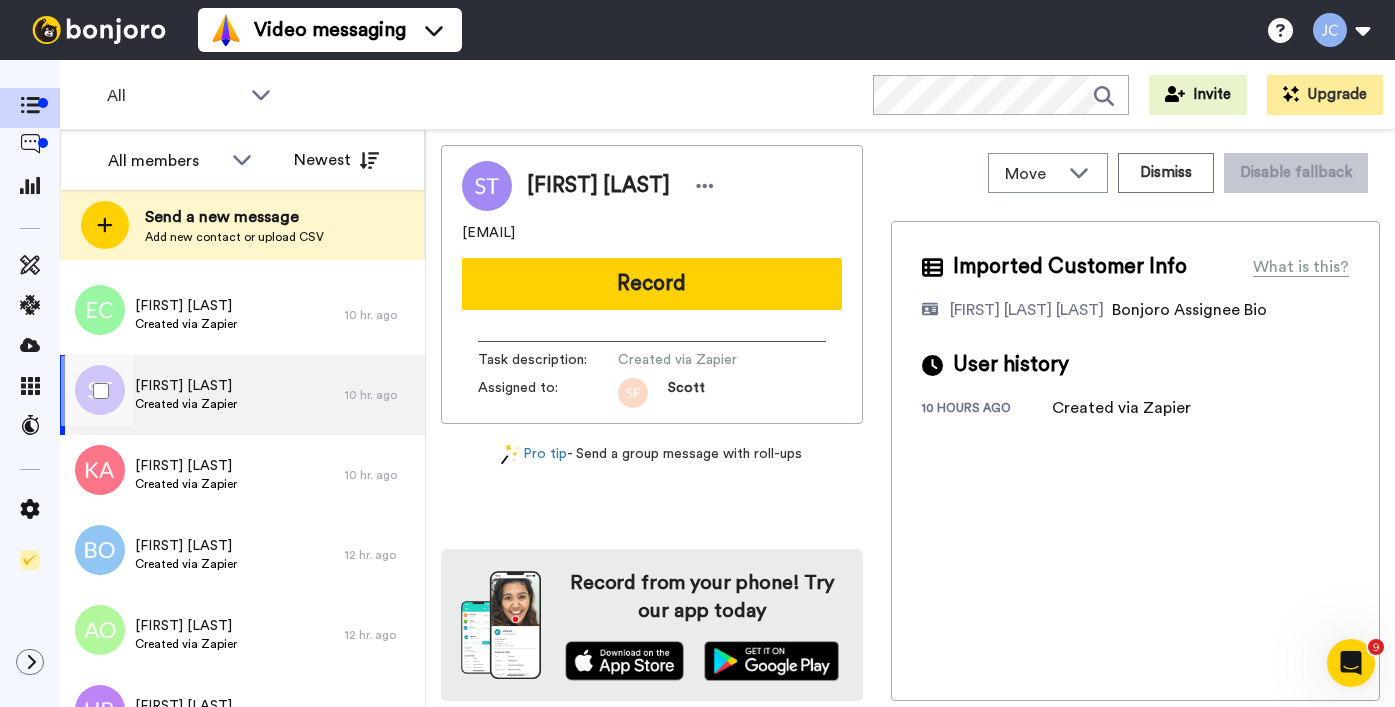 scroll, scrollTop: 583, scrollLeft: 0, axis: vertical 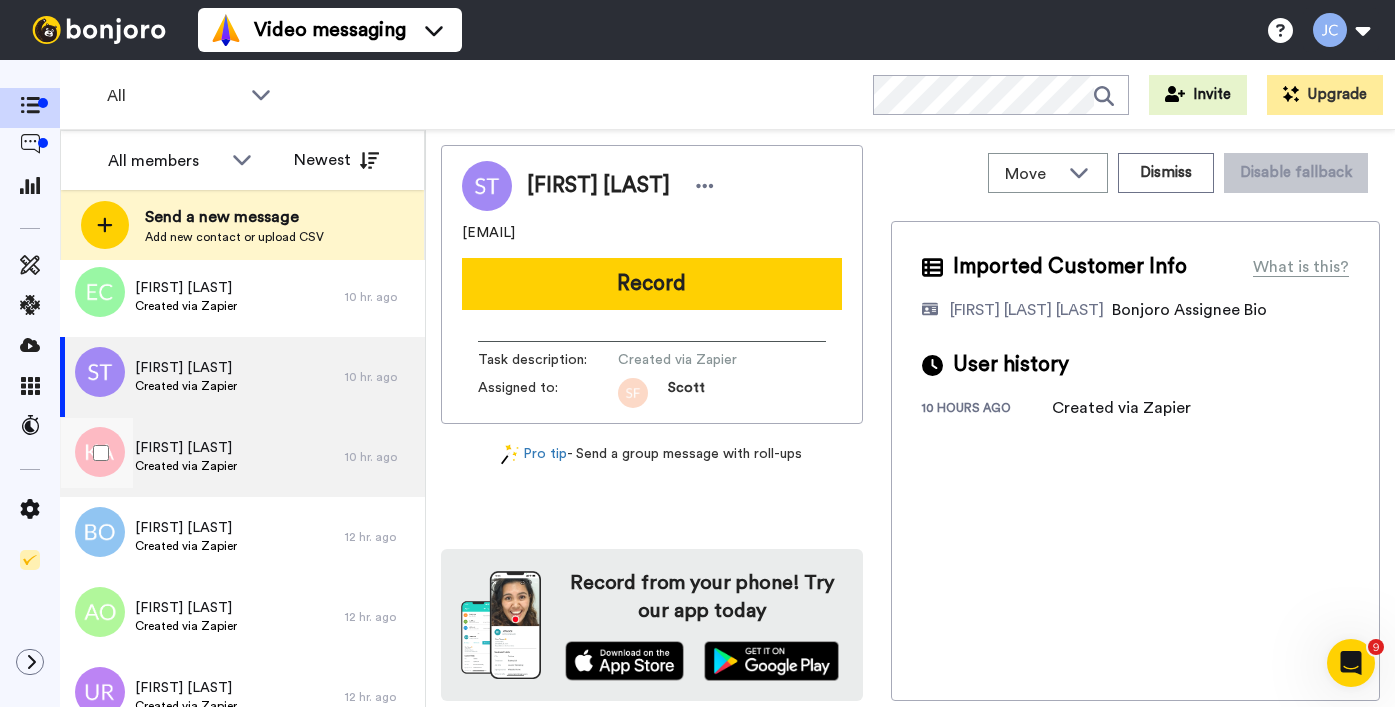 click on "[FIRST] [LAST] [LAST]" at bounding box center [186, 448] 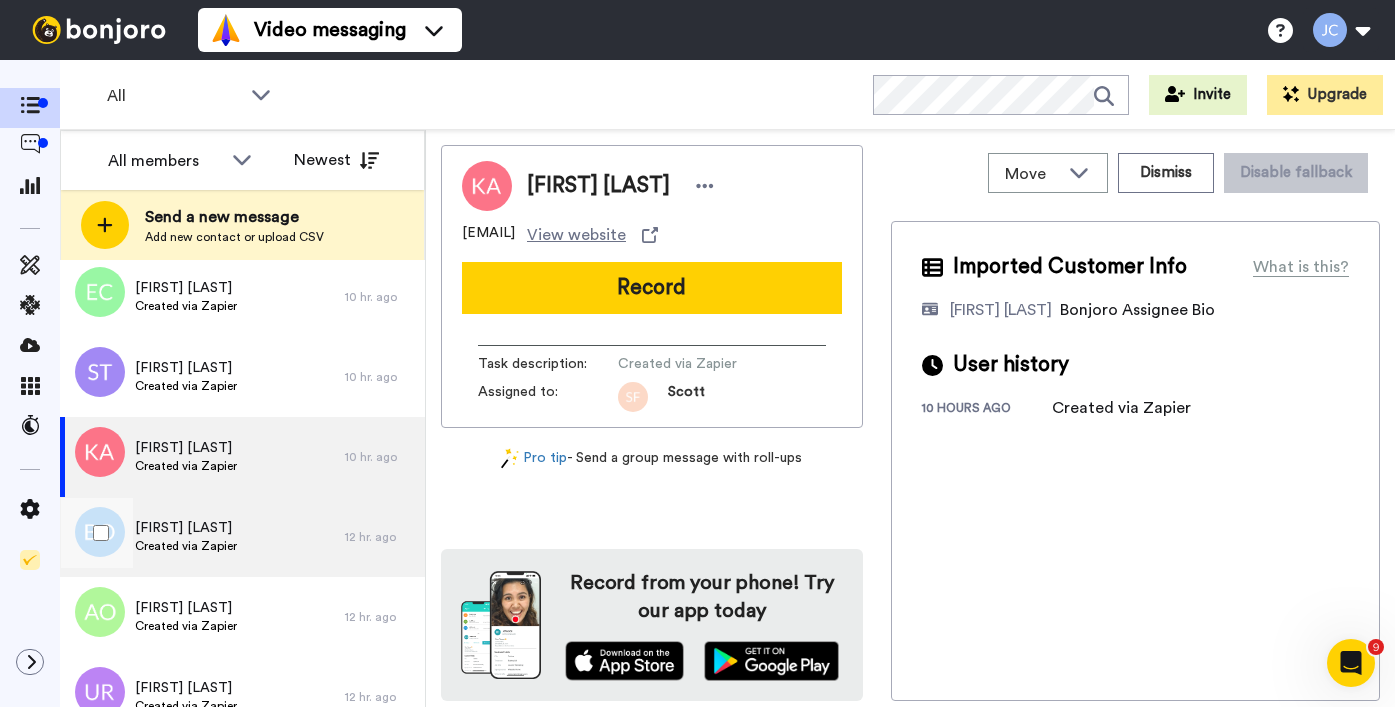 click on "[FIRST] [LAST]" at bounding box center (186, 528) 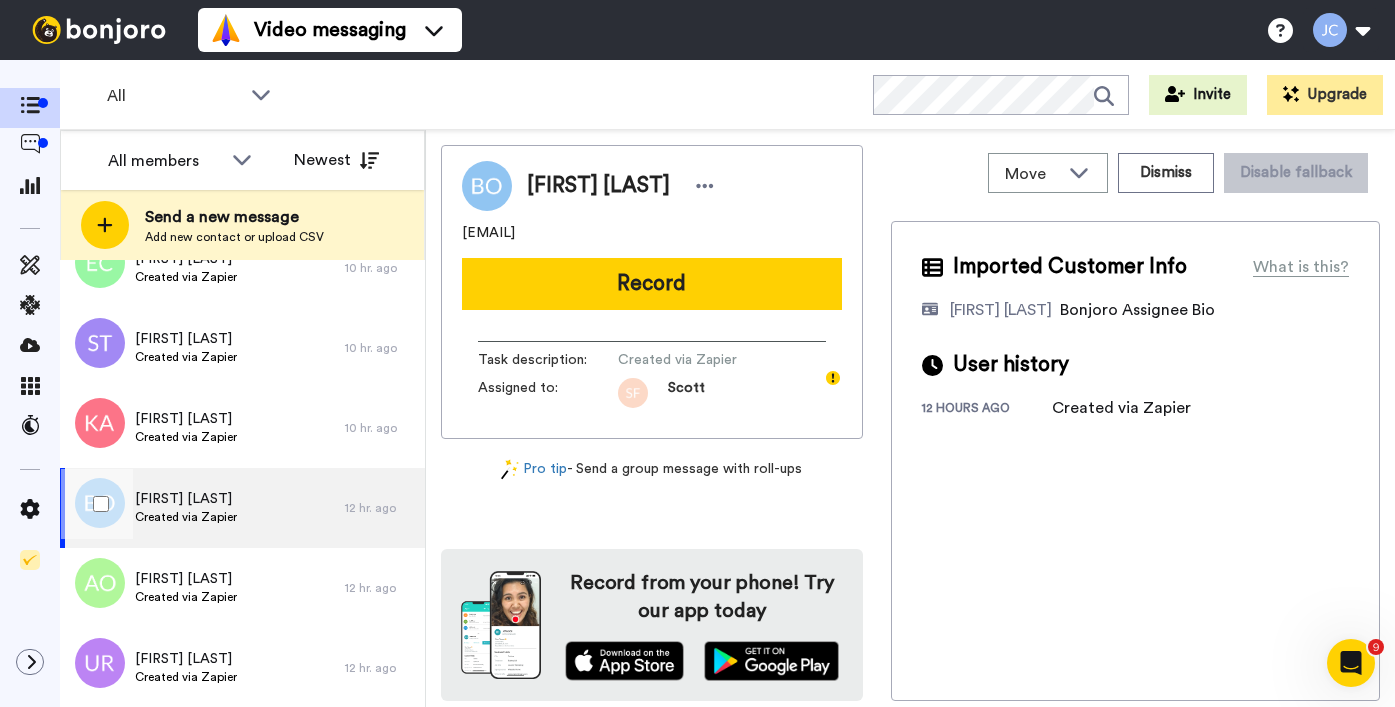 scroll, scrollTop: 616, scrollLeft: 0, axis: vertical 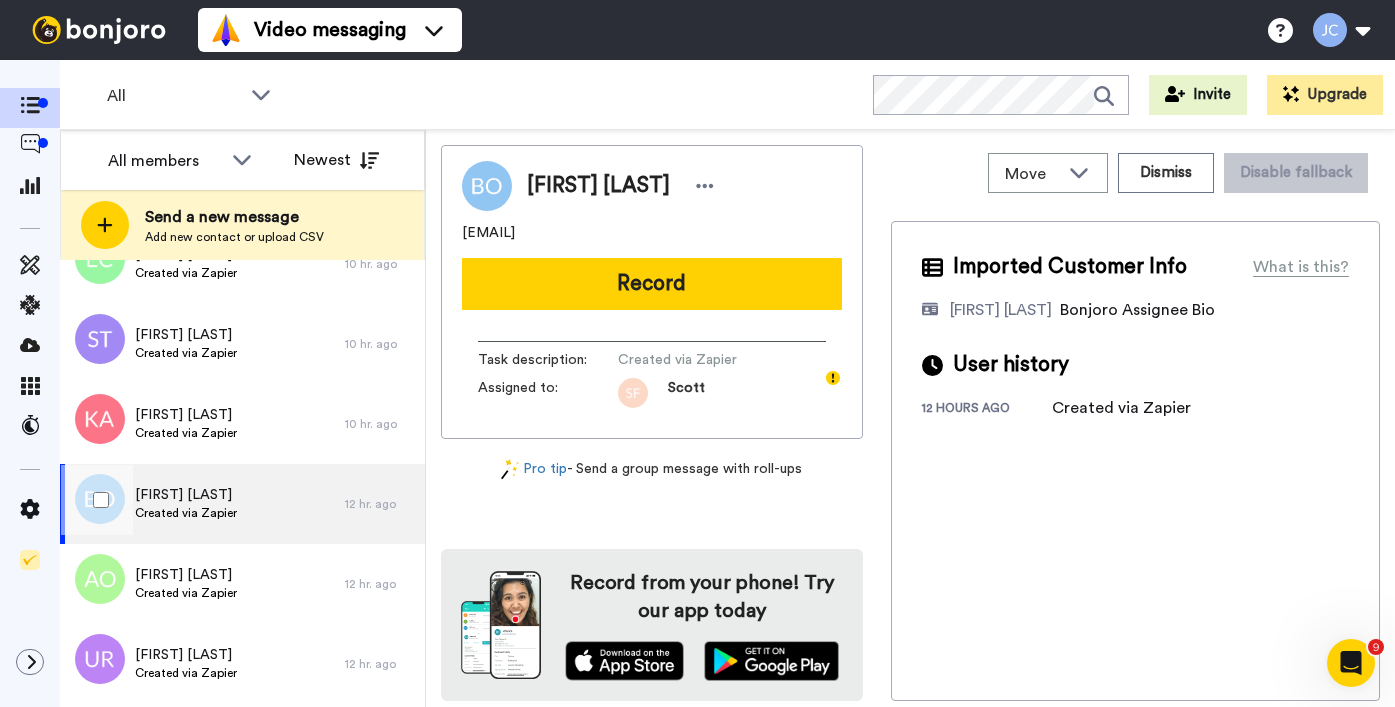 click on "Created via Zapier" at bounding box center [186, 513] 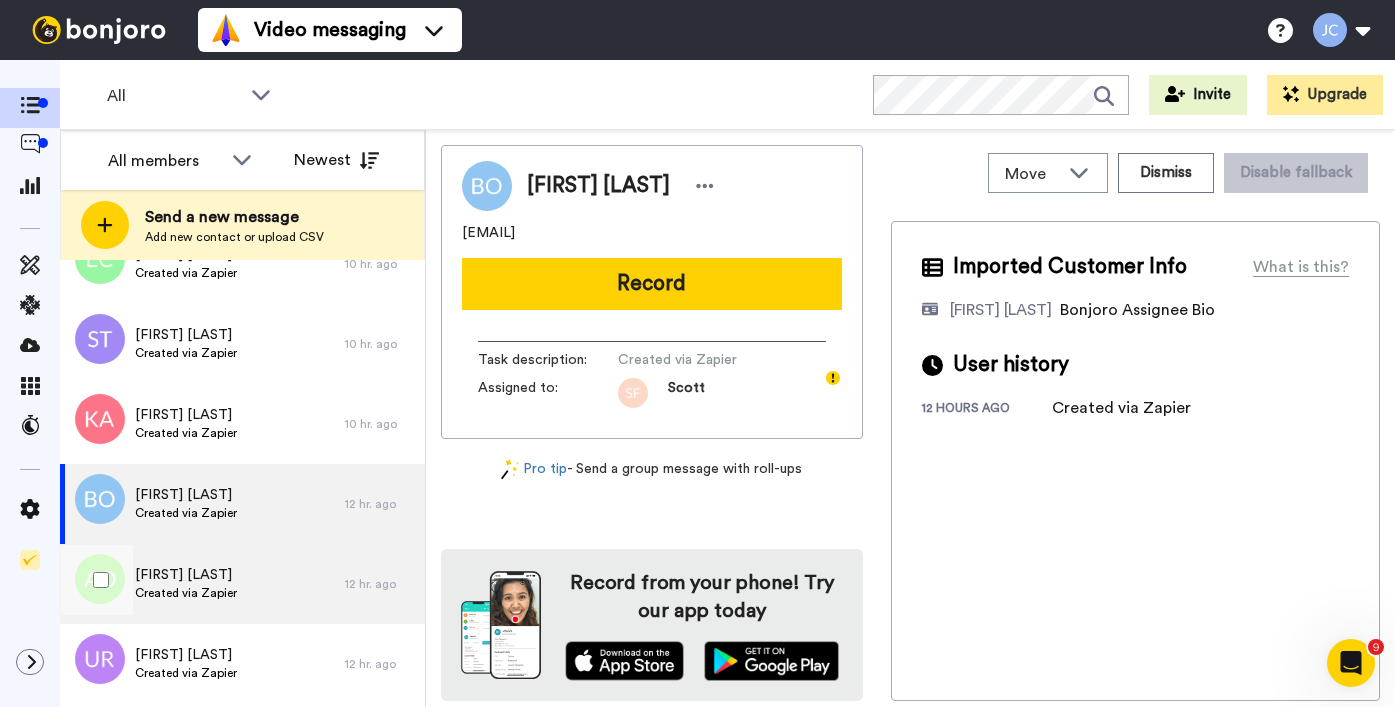click on "[FIRST] [LAST]" at bounding box center [186, 575] 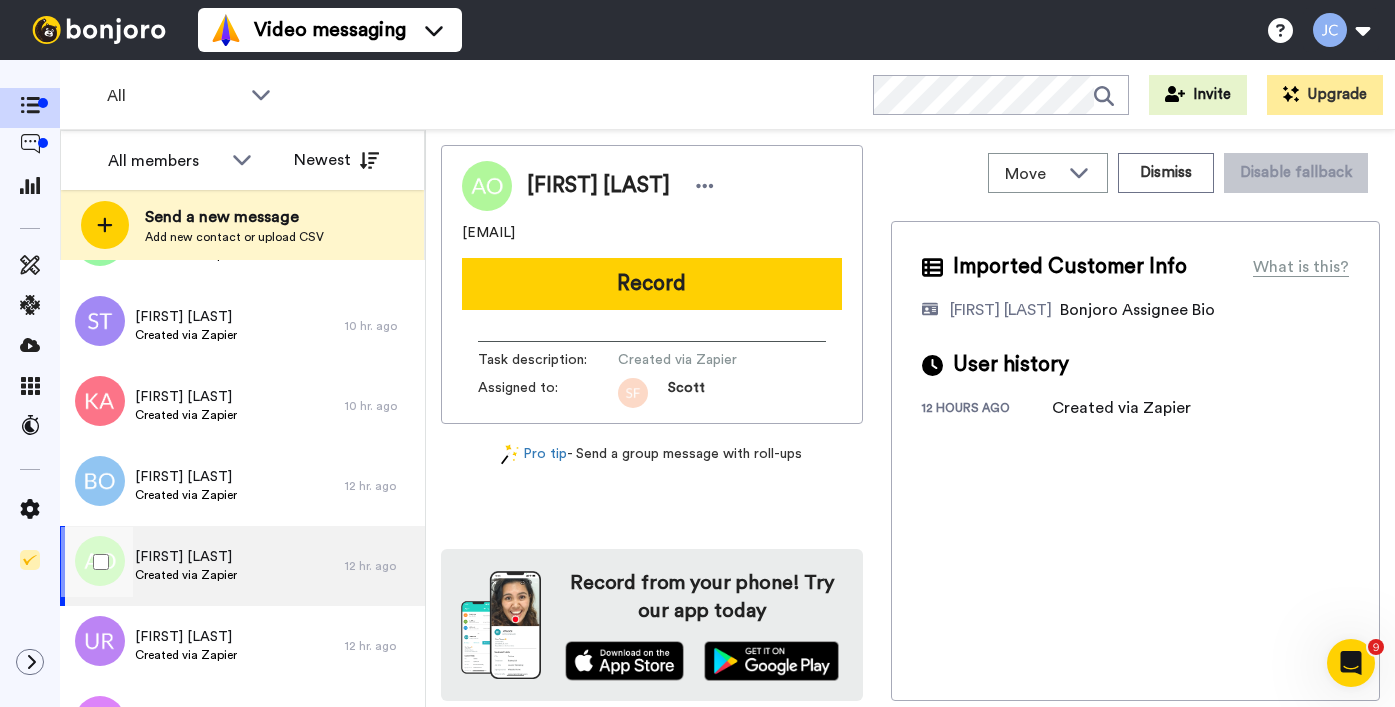 scroll, scrollTop: 704, scrollLeft: 0, axis: vertical 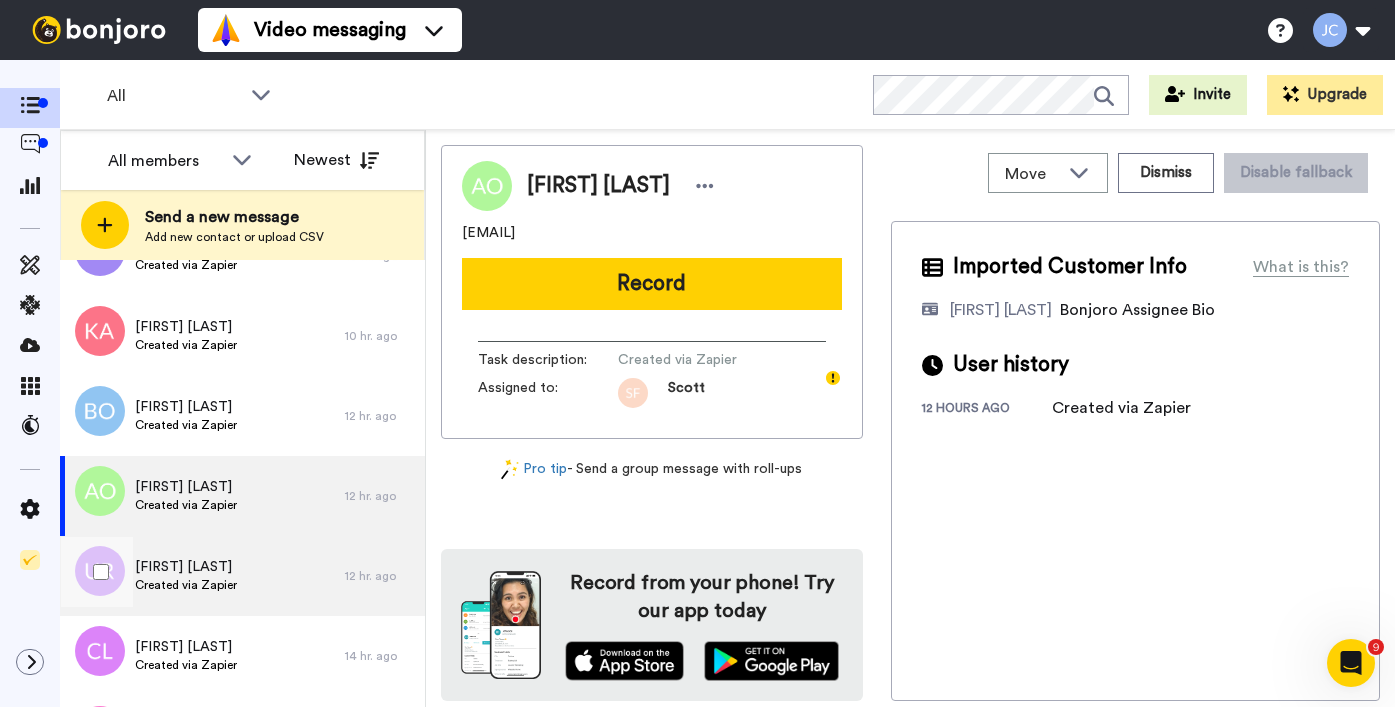 click on "[FIRST] [LAST]" at bounding box center [186, 567] 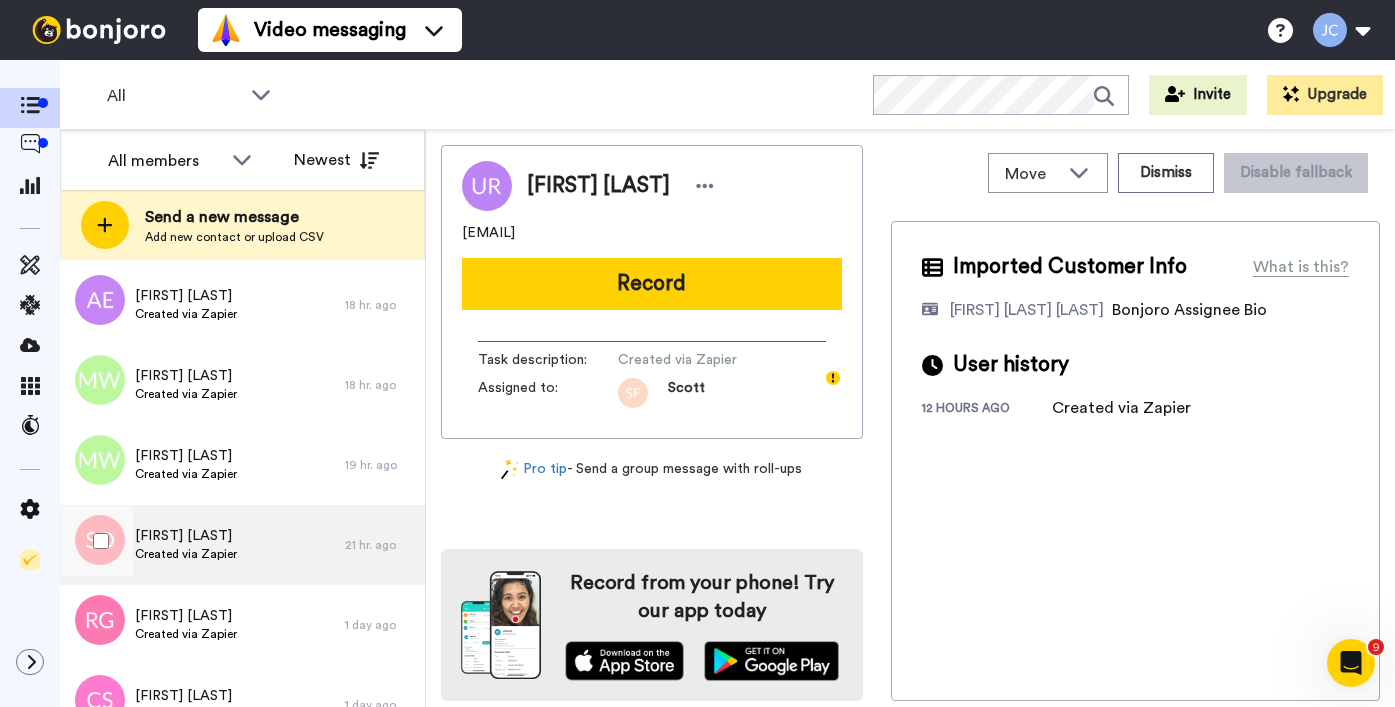 scroll, scrollTop: 1912, scrollLeft: 0, axis: vertical 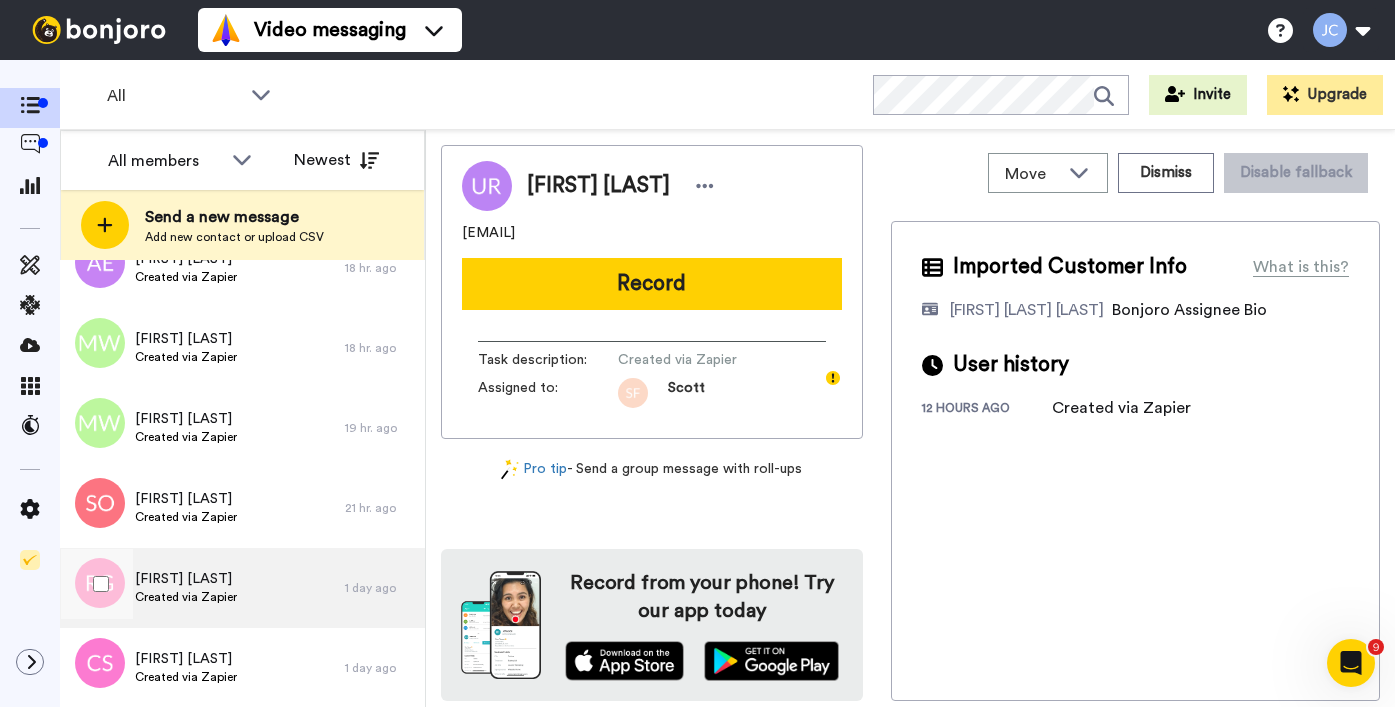 click on "[FIRST] [LAST]" at bounding box center (186, 579) 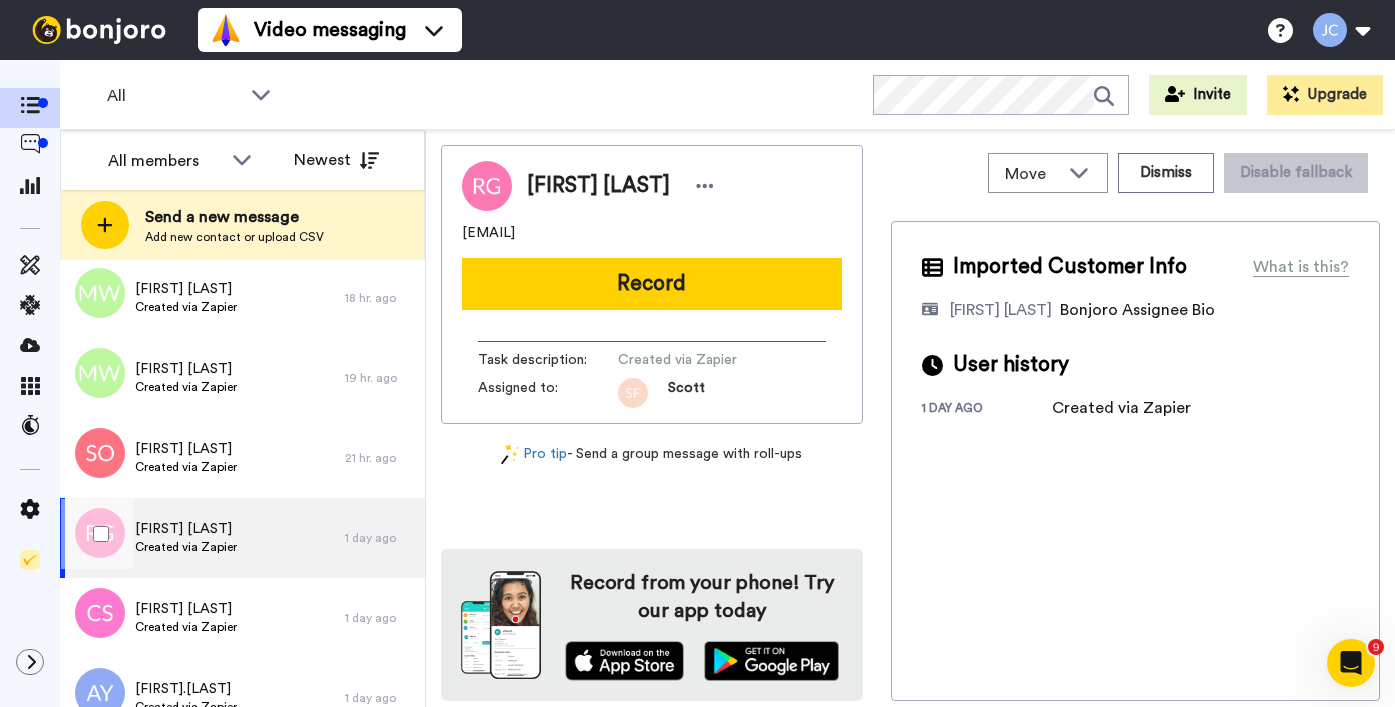 scroll, scrollTop: 2001, scrollLeft: 0, axis: vertical 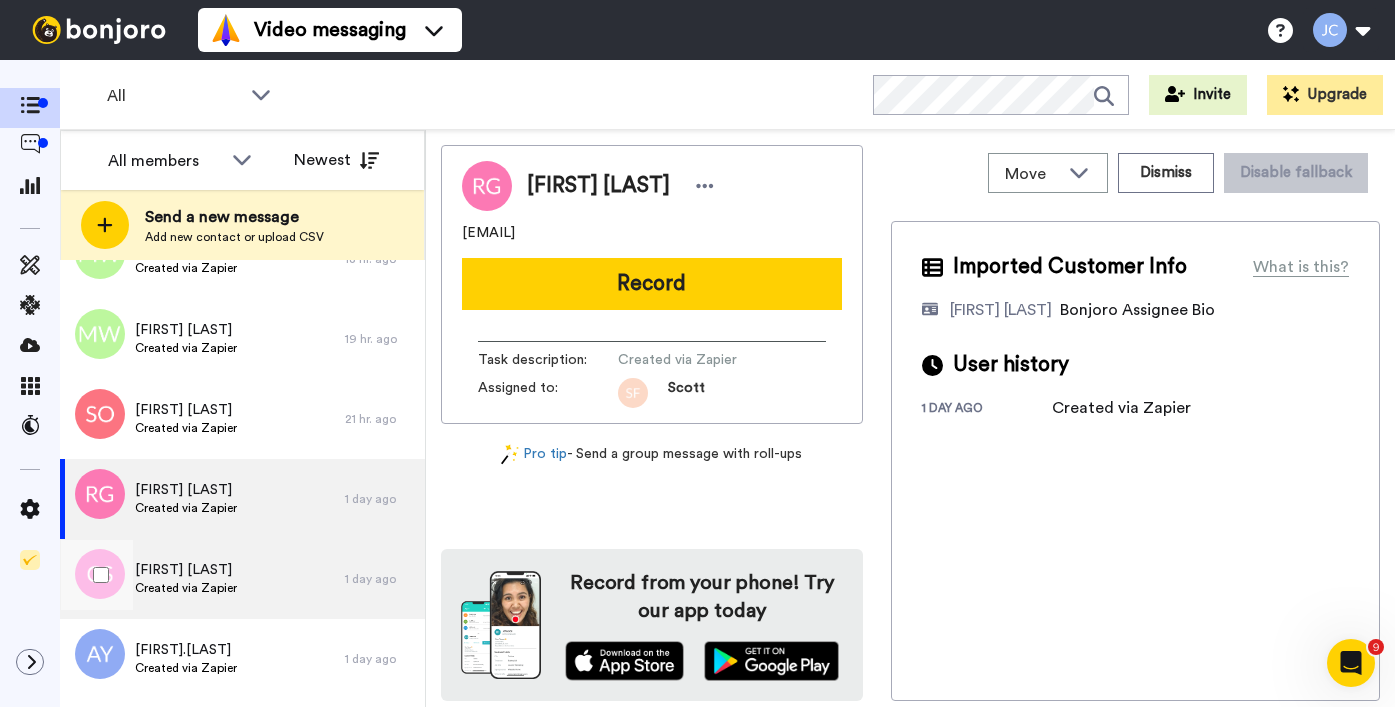click on "[FIRST] [LAST]" at bounding box center (186, 570) 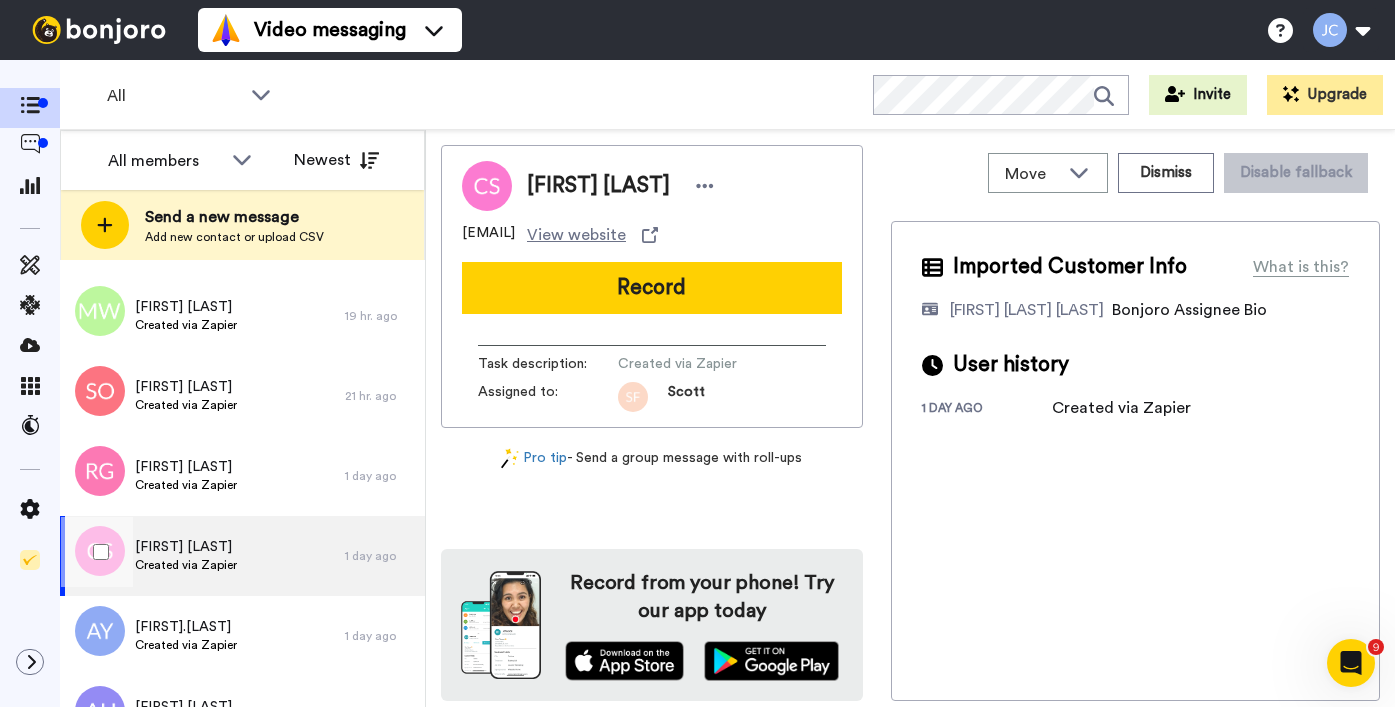 scroll, scrollTop: 2067, scrollLeft: 0, axis: vertical 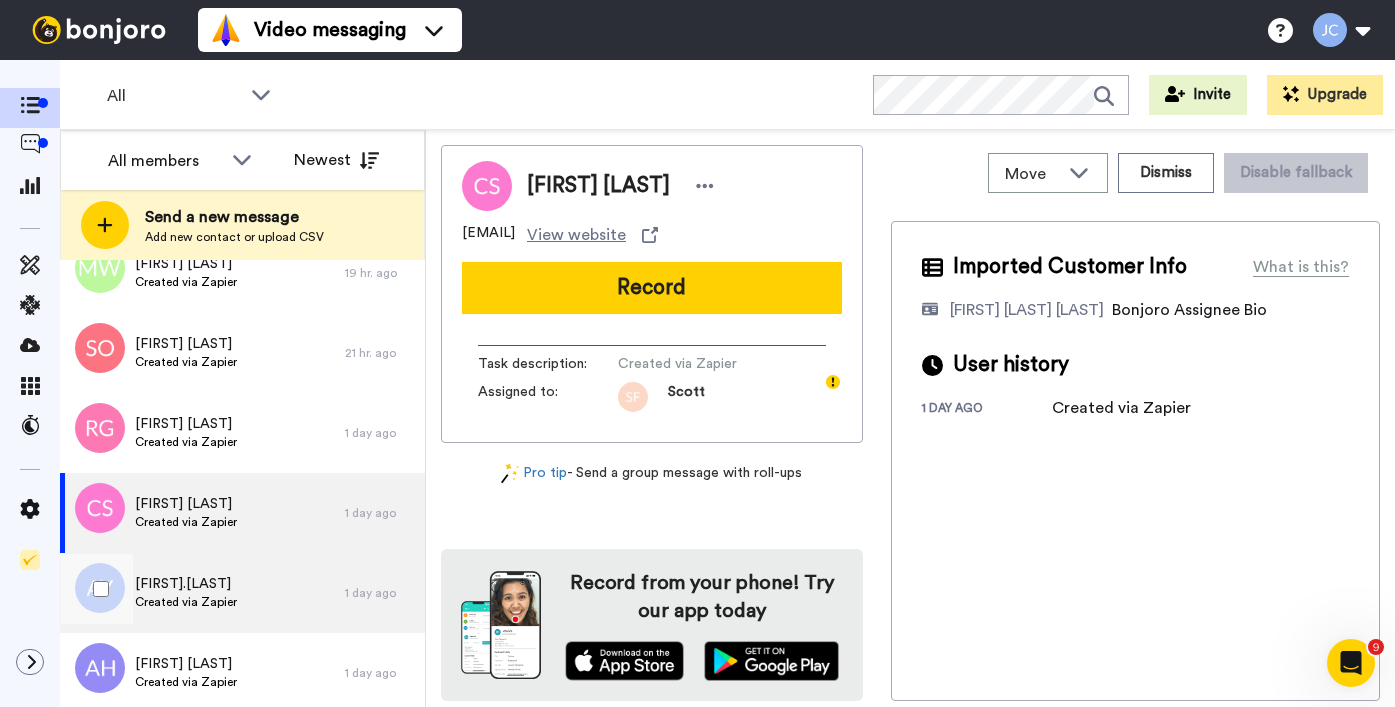 click on "Alice. Young Created via Zapier" at bounding box center [202, 593] 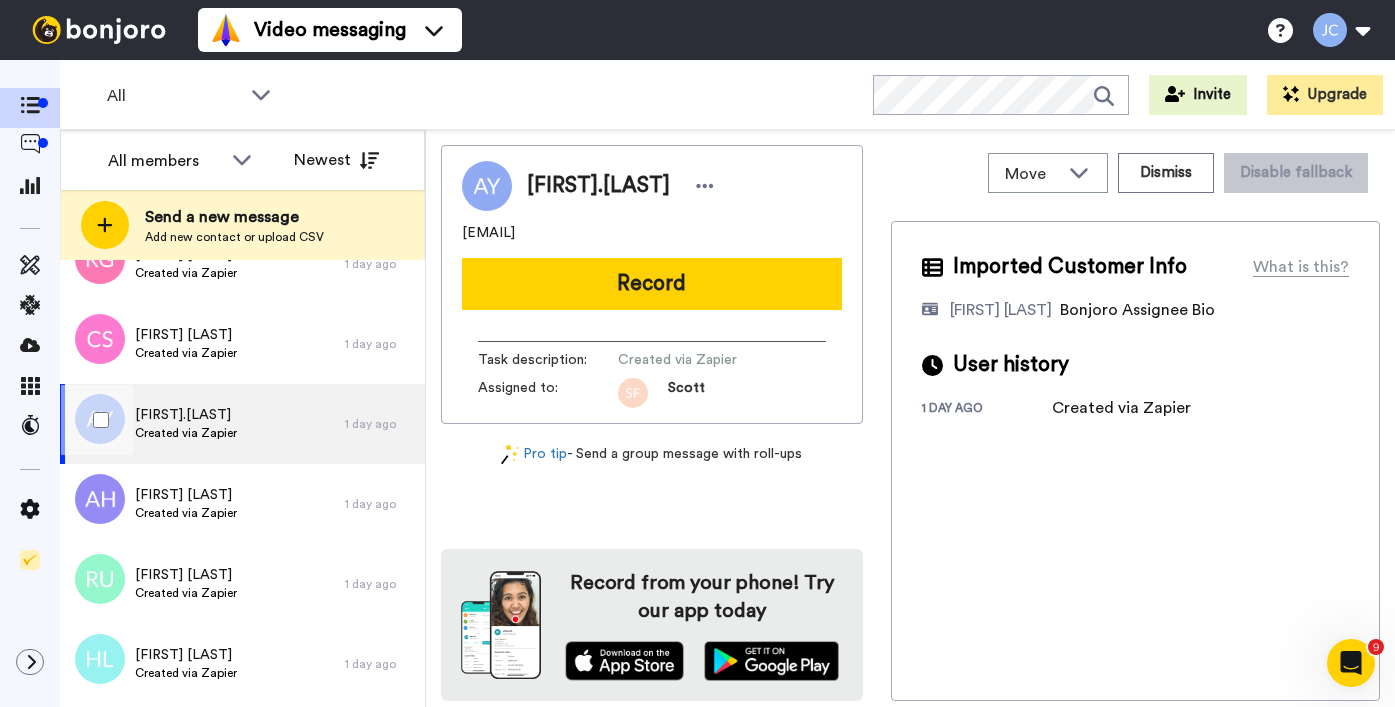 scroll, scrollTop: 2240, scrollLeft: 0, axis: vertical 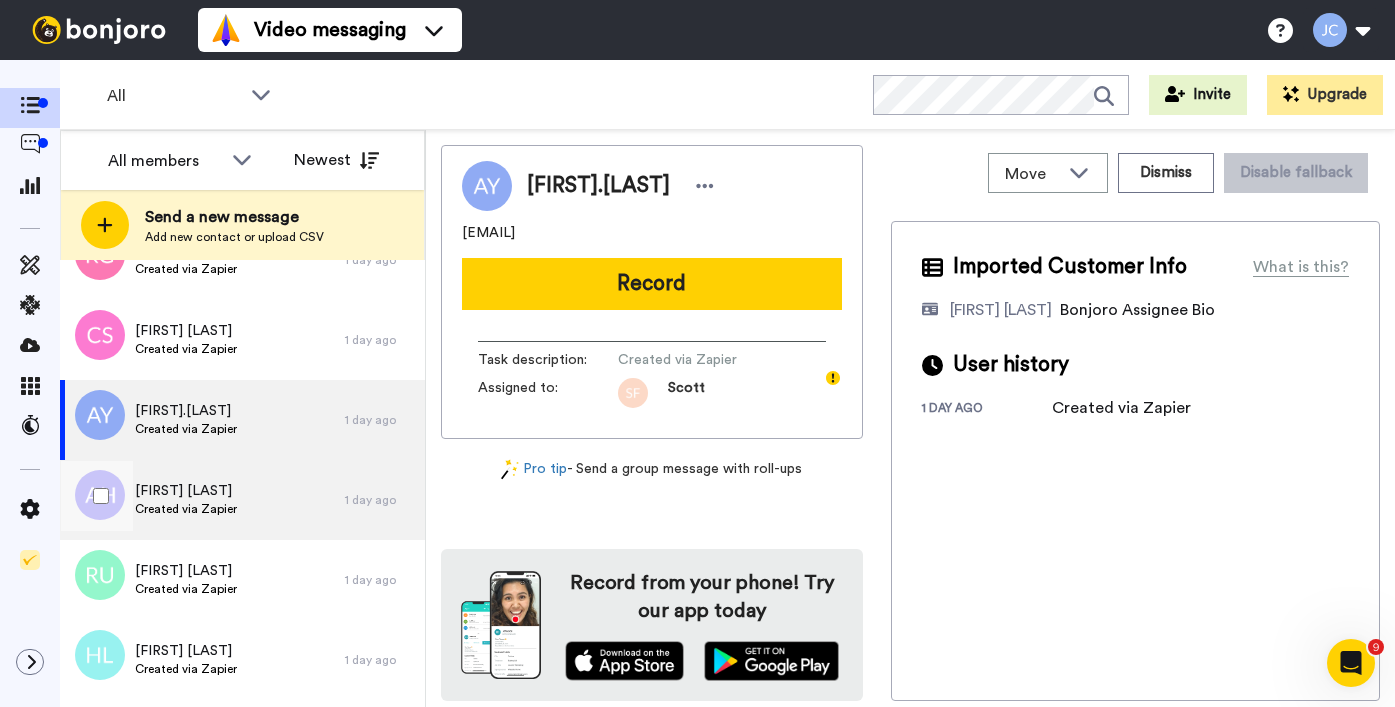 click on "Created via Zapier" at bounding box center (186, 509) 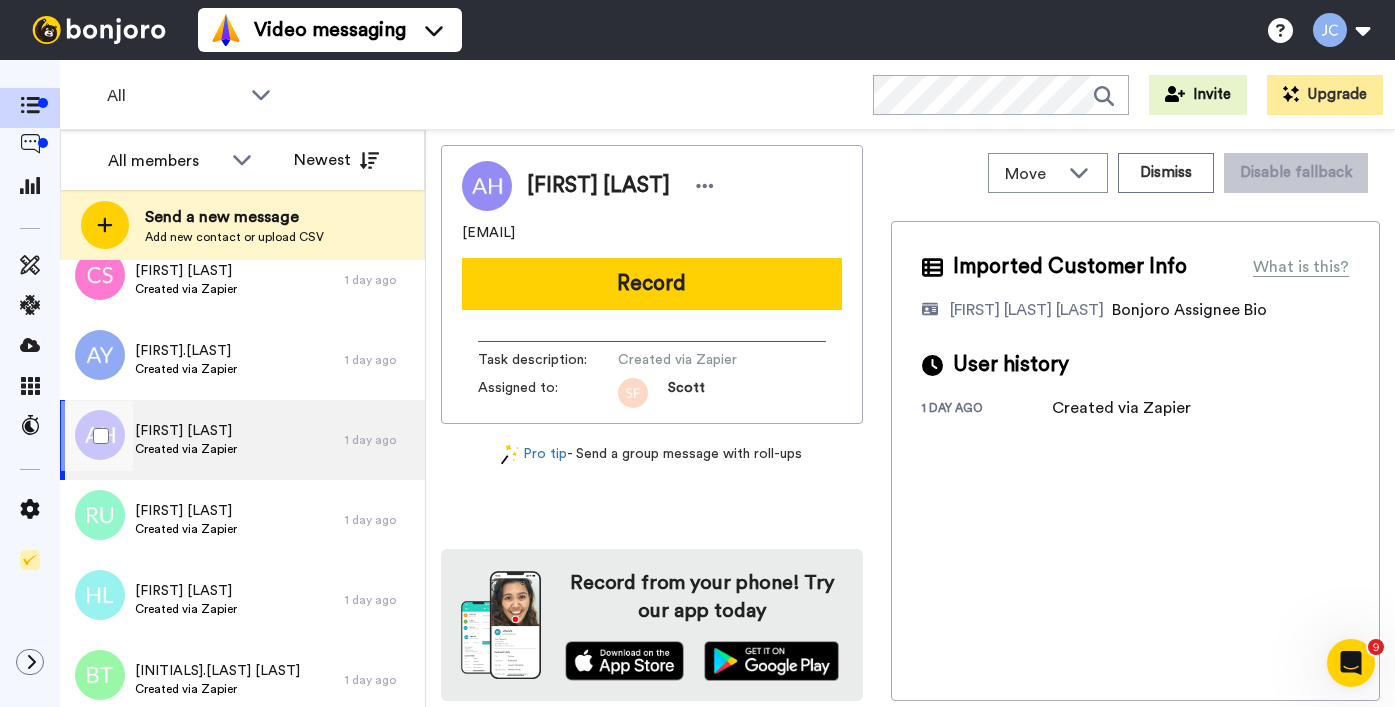 scroll, scrollTop: 2331, scrollLeft: 0, axis: vertical 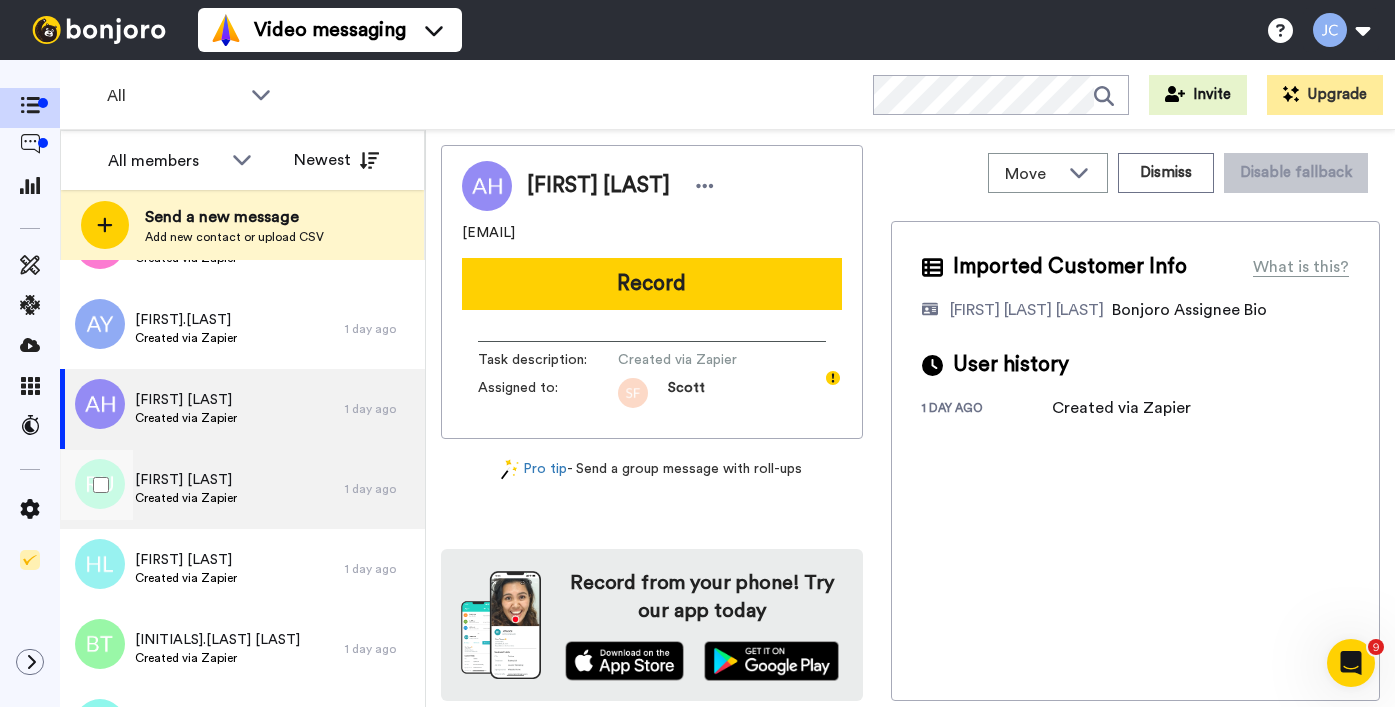 click on "Reginald Upshaw Created via Zapier" at bounding box center (202, 489) 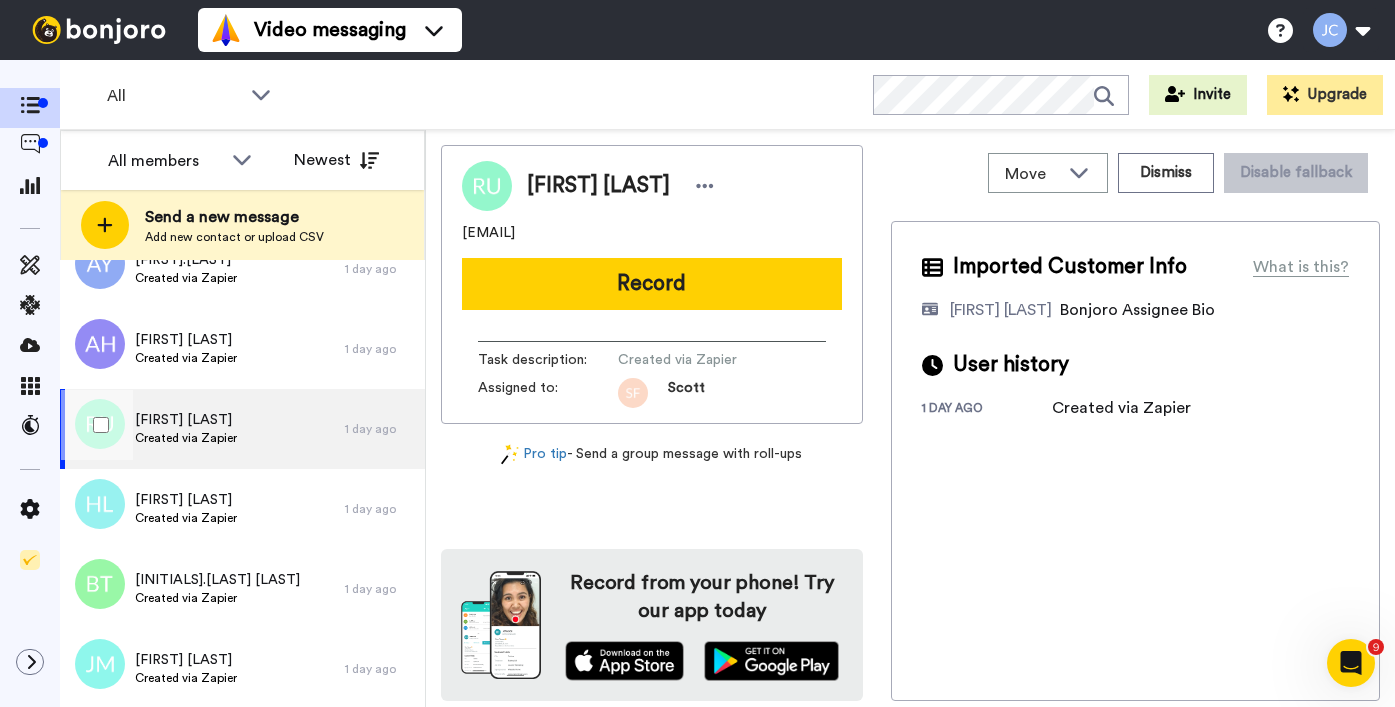 scroll, scrollTop: 2431, scrollLeft: 0, axis: vertical 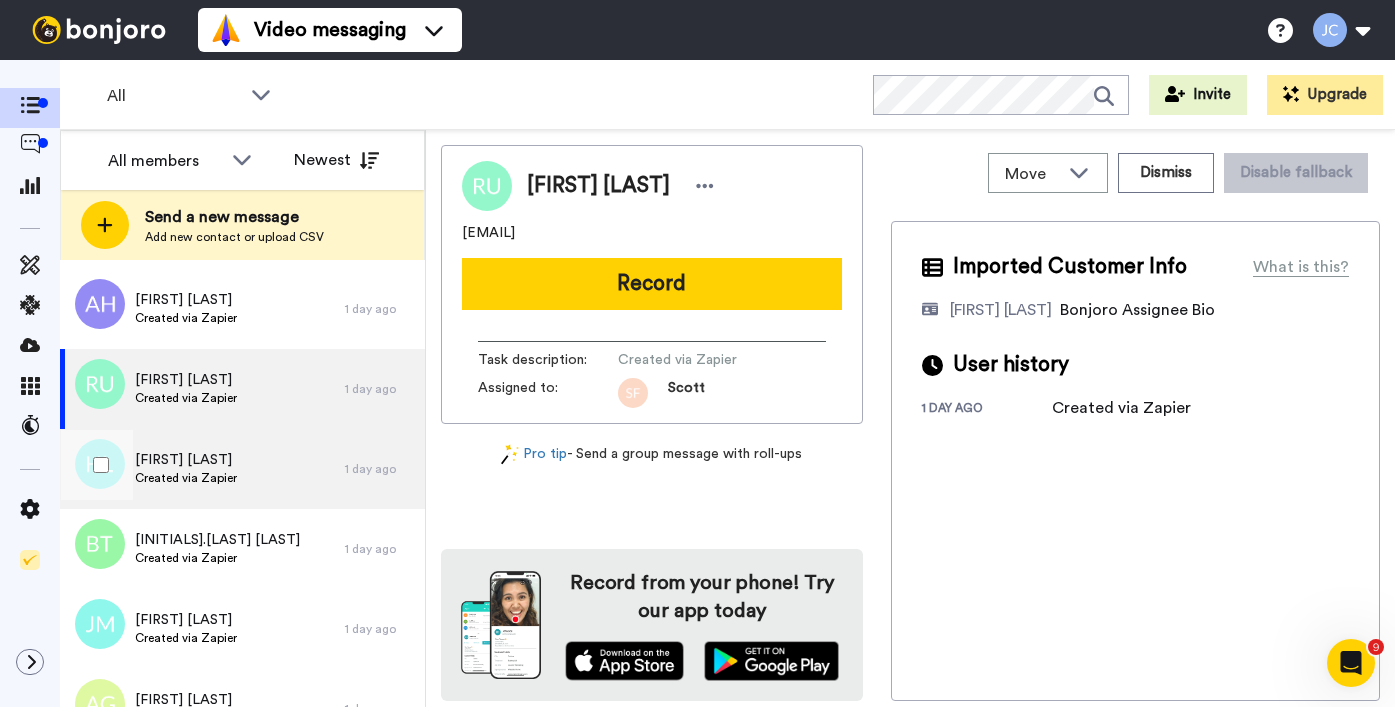 click on "Harley Langdale Created via Zapier" at bounding box center [186, 469] 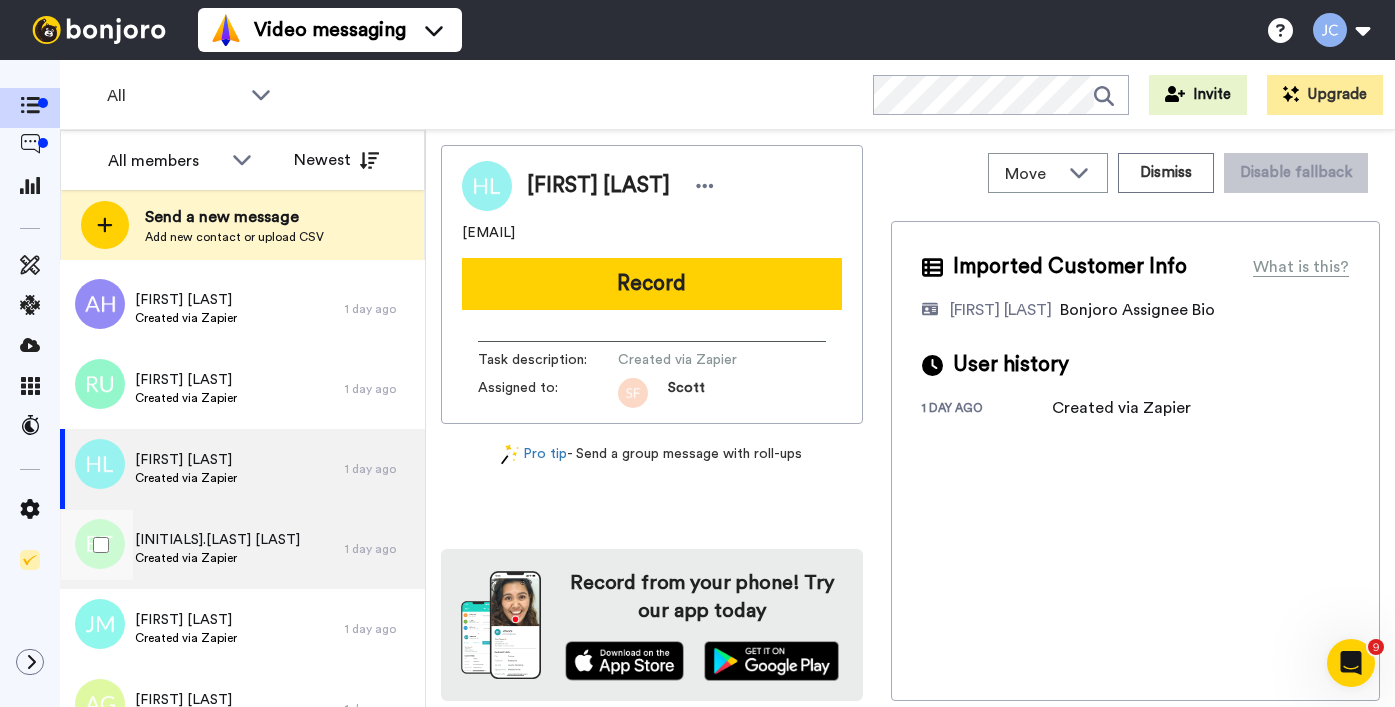 click on "[FIRST] [LAST]" at bounding box center (217, 540) 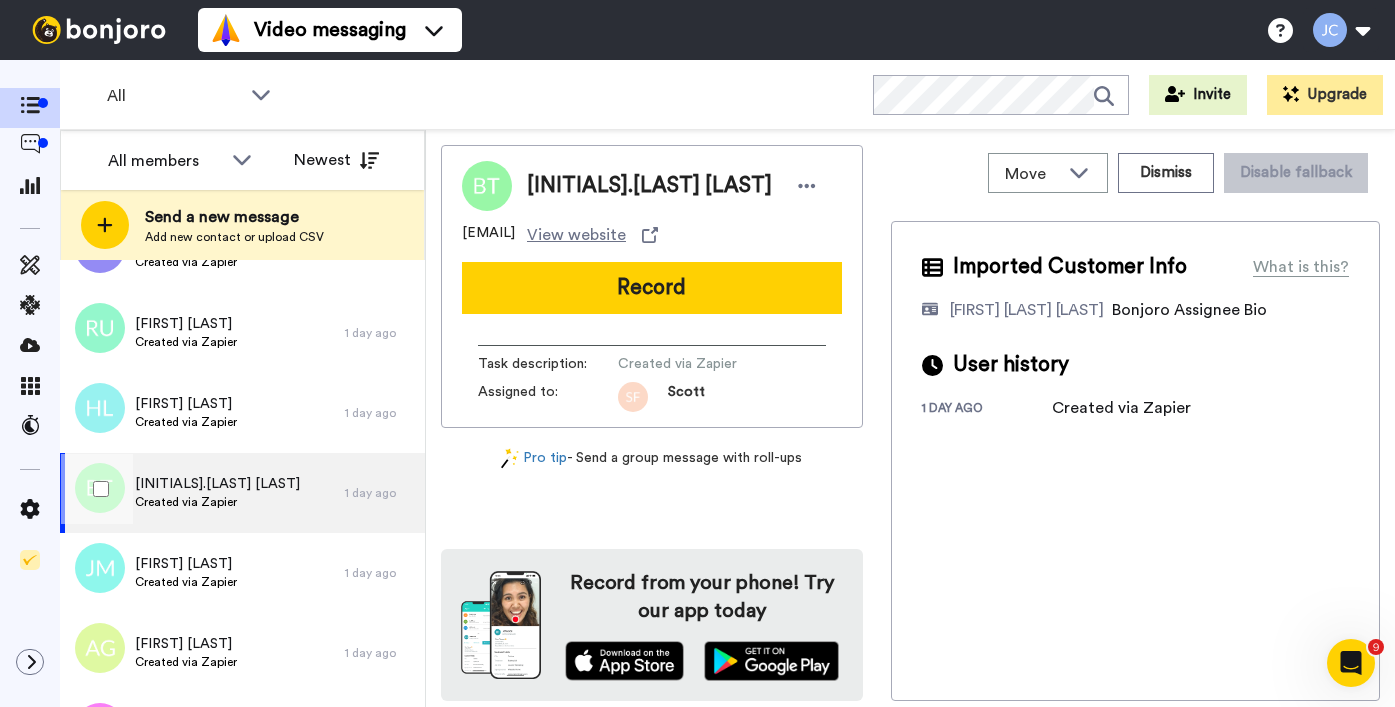 scroll, scrollTop: 2491, scrollLeft: 0, axis: vertical 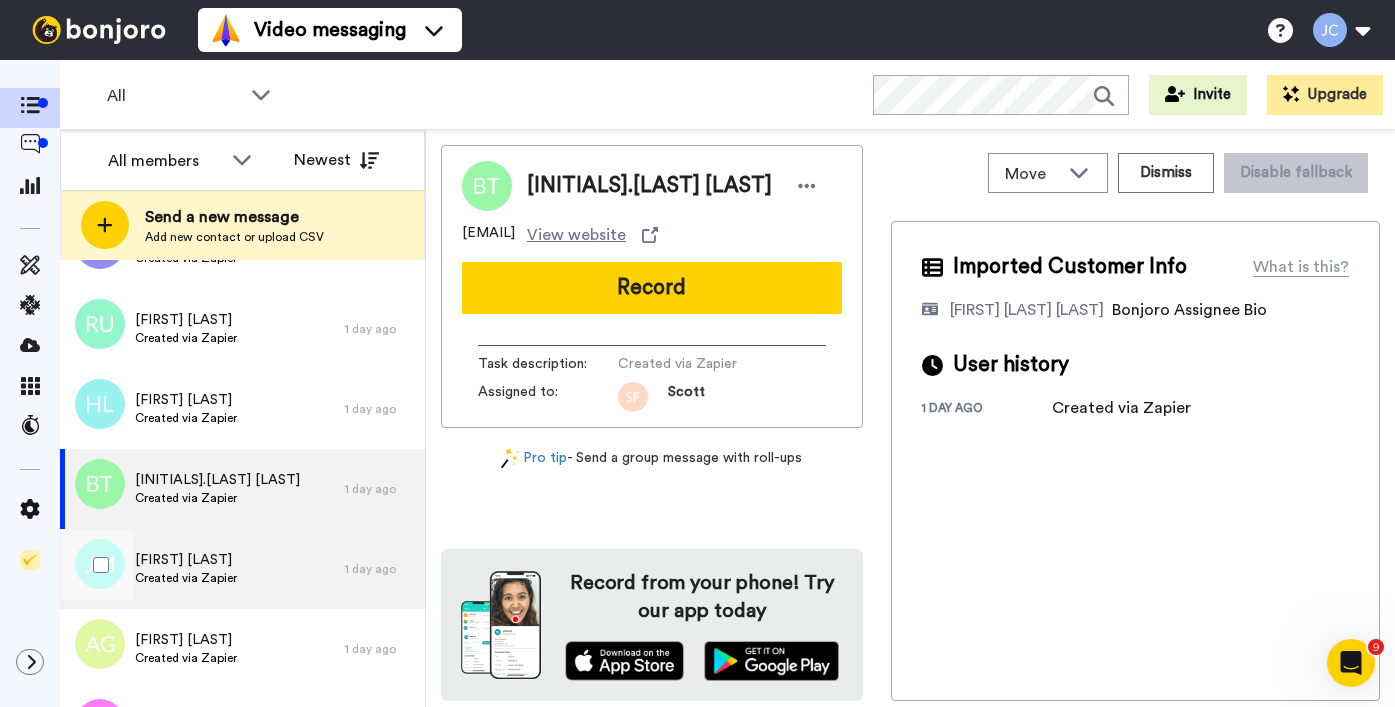 click on "Jade Mcnally Created via Zapier" at bounding box center (202, 569) 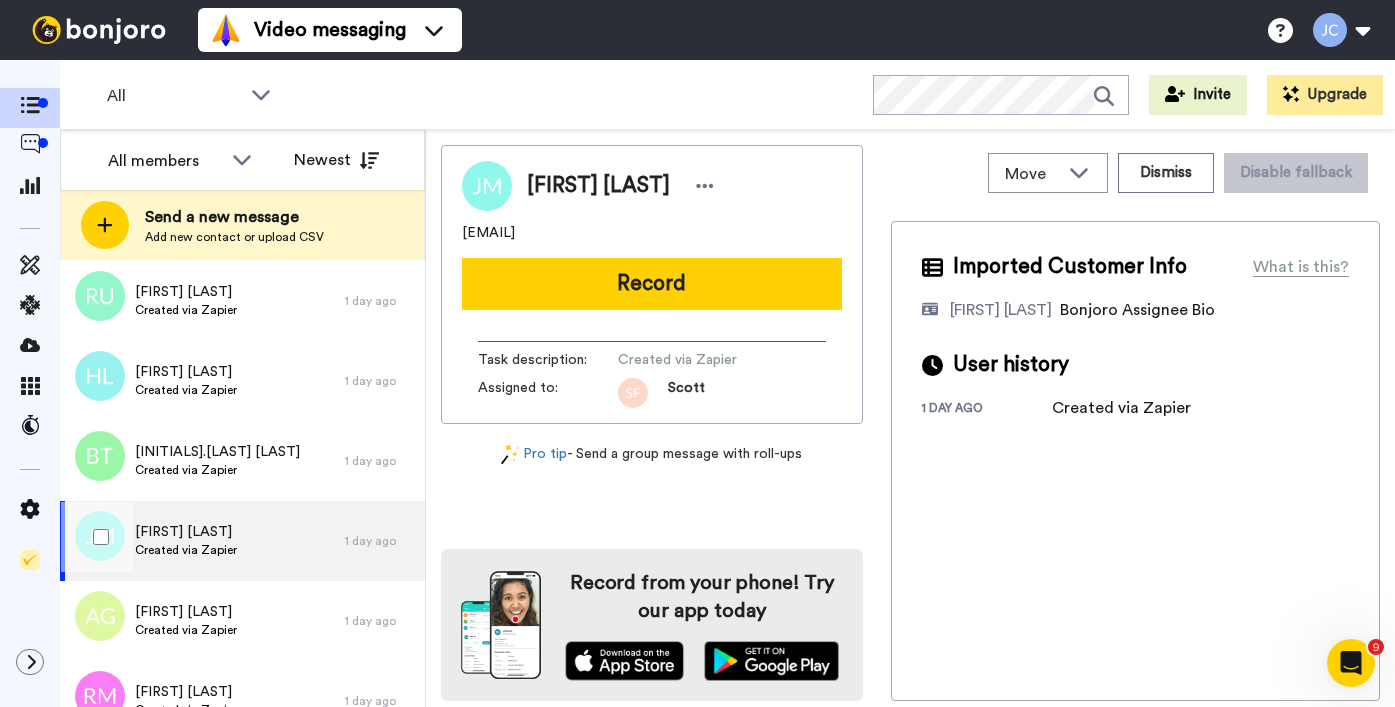 scroll, scrollTop: 2544, scrollLeft: 0, axis: vertical 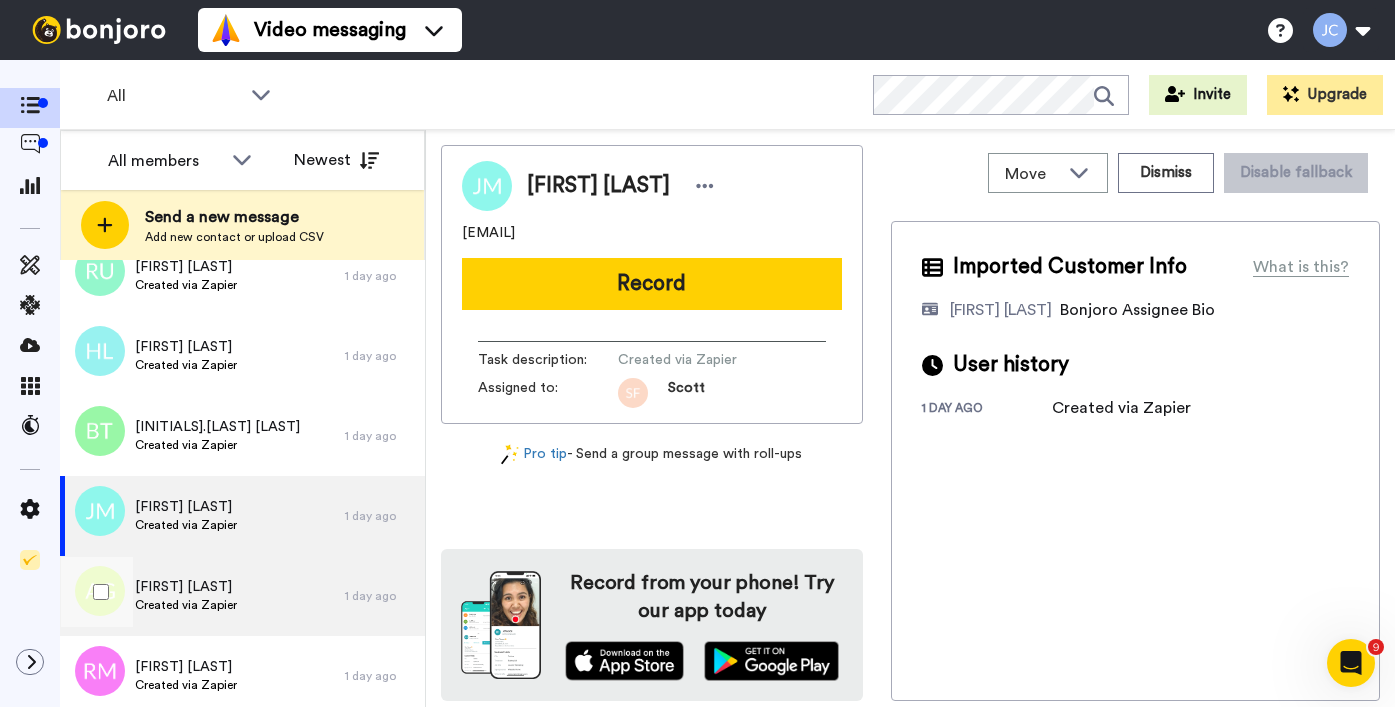 click on "[FIRST] [LAST]" at bounding box center [186, 587] 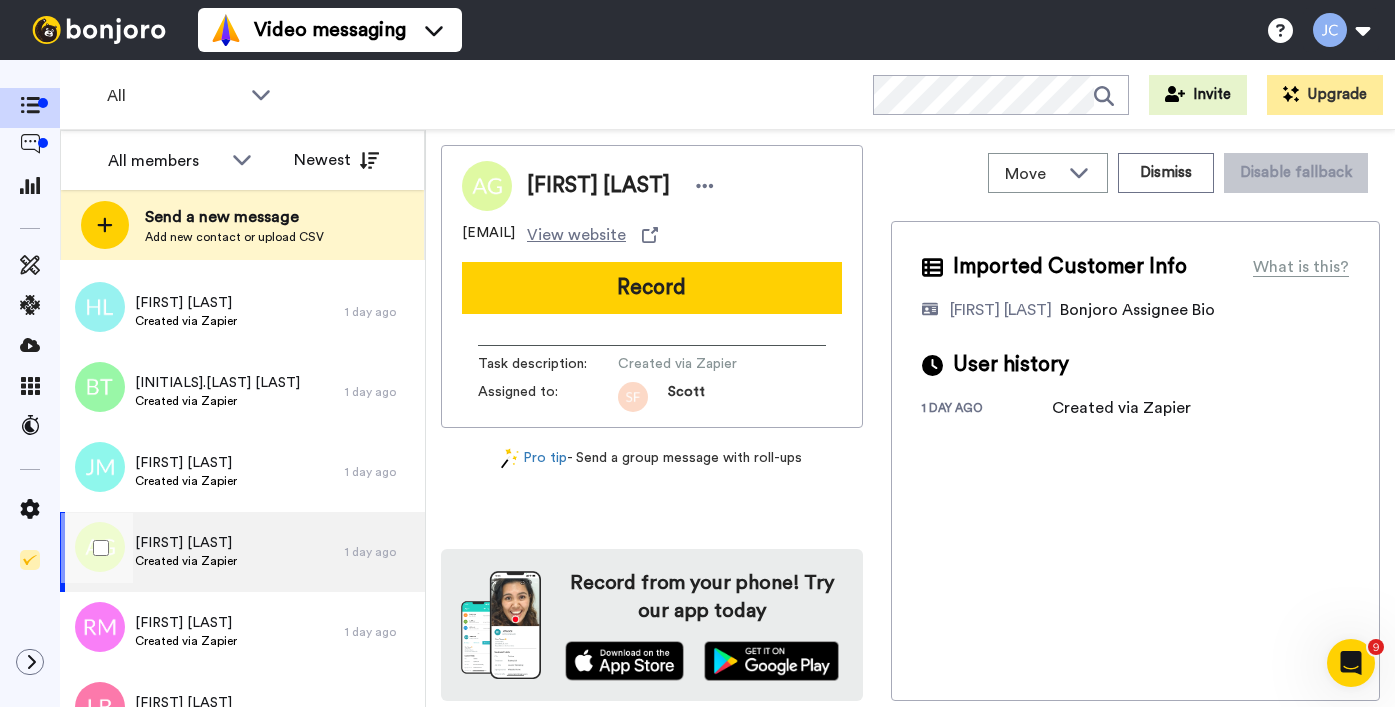 scroll, scrollTop: 2640, scrollLeft: 0, axis: vertical 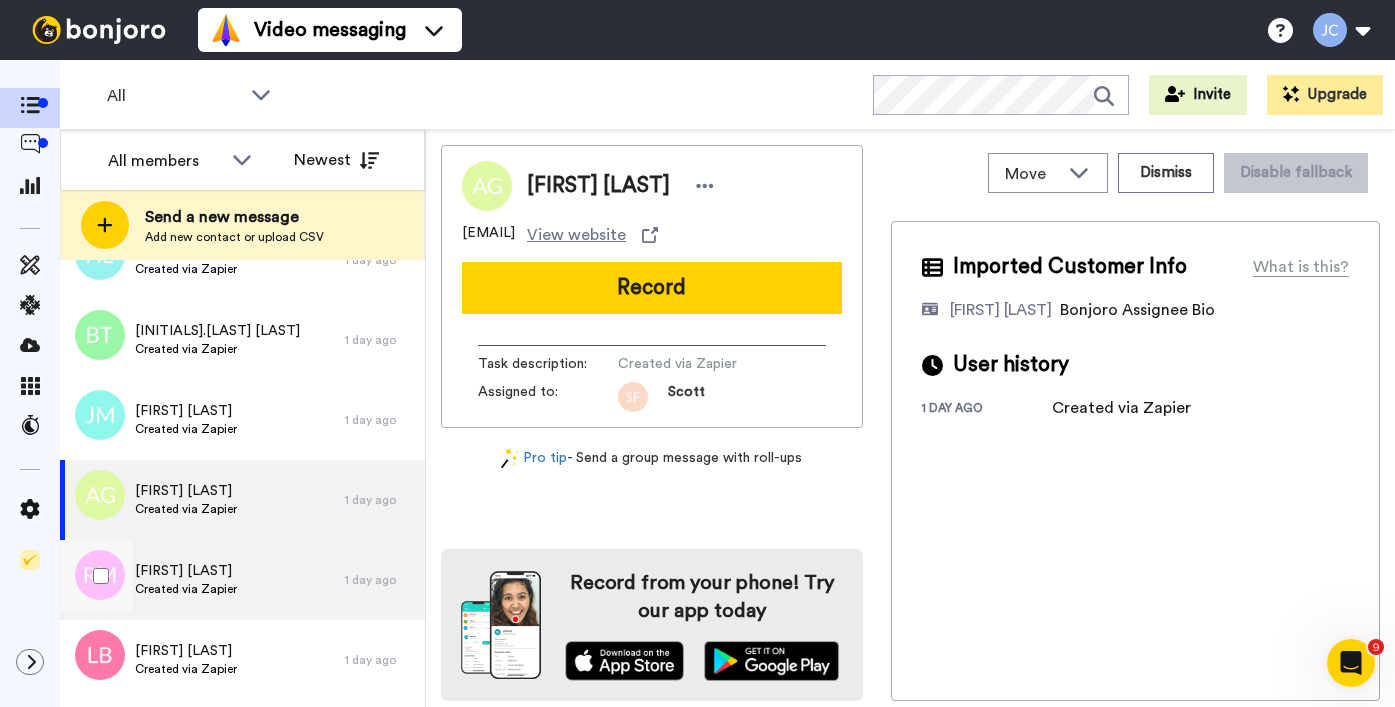 click on "Created via Zapier" at bounding box center [186, 589] 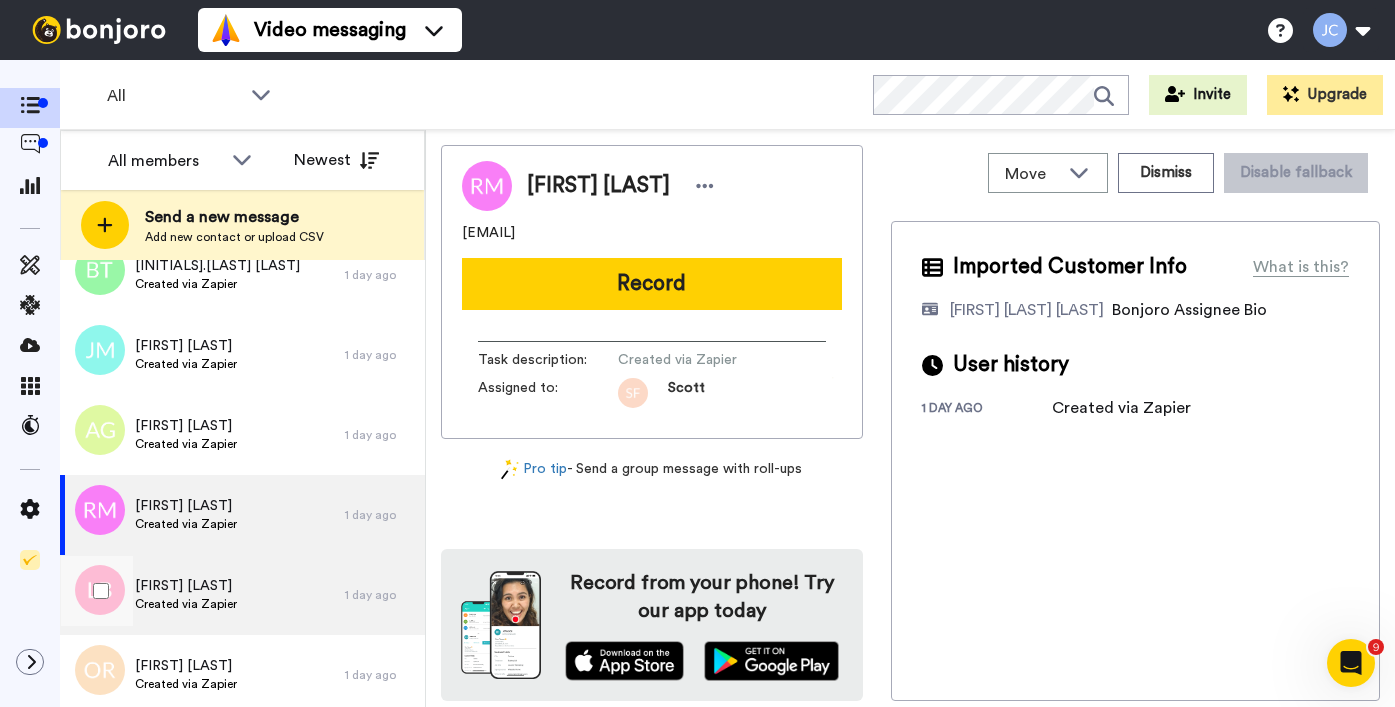 scroll, scrollTop: 2757, scrollLeft: 0, axis: vertical 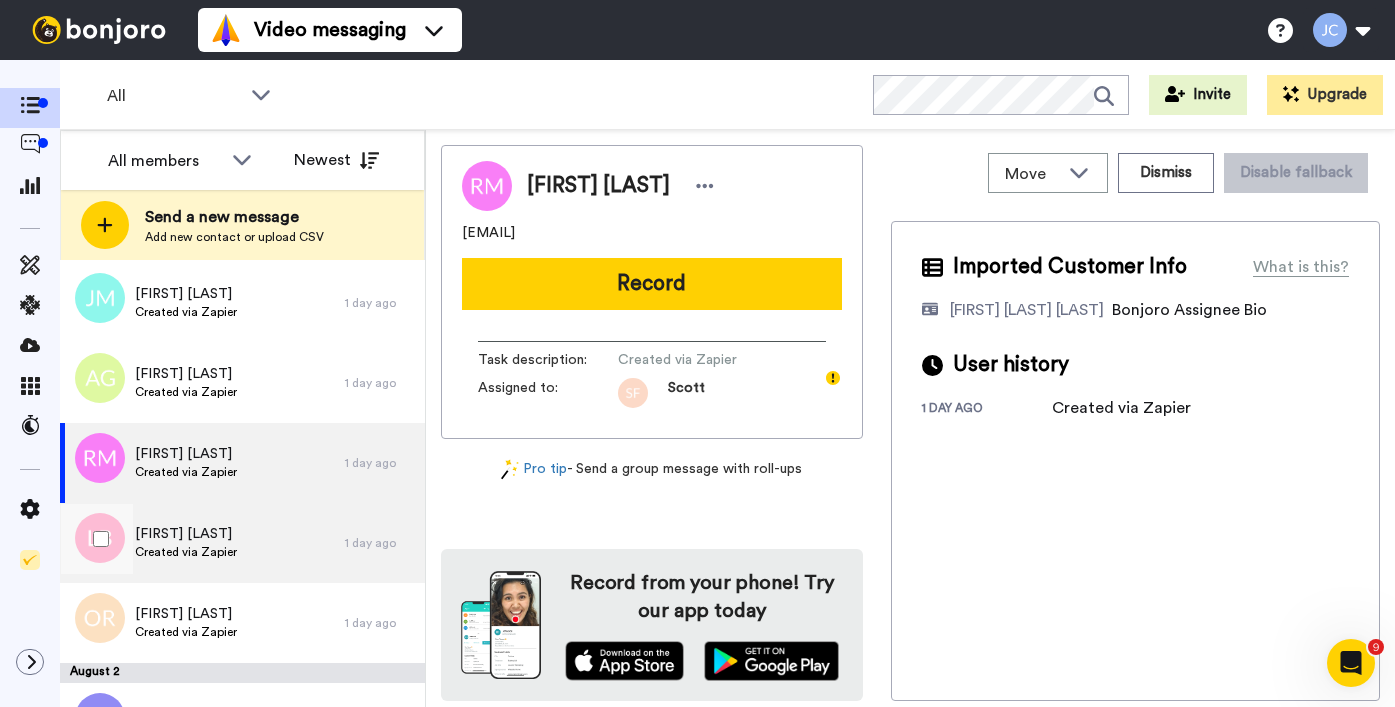 click on "Linda Barnett Created via Zapier" at bounding box center (202, 543) 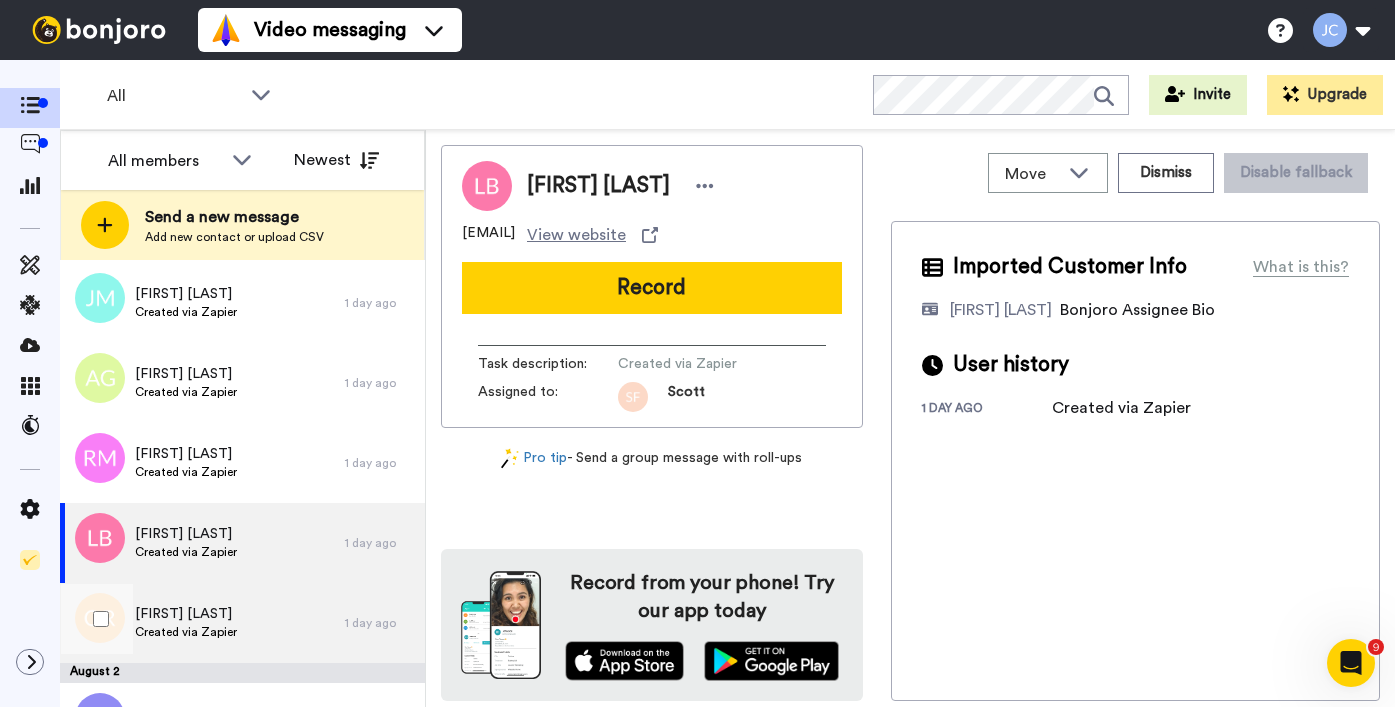 click on "Ophelia Roddy Created via Zapier" at bounding box center (202, 623) 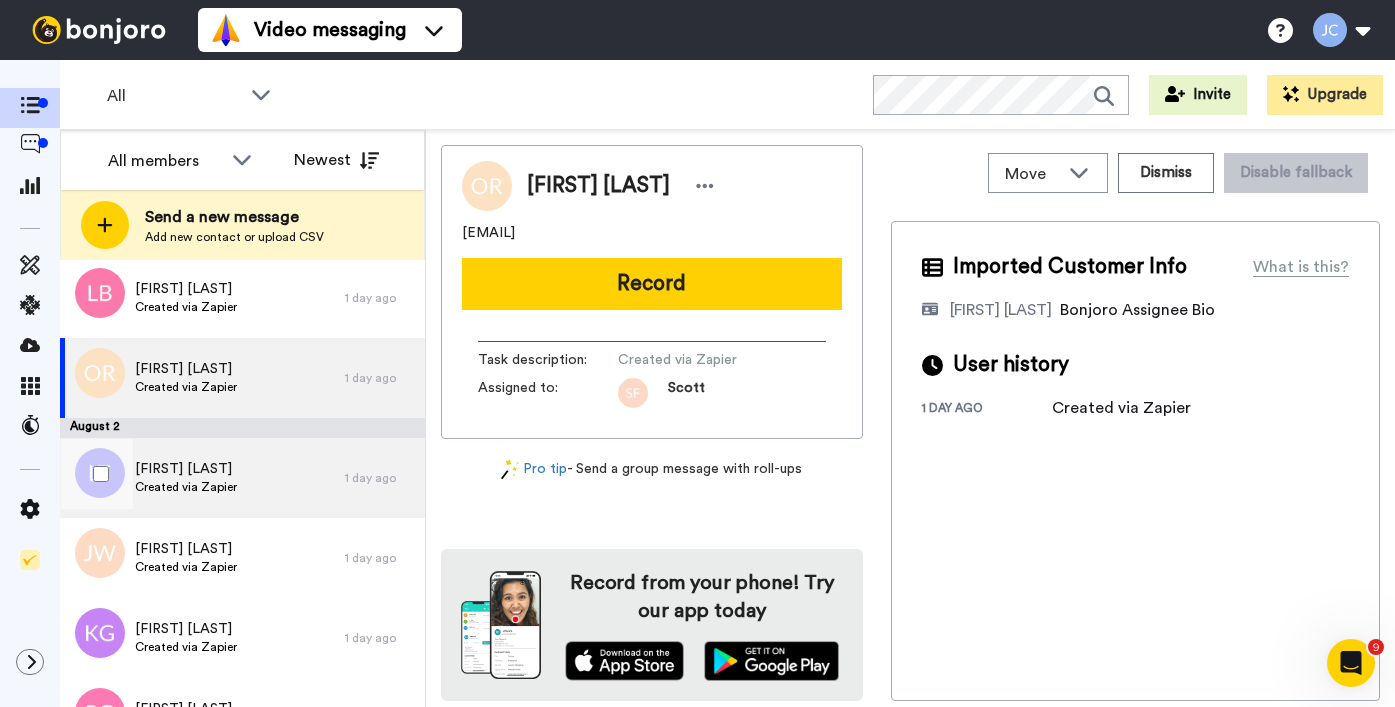 scroll, scrollTop: 3066, scrollLeft: 0, axis: vertical 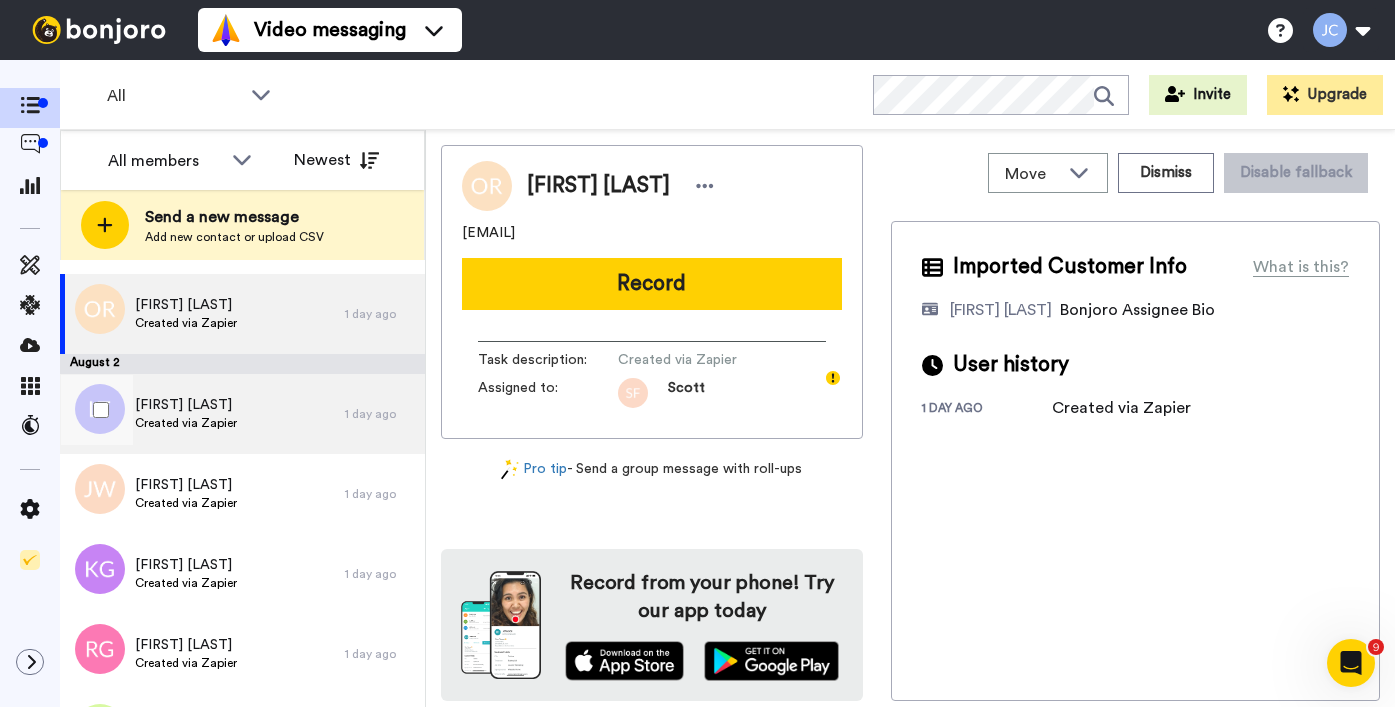 click on "Lynne Tucker Created via Zapier" at bounding box center [202, 414] 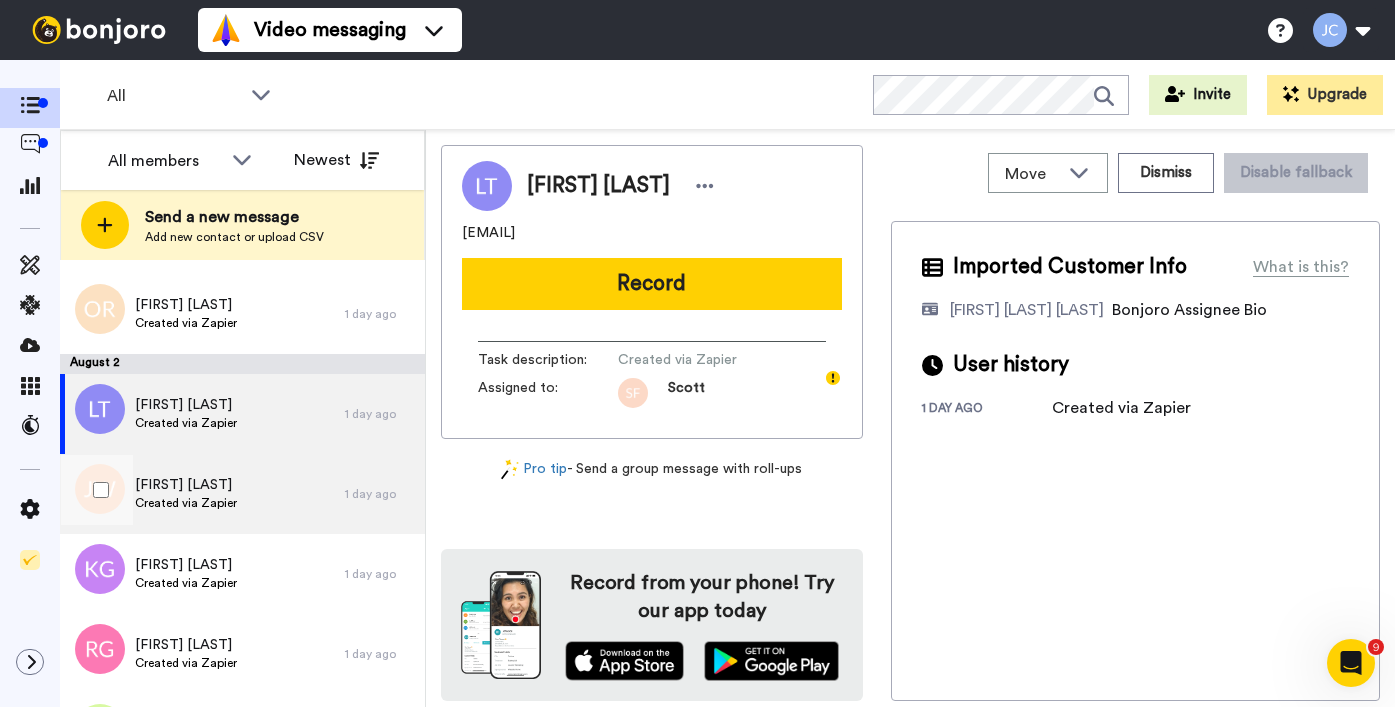 click on "Joy Watson Created via Zapier" at bounding box center [202, 494] 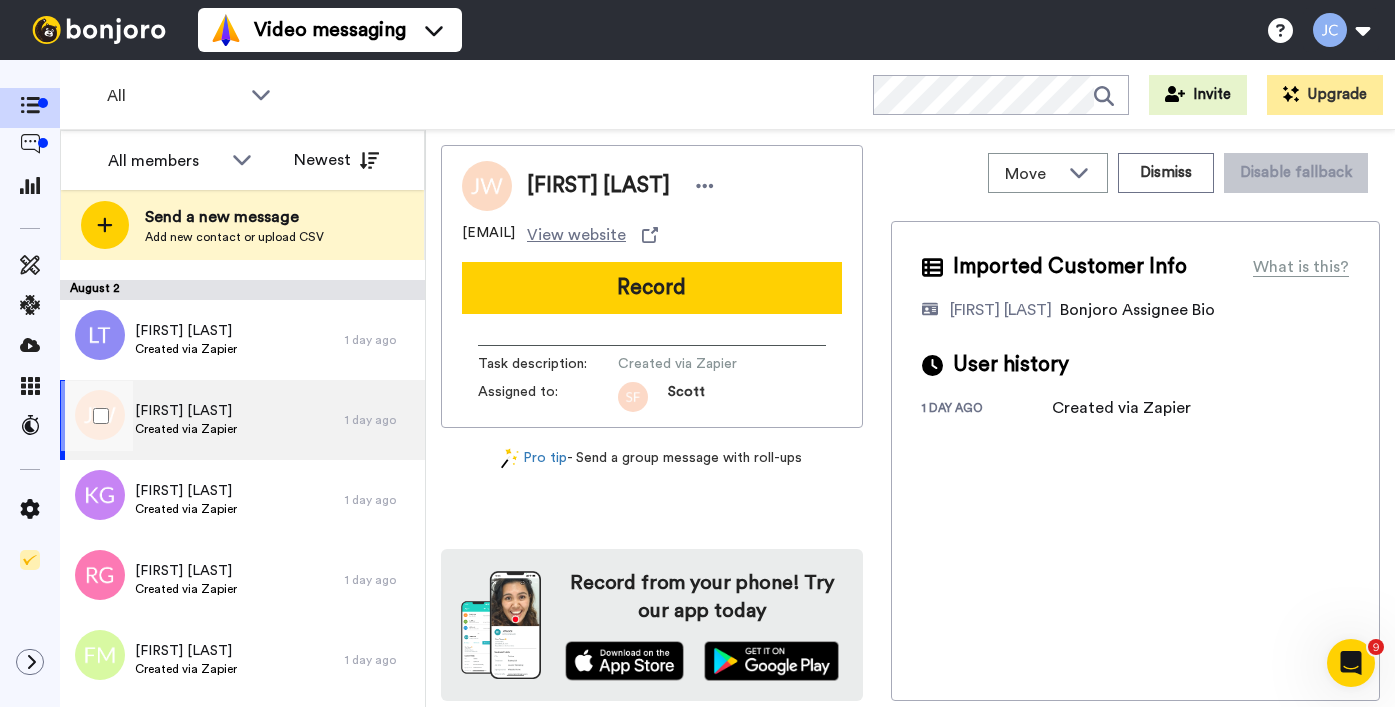 scroll, scrollTop: 3203, scrollLeft: 0, axis: vertical 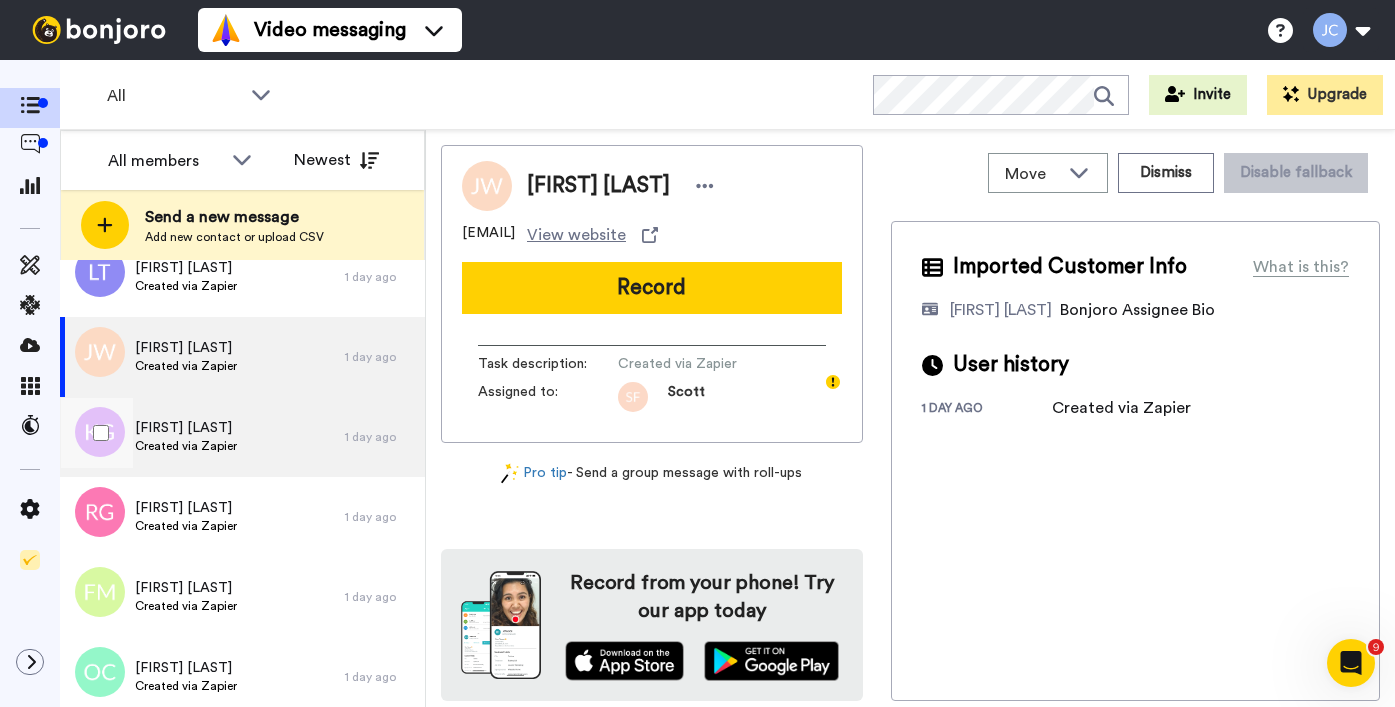 click on "Katherine Grace Created via Zapier" at bounding box center (202, 437) 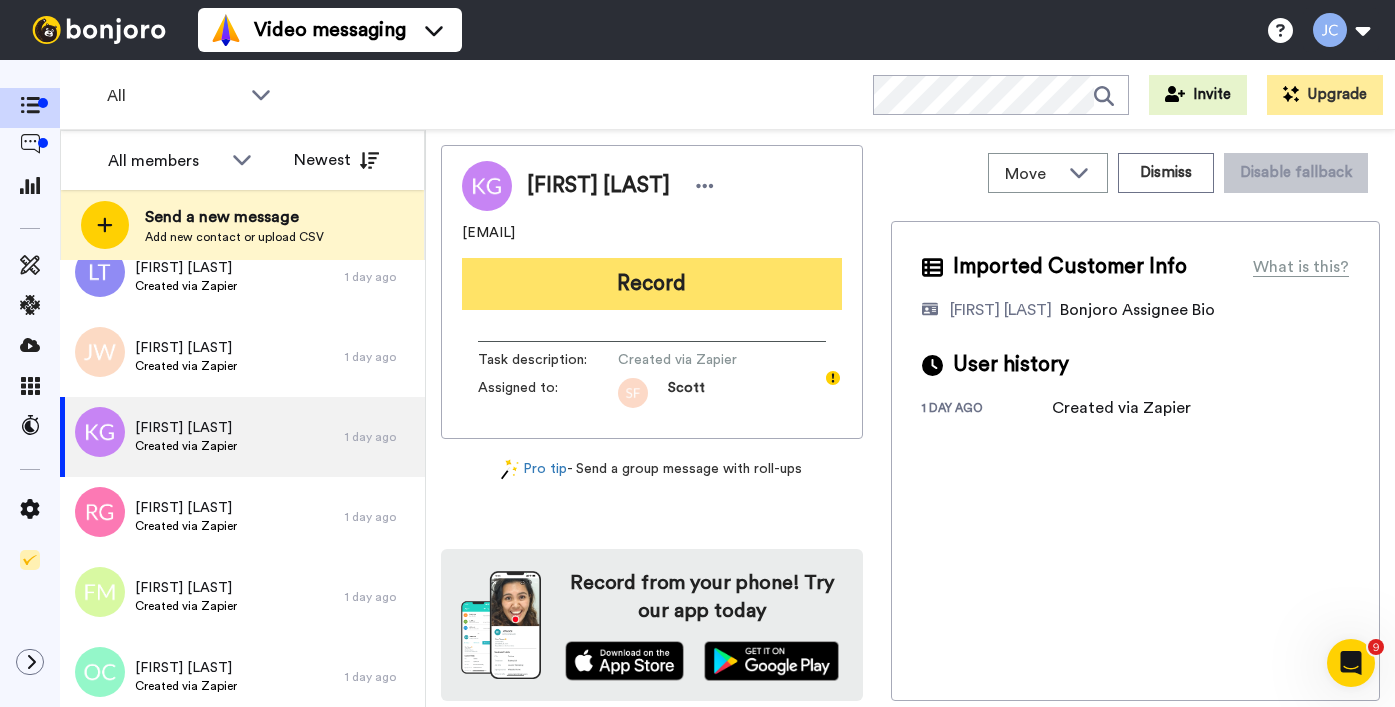 click on "Record" at bounding box center (652, 284) 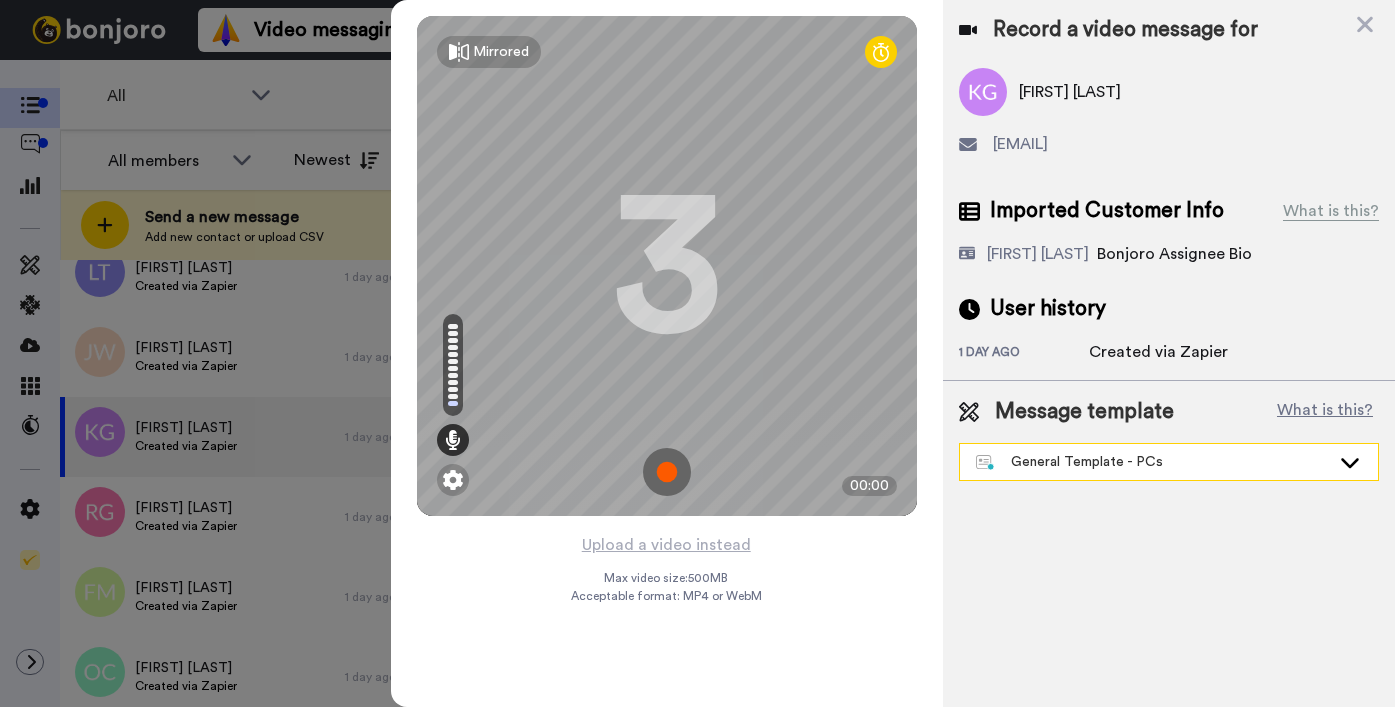 click on "General Template - PCs" at bounding box center [1153, 462] 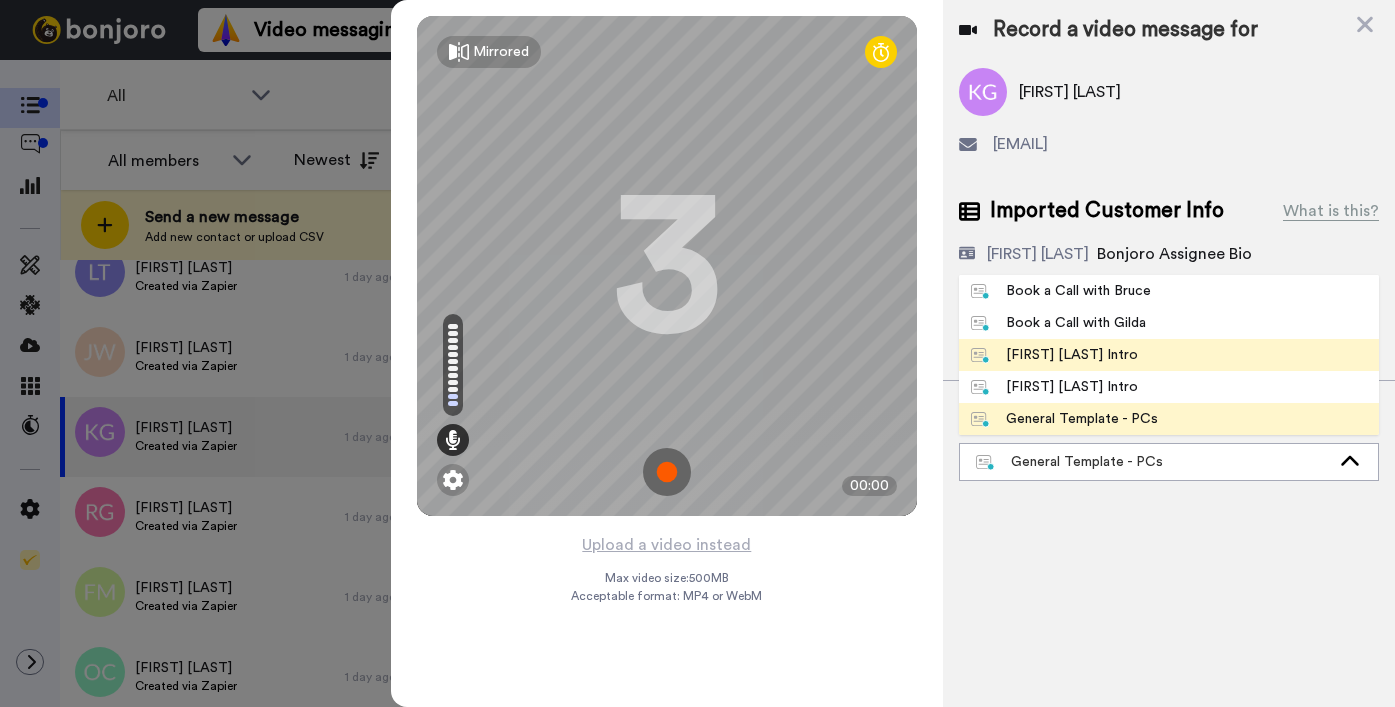 click on "[FIRST]'s Bonjoro Intro" at bounding box center (1054, 355) 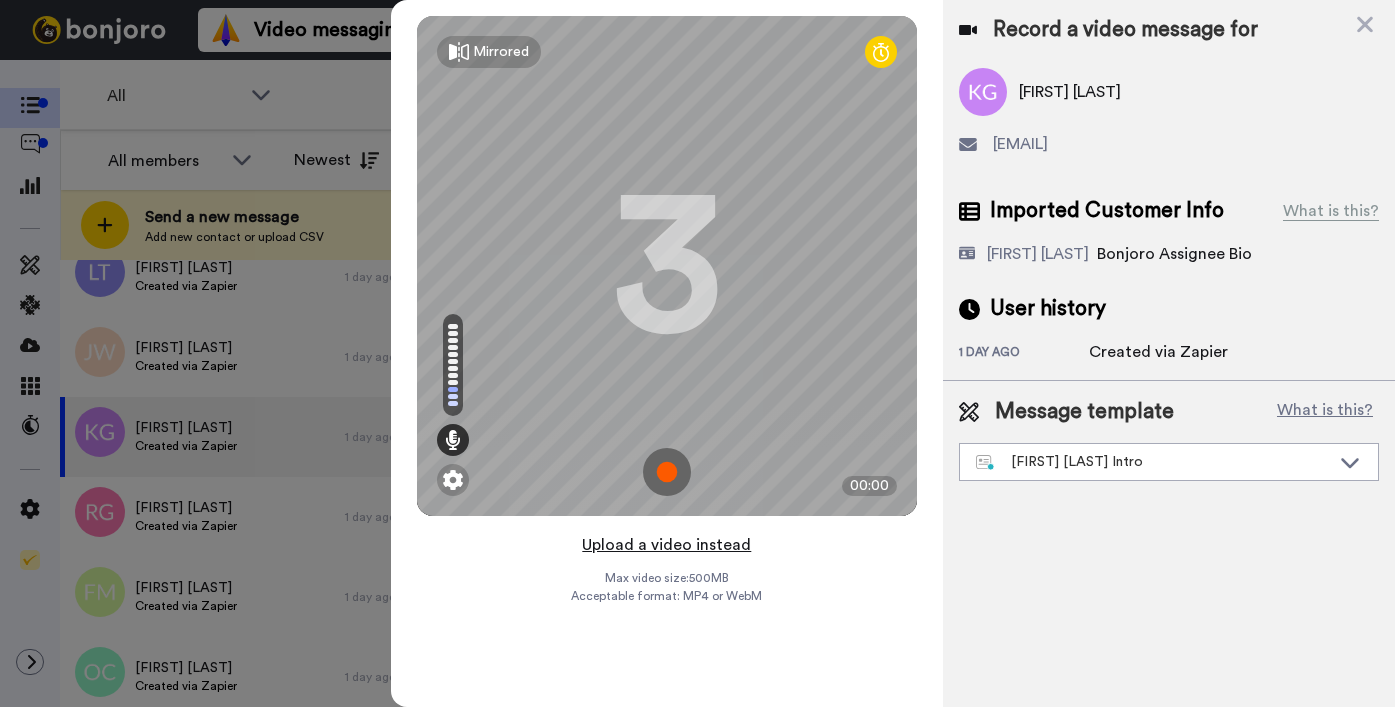 click on "Upload a video instead" at bounding box center [666, 545] 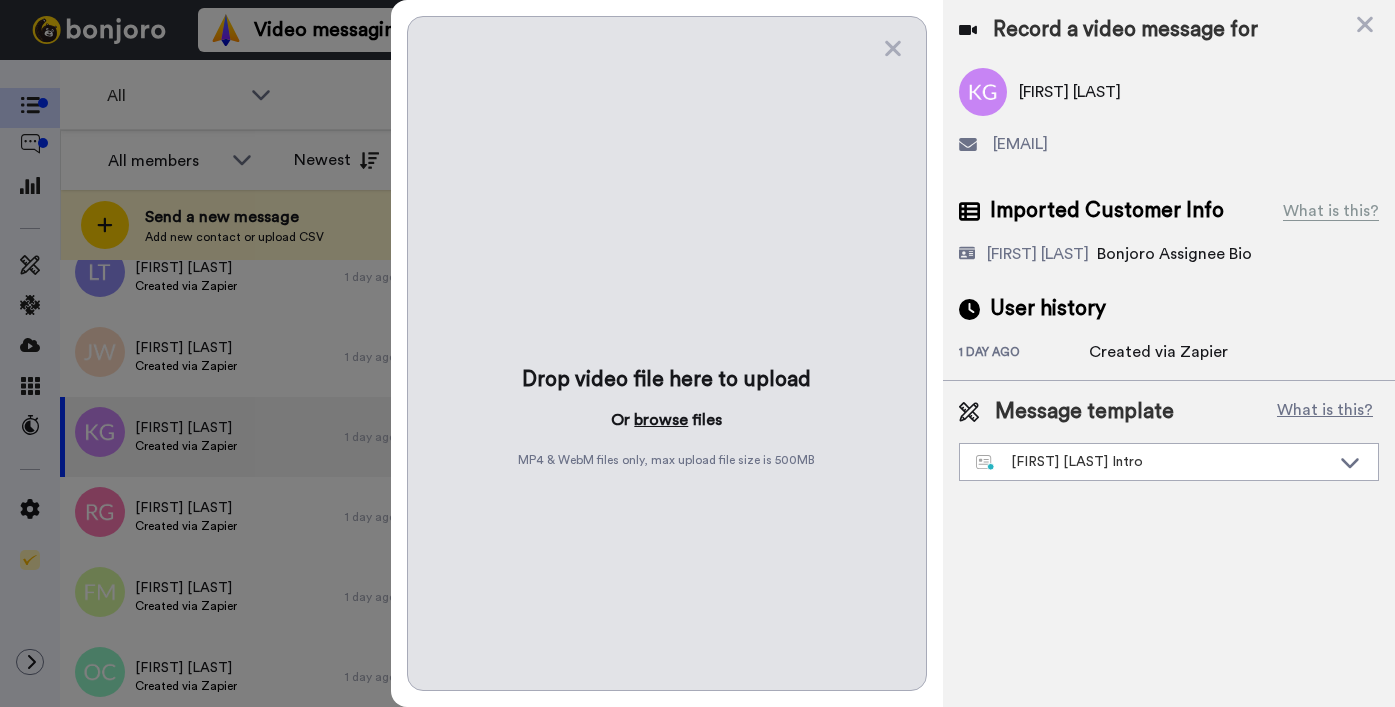 click on "browse" at bounding box center (661, 420) 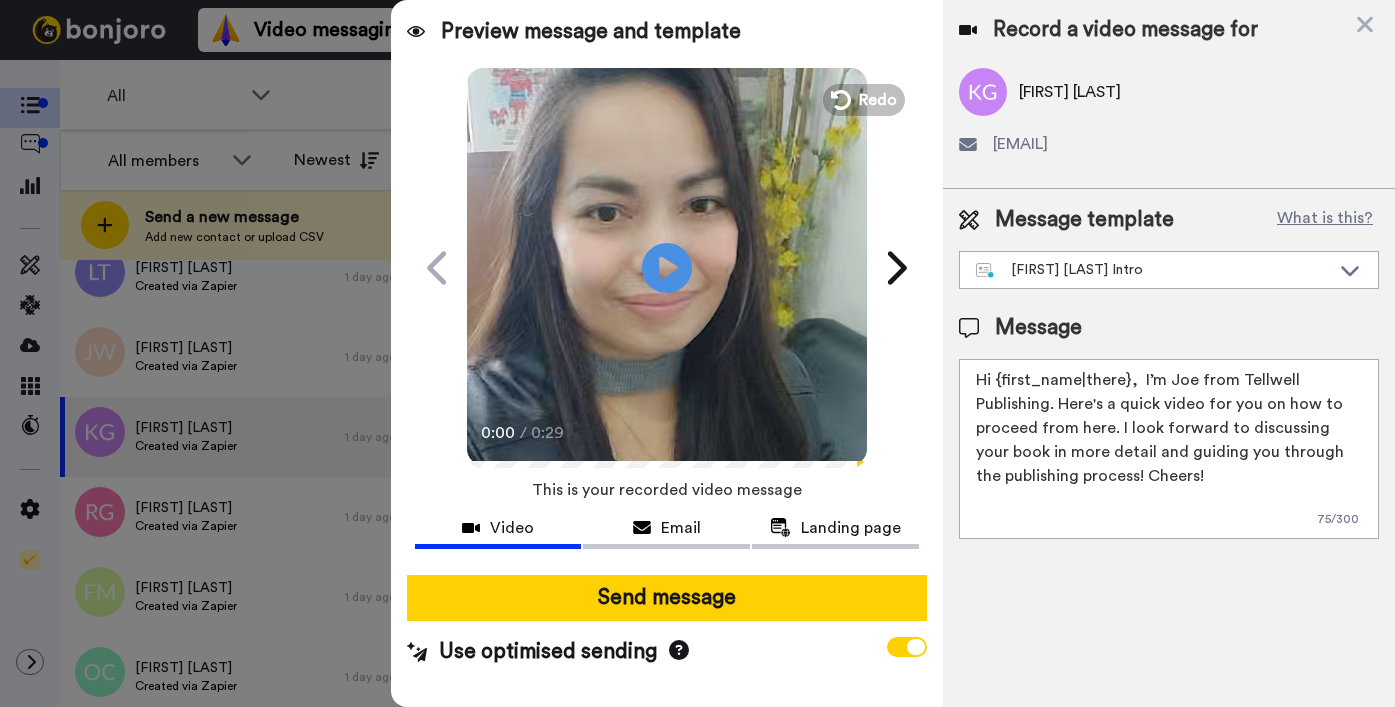 drag, startPoint x: 997, startPoint y: 383, endPoint x: 1124, endPoint y: 382, distance: 127.00394 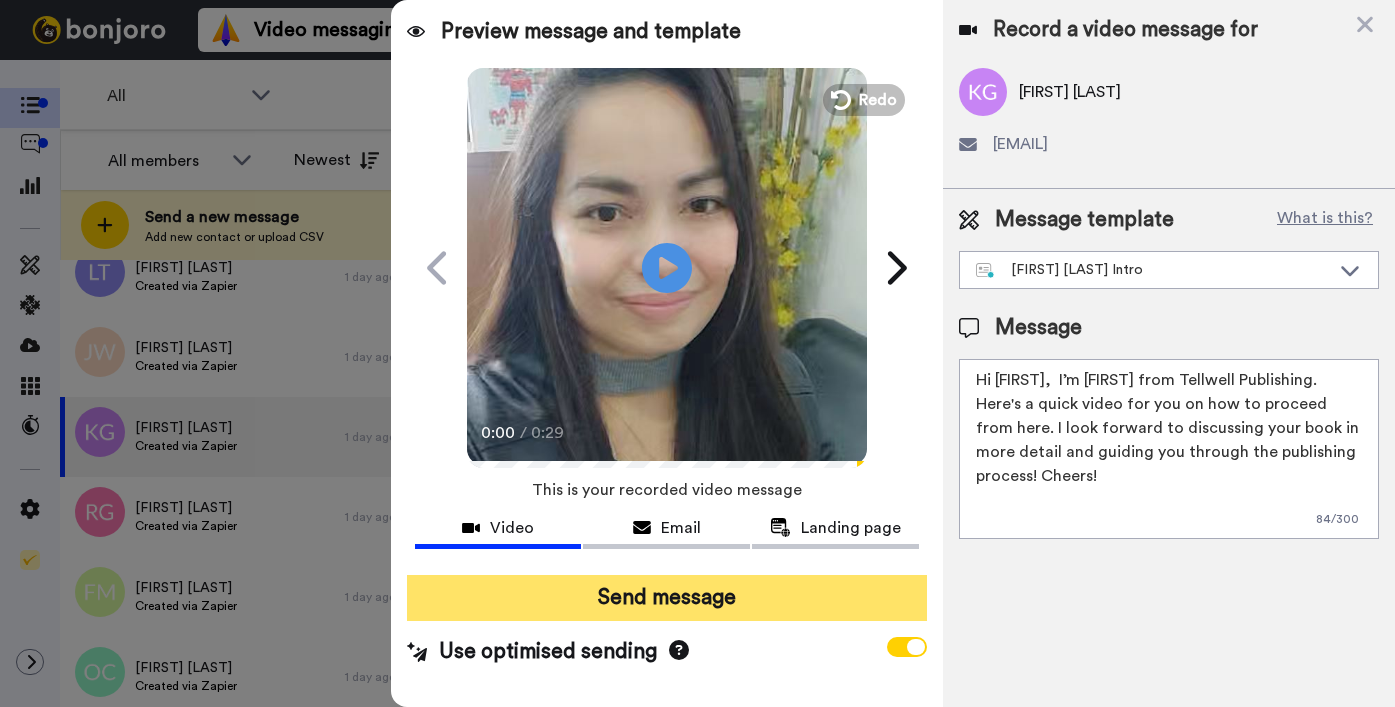 type on "Hi Katherine,  I’m Joe from Tellwell Publishing. Here's a quick video for you on how to proceed from here. I look forward to discussing your book in more detail and guiding you through the publishing process! Cheers!" 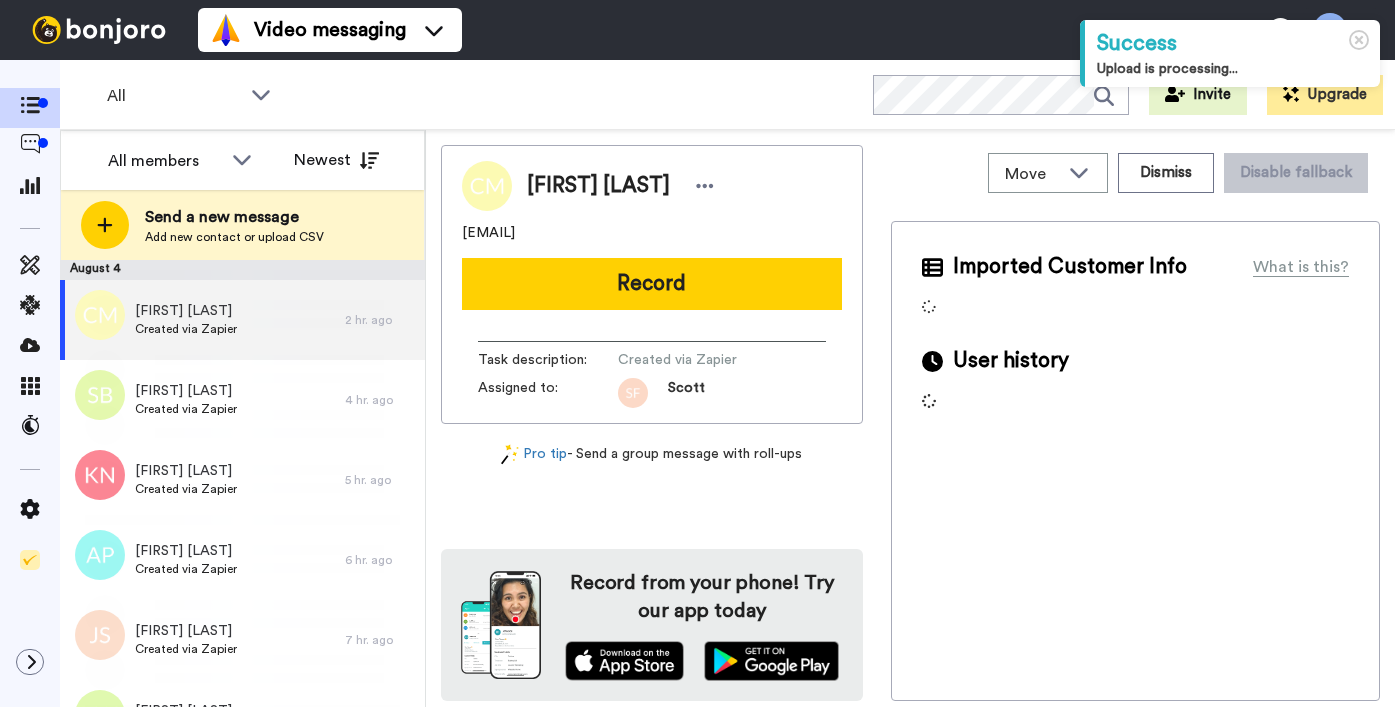 scroll, scrollTop: 0, scrollLeft: 0, axis: both 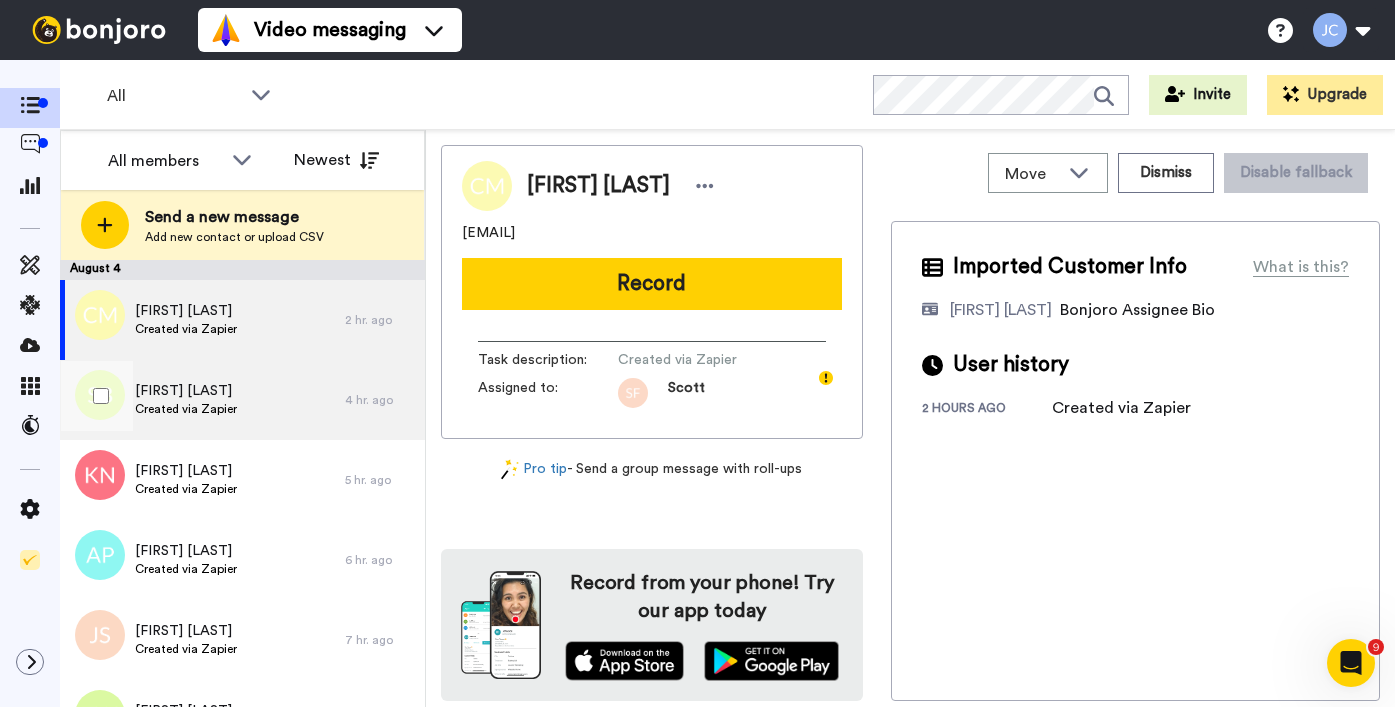 click on "[FIRST] [LAST] Created via Zapier" at bounding box center [186, 400] 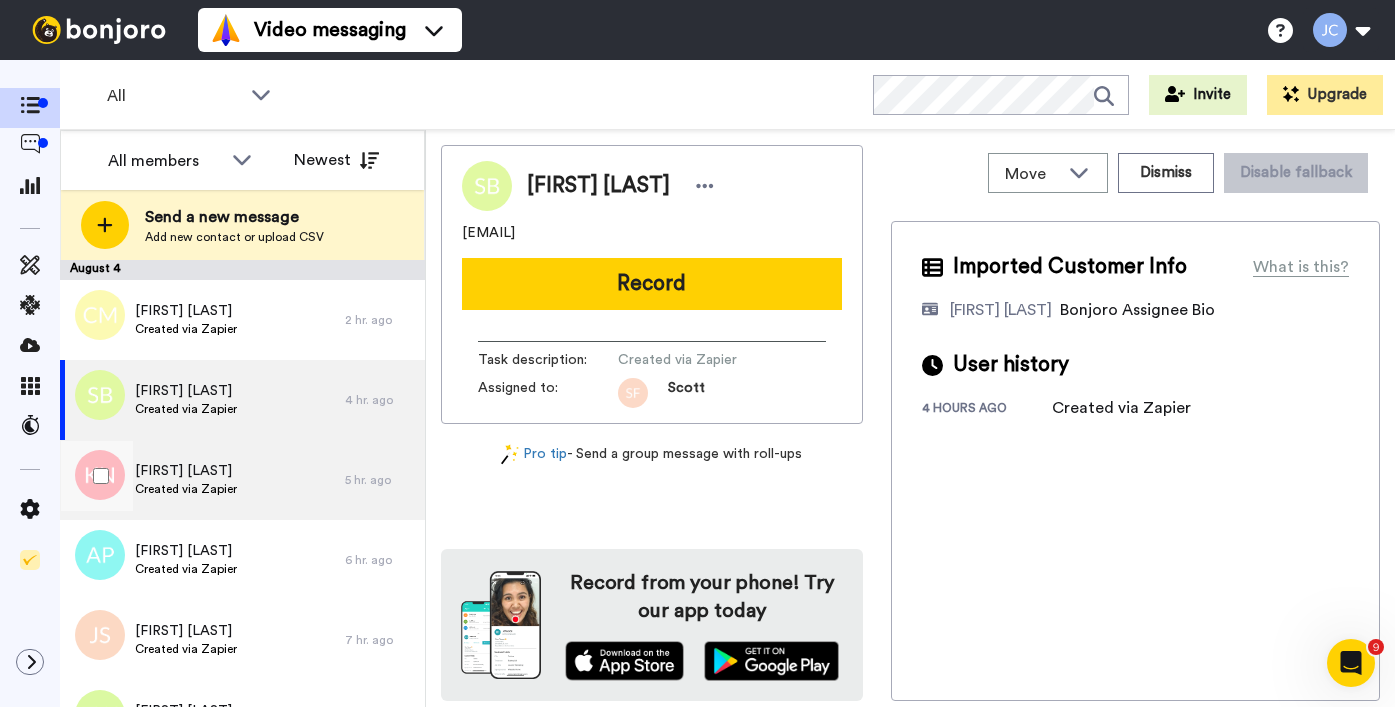 click on "[FIRST] [LAST] Created via Zapier" at bounding box center [202, 480] 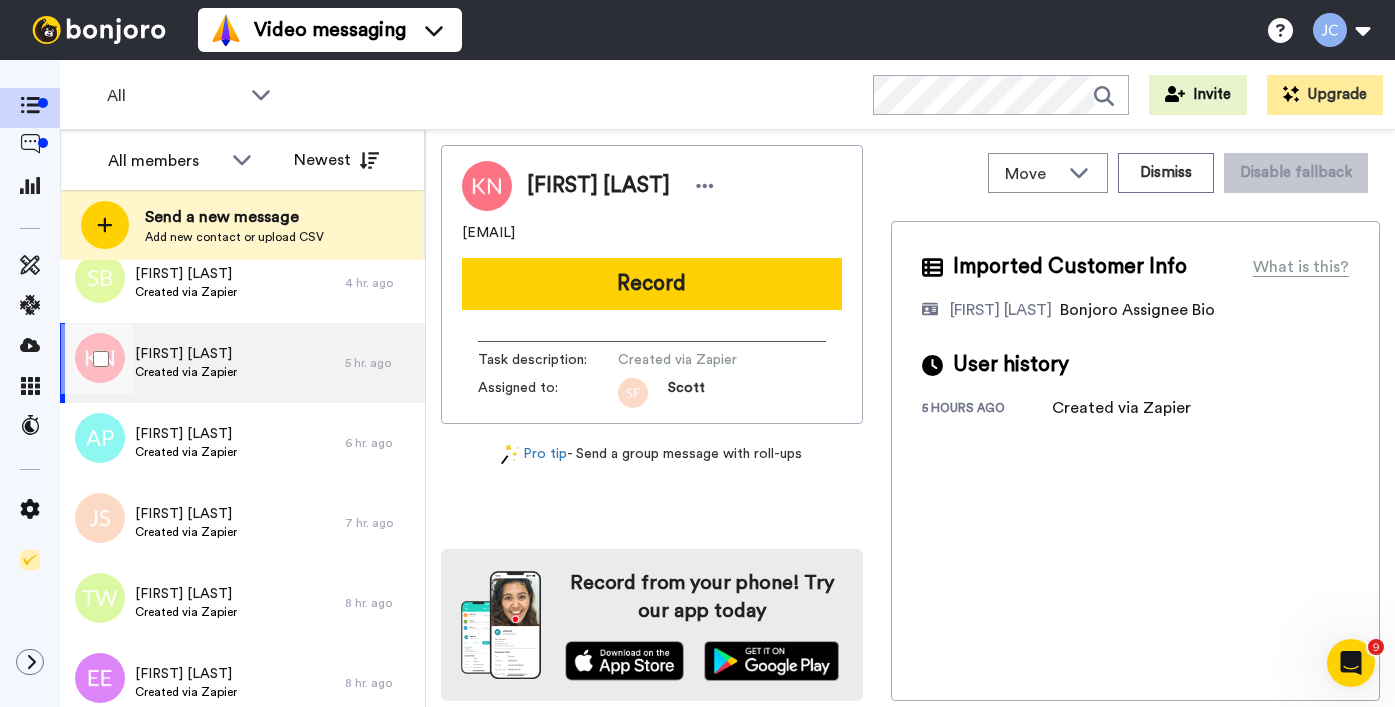 scroll, scrollTop: 201, scrollLeft: 0, axis: vertical 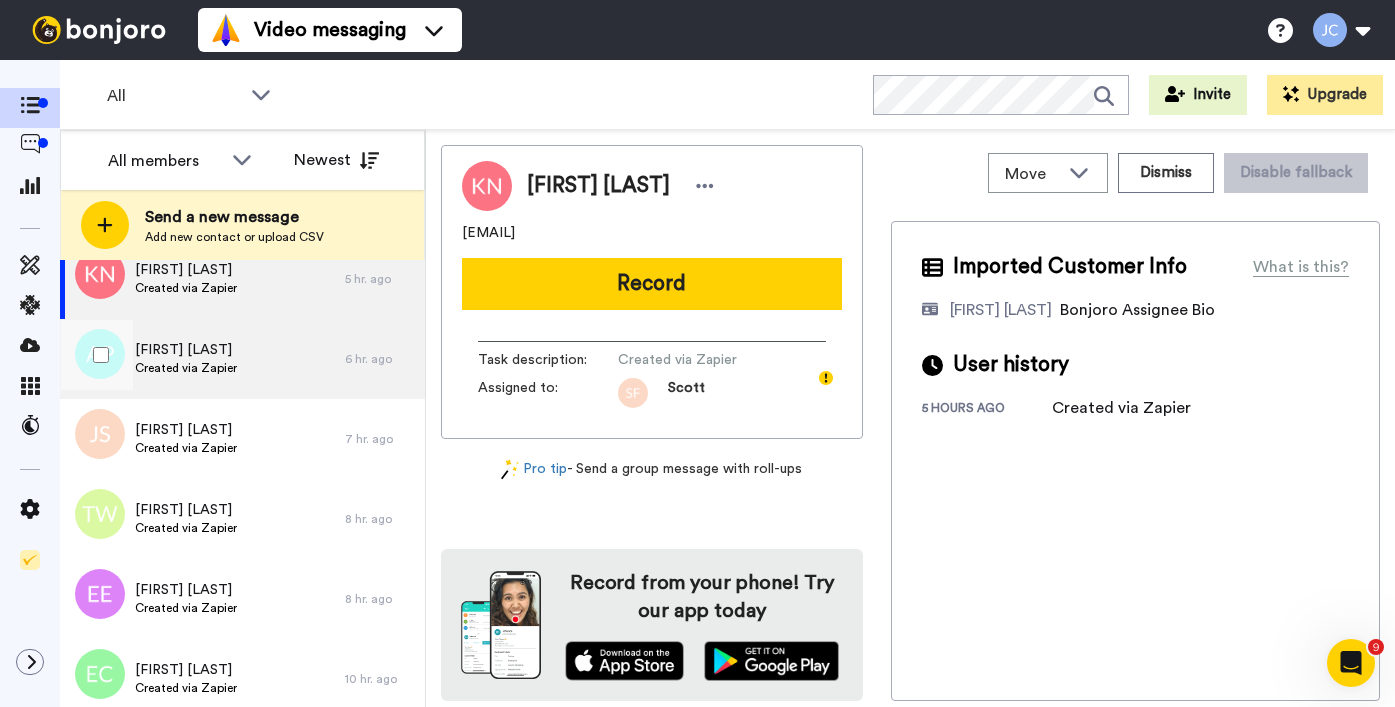 click on "[FIRST] [LAST] Created via Zapier" at bounding box center [186, 359] 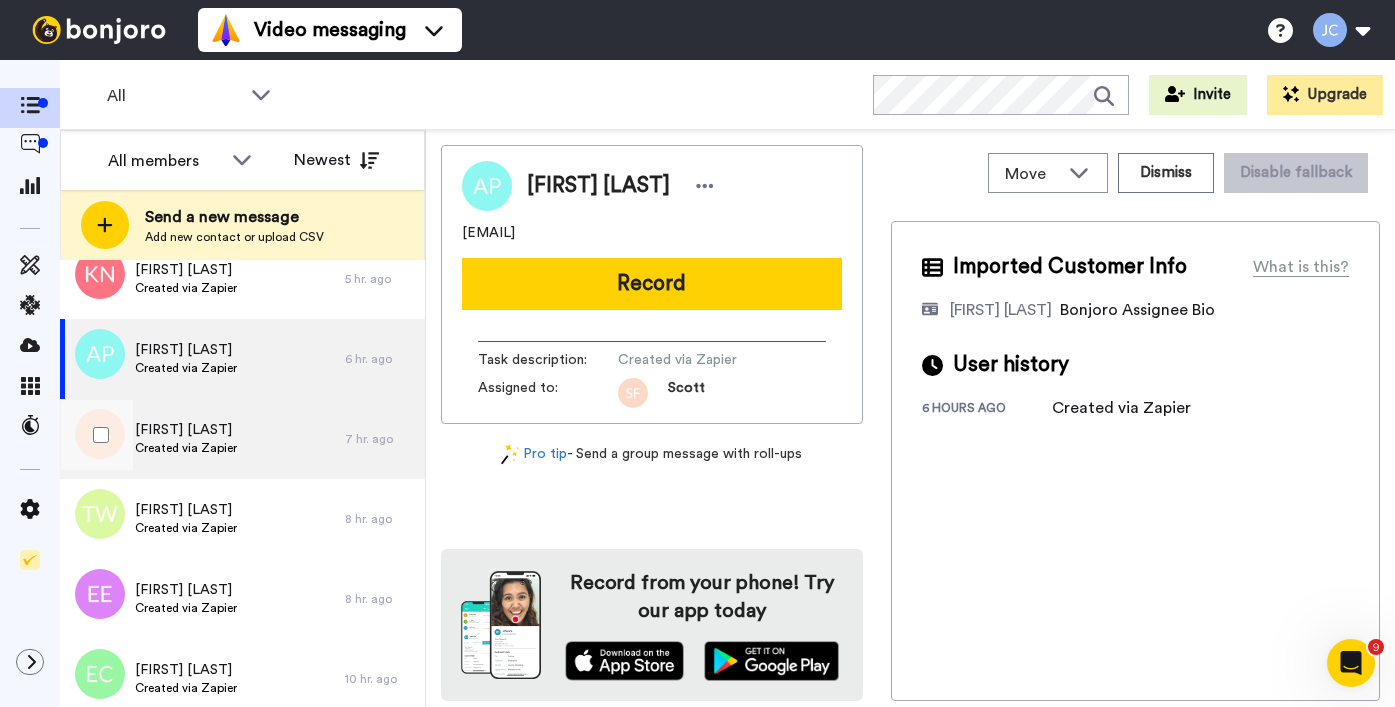 click on "[FIRST] [LAST]" at bounding box center [186, 430] 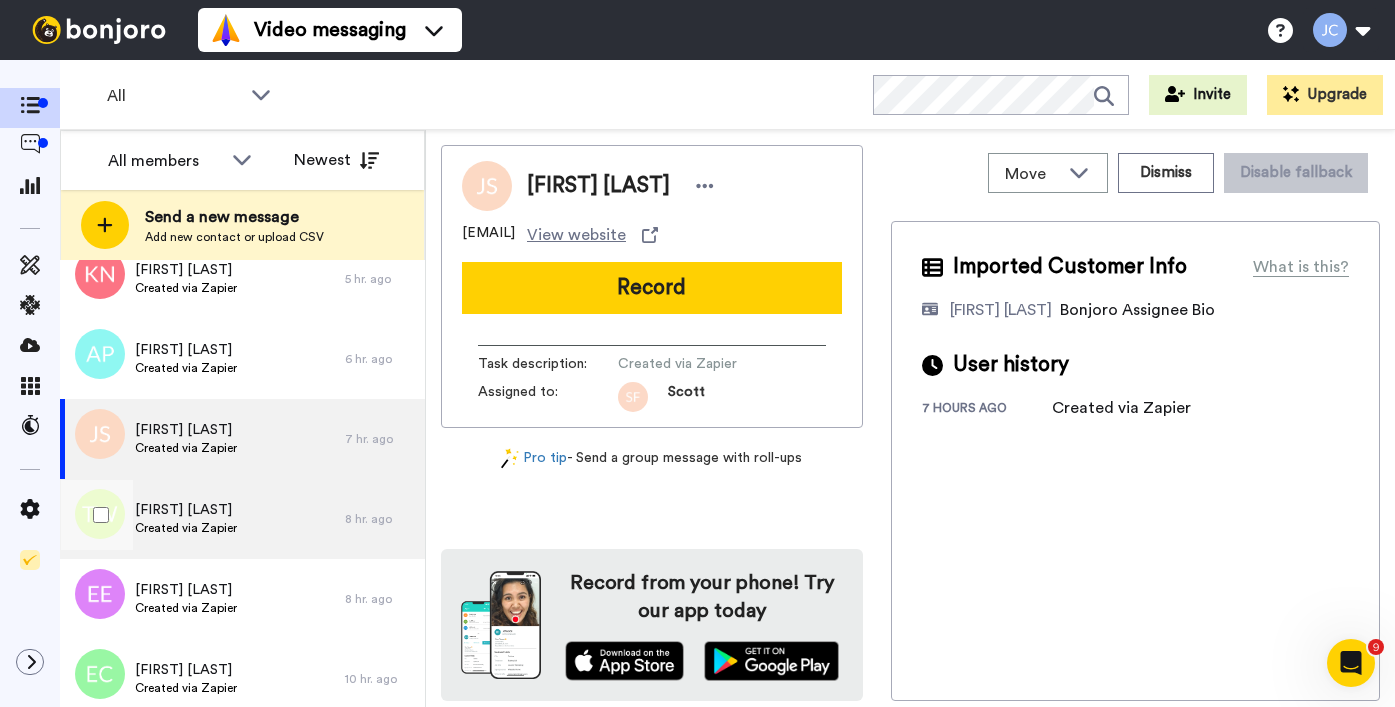 click on "[FIRST] [LAST]" at bounding box center [186, 510] 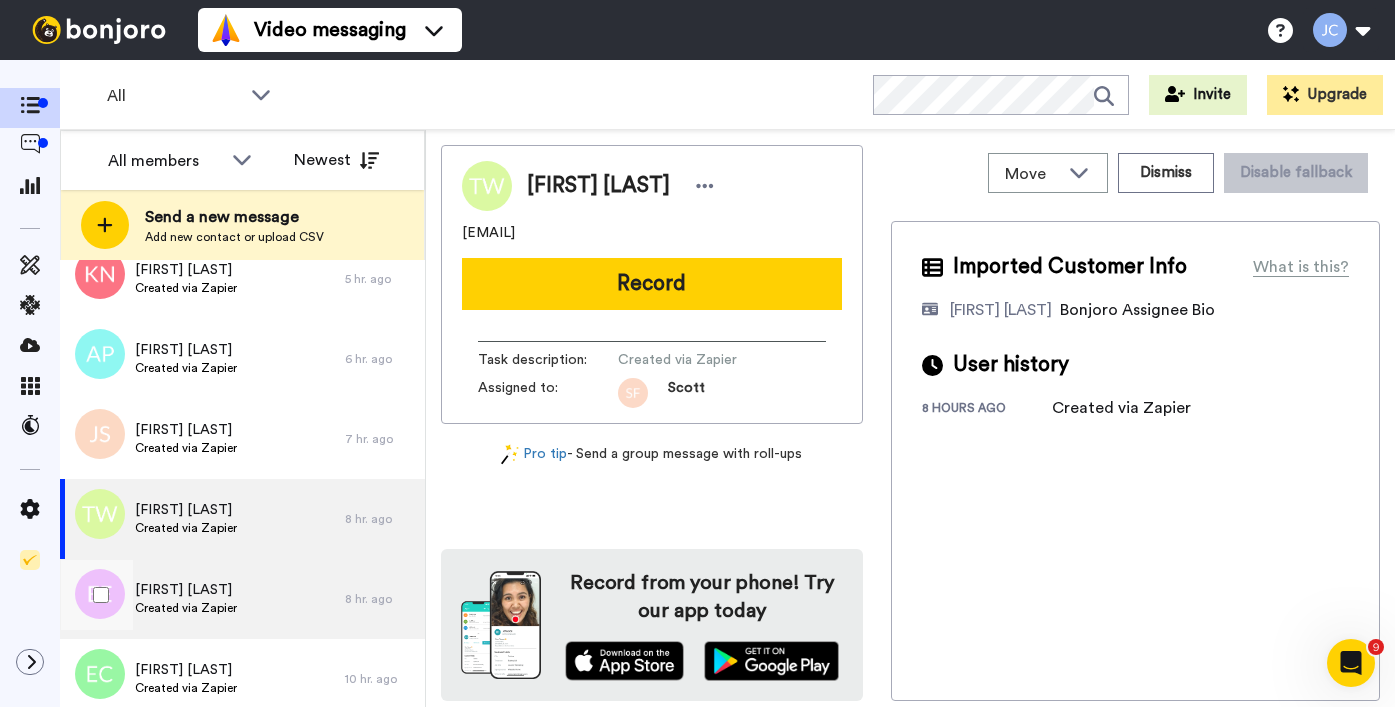 click on "[FIRST] [LAST]" at bounding box center (186, 590) 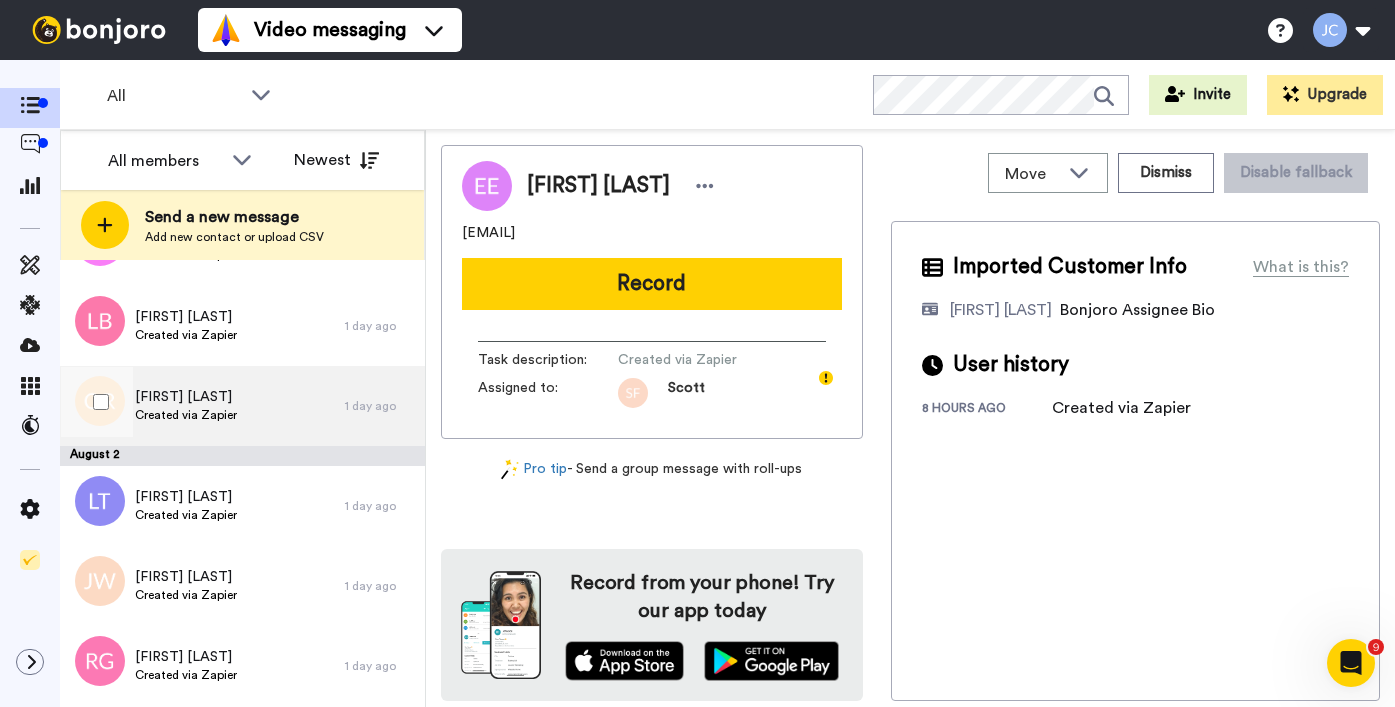 scroll, scrollTop: 3263, scrollLeft: 0, axis: vertical 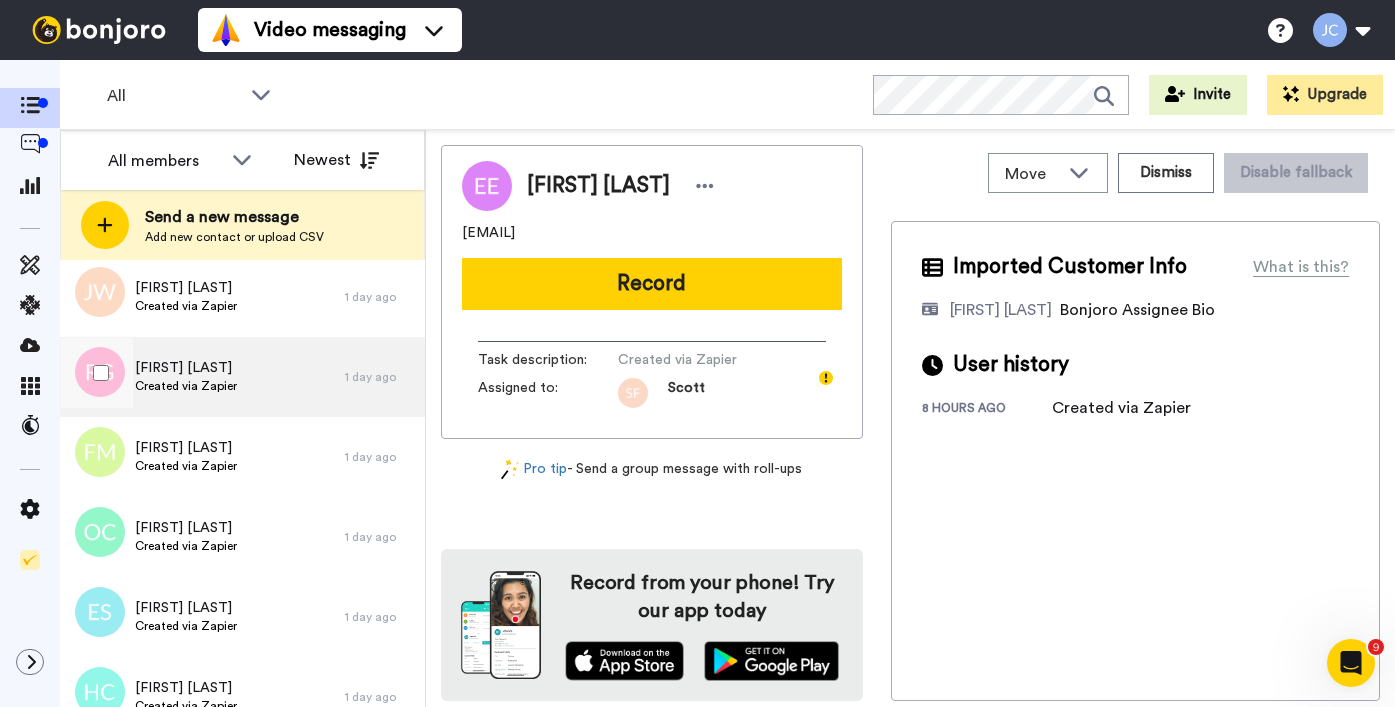 click on "Created via Zapier" at bounding box center (186, 386) 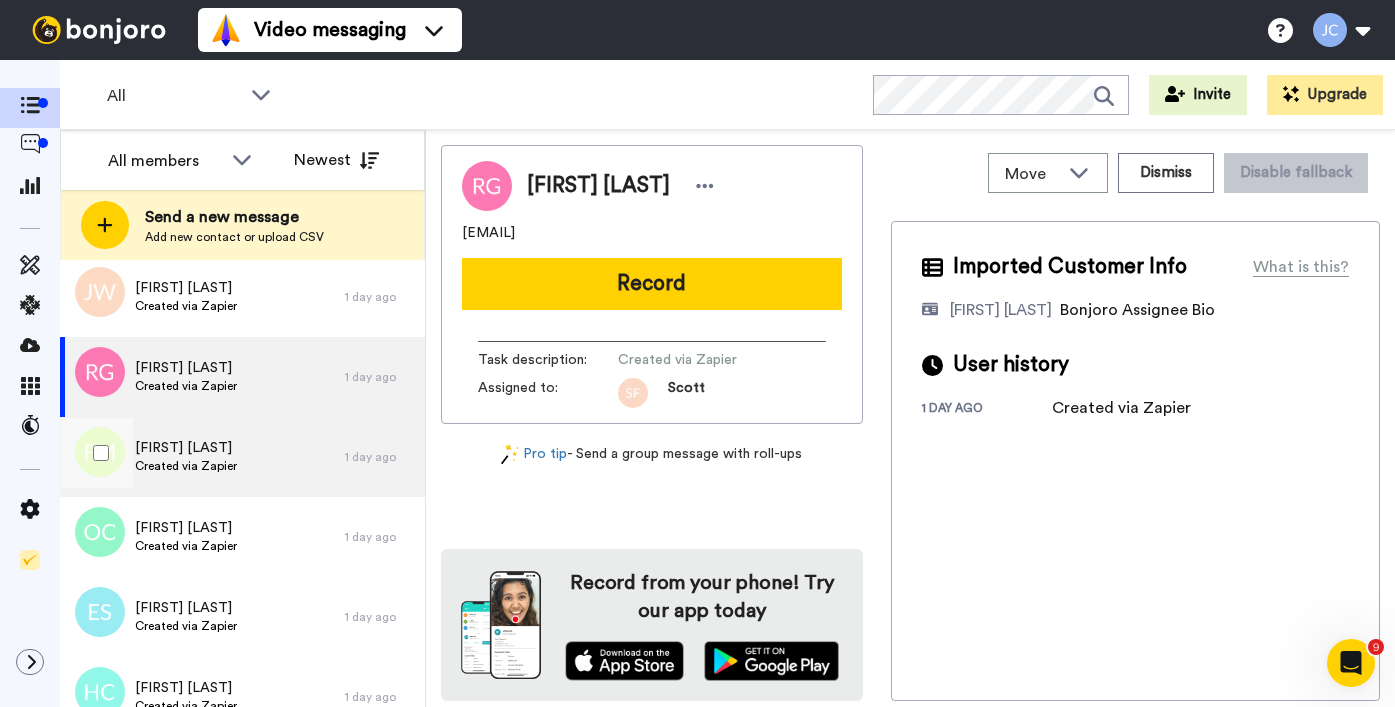 click on "[FIRST] [LAST]" at bounding box center (186, 448) 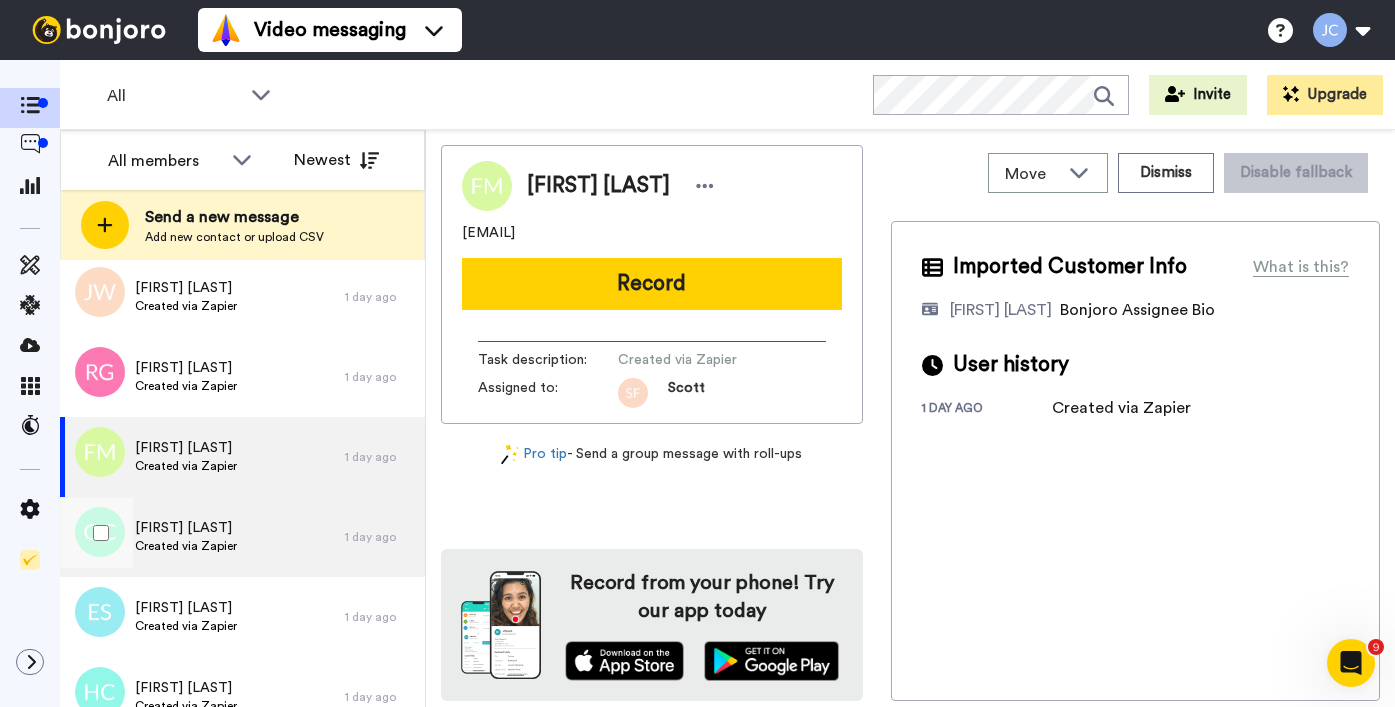 click on "[FIRST] [LAST]" at bounding box center (186, 528) 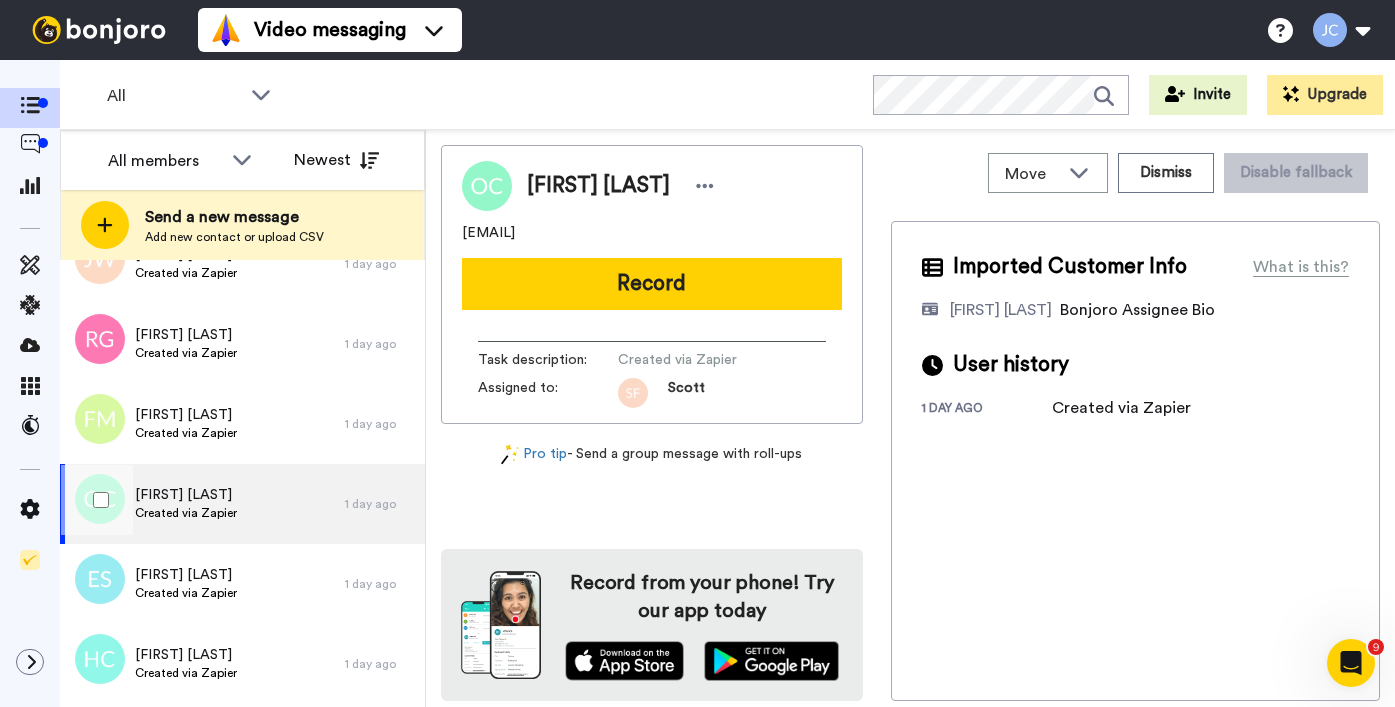 scroll, scrollTop: 3346, scrollLeft: 0, axis: vertical 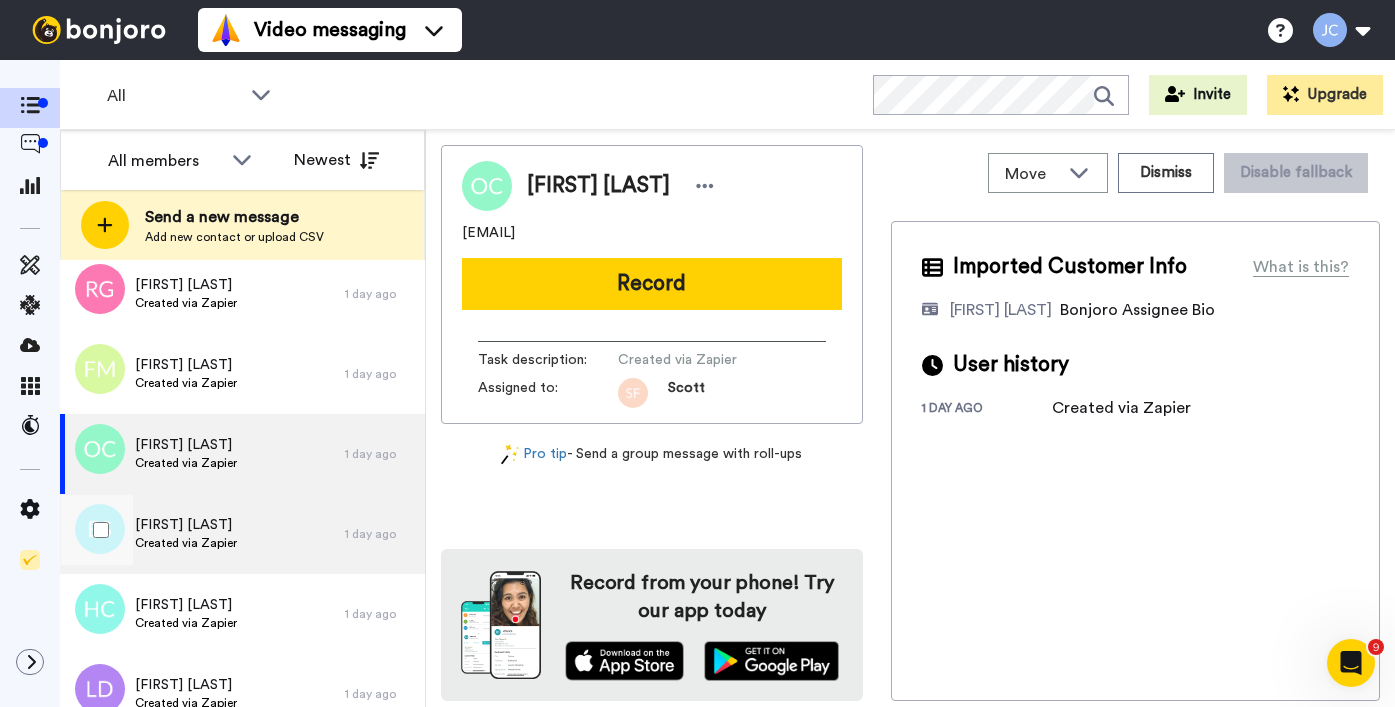 click on "[FIRST] [LAST]" at bounding box center (186, 525) 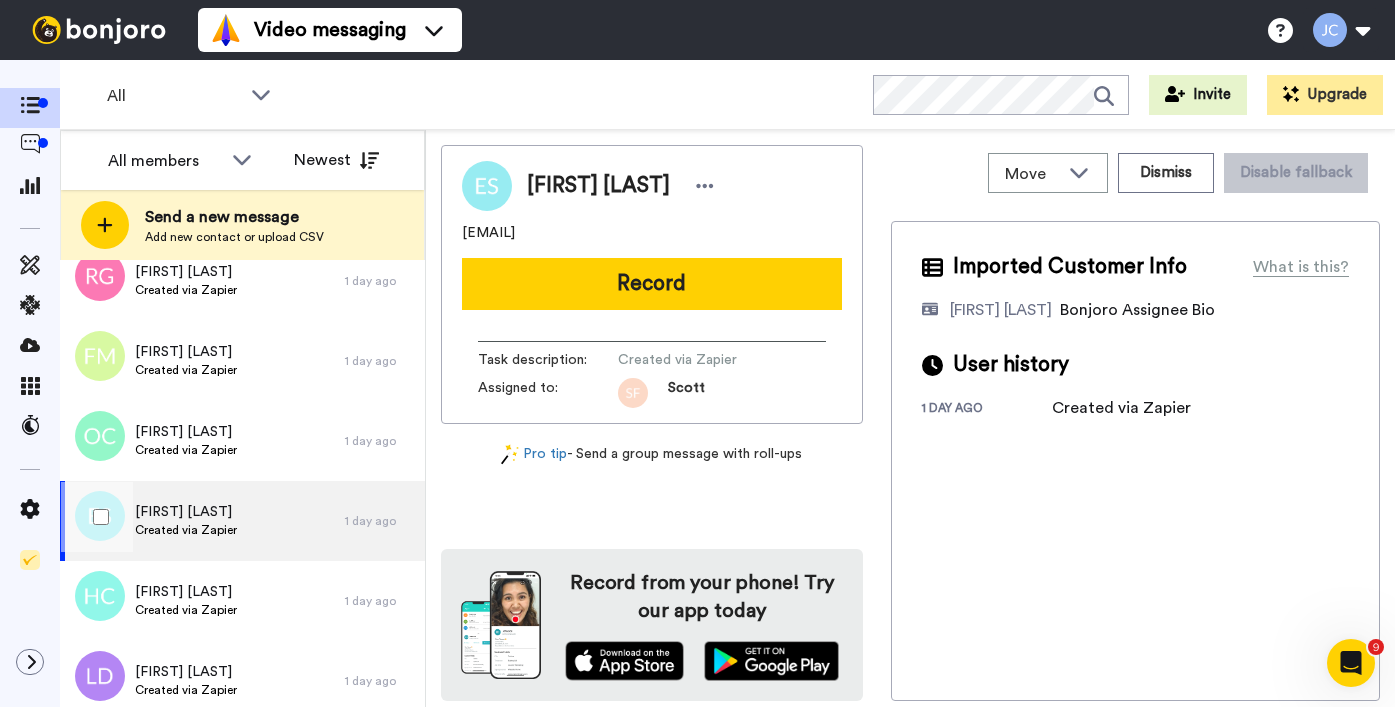 scroll, scrollTop: 3396, scrollLeft: 0, axis: vertical 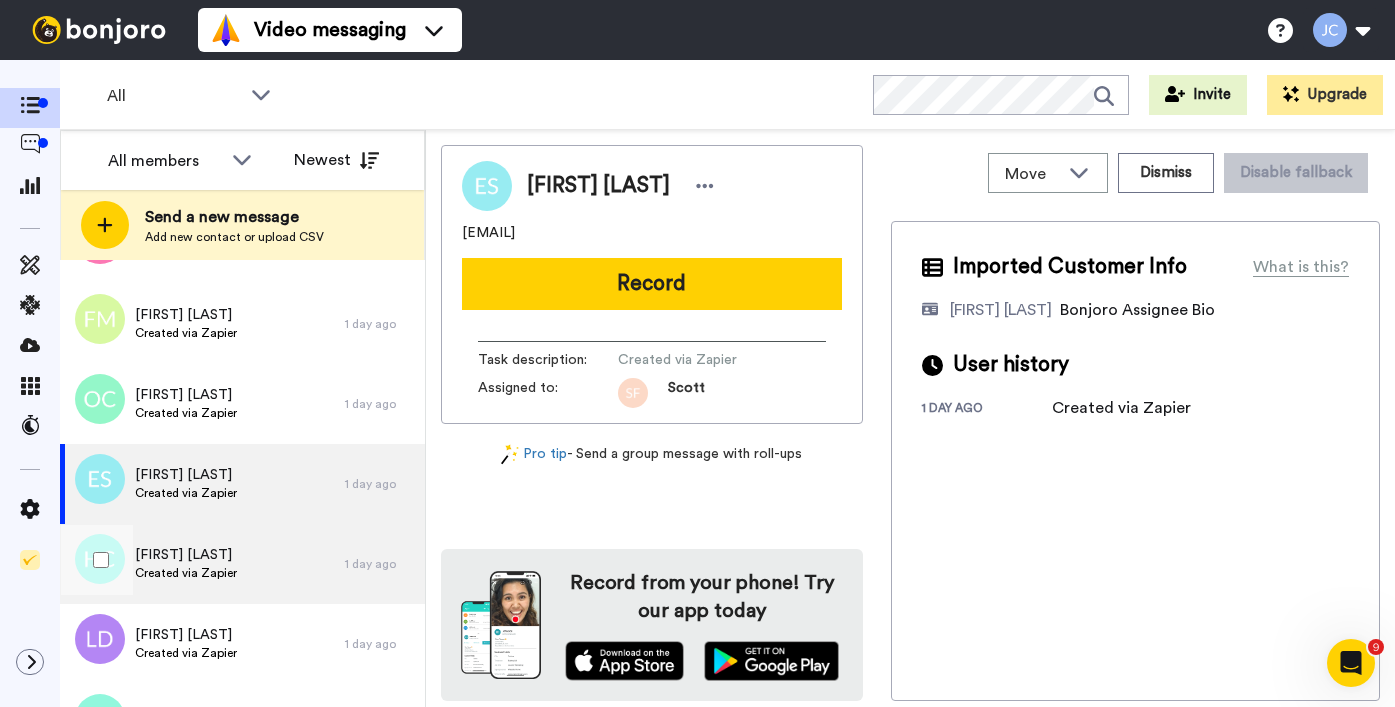 click on "[FIRST] [LAST] Created via Zapier" at bounding box center (202, 564) 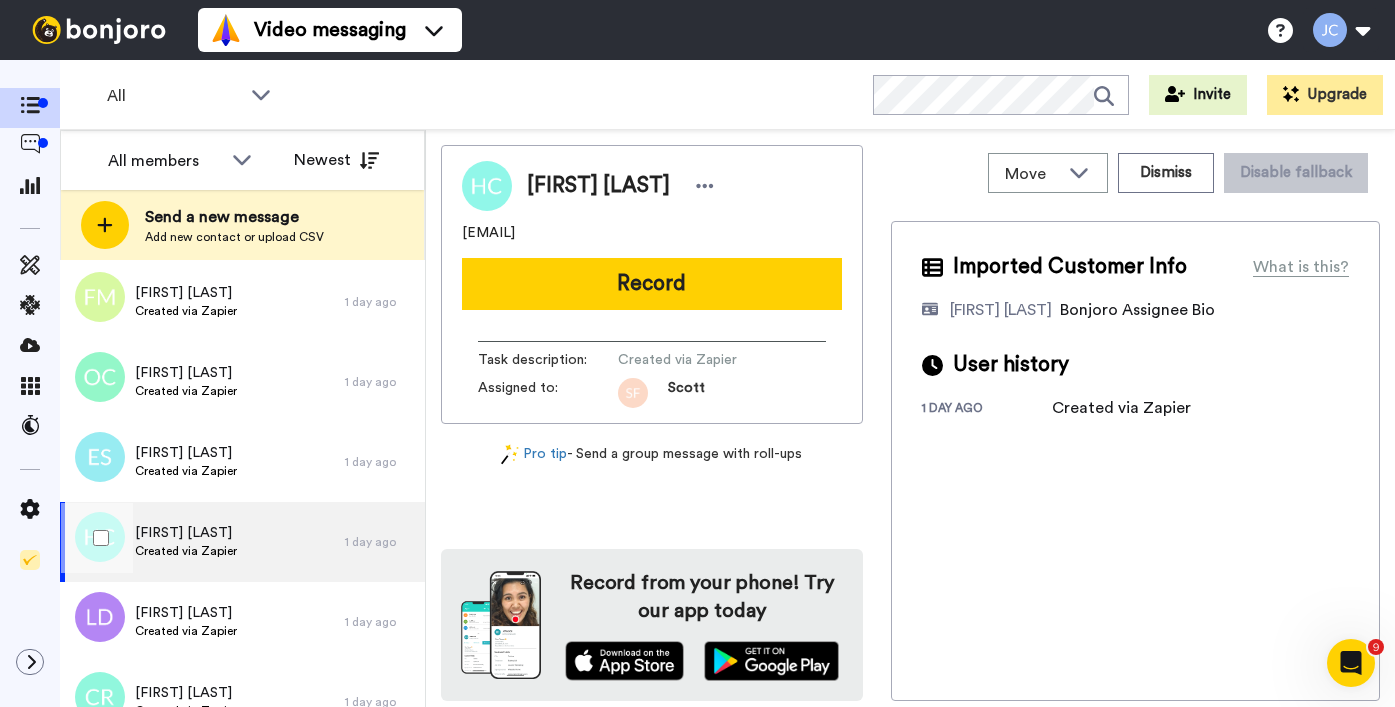 scroll, scrollTop: 3504, scrollLeft: 0, axis: vertical 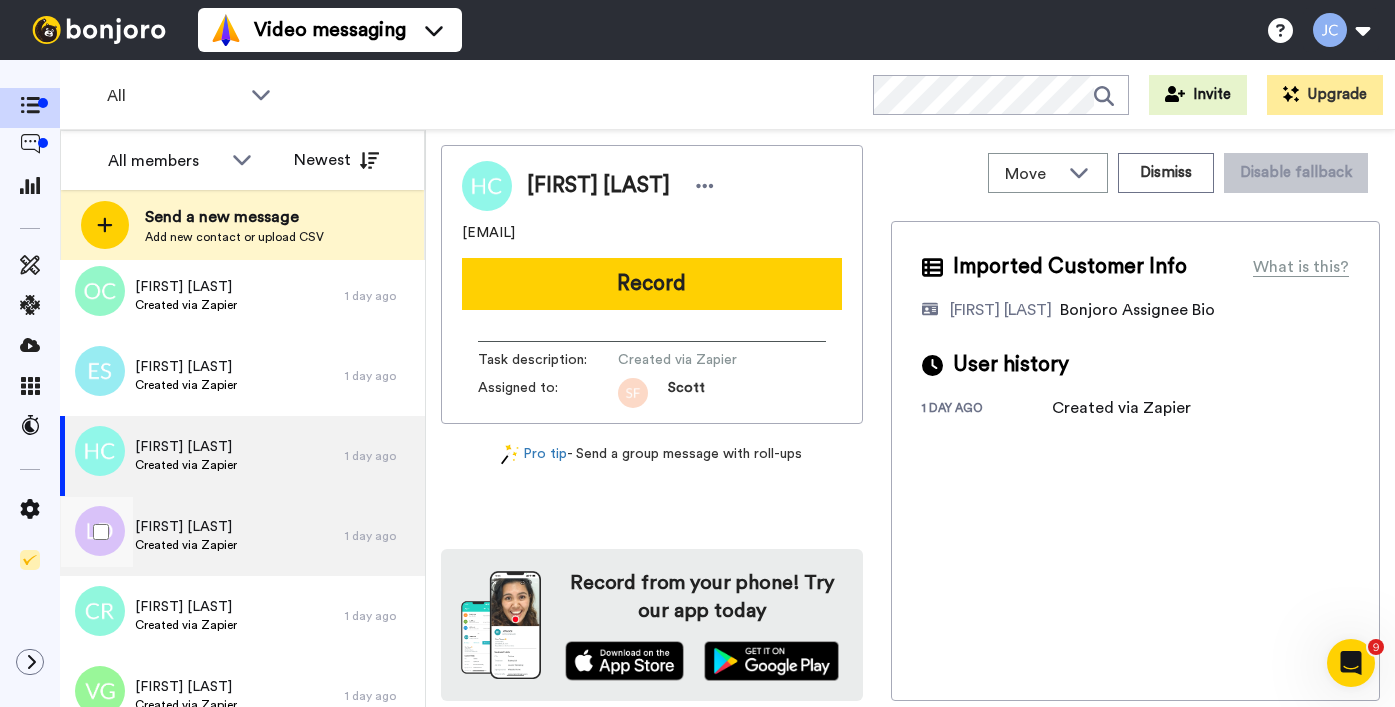 click on "Created via Zapier" at bounding box center (186, 545) 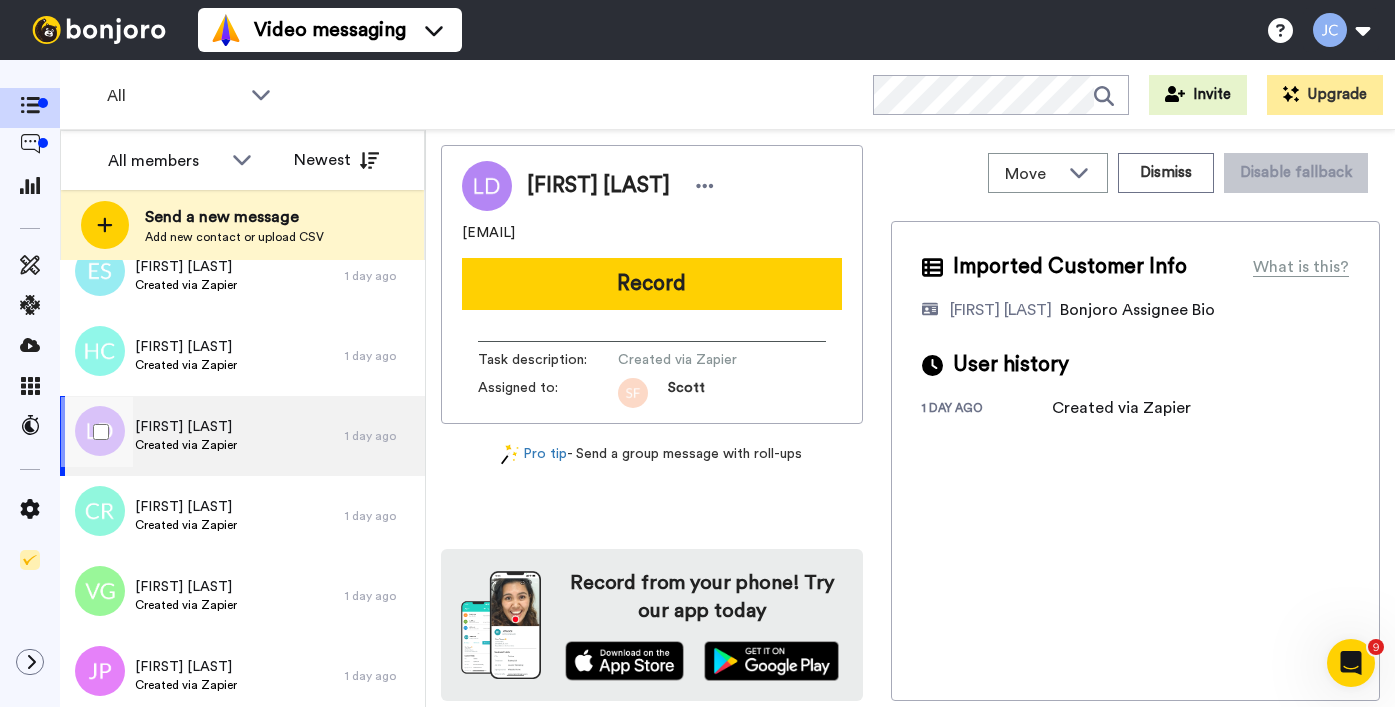 scroll, scrollTop: 3647, scrollLeft: 0, axis: vertical 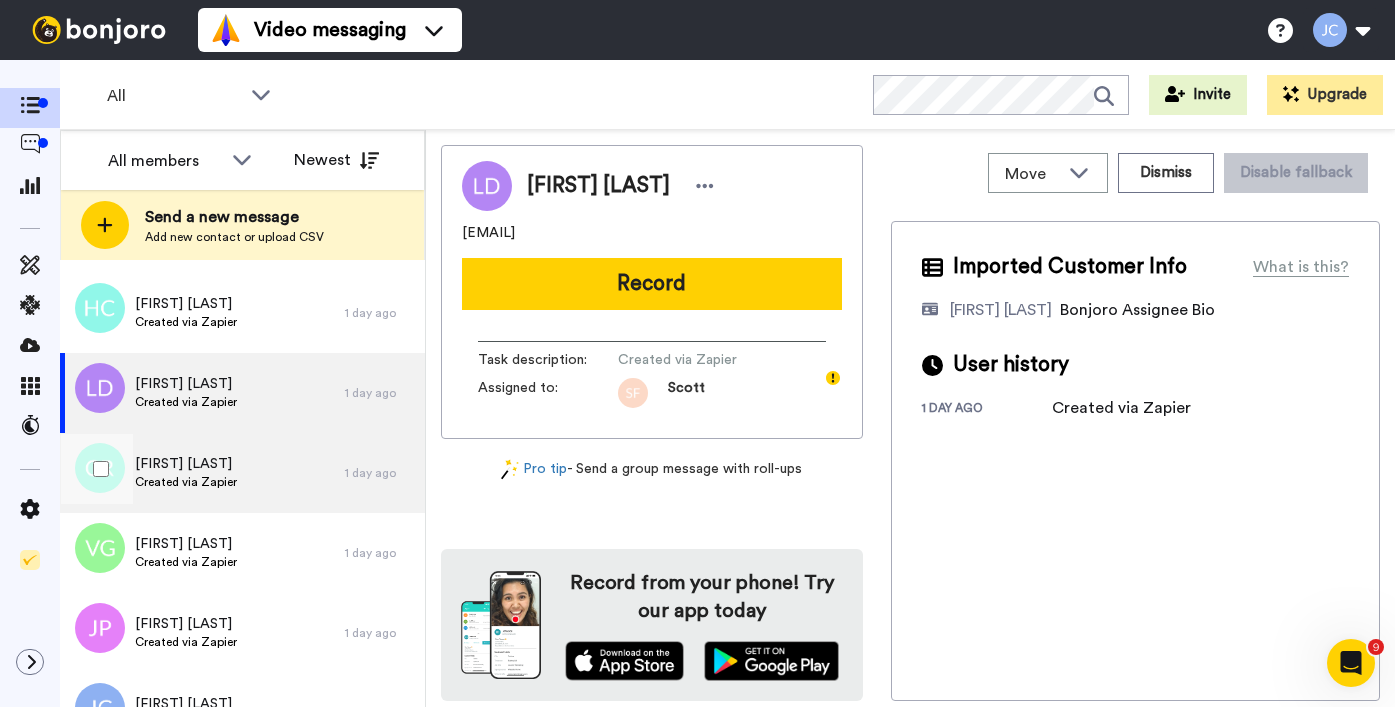 click on "Created via Zapier" at bounding box center (186, 482) 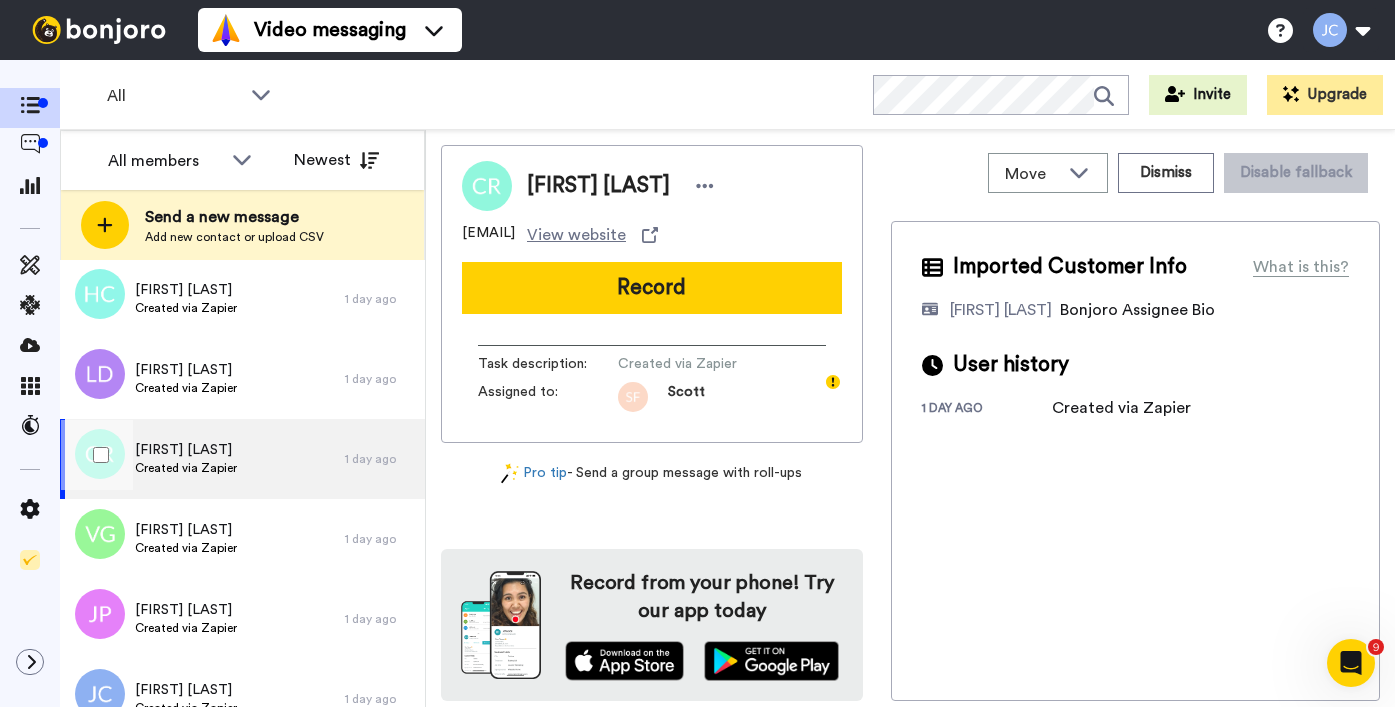 scroll, scrollTop: 3670, scrollLeft: 0, axis: vertical 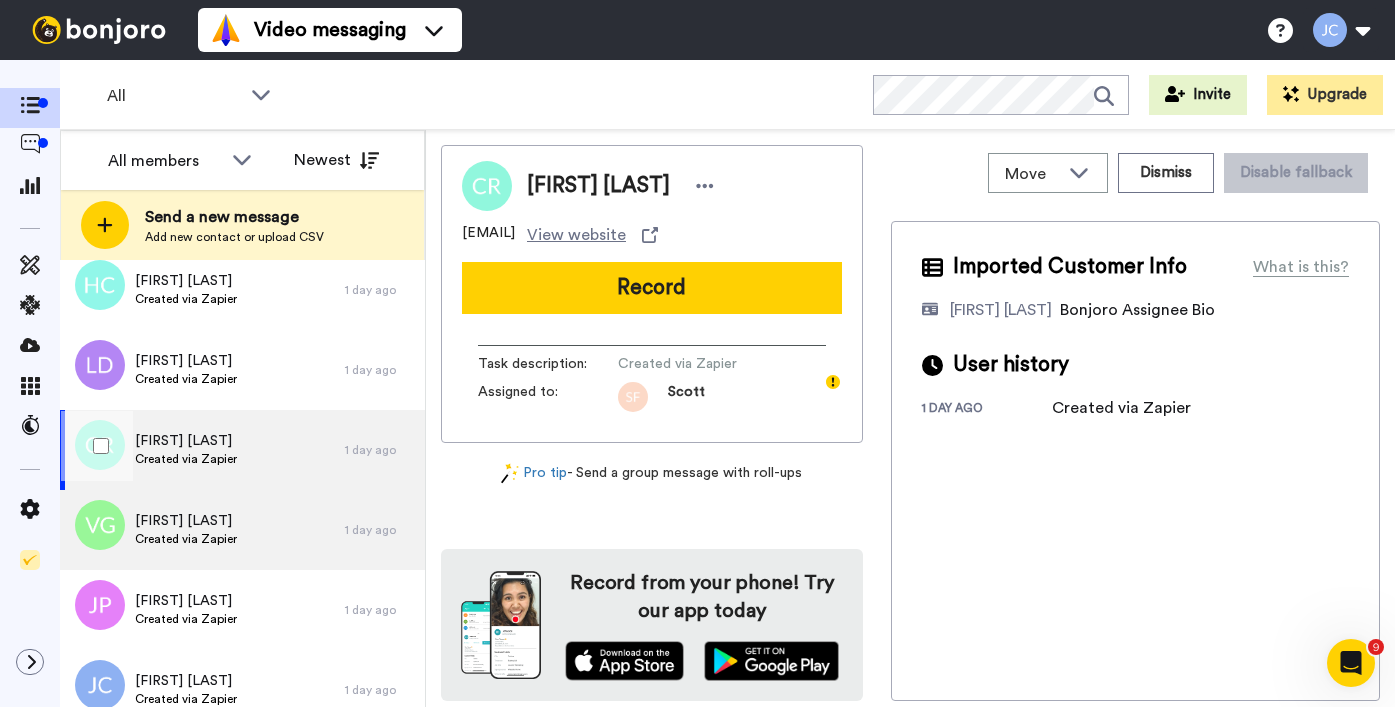 click on "[FIRST] [LAST]" at bounding box center [186, 521] 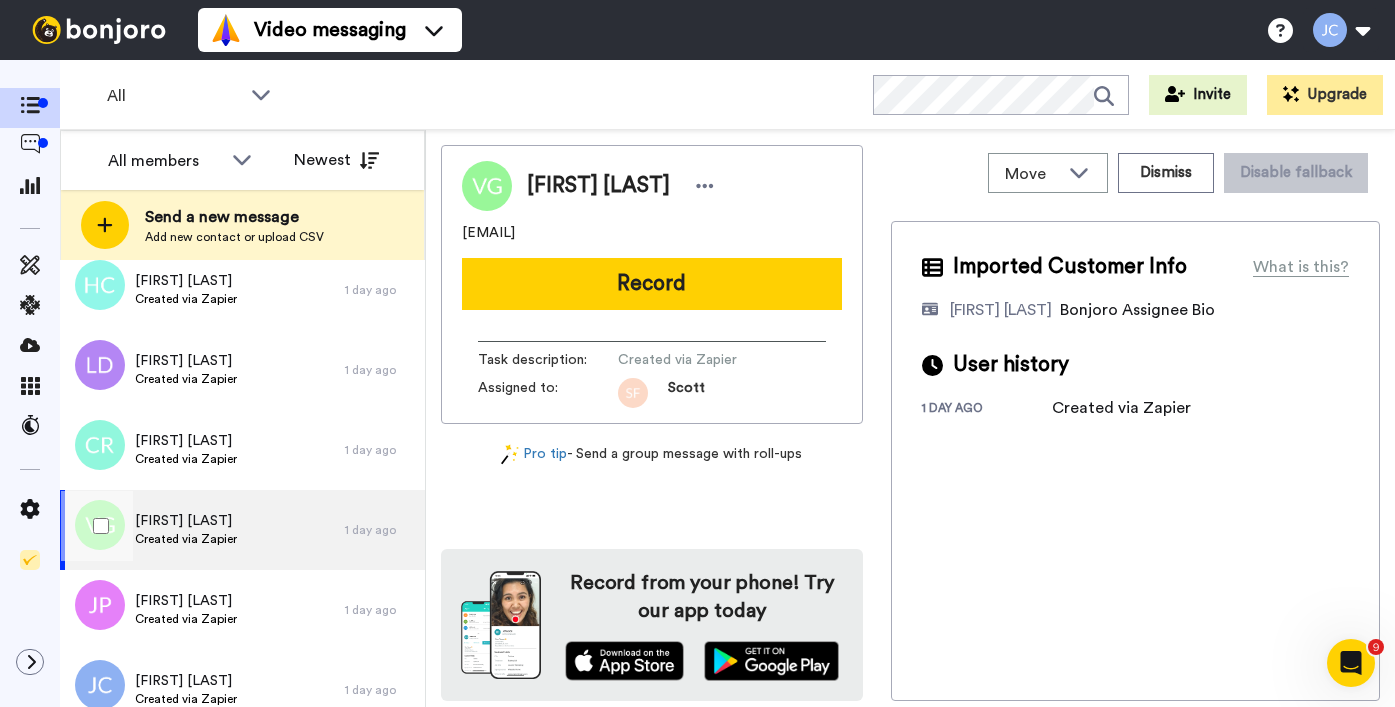 scroll, scrollTop: 3838, scrollLeft: 0, axis: vertical 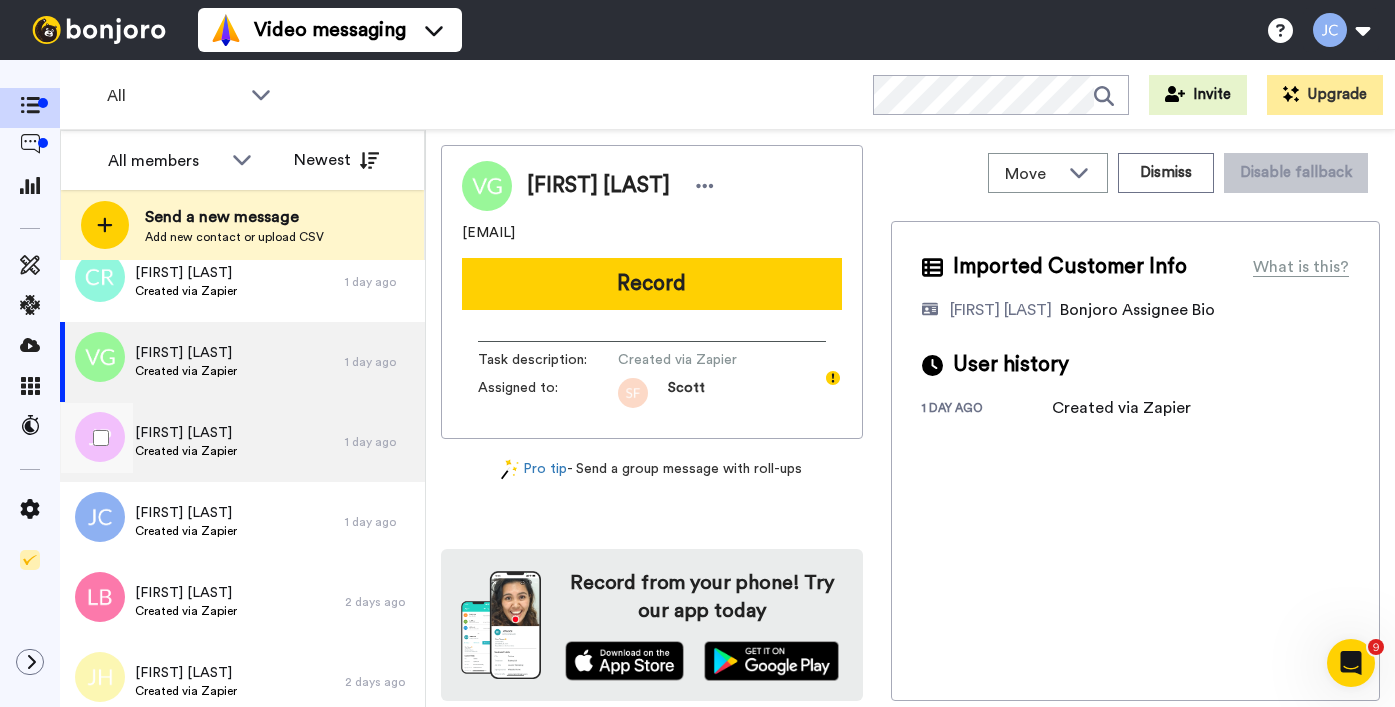 click on "Created via Zapier" at bounding box center (186, 451) 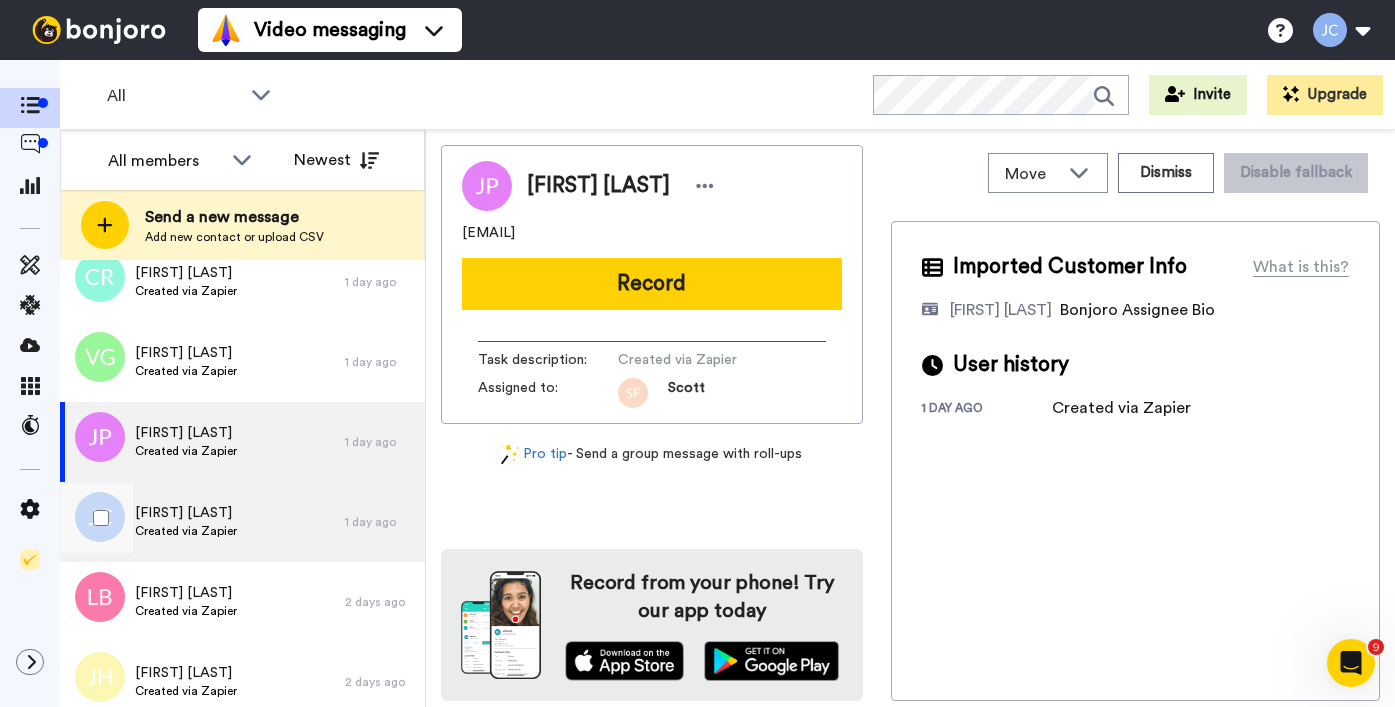 click on "Jillian Cook" at bounding box center (186, 513) 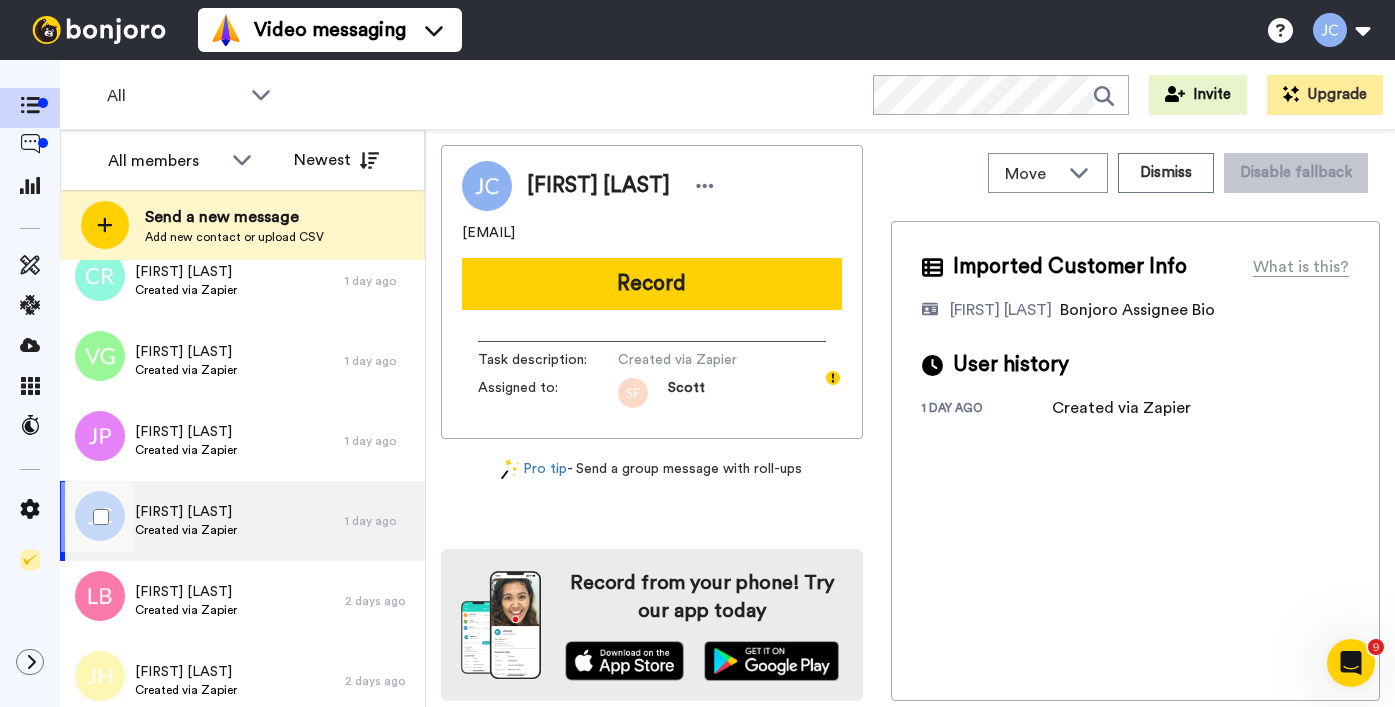 scroll, scrollTop: 3843, scrollLeft: 0, axis: vertical 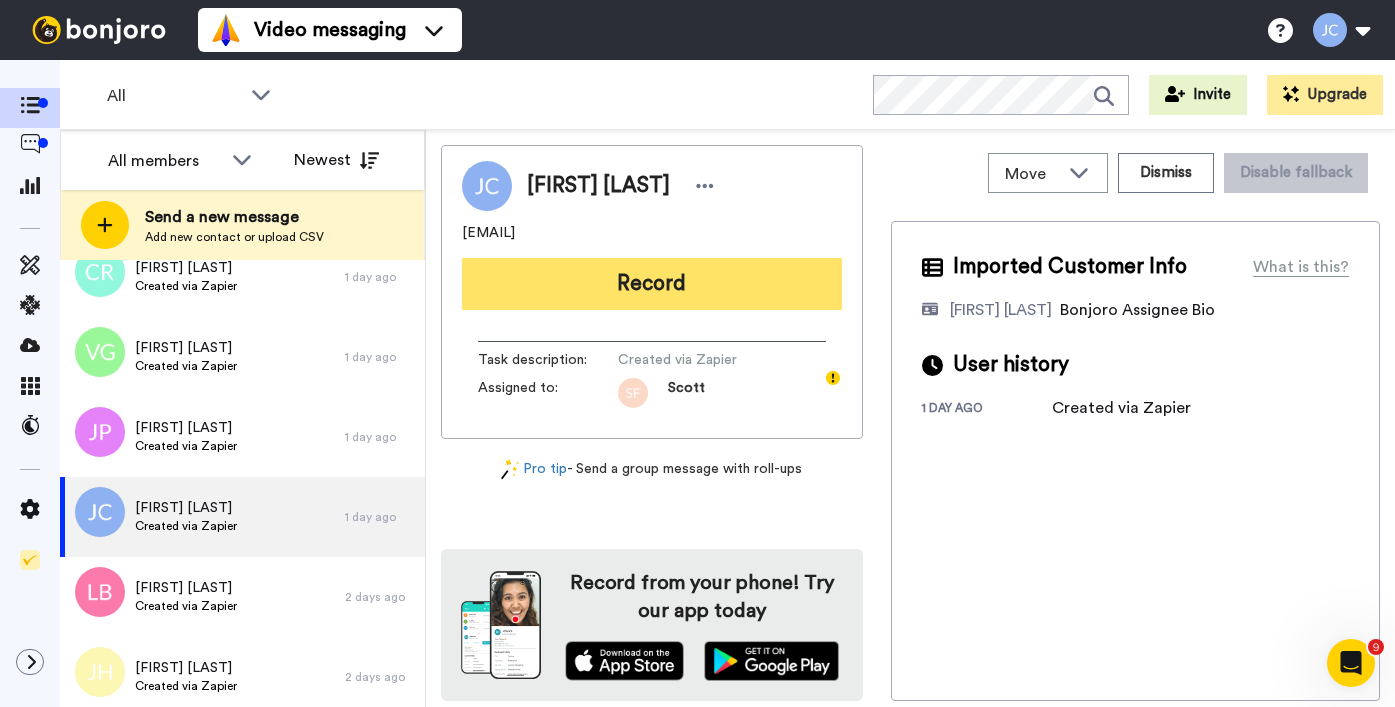click on "Record" at bounding box center (652, 284) 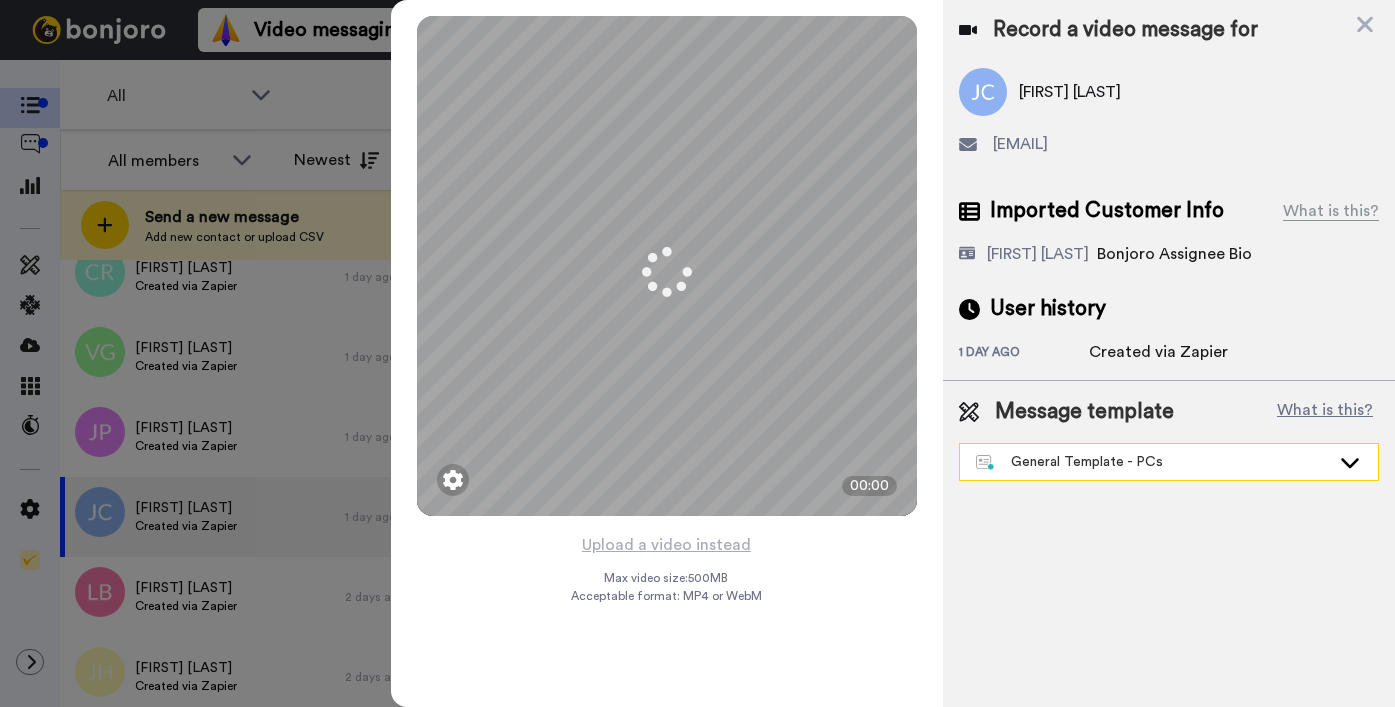 click on "General Template - PCs" at bounding box center (1153, 462) 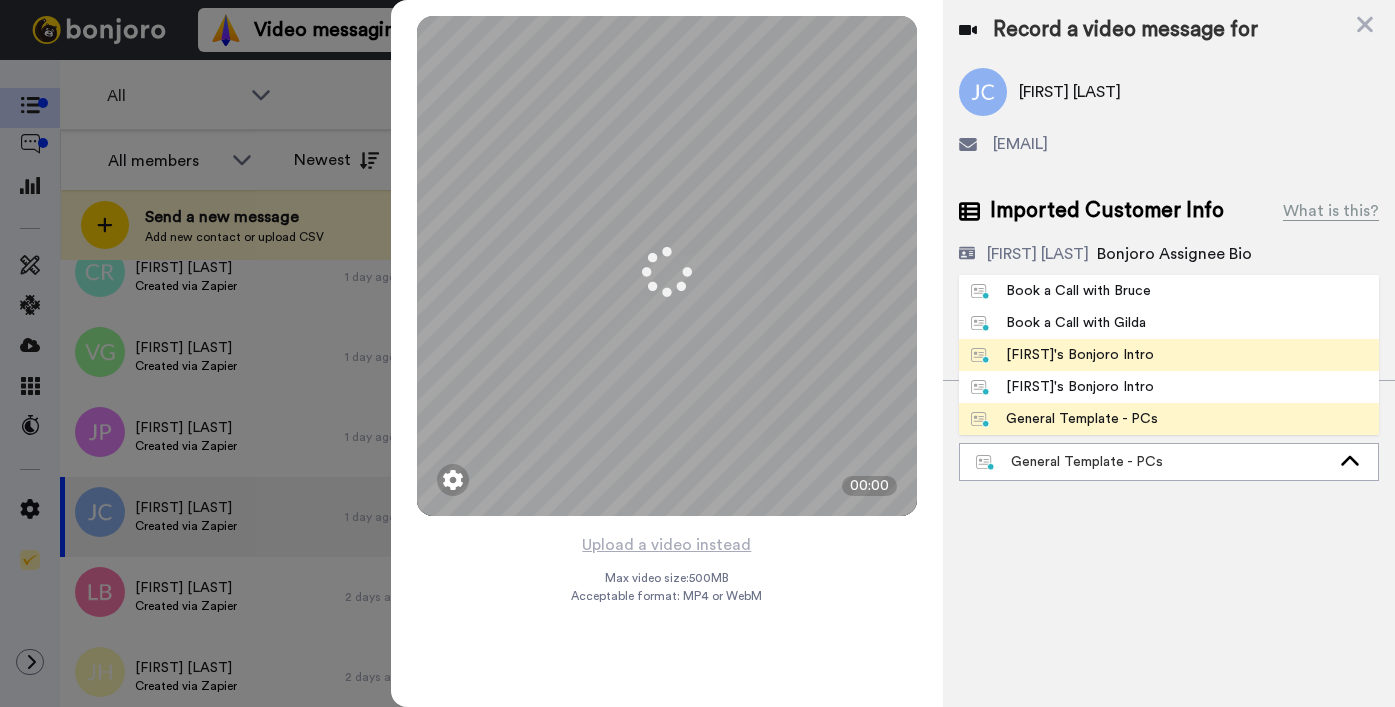 click on "[PERSON] Bonjoro Intro" at bounding box center [1062, 355] 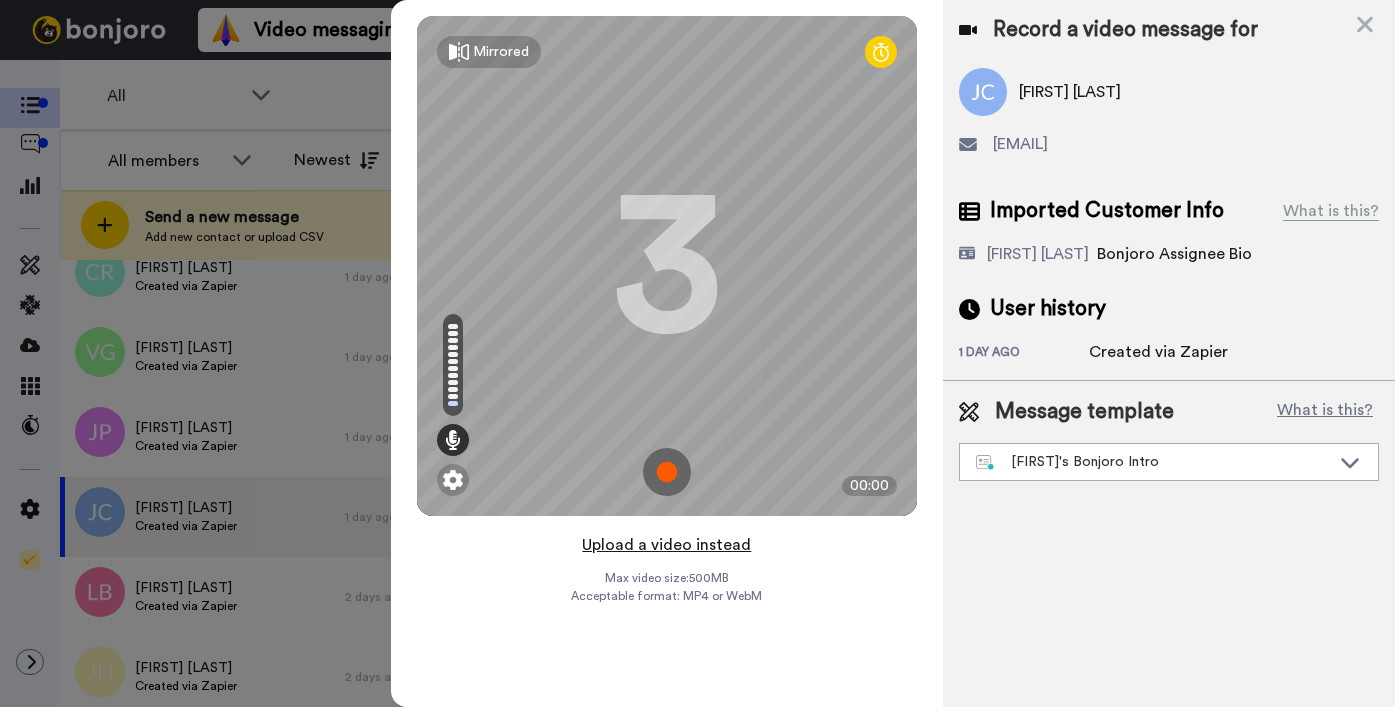 click on "Upload a video instead" at bounding box center [666, 545] 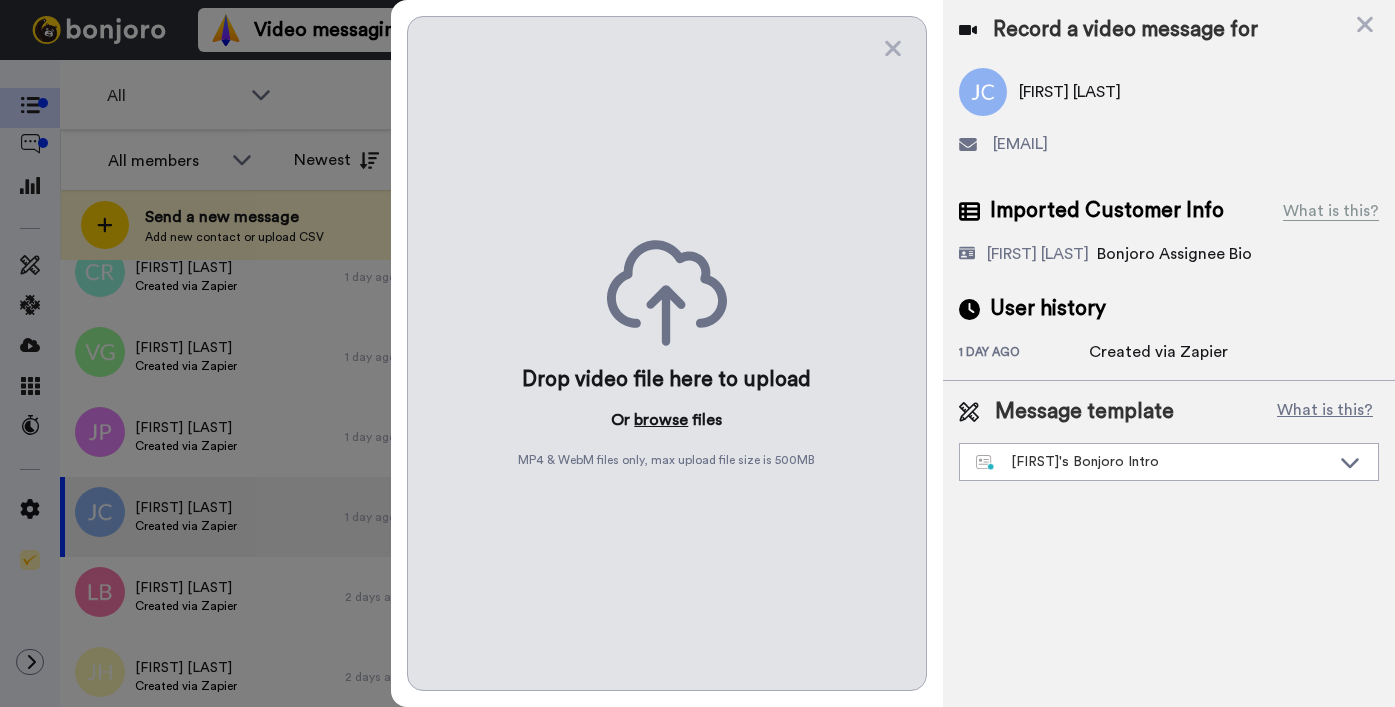 click on "browse" at bounding box center (661, 420) 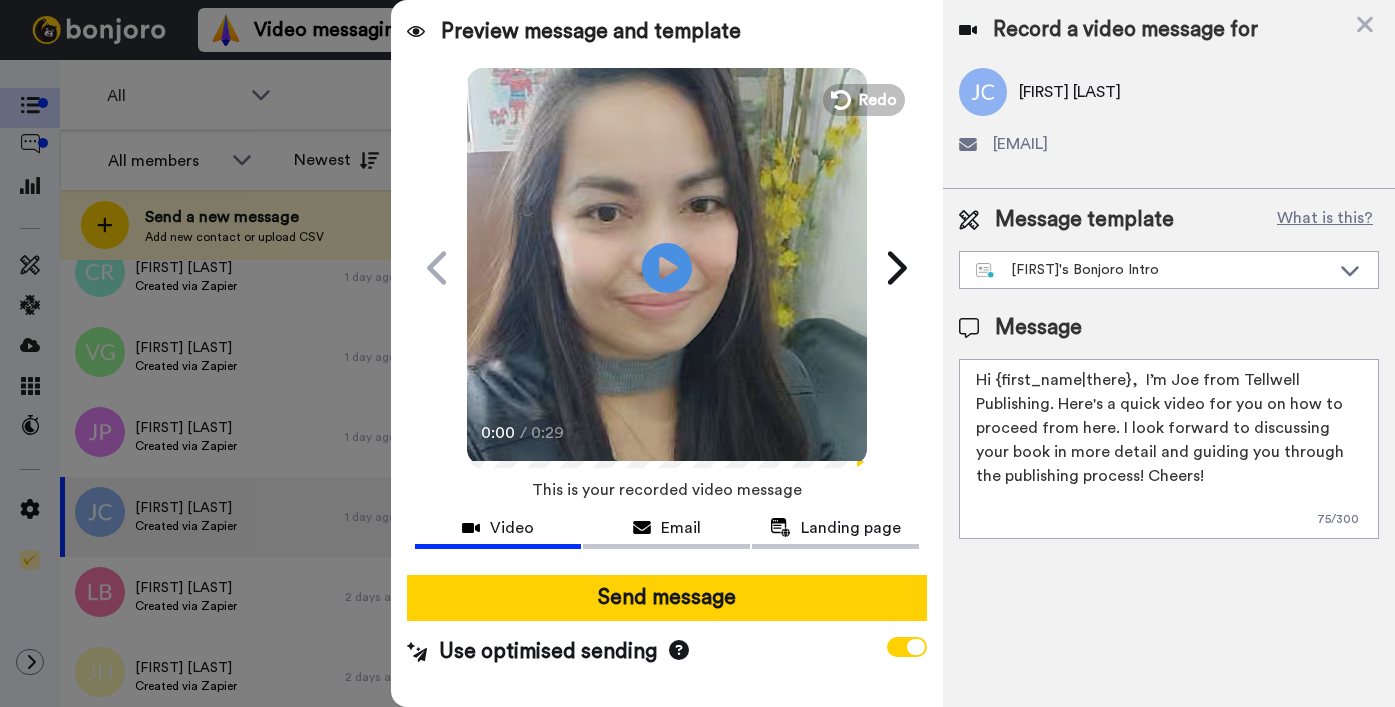 drag, startPoint x: 997, startPoint y: 384, endPoint x: 1125, endPoint y: 383, distance: 128.0039 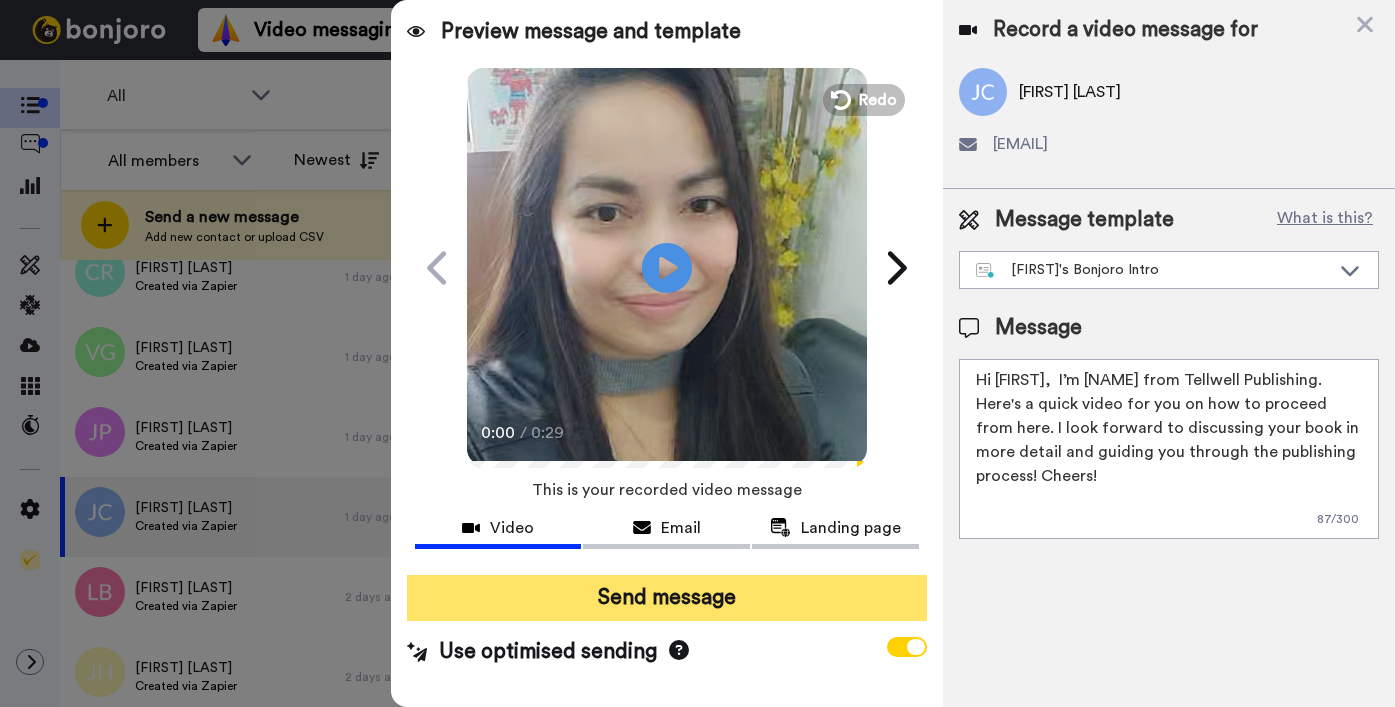 type on "Hi Jilian,  I’m Joe from Tellwell Publishing. Here's a quick video for you on how to proceed from here. I look forward to discussing your book in more detail and guiding you through the publishing process! Cheers!" 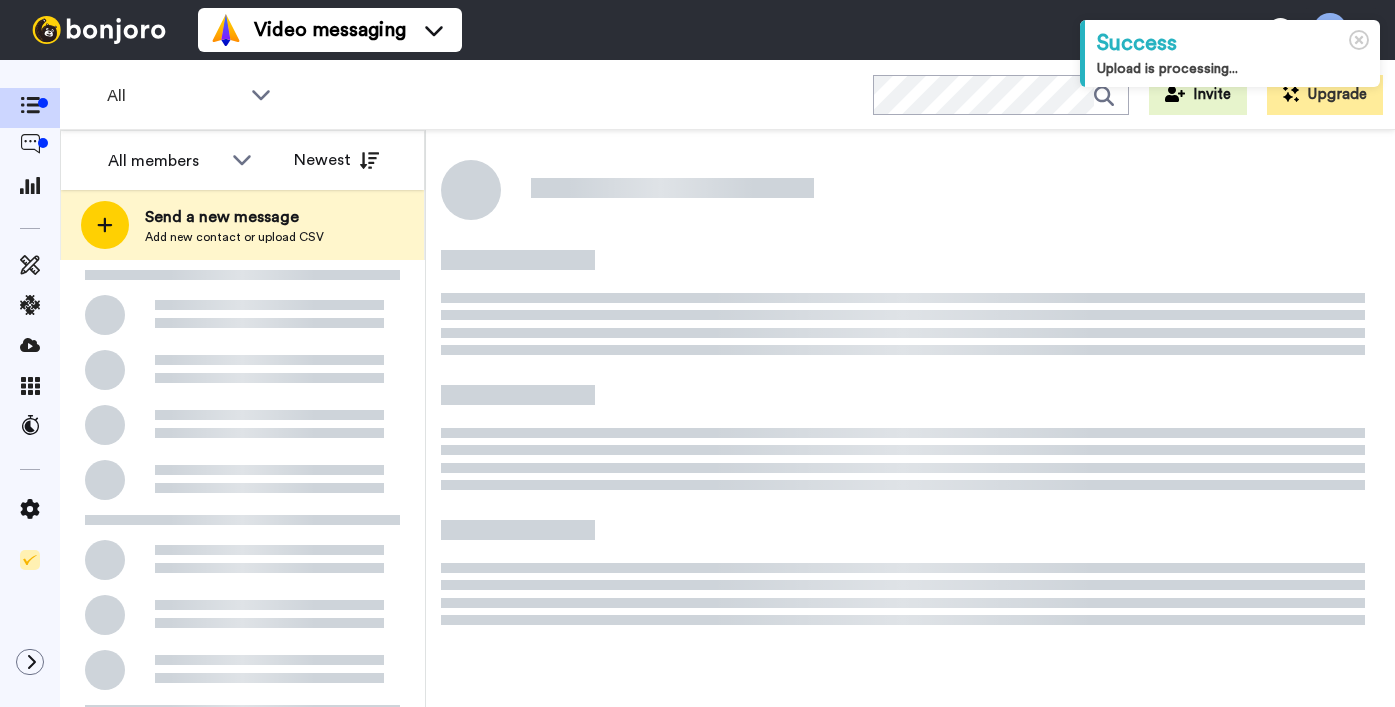 scroll, scrollTop: 0, scrollLeft: 0, axis: both 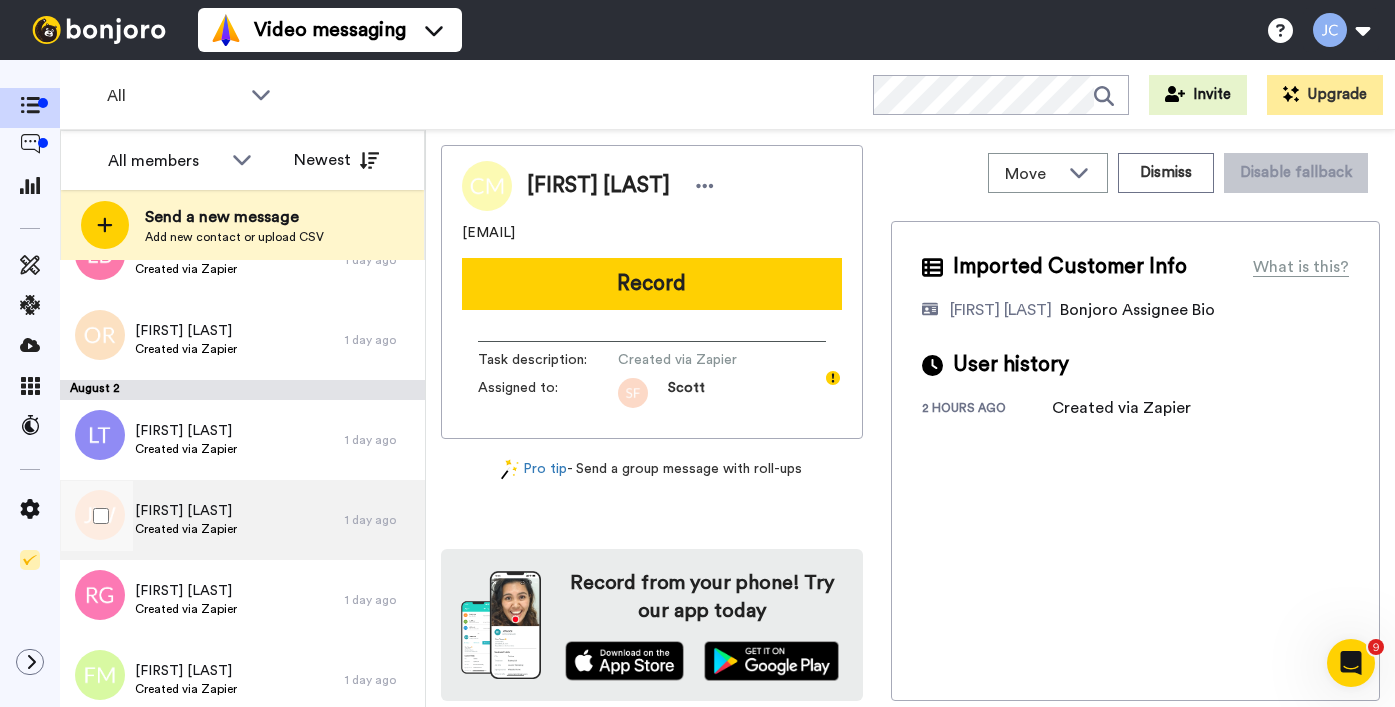 click on "Joy Watson Created via Zapier" at bounding box center (202, 520) 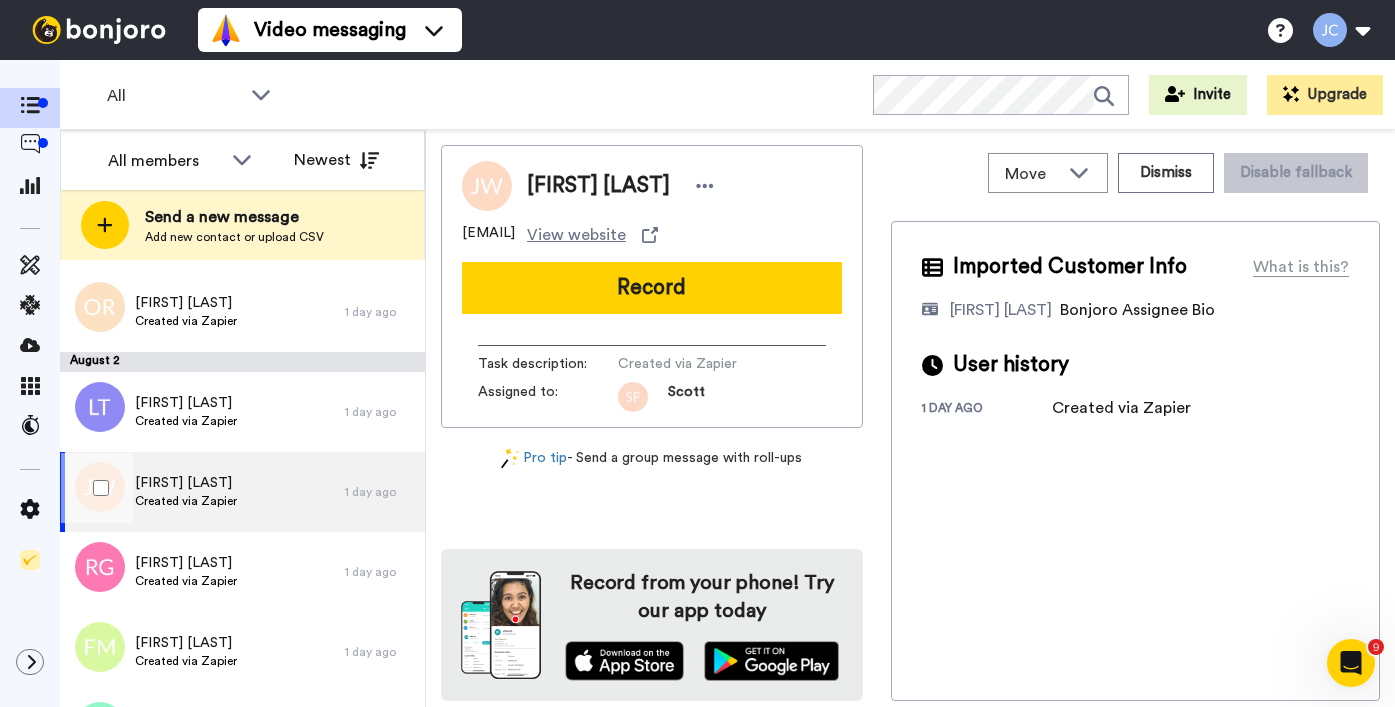 scroll, scrollTop: 3130, scrollLeft: 0, axis: vertical 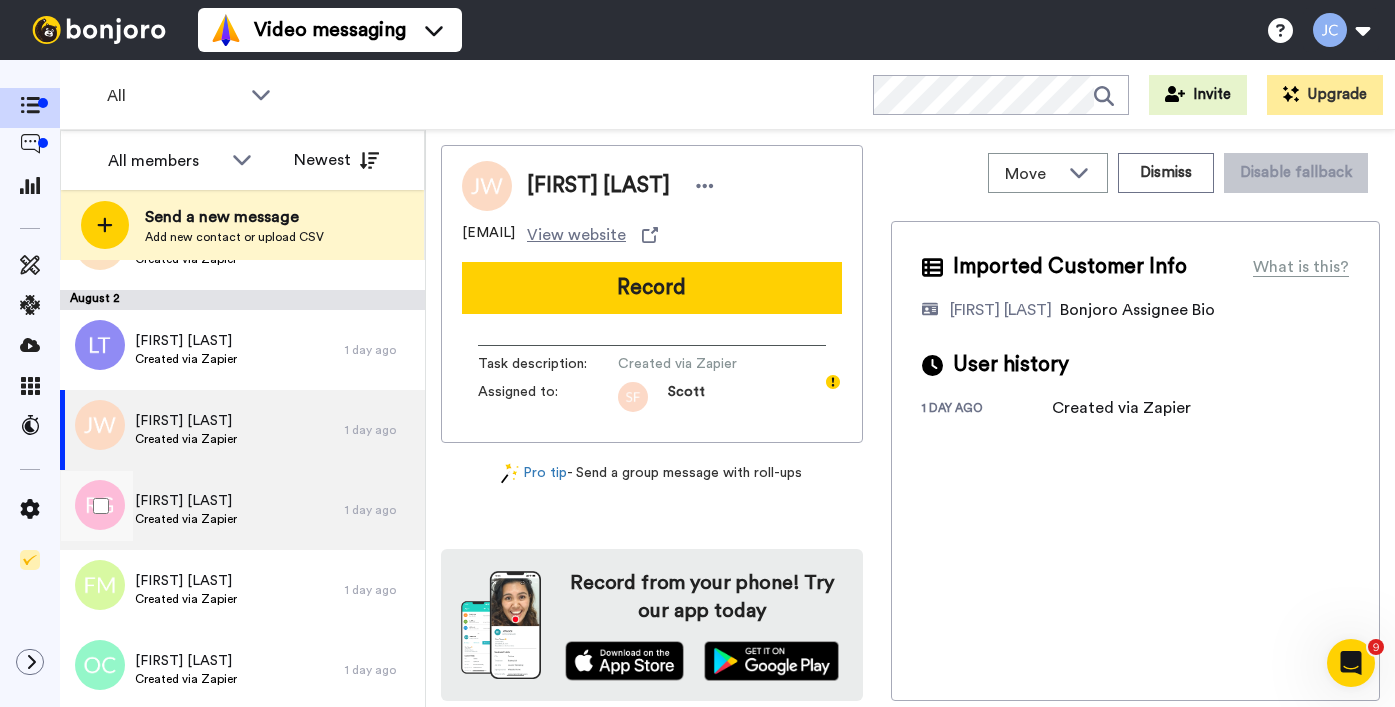 click on "Richard Gold Created via Zapier" at bounding box center [202, 510] 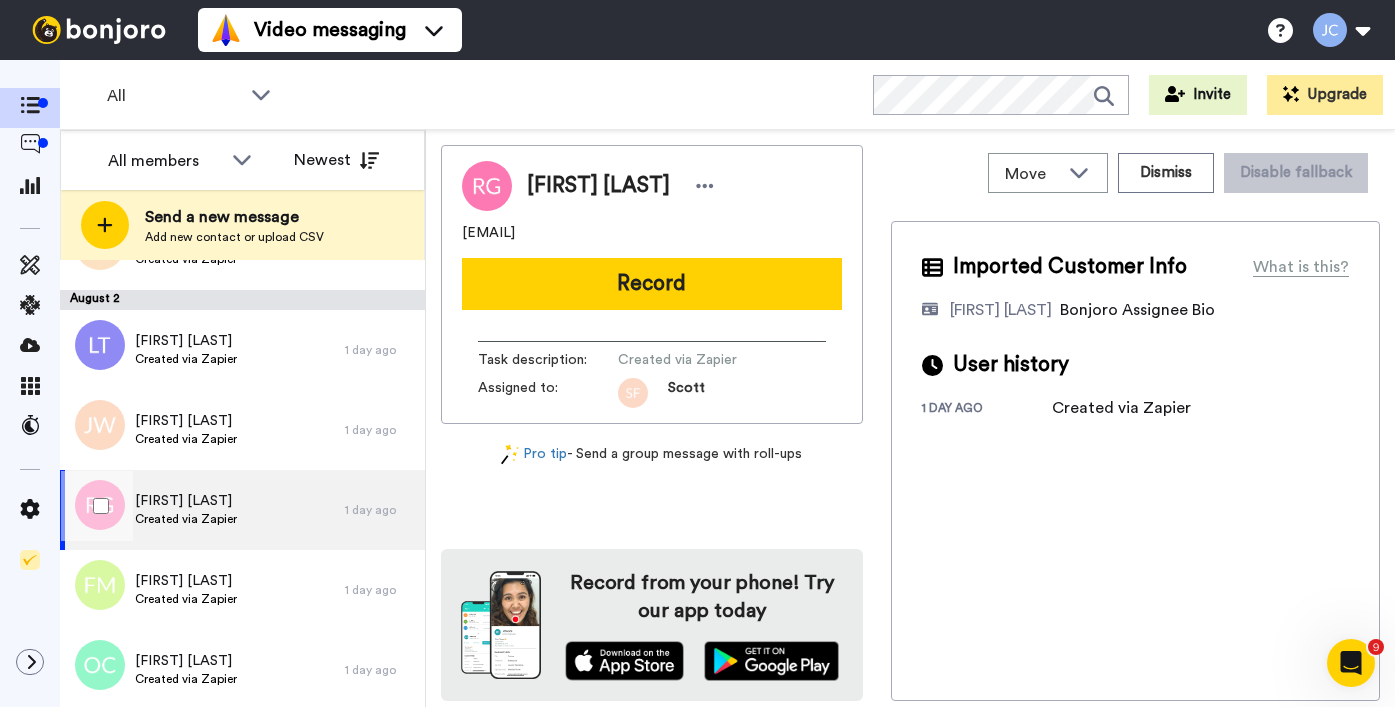 scroll, scrollTop: 3224, scrollLeft: 0, axis: vertical 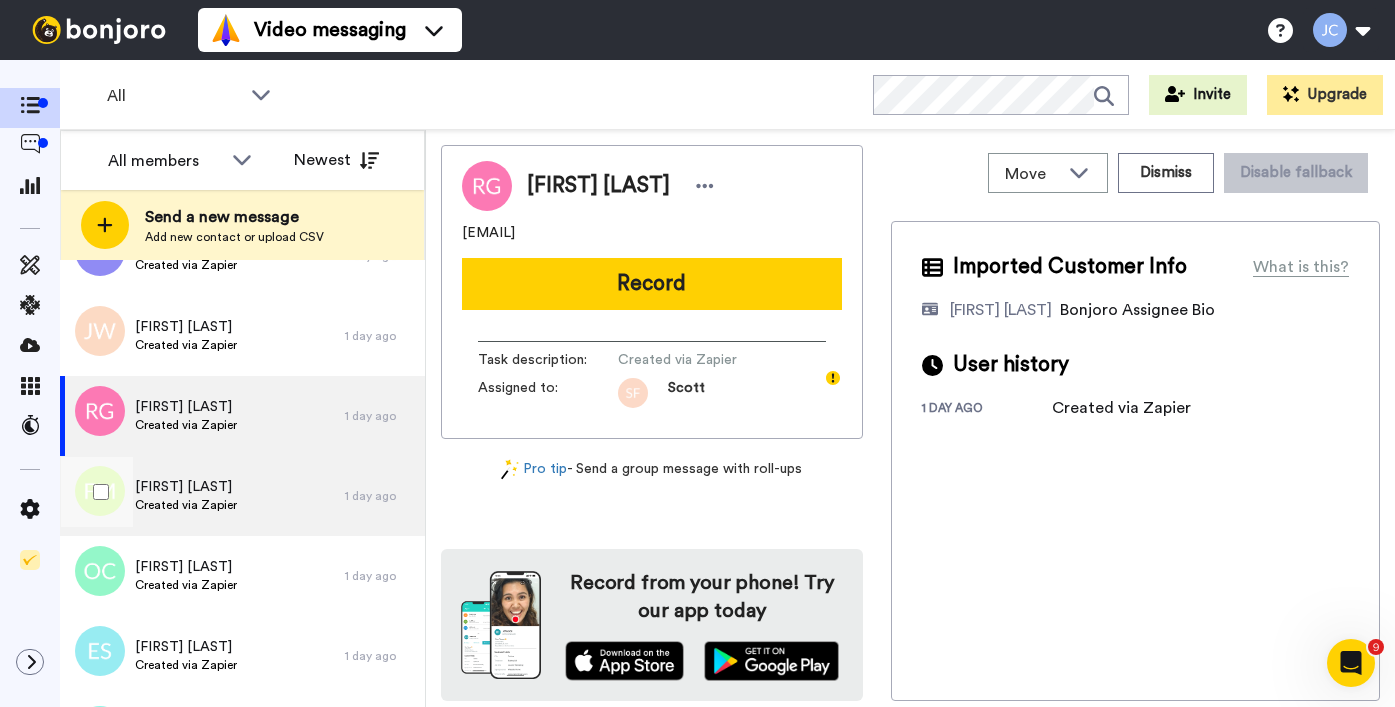 click on "Frank Manshi Created via Zapier" at bounding box center [202, 496] 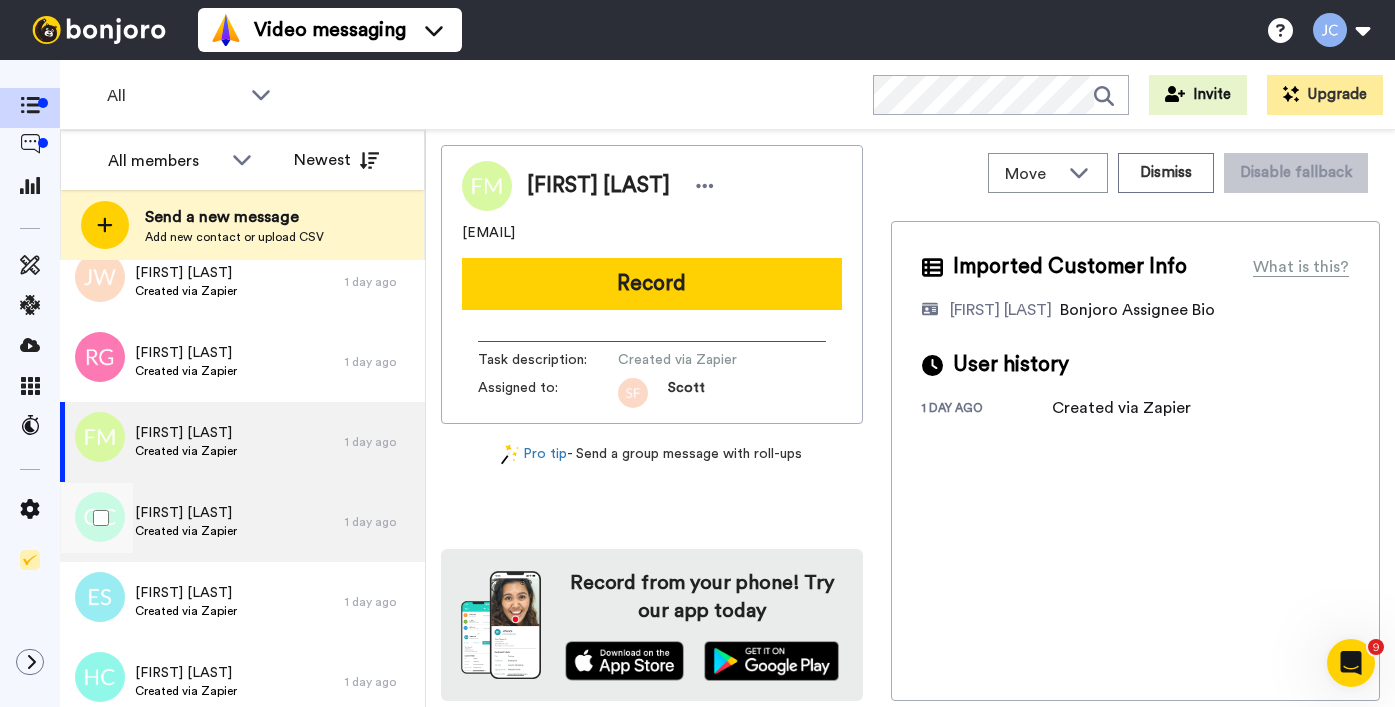 scroll, scrollTop: 3308, scrollLeft: 0, axis: vertical 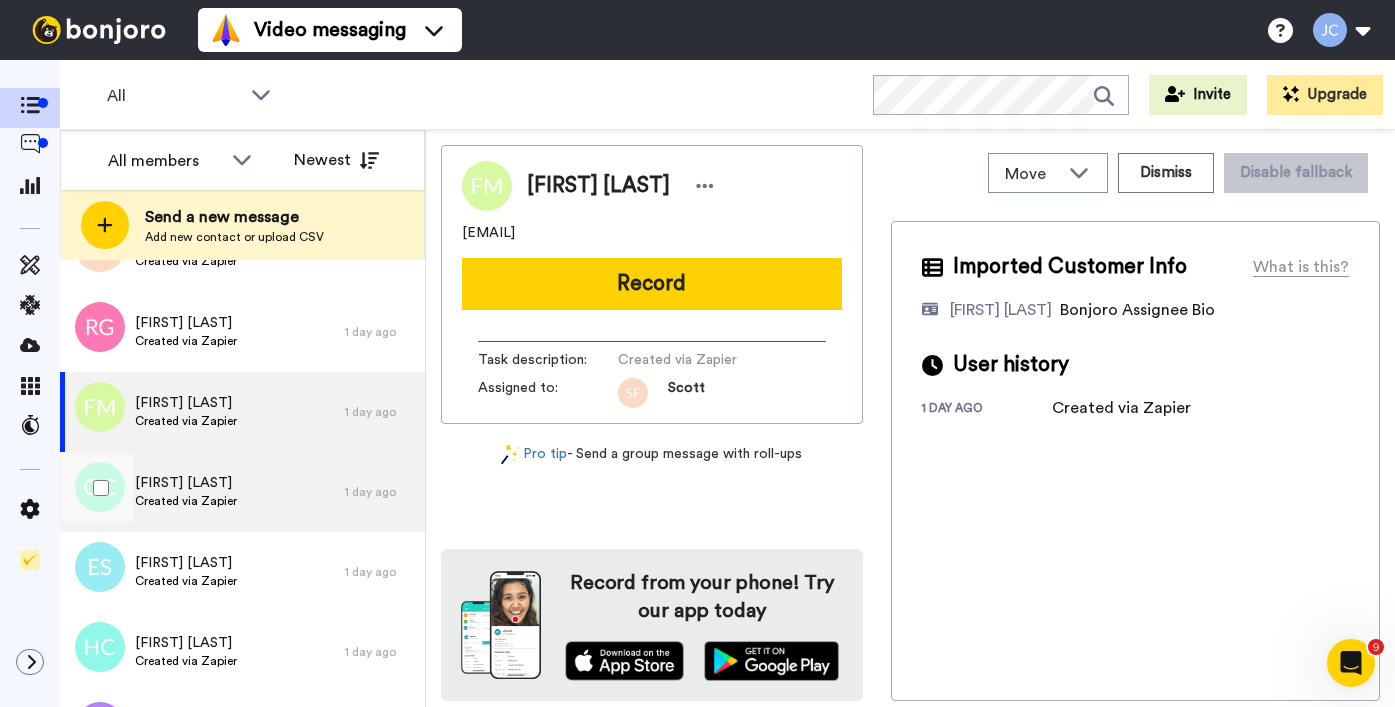 click on "Orla Crowley Created via Zapier" at bounding box center [202, 492] 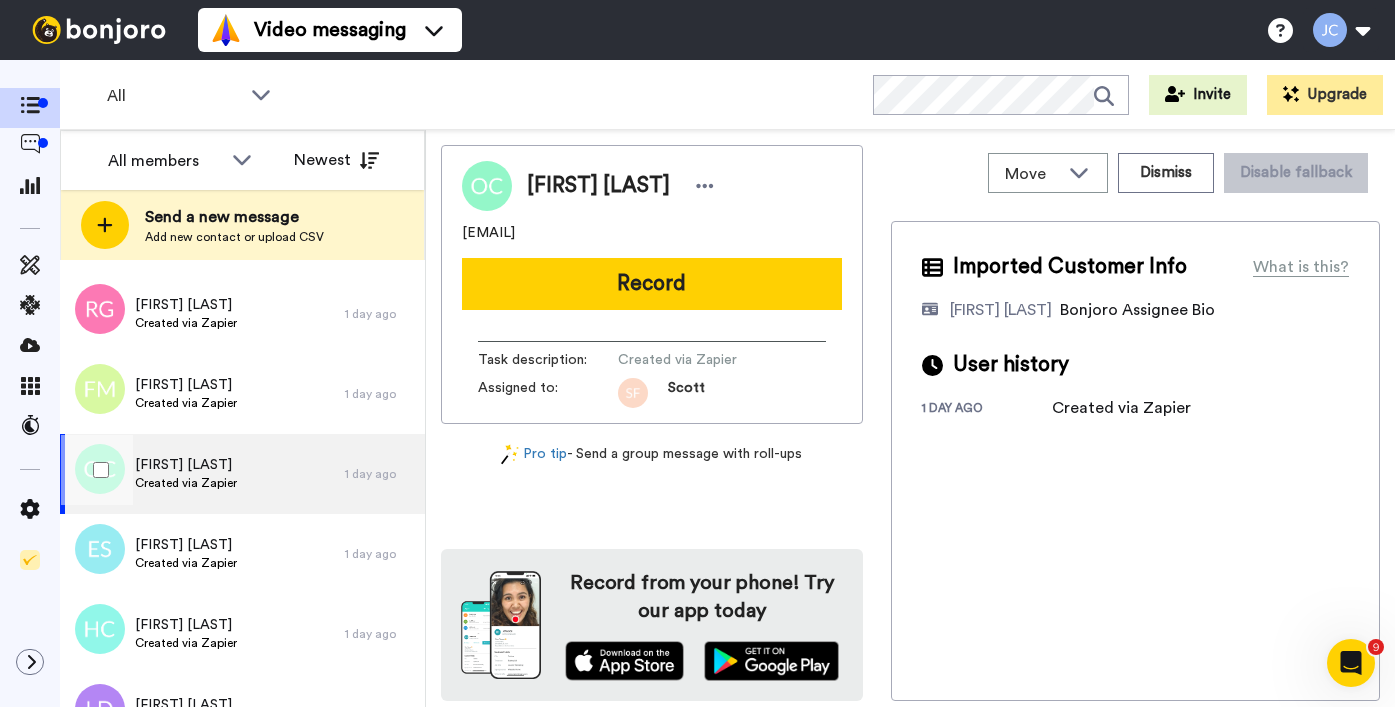 scroll, scrollTop: 3416, scrollLeft: 0, axis: vertical 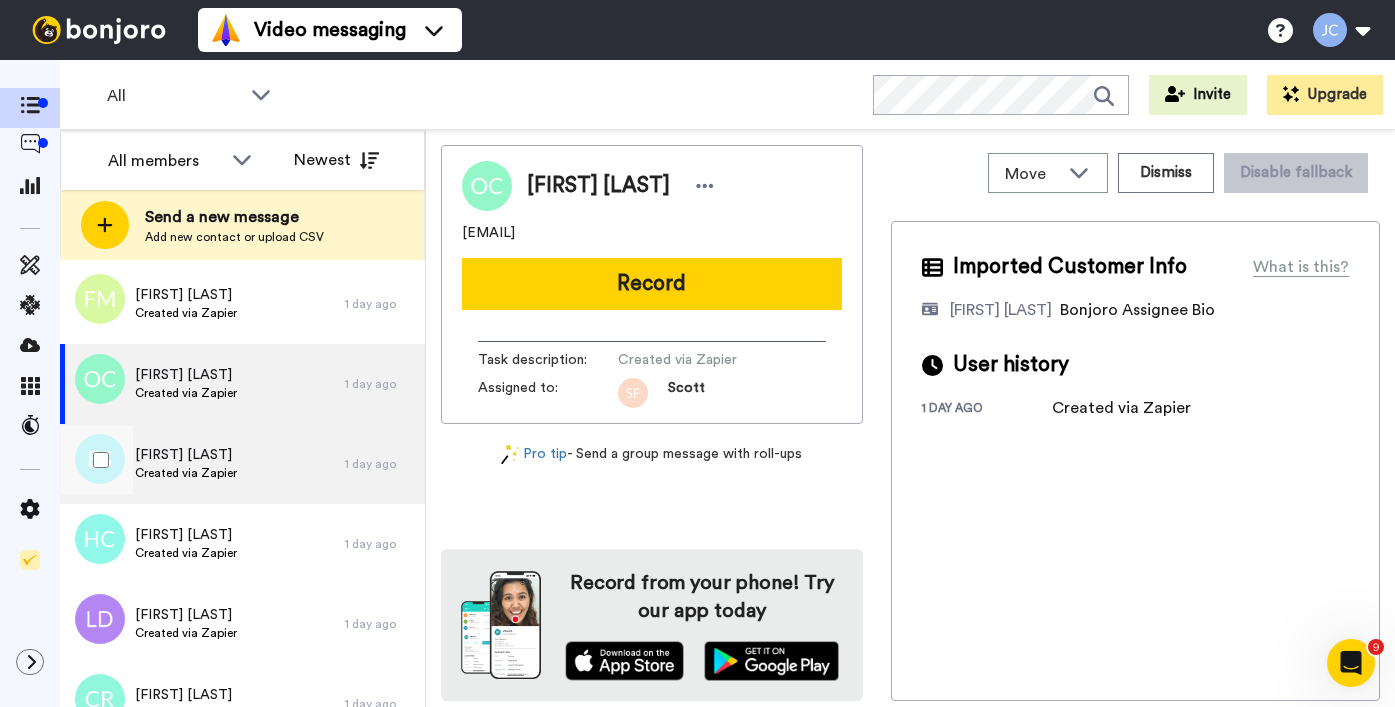 click on "Emily Stevenson Created via Zapier" at bounding box center [202, 464] 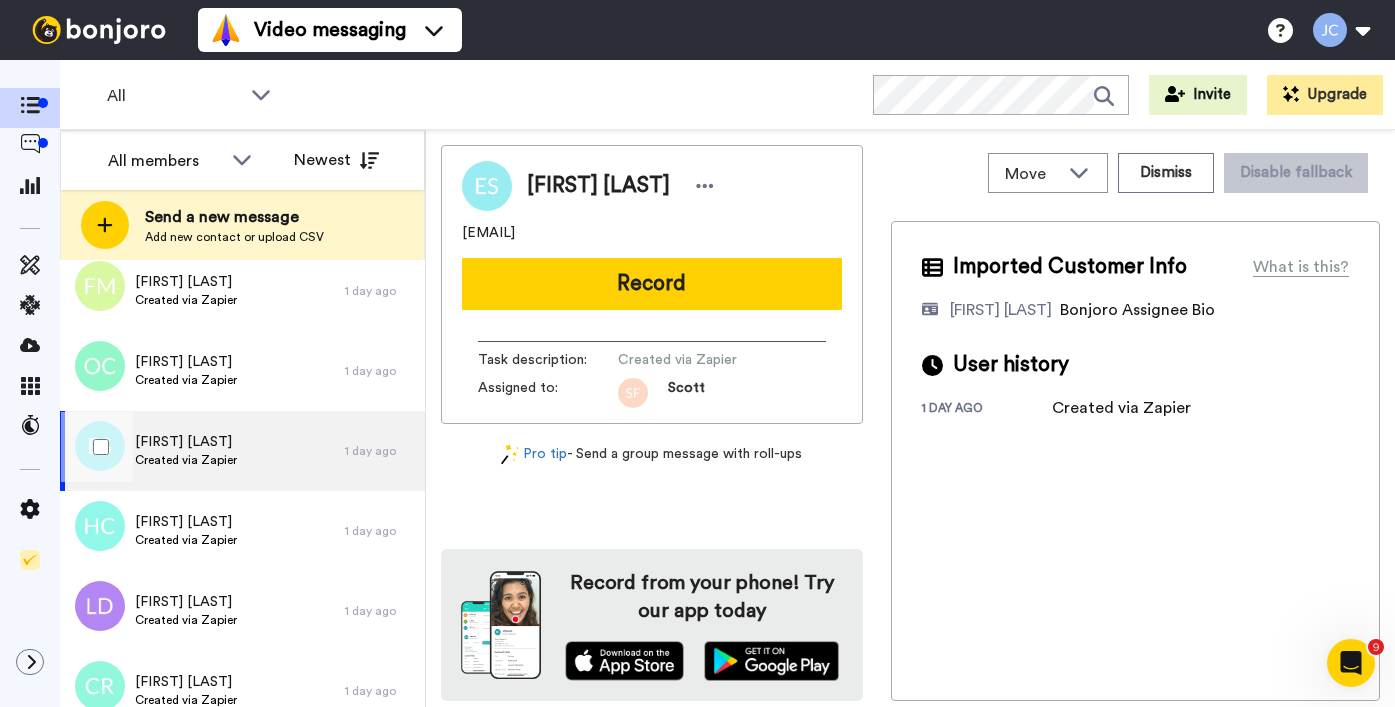 scroll, scrollTop: 3479, scrollLeft: 0, axis: vertical 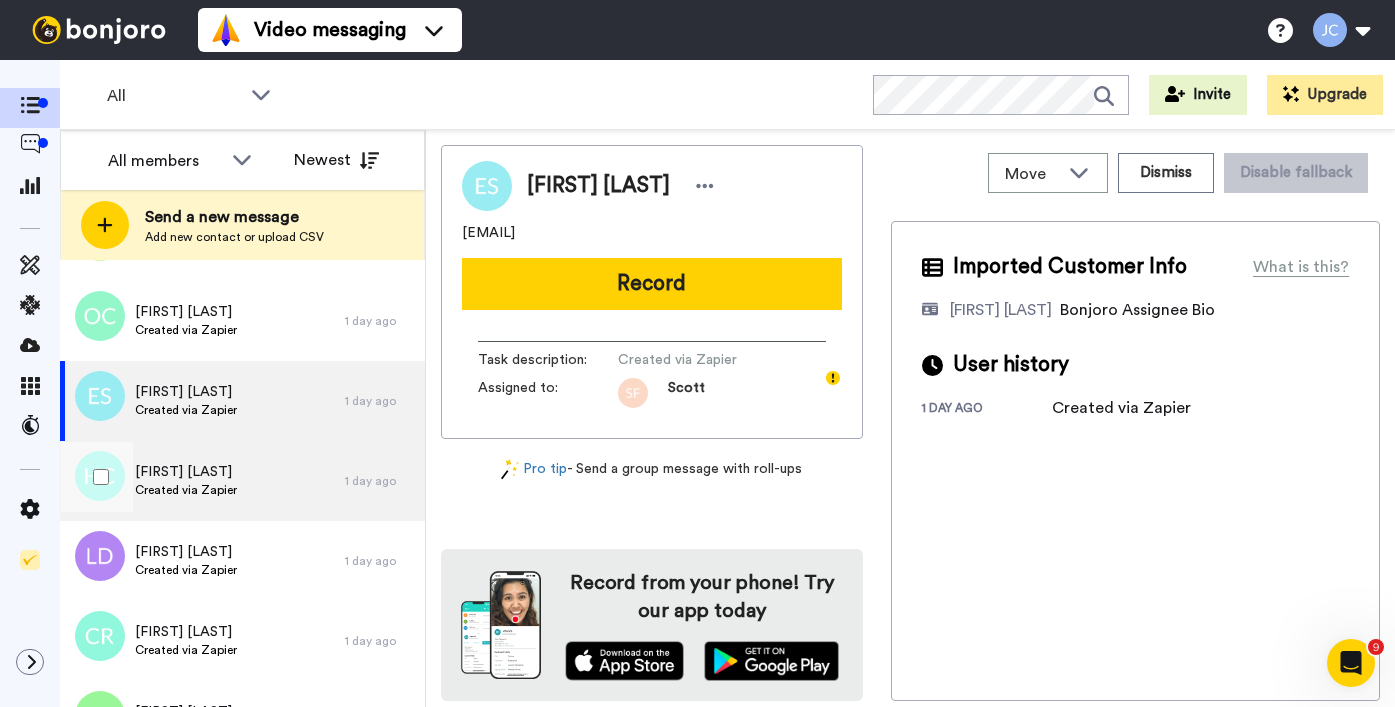 click on "Hb Casmere Created via Zapier" at bounding box center [202, 481] 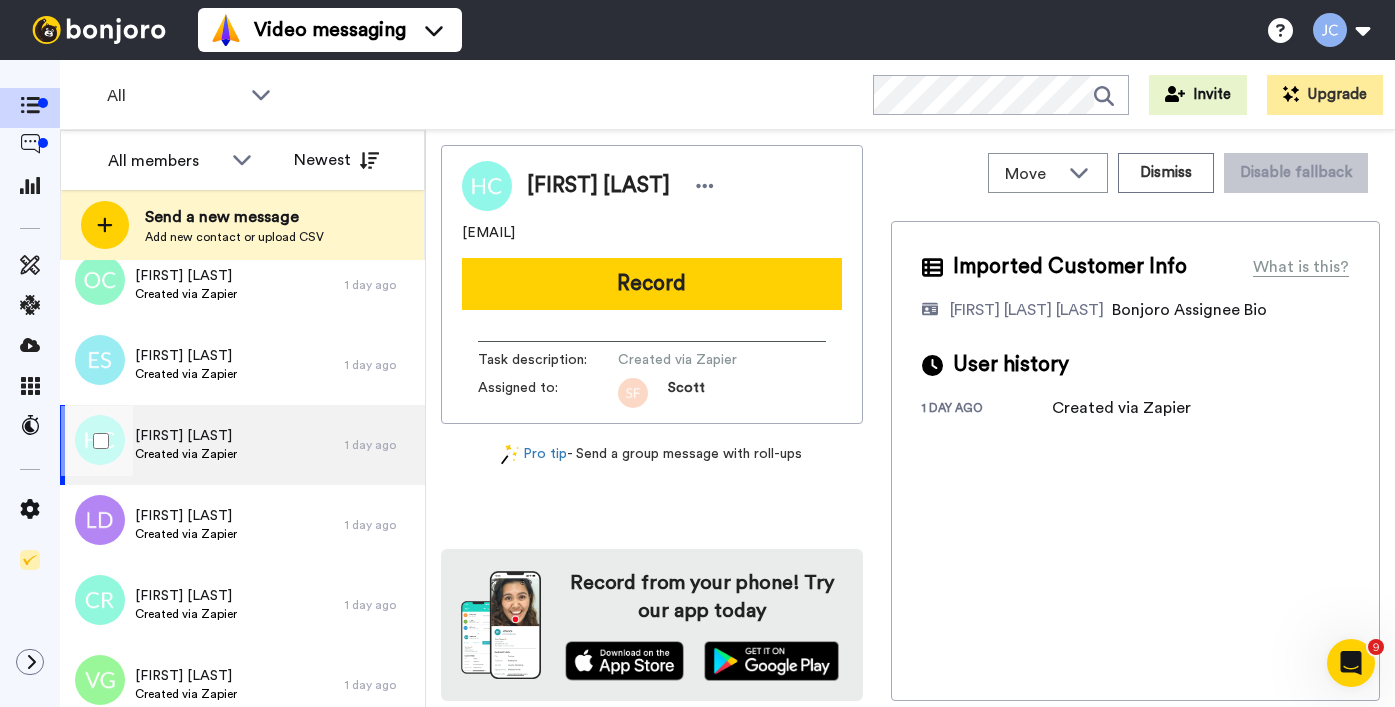 scroll, scrollTop: 3519, scrollLeft: 0, axis: vertical 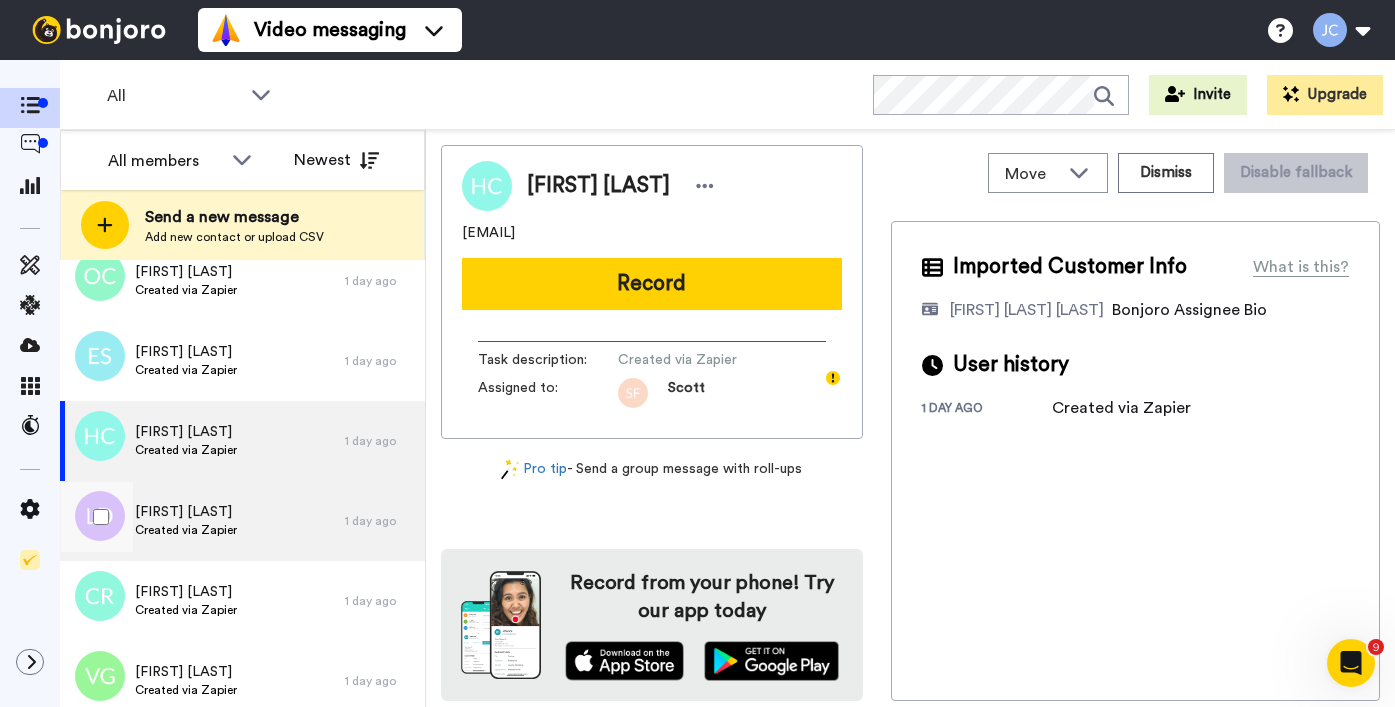 click on "Lilith Diamesis Created via Zapier" at bounding box center (202, 521) 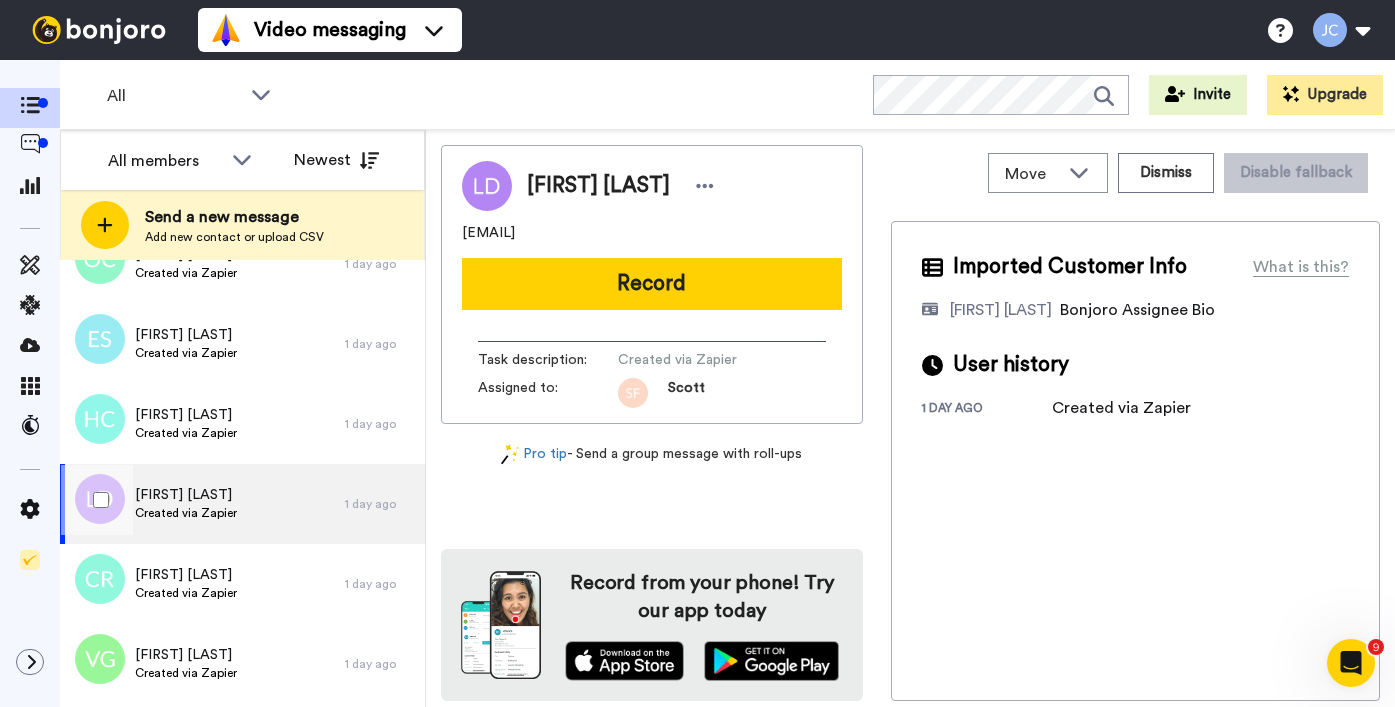 scroll, scrollTop: 3567, scrollLeft: 0, axis: vertical 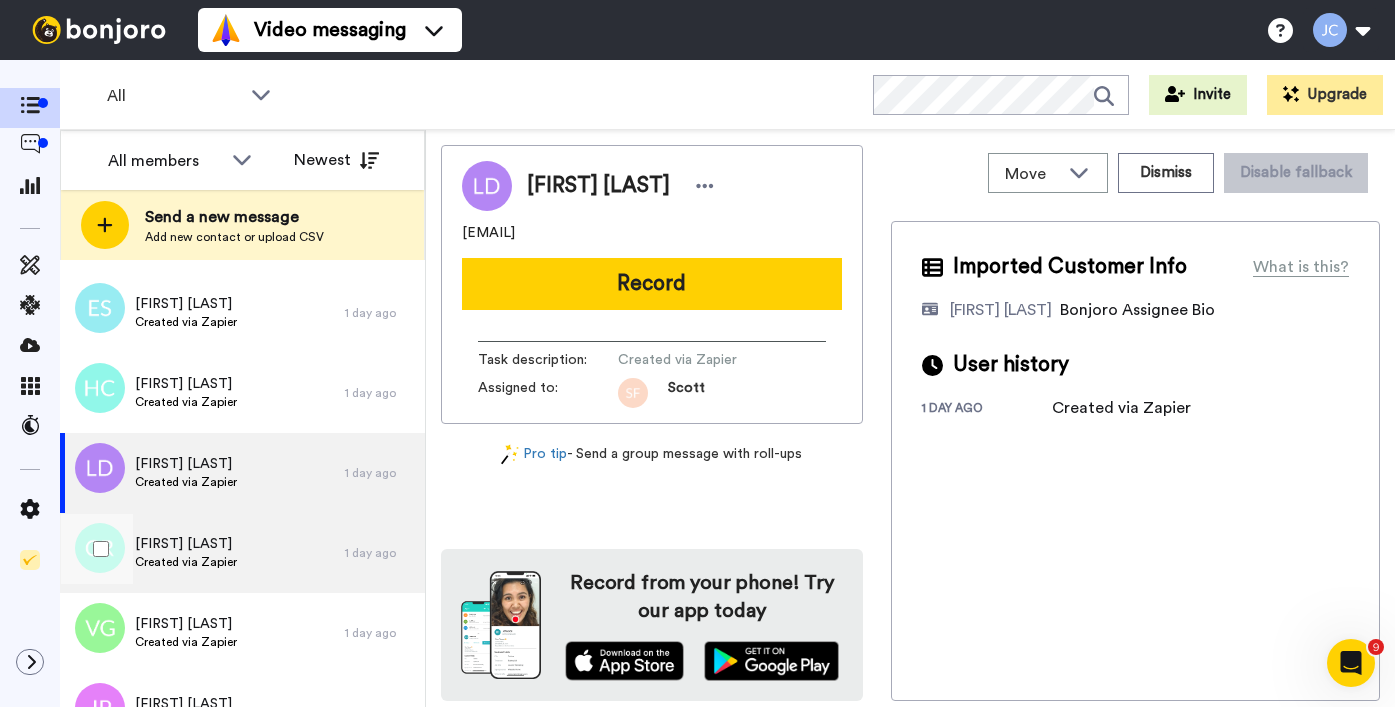 click on "Chloe Rustford Created via Zapier" at bounding box center (202, 553) 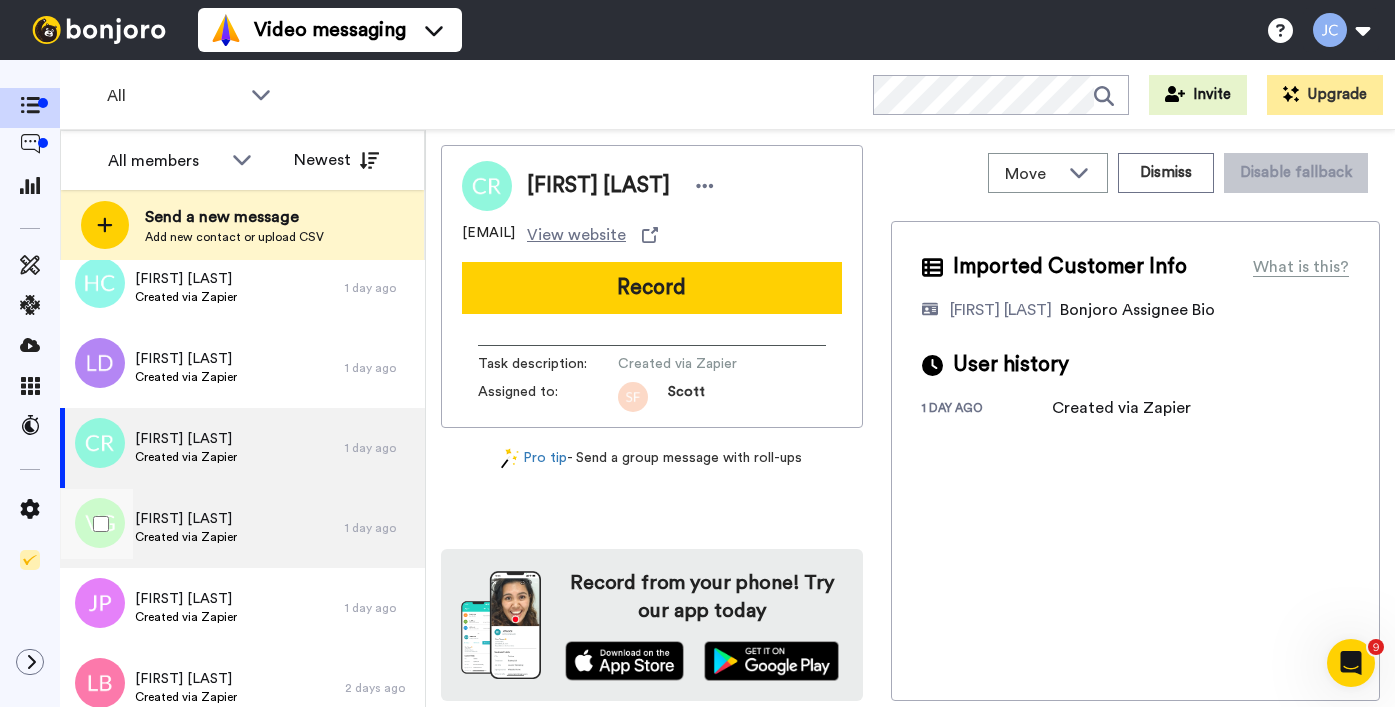 scroll, scrollTop: 3676, scrollLeft: 0, axis: vertical 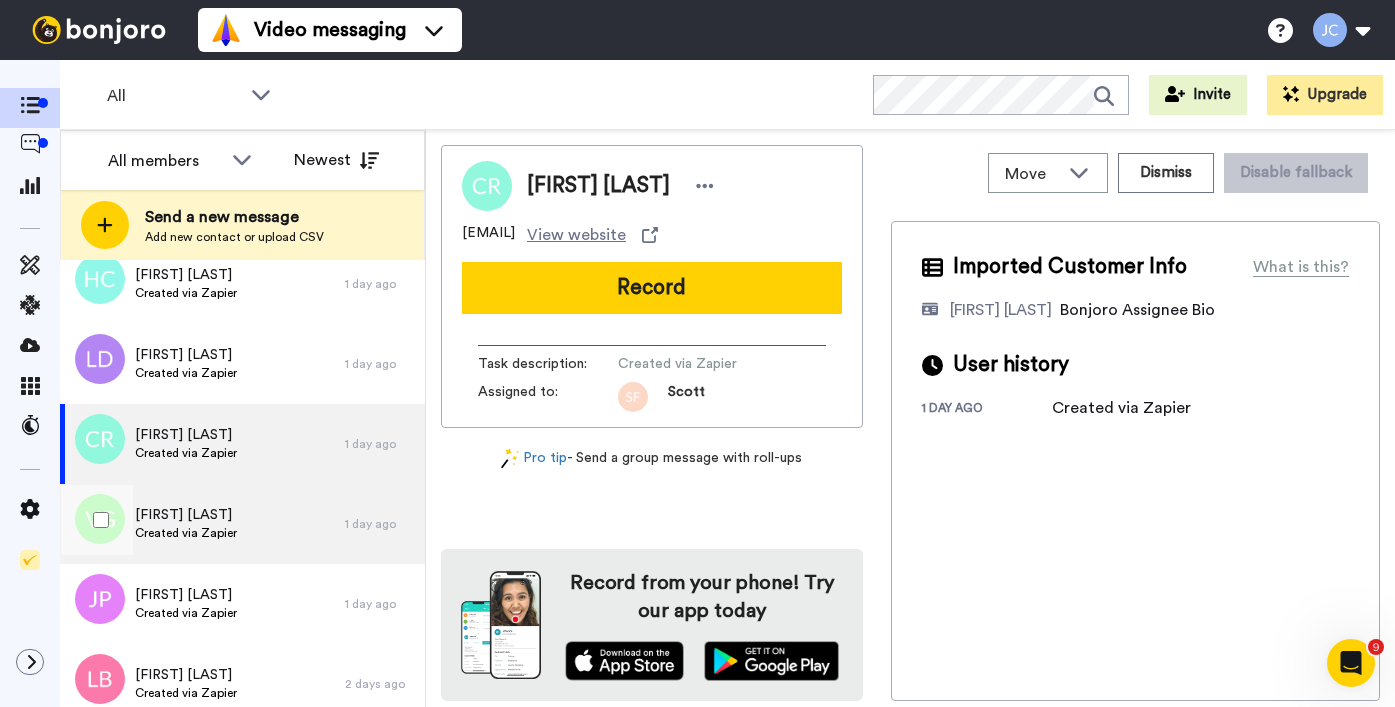 click on "Verdell Goodwin Created via Zapier" at bounding box center (202, 524) 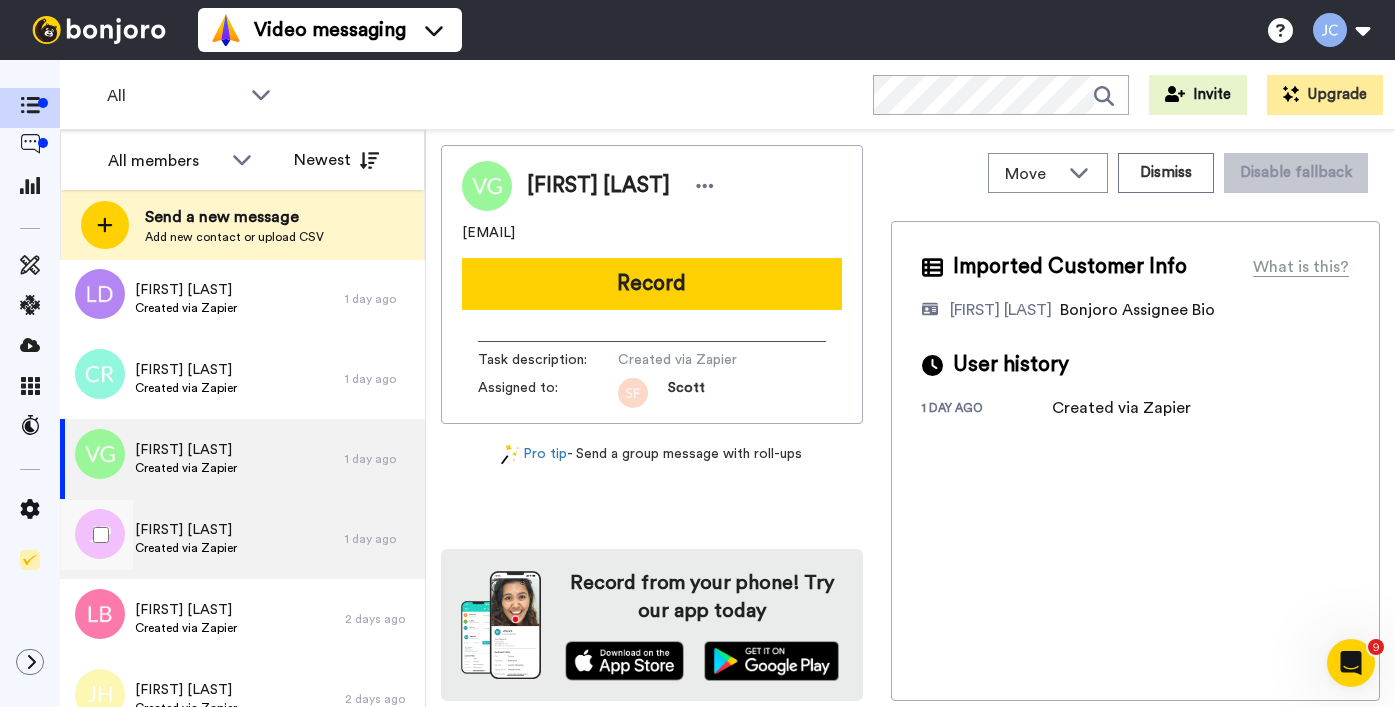 scroll, scrollTop: 3745, scrollLeft: 0, axis: vertical 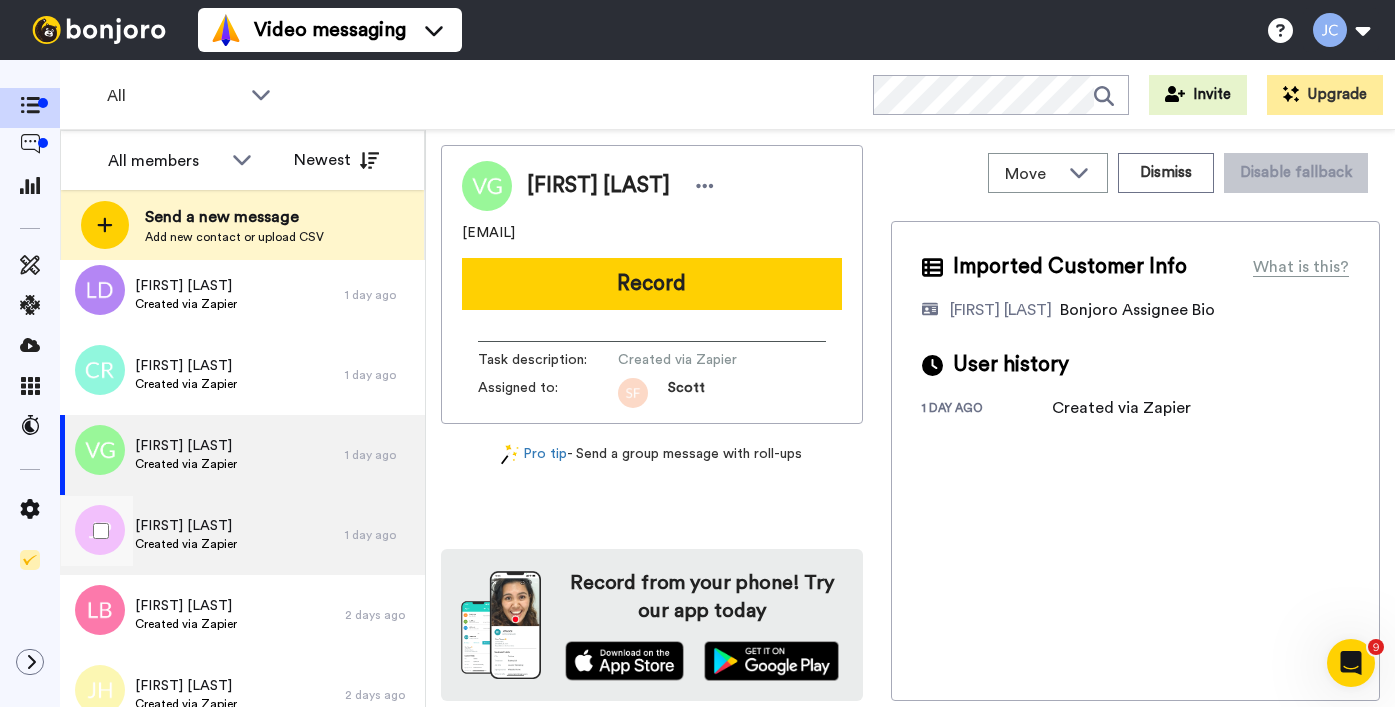 click on "John Pischke Created via Zapier" at bounding box center [202, 535] 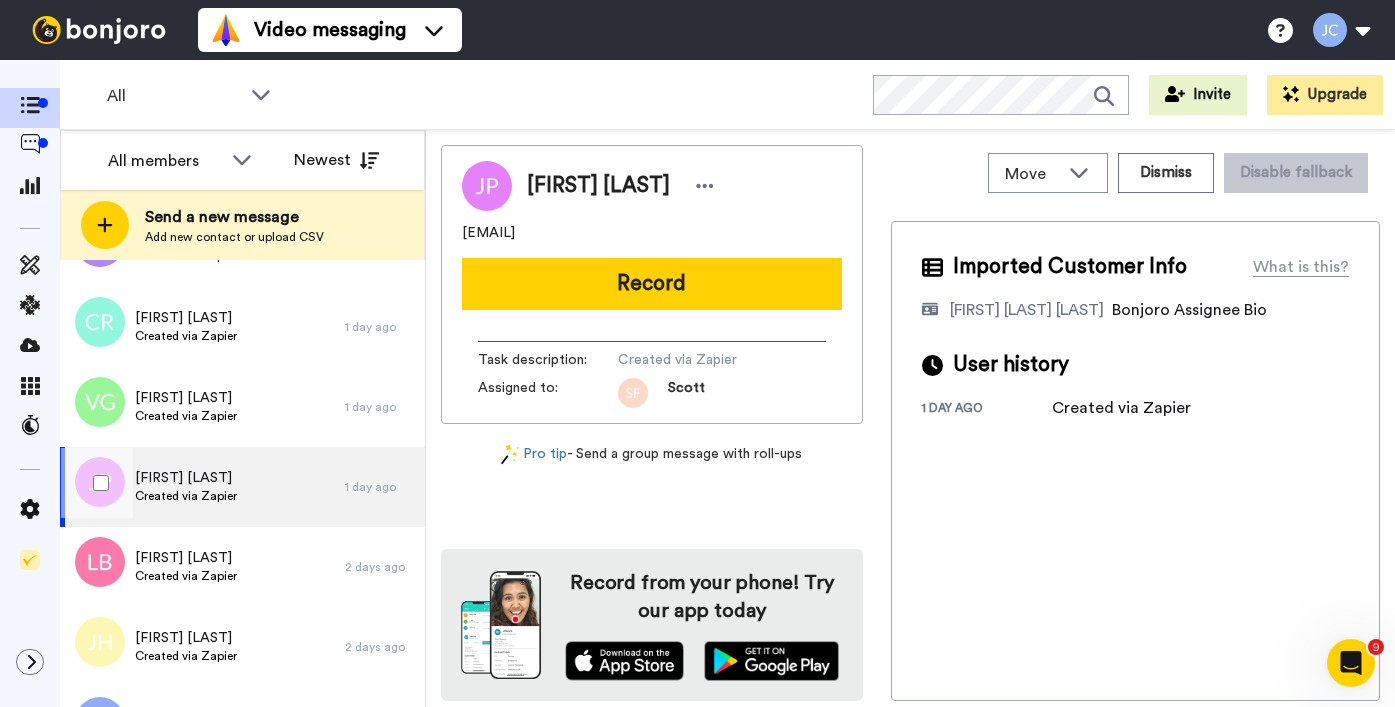 scroll, scrollTop: 3797, scrollLeft: 0, axis: vertical 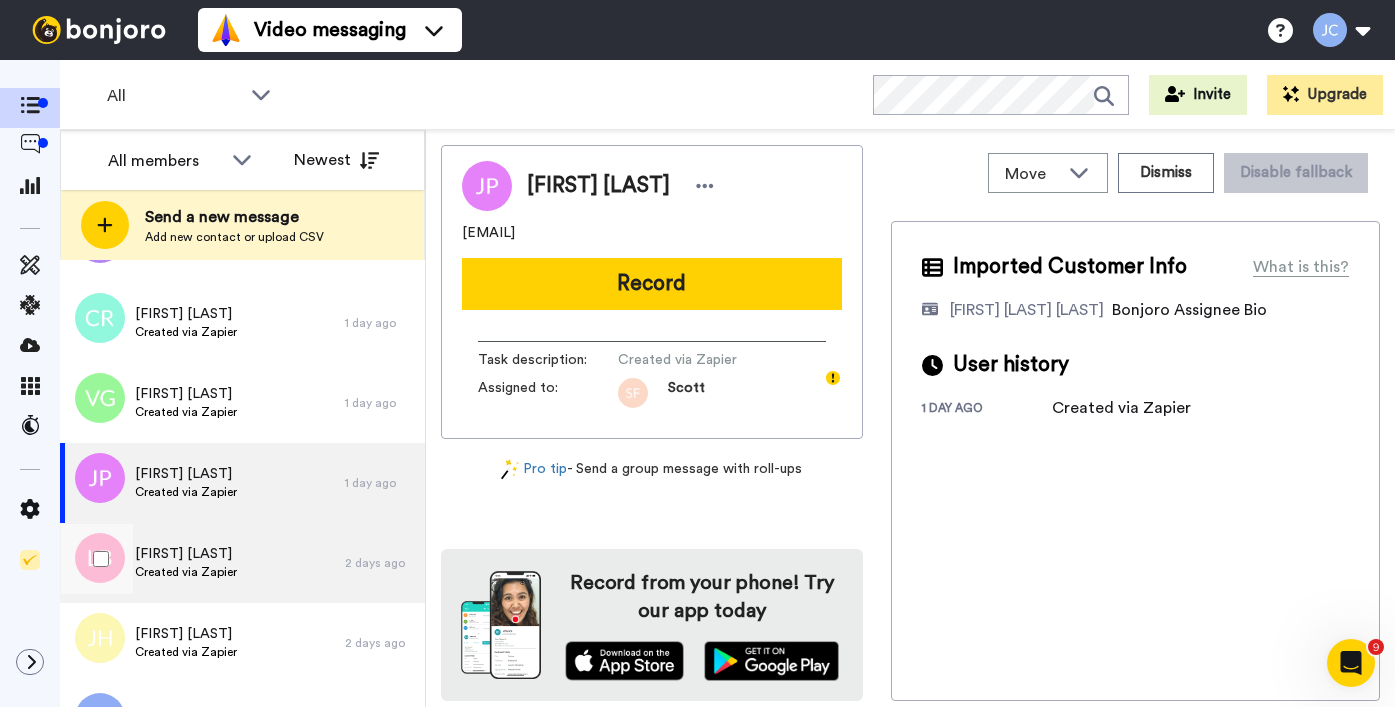 click on "Lyndsey Borgogno" at bounding box center [186, 554] 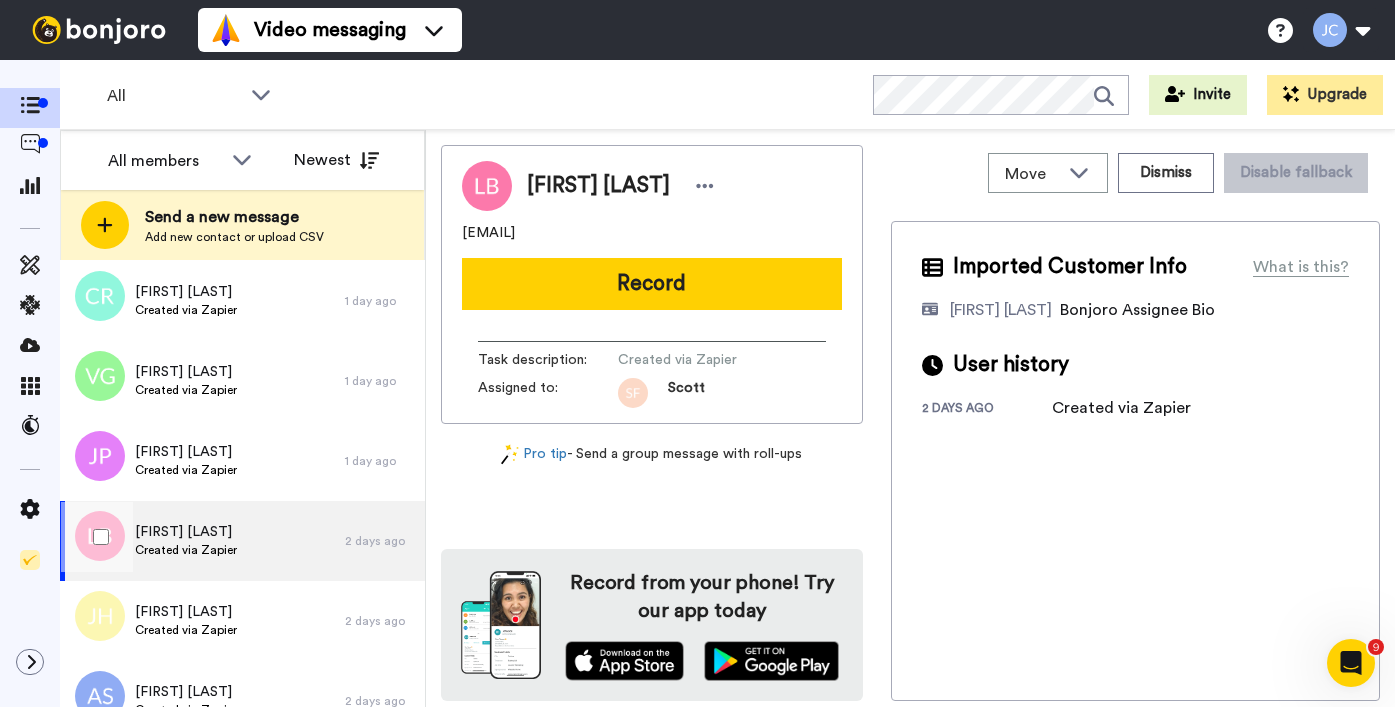 scroll, scrollTop: 3862, scrollLeft: 0, axis: vertical 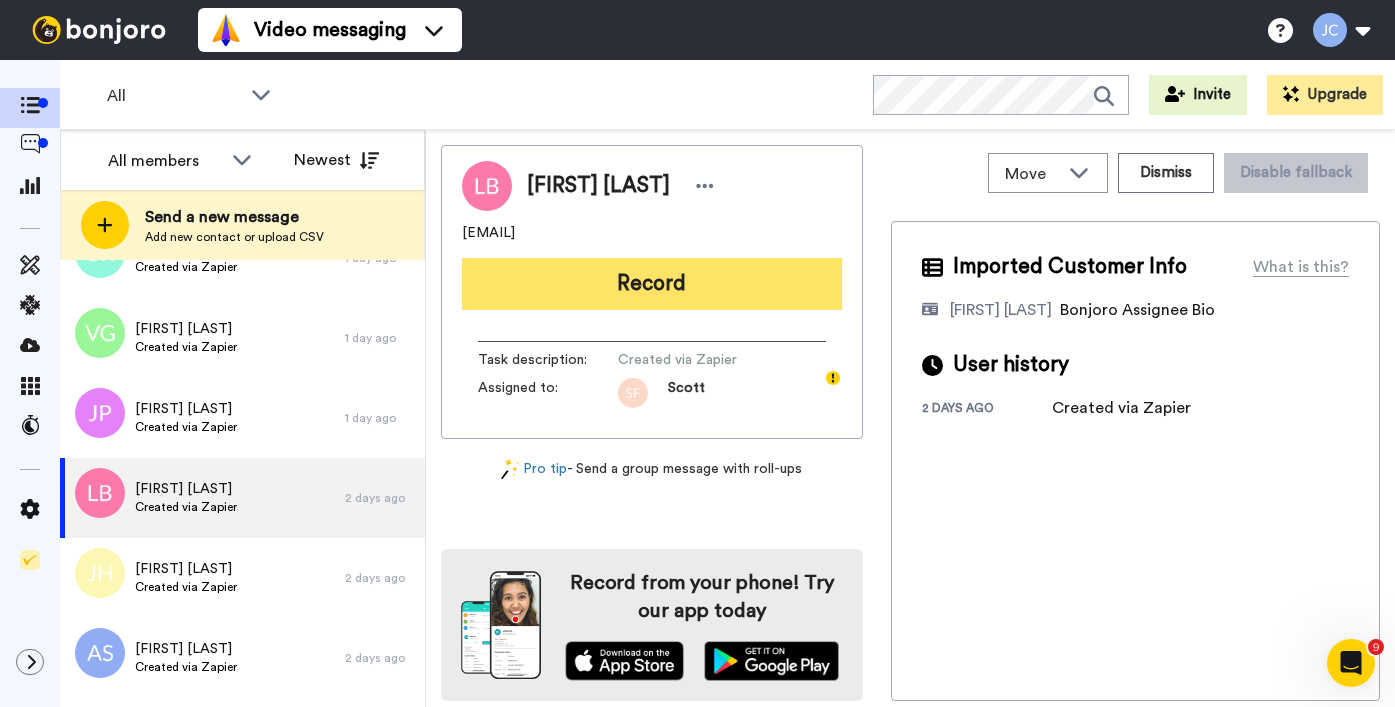 click on "Record" at bounding box center [652, 284] 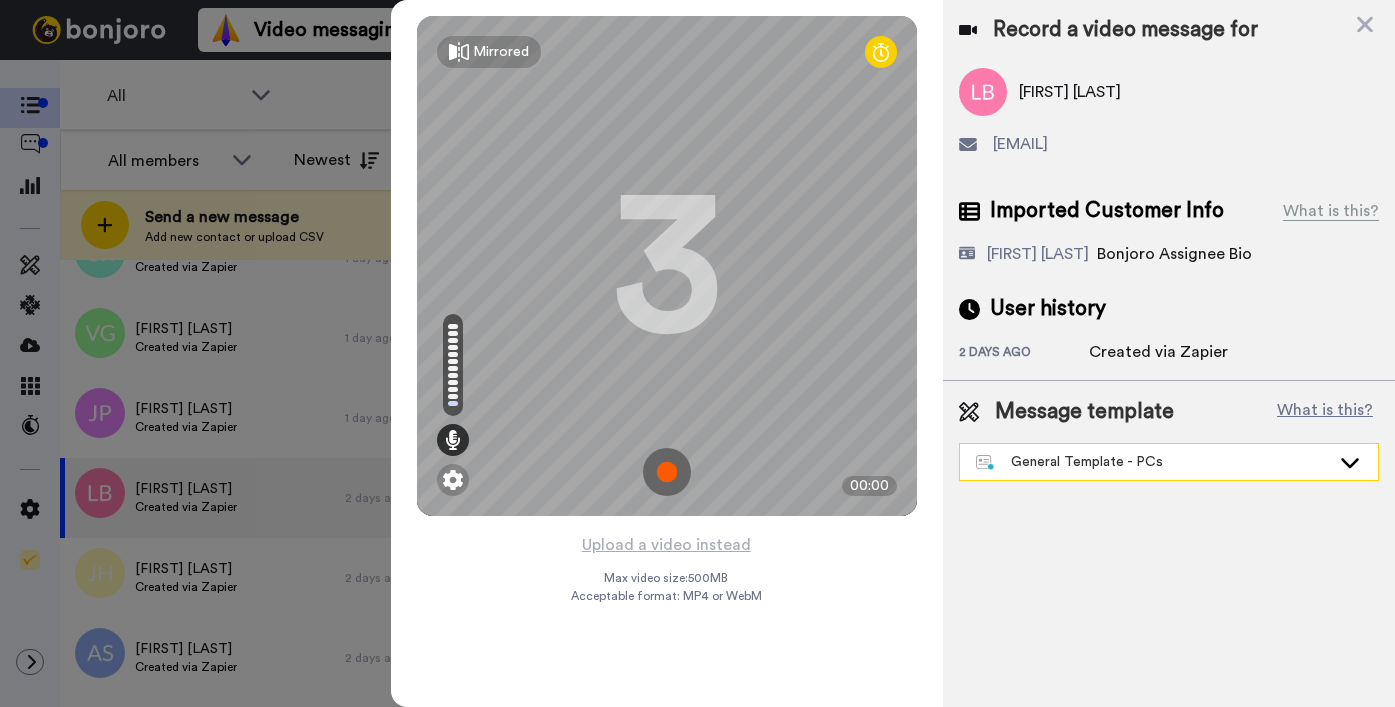 click on "General Template - PCs" at bounding box center (1153, 462) 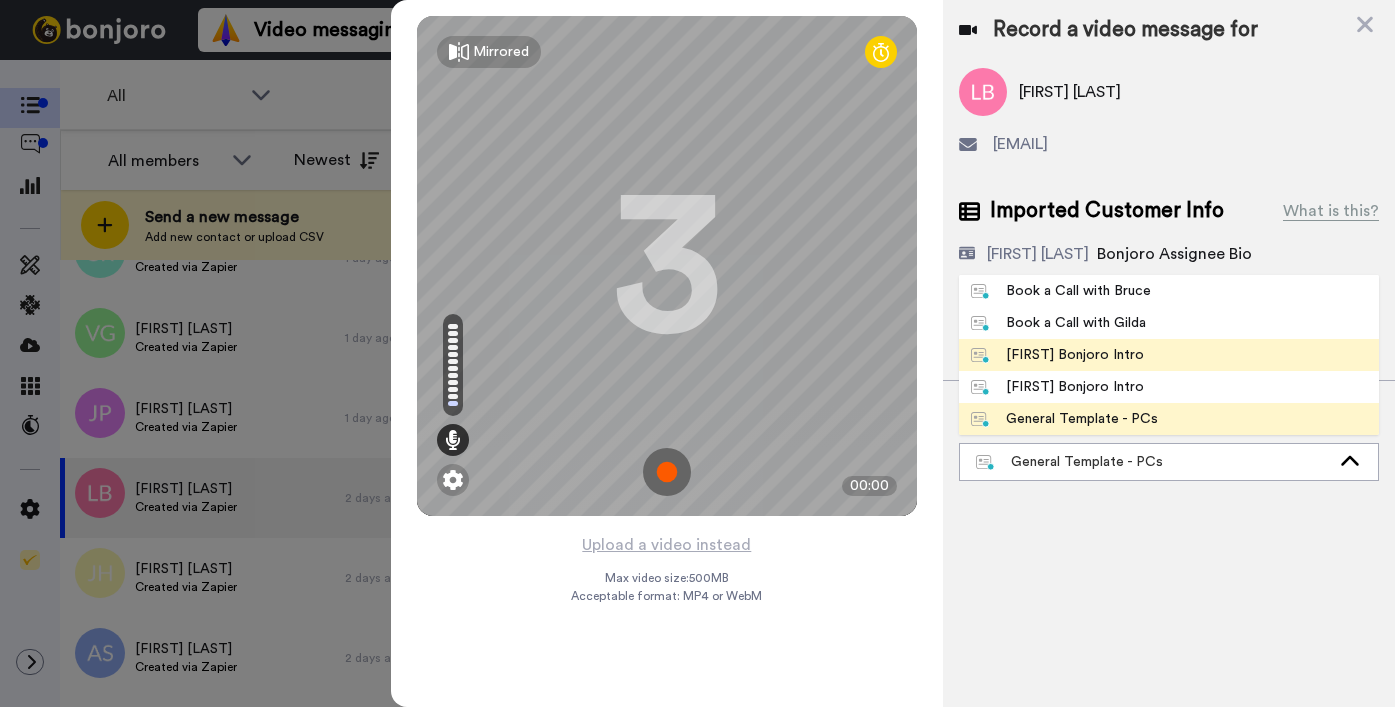 click on "Josephine Bonjoro Intro" at bounding box center (1057, 355) 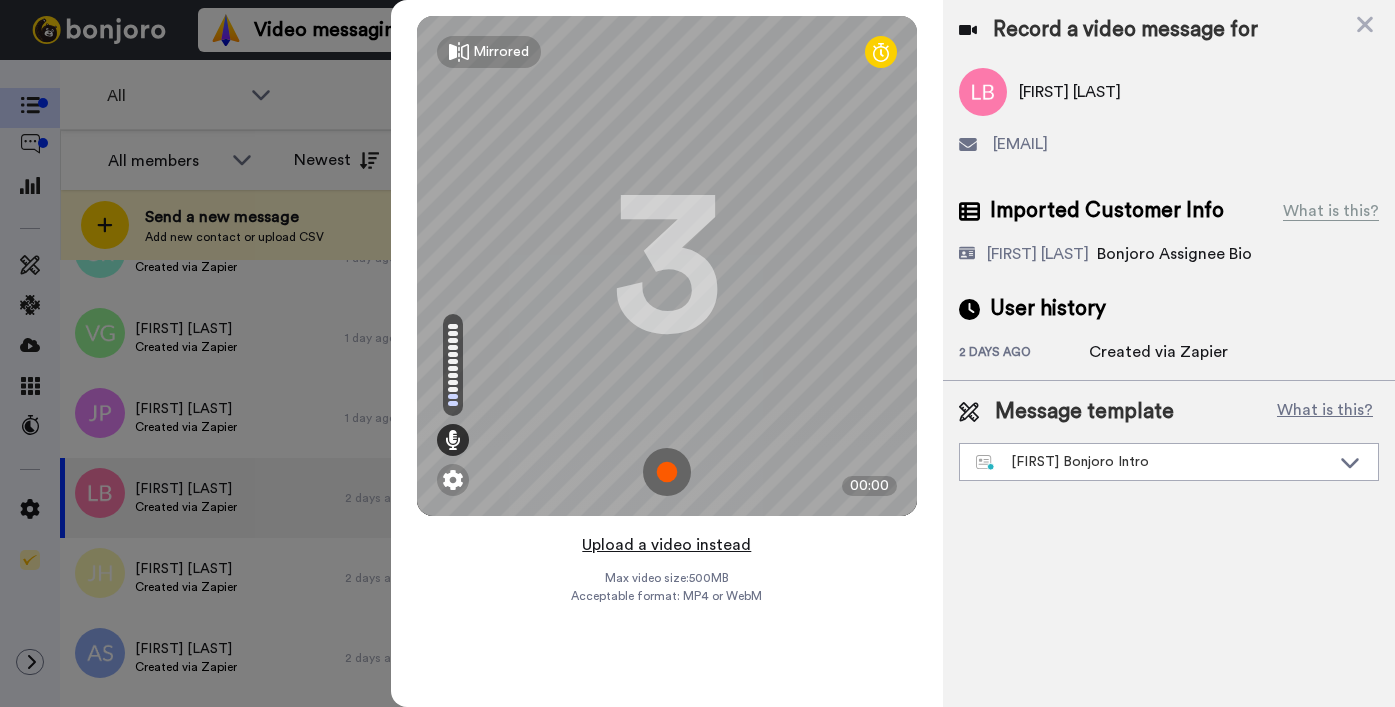click on "Upload a video instead" at bounding box center (666, 545) 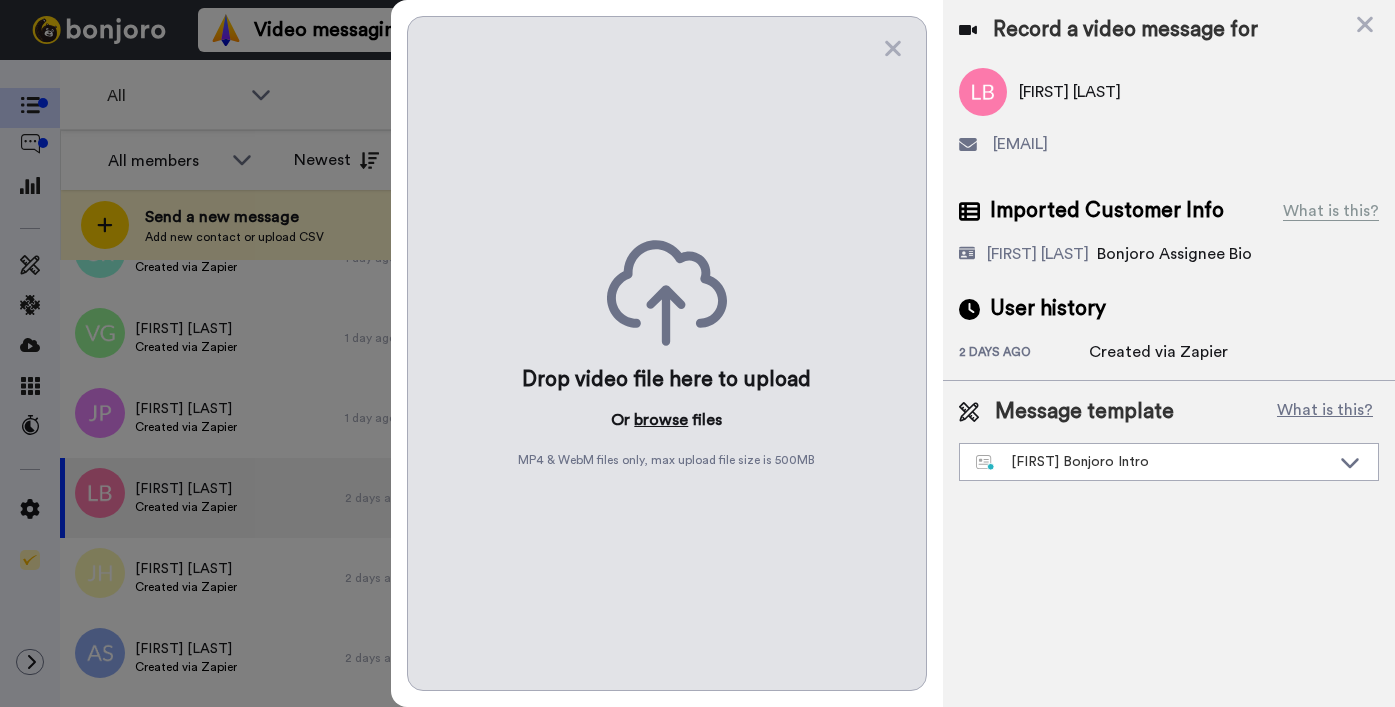 click on "browse" at bounding box center (661, 420) 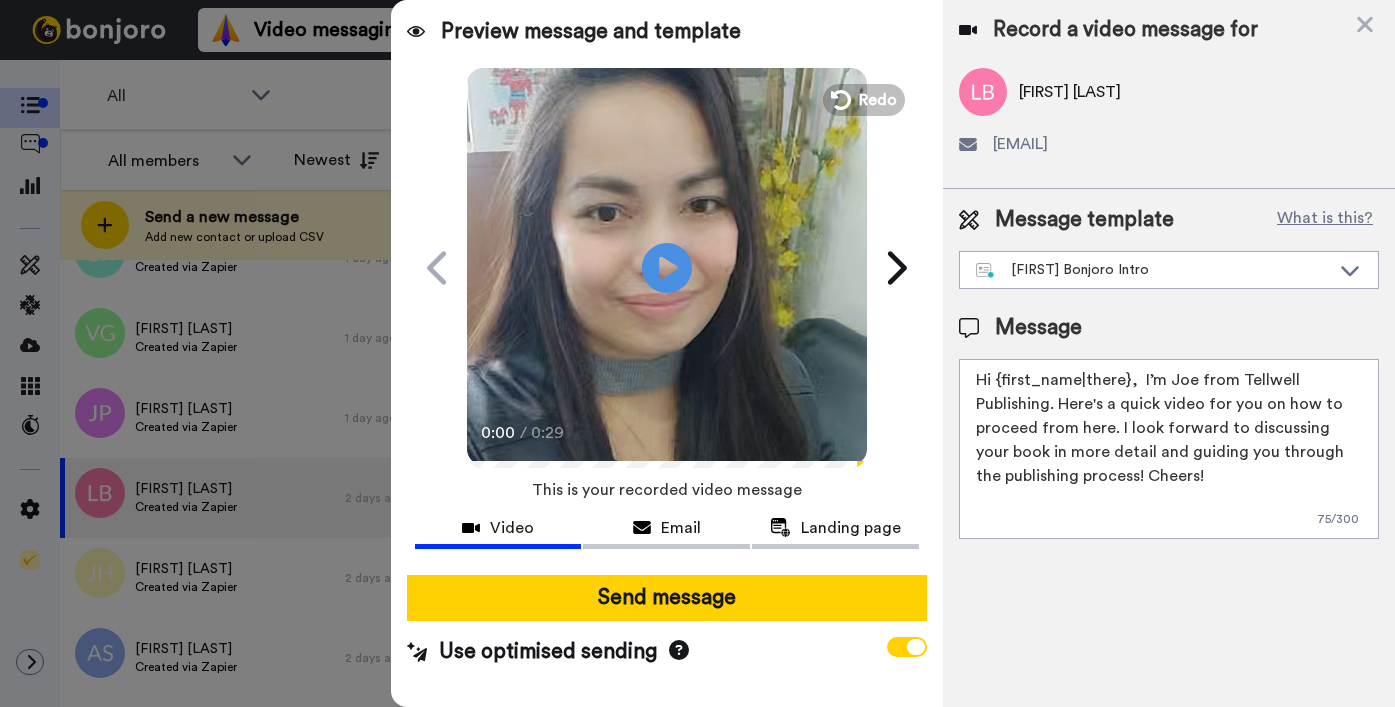 drag, startPoint x: 998, startPoint y: 383, endPoint x: 1128, endPoint y: 383, distance: 130 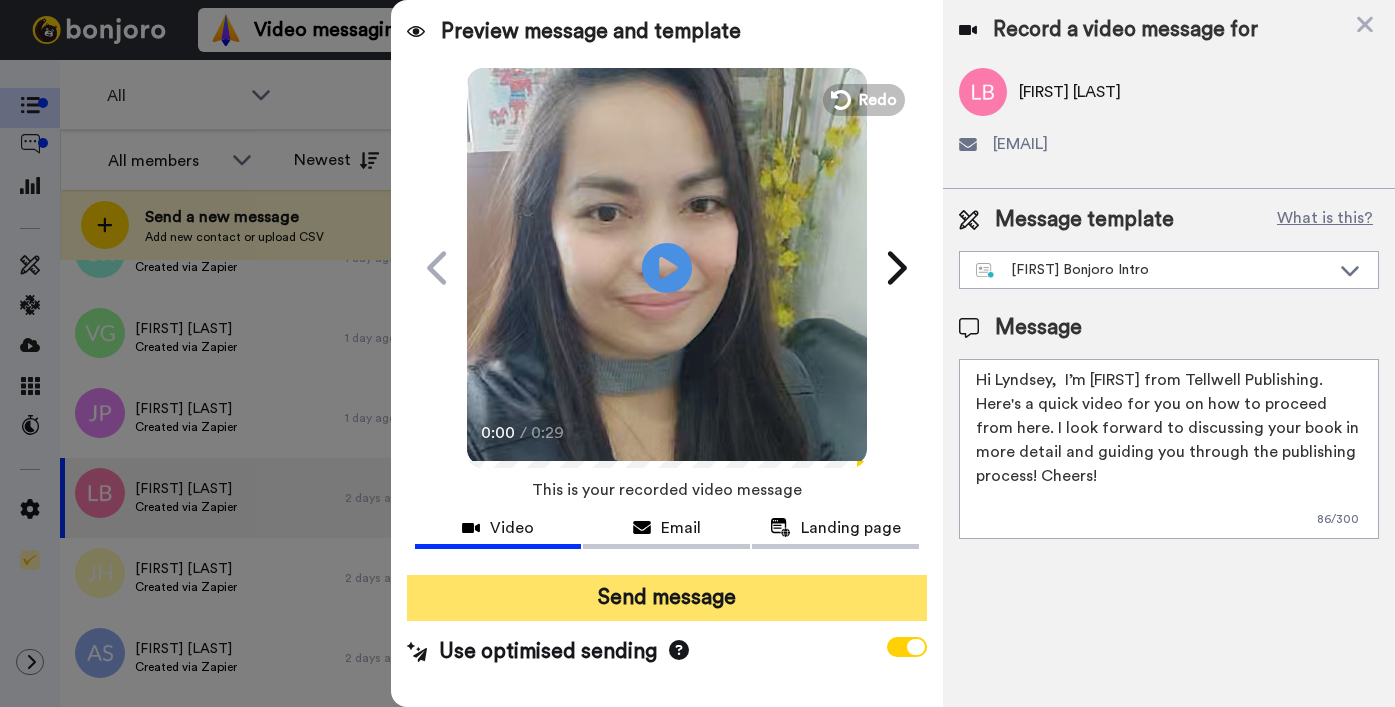 type on "Hi Lyndsey,  I’m Joe from Tellwell Publishing. Here's a quick video for you on how to proceed from here. I look forward to discussing your book in more detail and guiding you through the publishing process! Cheers!" 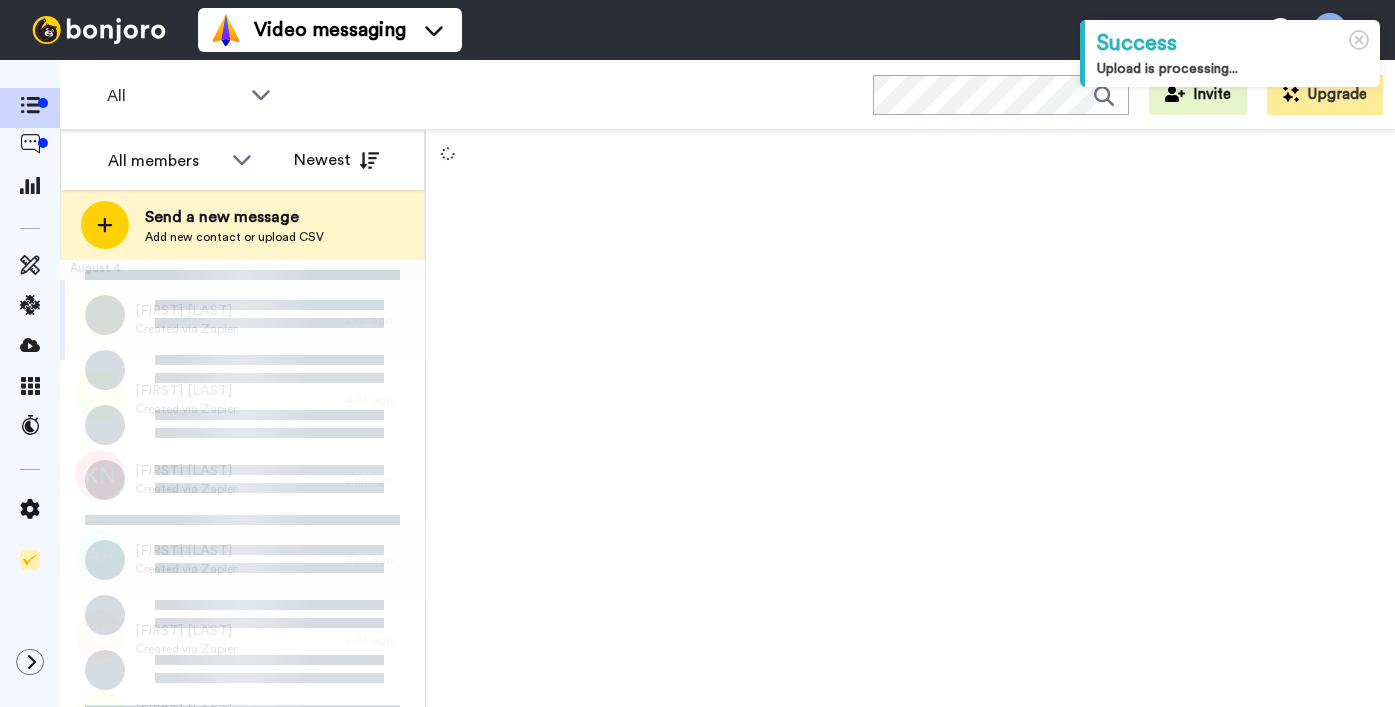 scroll, scrollTop: 0, scrollLeft: 0, axis: both 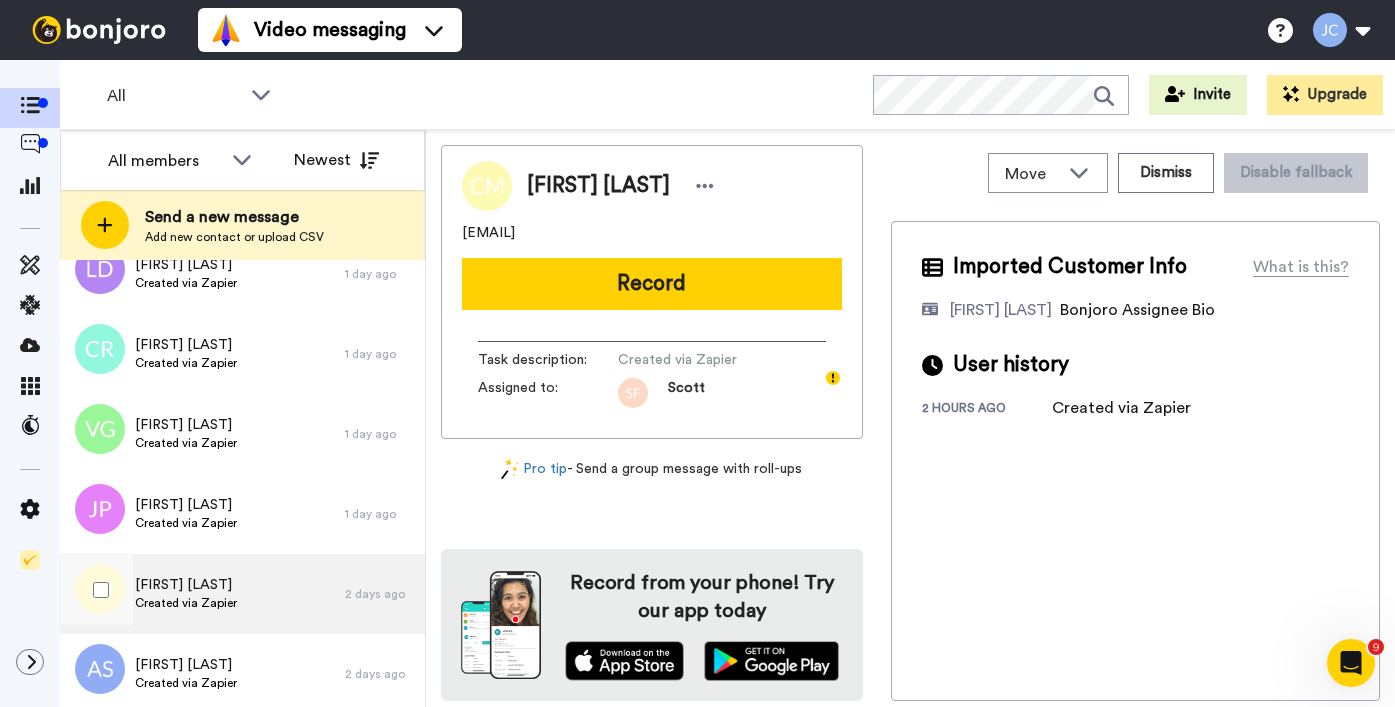 click on "[PERSON] Created via Zapier" at bounding box center (202, 594) 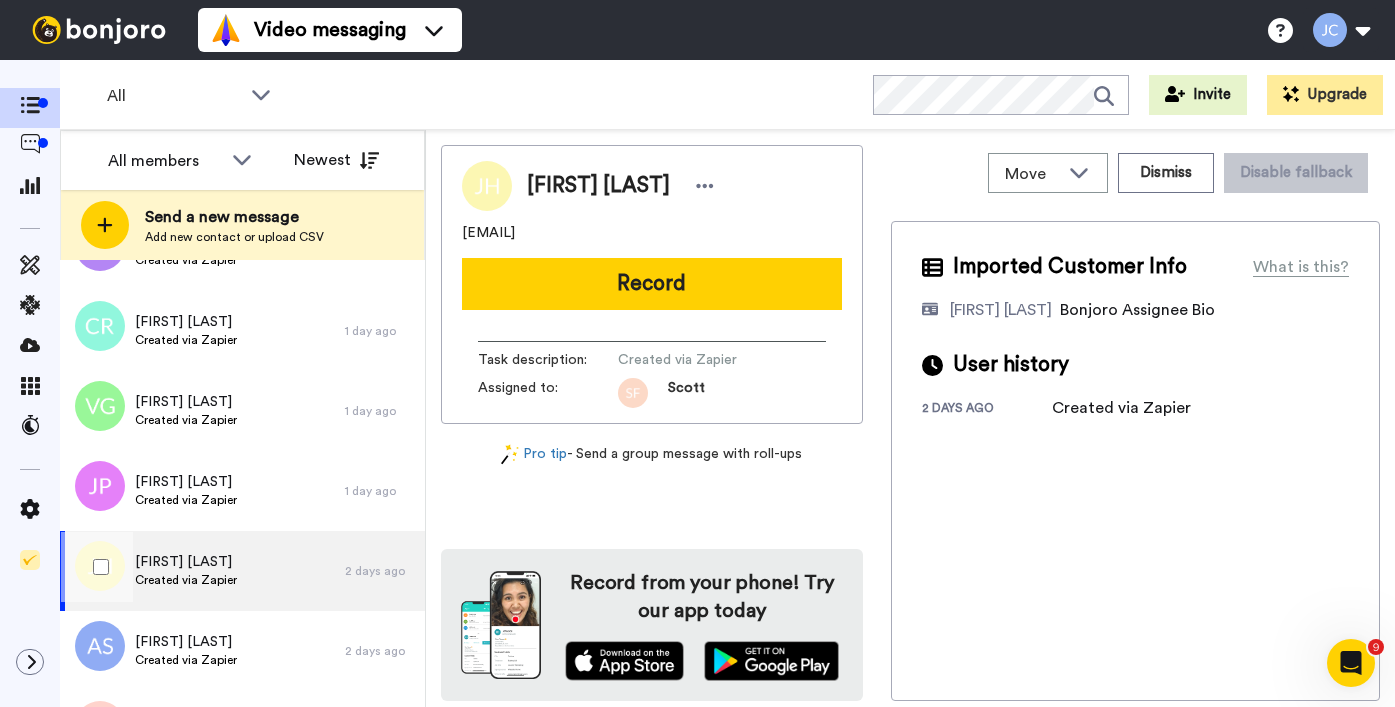scroll, scrollTop: 3841, scrollLeft: 0, axis: vertical 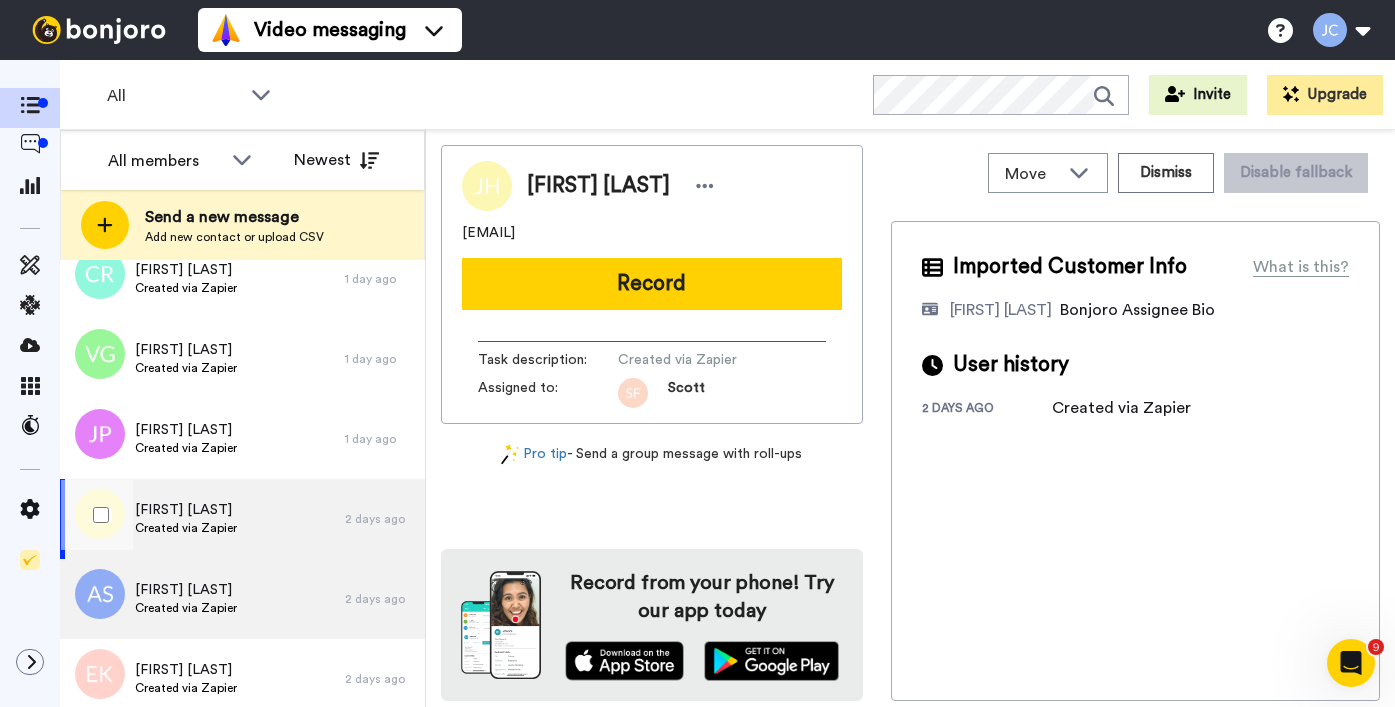 click on "[FIRST] [LAST]" at bounding box center (186, 590) 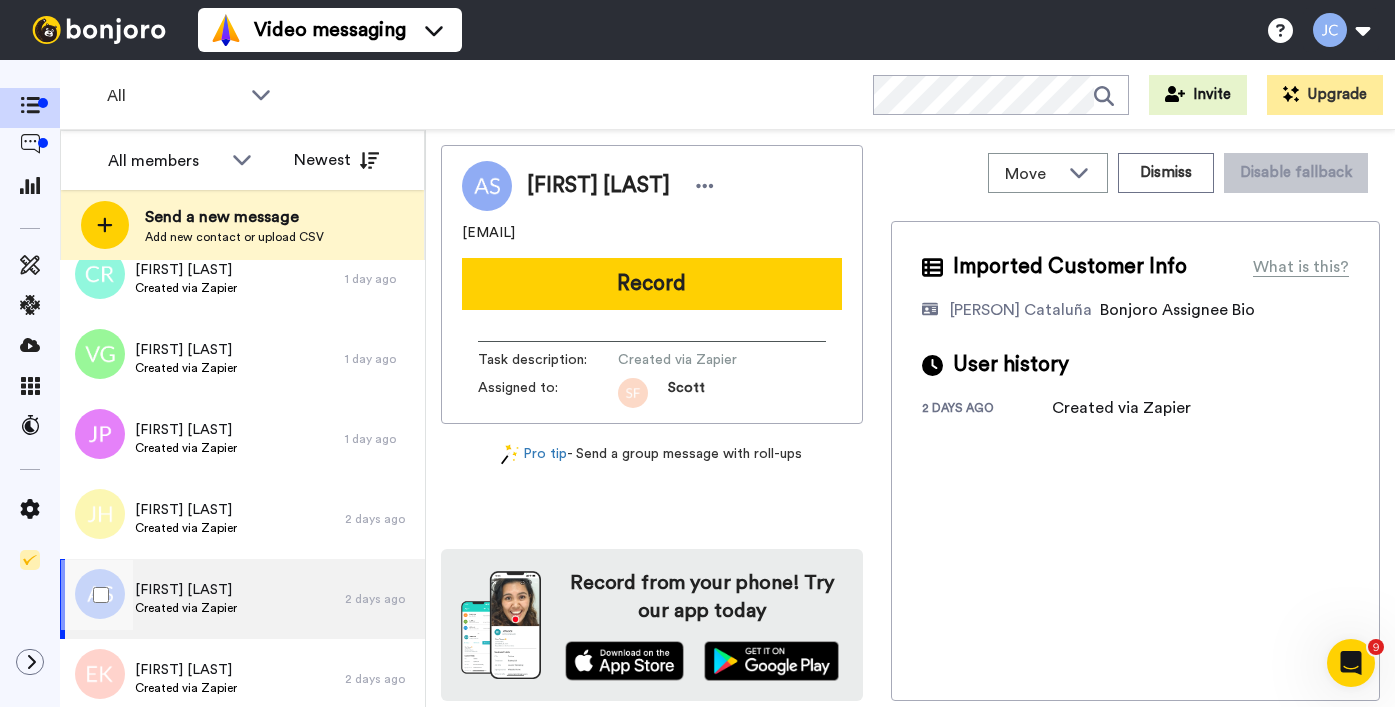 scroll, scrollTop: 3845, scrollLeft: 0, axis: vertical 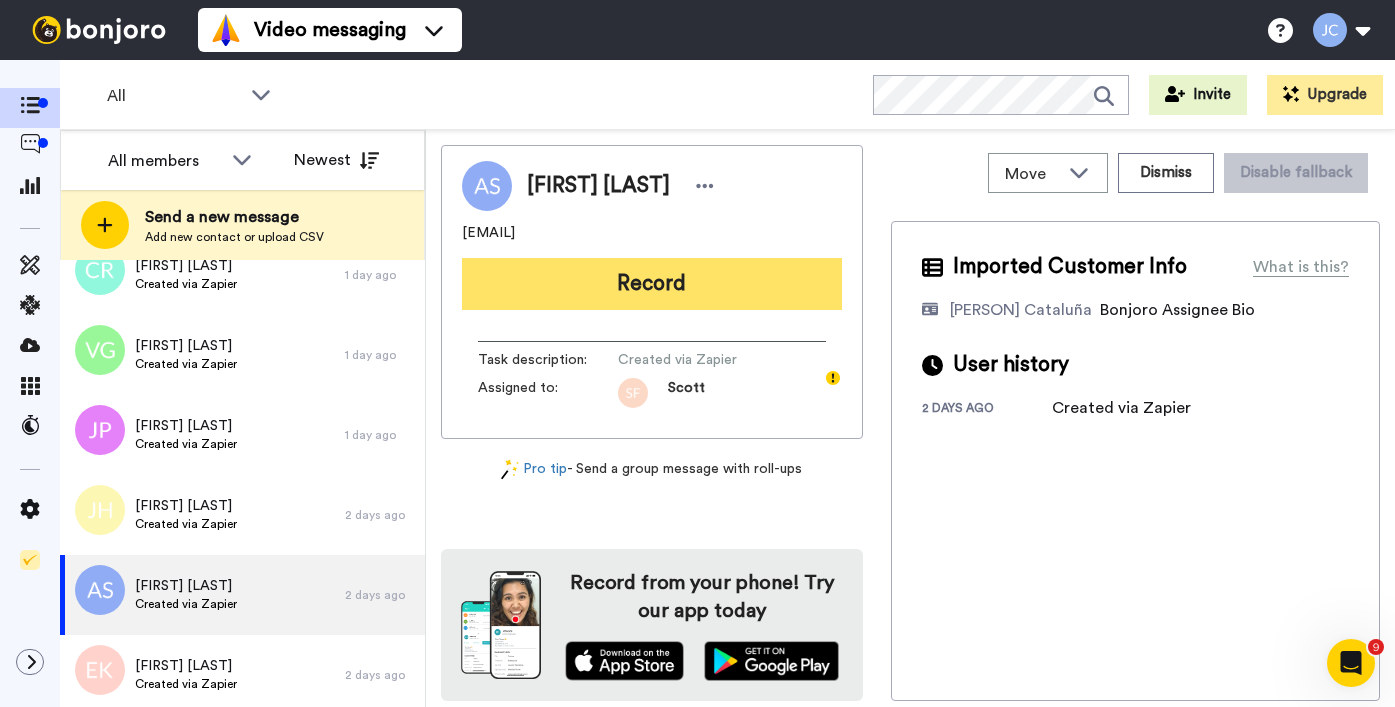 click on "Record" at bounding box center (652, 284) 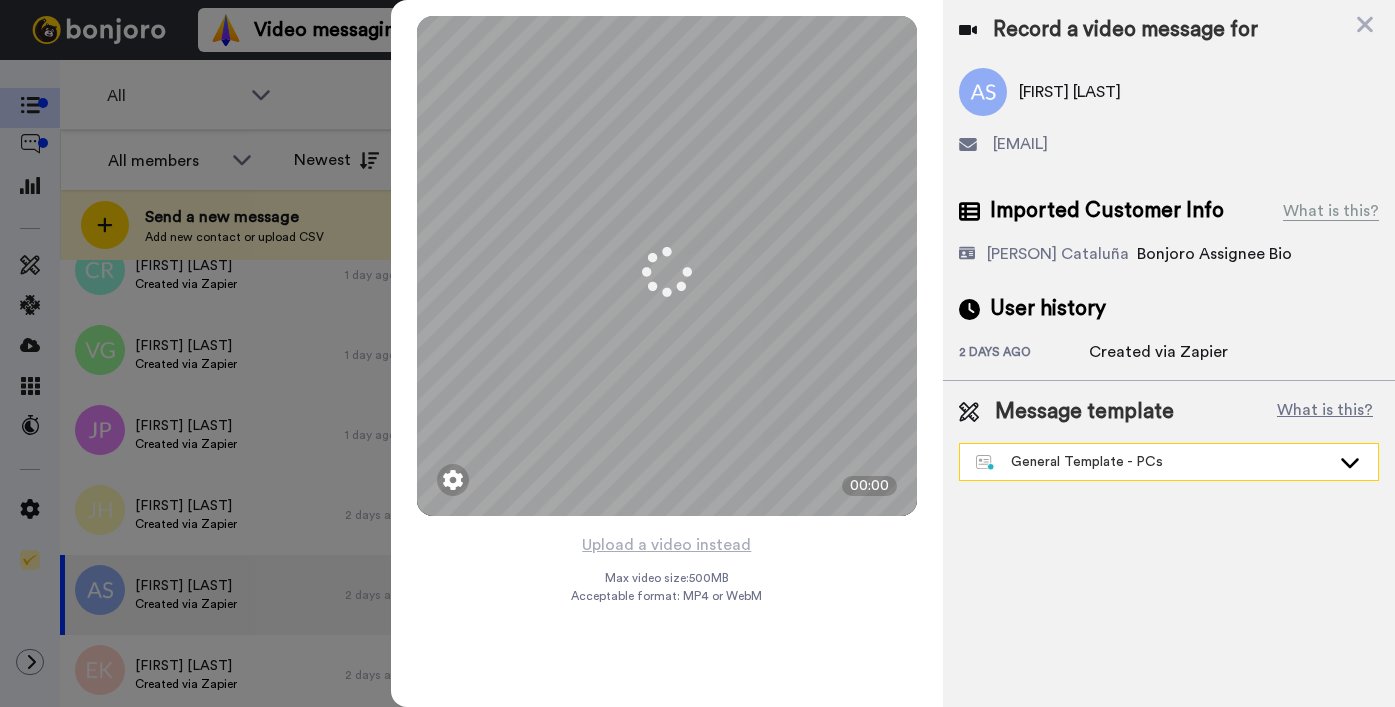 click on "General Template - PCs" at bounding box center [1153, 462] 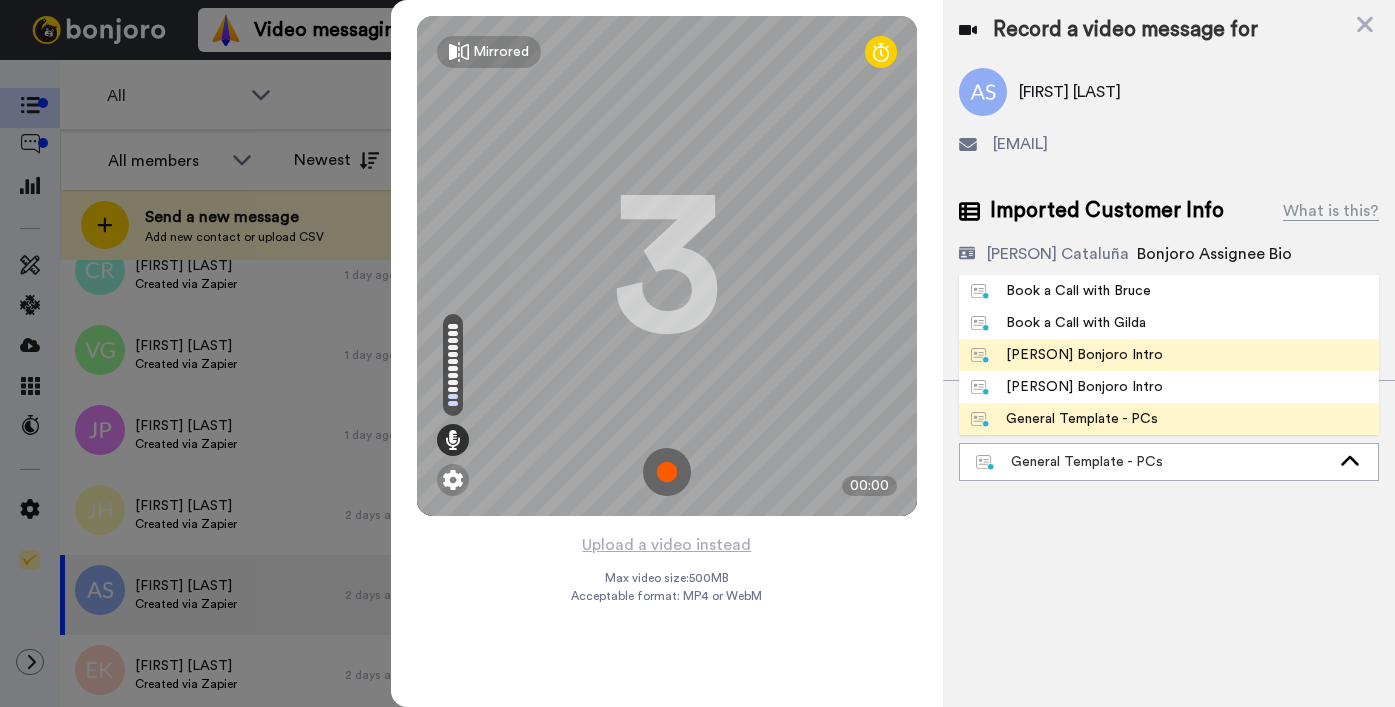 click on "[PERSON] Bonjoro Intro" at bounding box center (1067, 355) 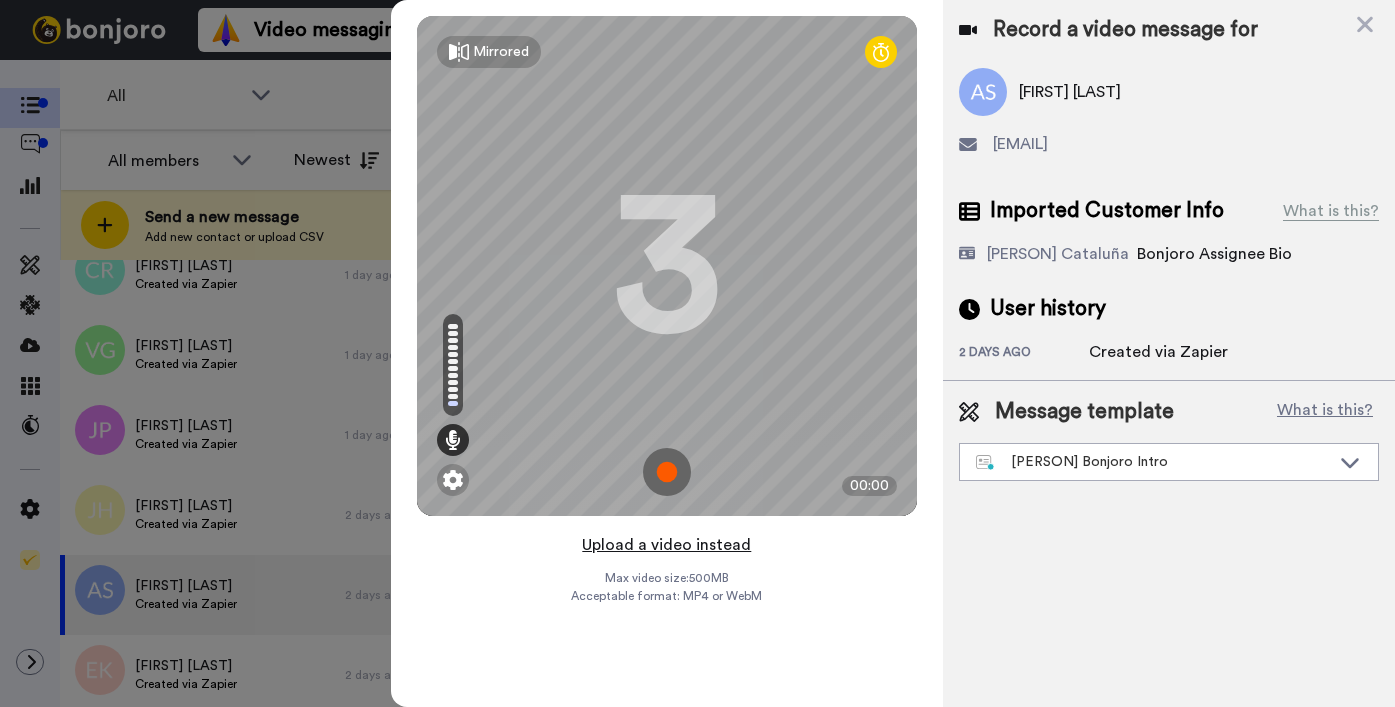 click on "Upload a video instead" at bounding box center (666, 545) 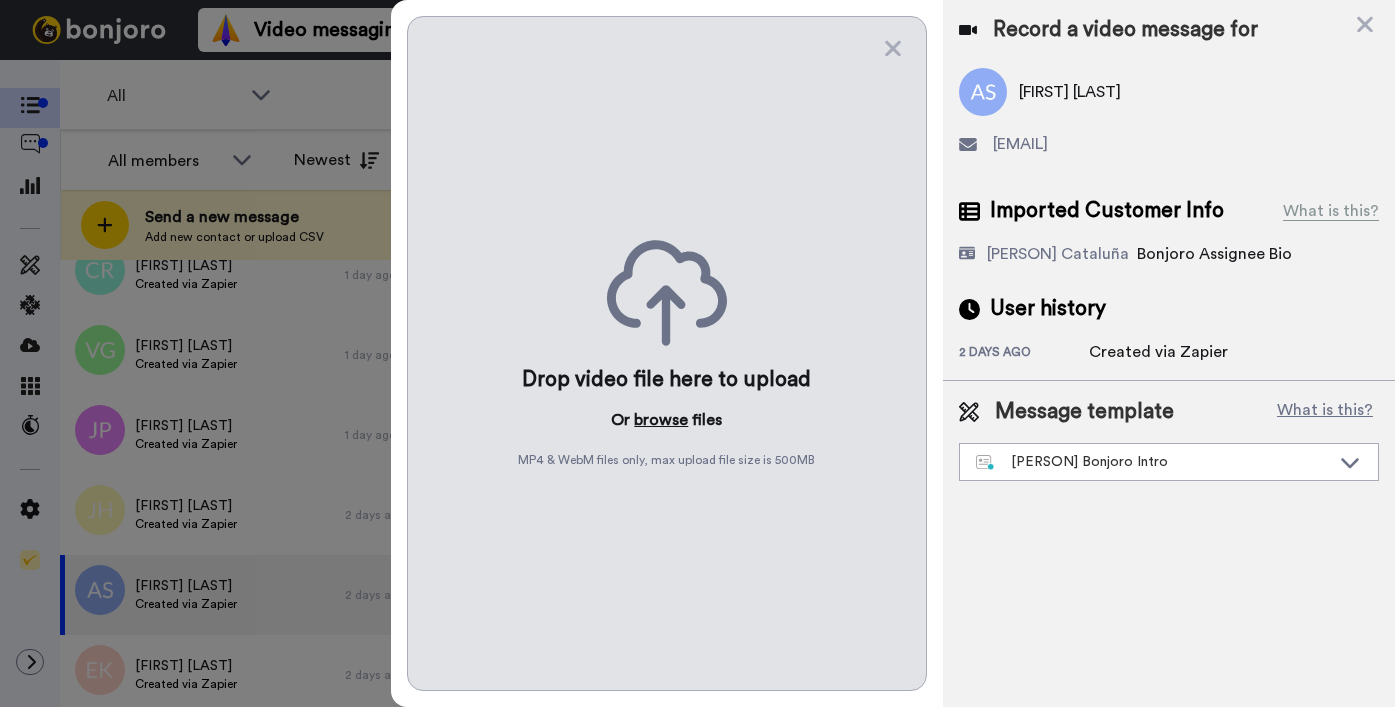 click on "browse" at bounding box center [661, 420] 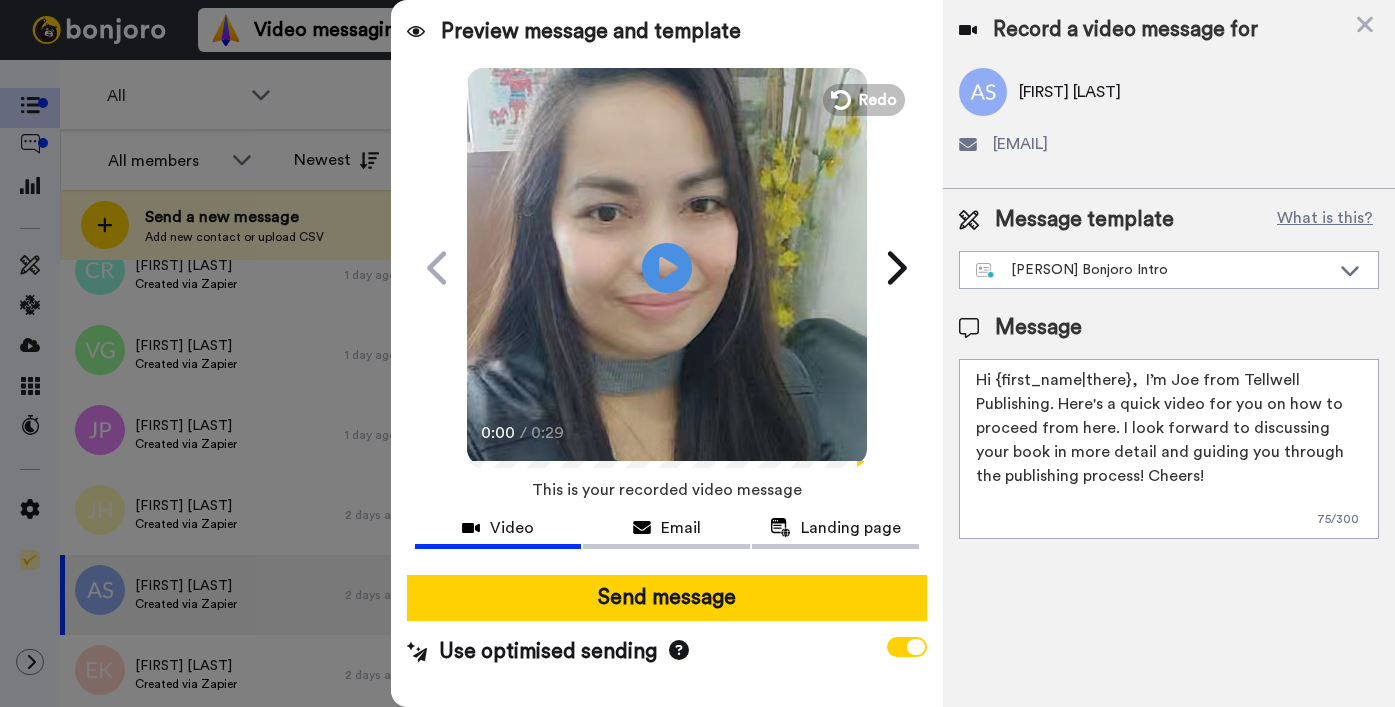 drag, startPoint x: 998, startPoint y: 383, endPoint x: 1128, endPoint y: 381, distance: 130.01538 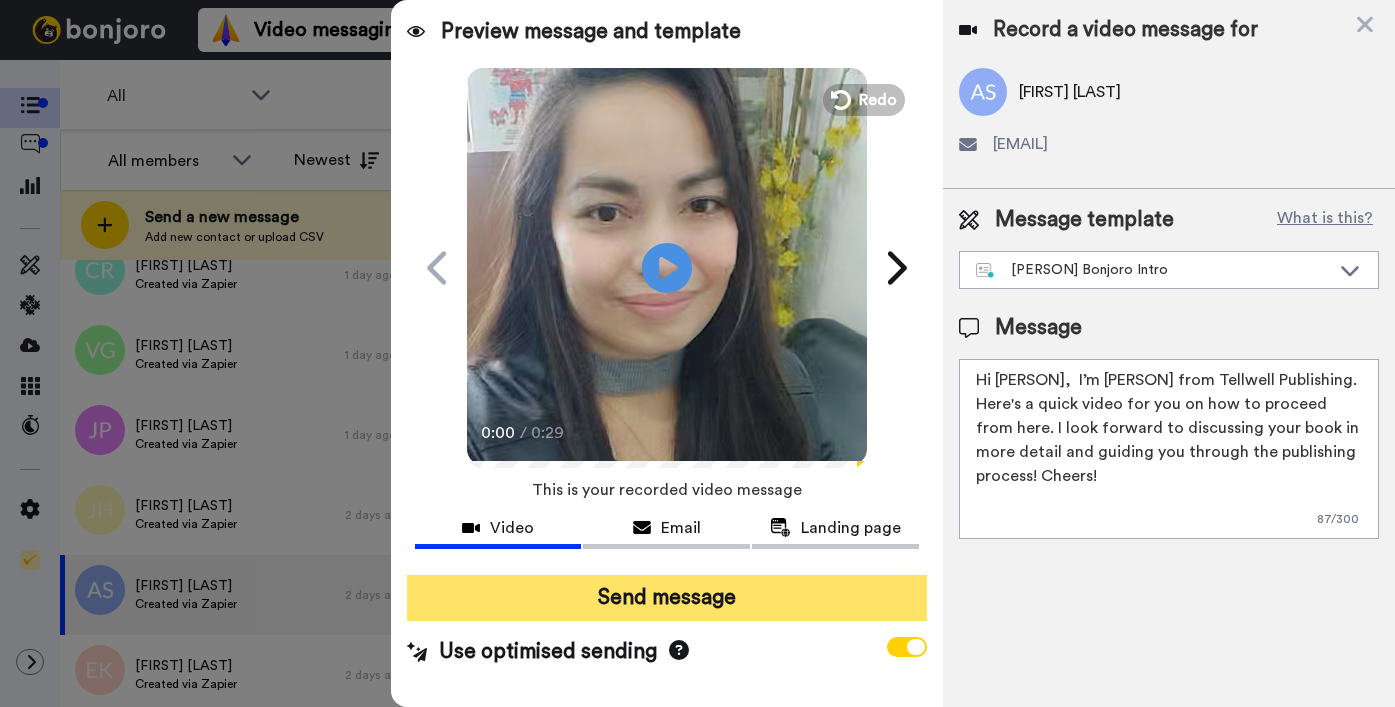 type on "Hi Anjana,  I’m Joe from Tellwell Publishing. Here's a quick video for you on how to proceed from here. I look forward to discussing your book in more detail and guiding you through the publishing process! Cheers!" 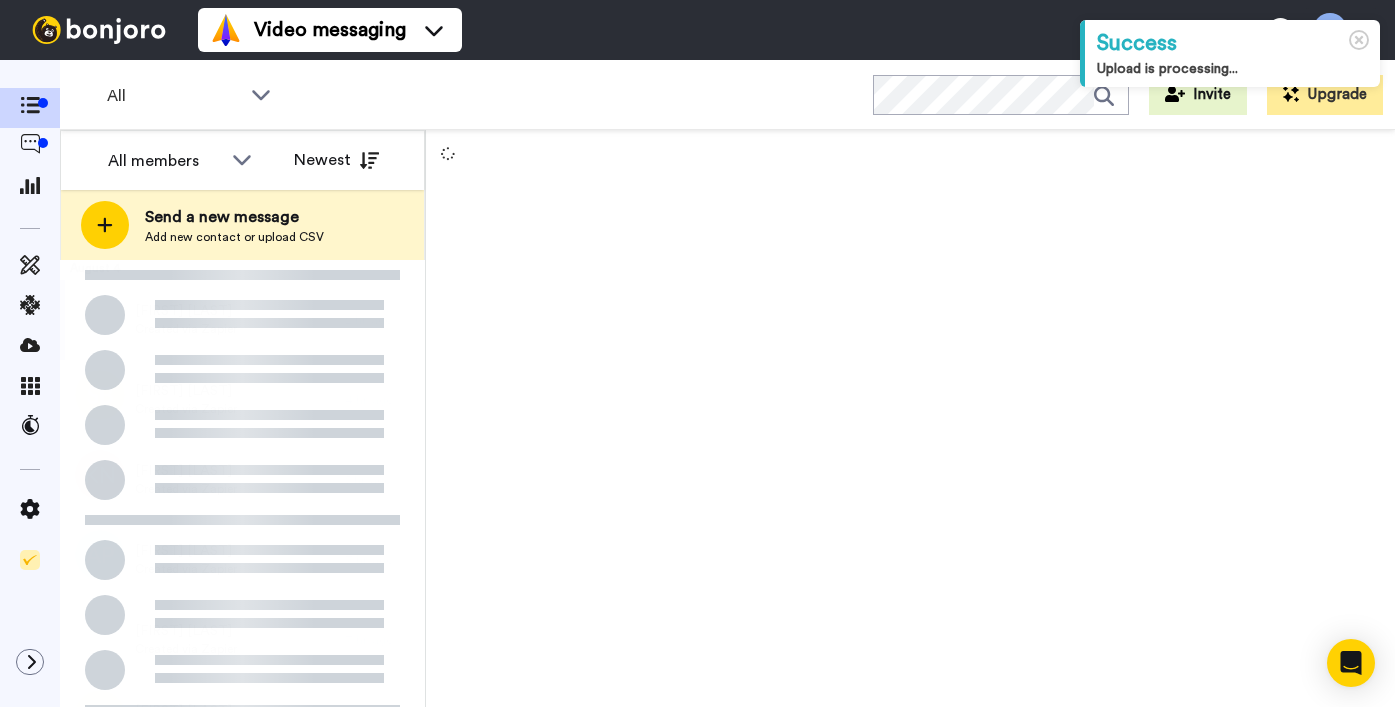 scroll, scrollTop: 0, scrollLeft: 0, axis: both 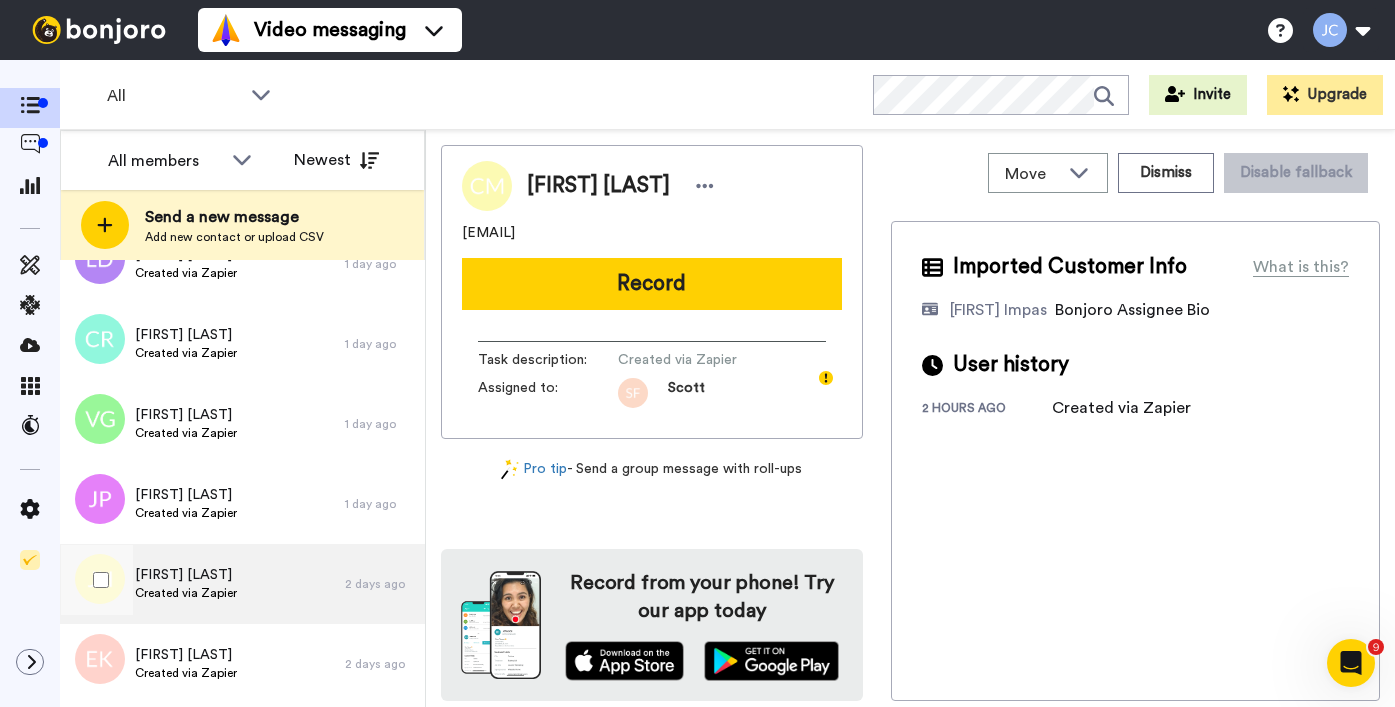 click on "Created via Zapier" at bounding box center [186, 593] 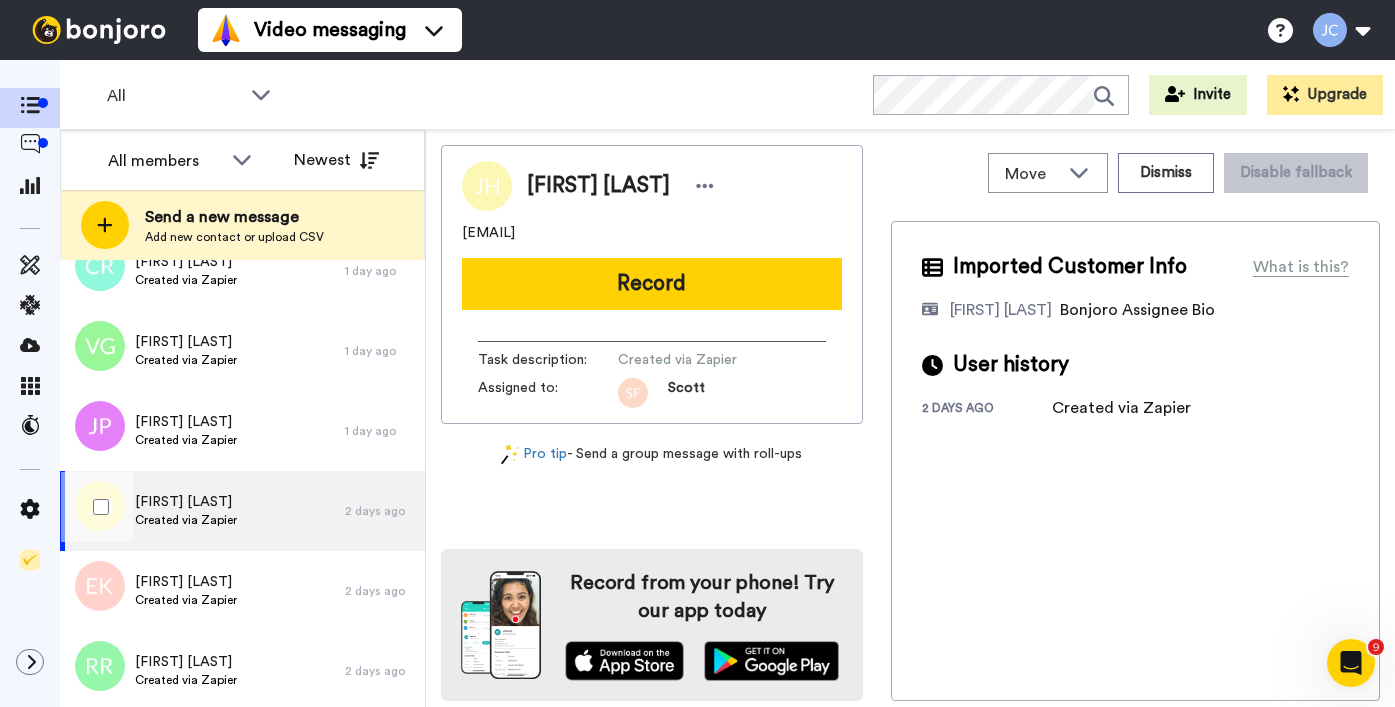 scroll, scrollTop: 3976, scrollLeft: 0, axis: vertical 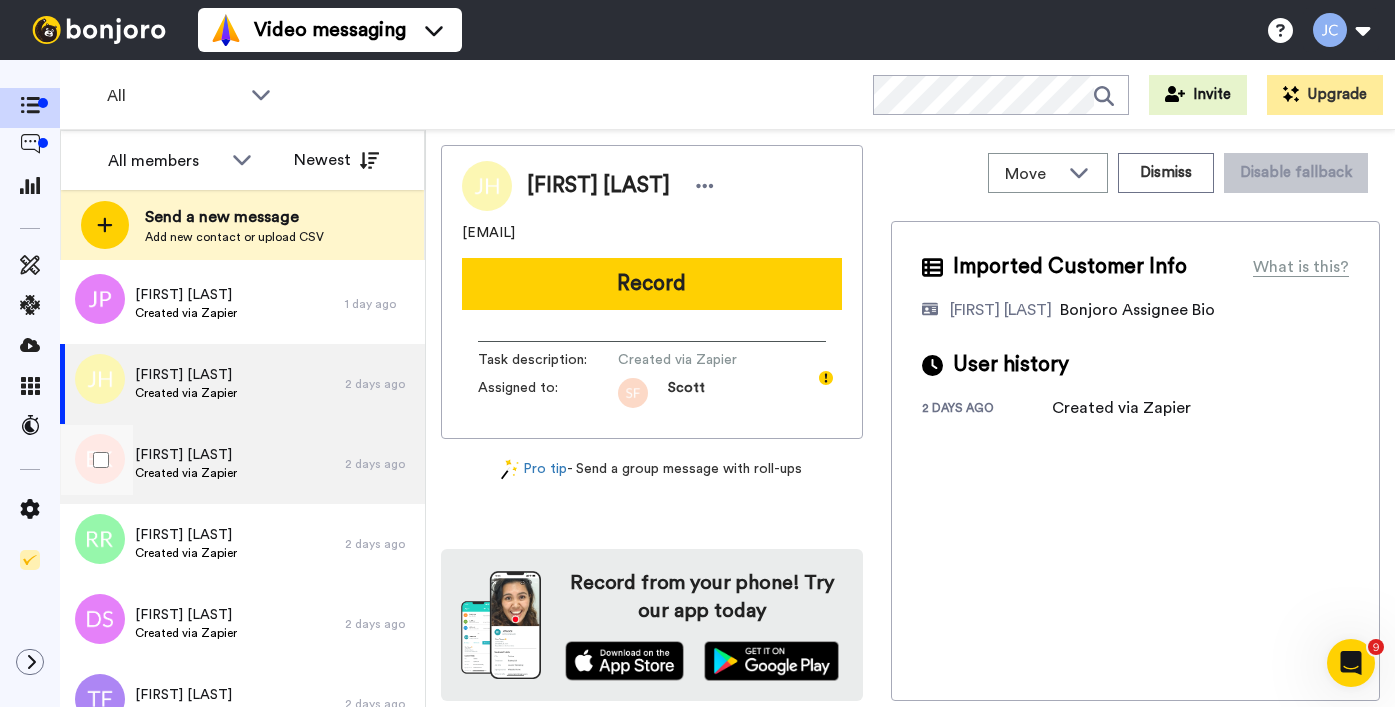 click on "[FIRST] [LAST]" at bounding box center [186, 455] 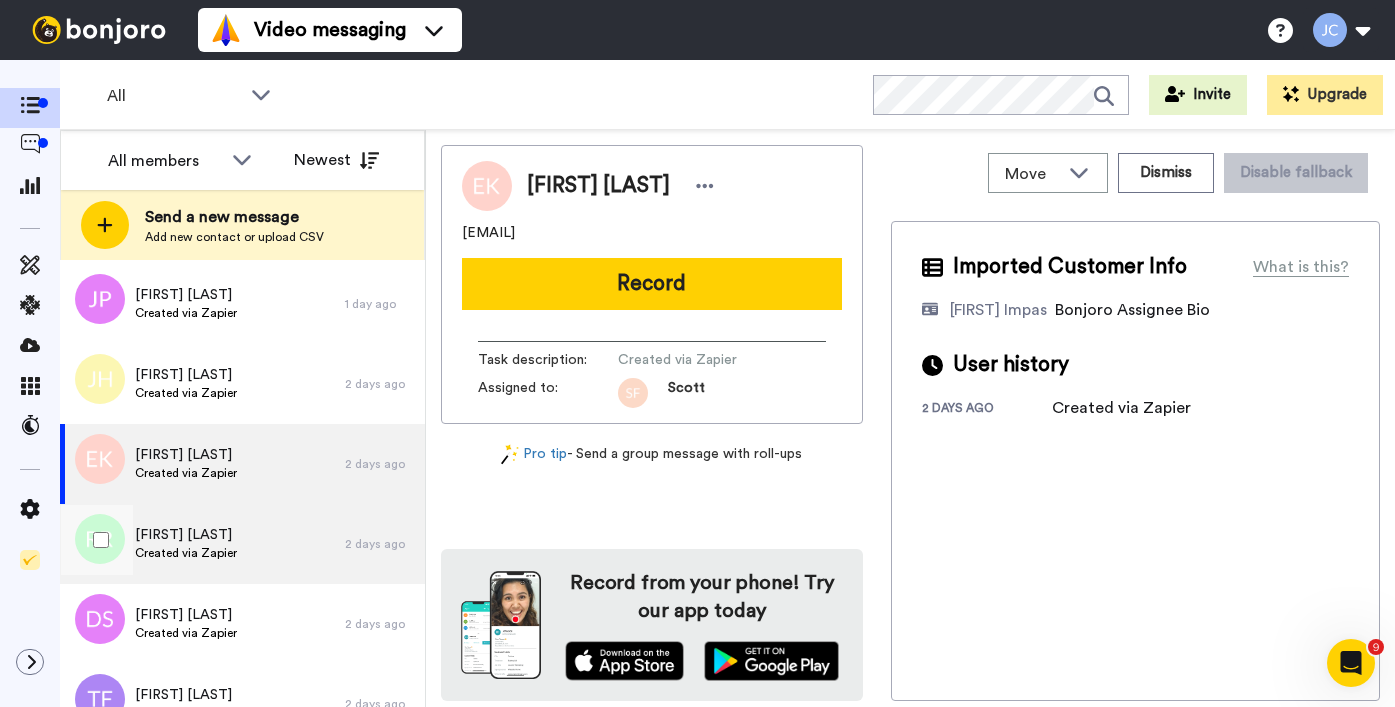 click on "[FIRST] [LAST]" at bounding box center (186, 535) 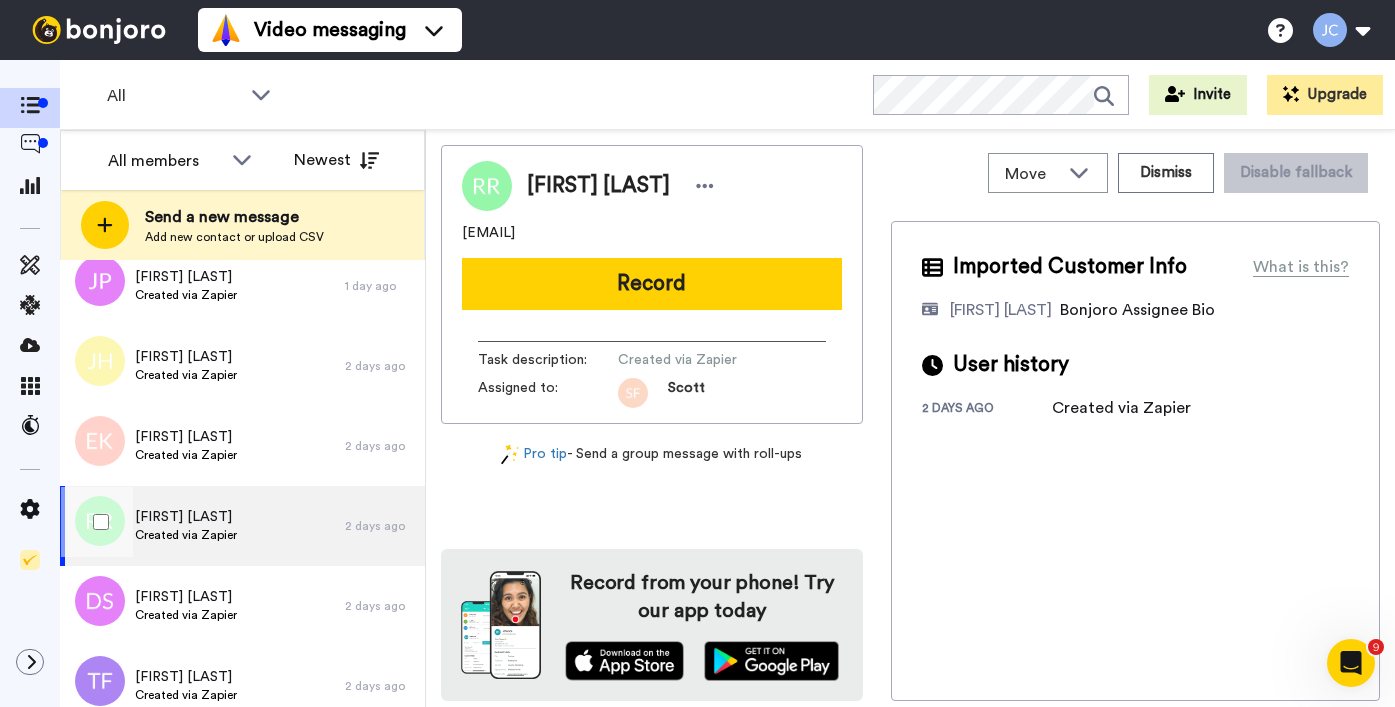 scroll, scrollTop: 4079, scrollLeft: 0, axis: vertical 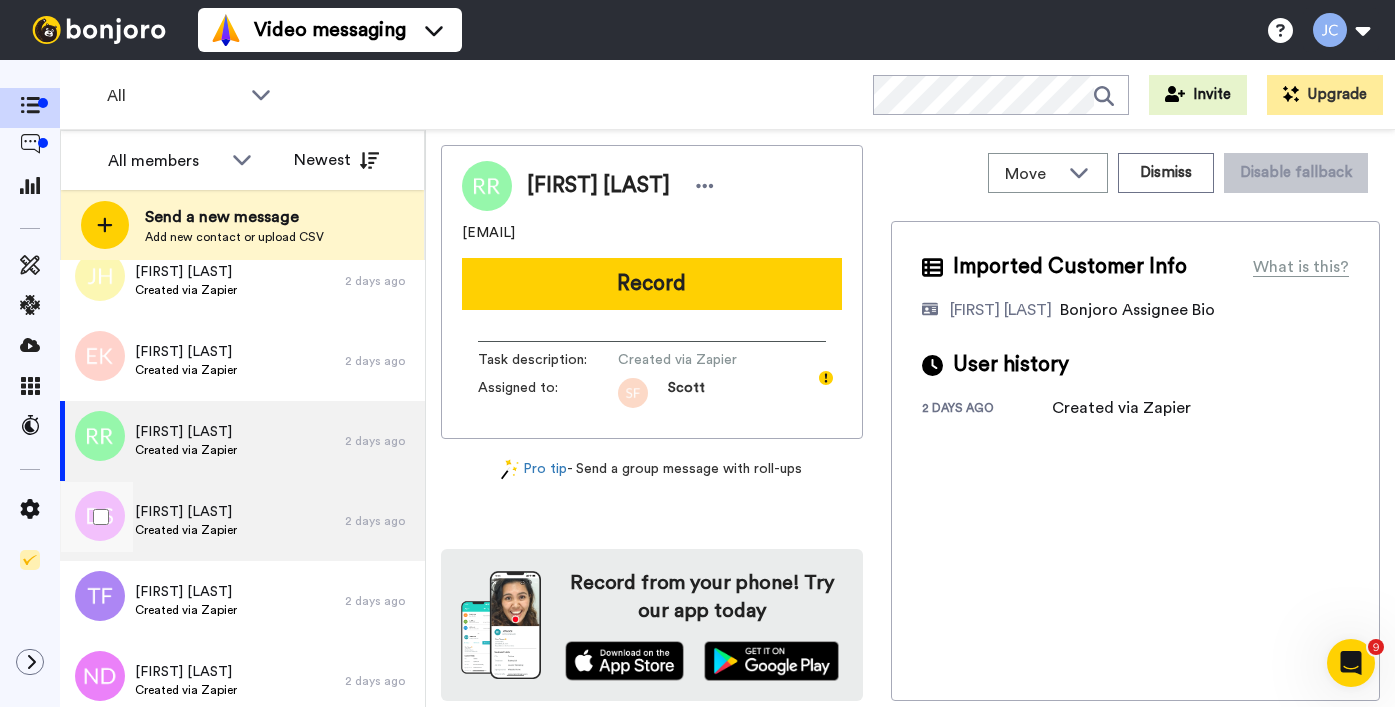 click on "Created via Zapier" at bounding box center [186, 530] 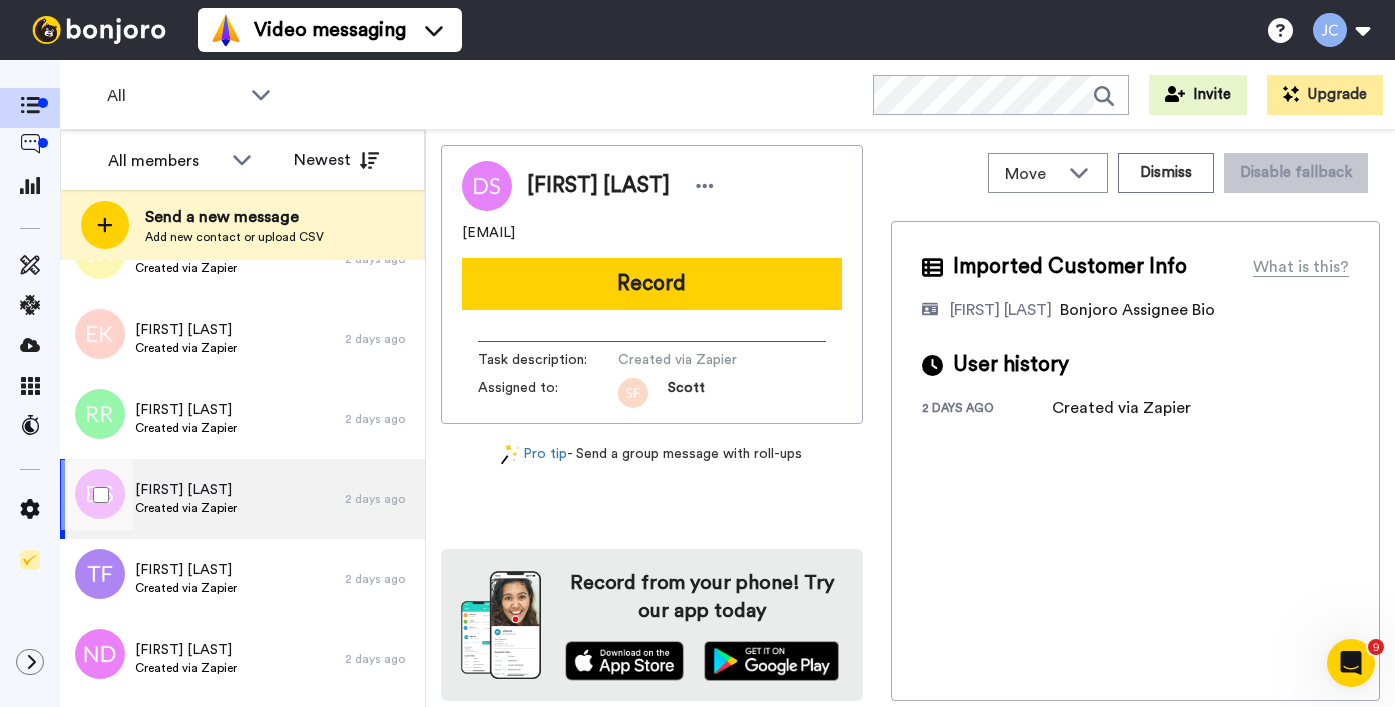 scroll, scrollTop: 4138, scrollLeft: 0, axis: vertical 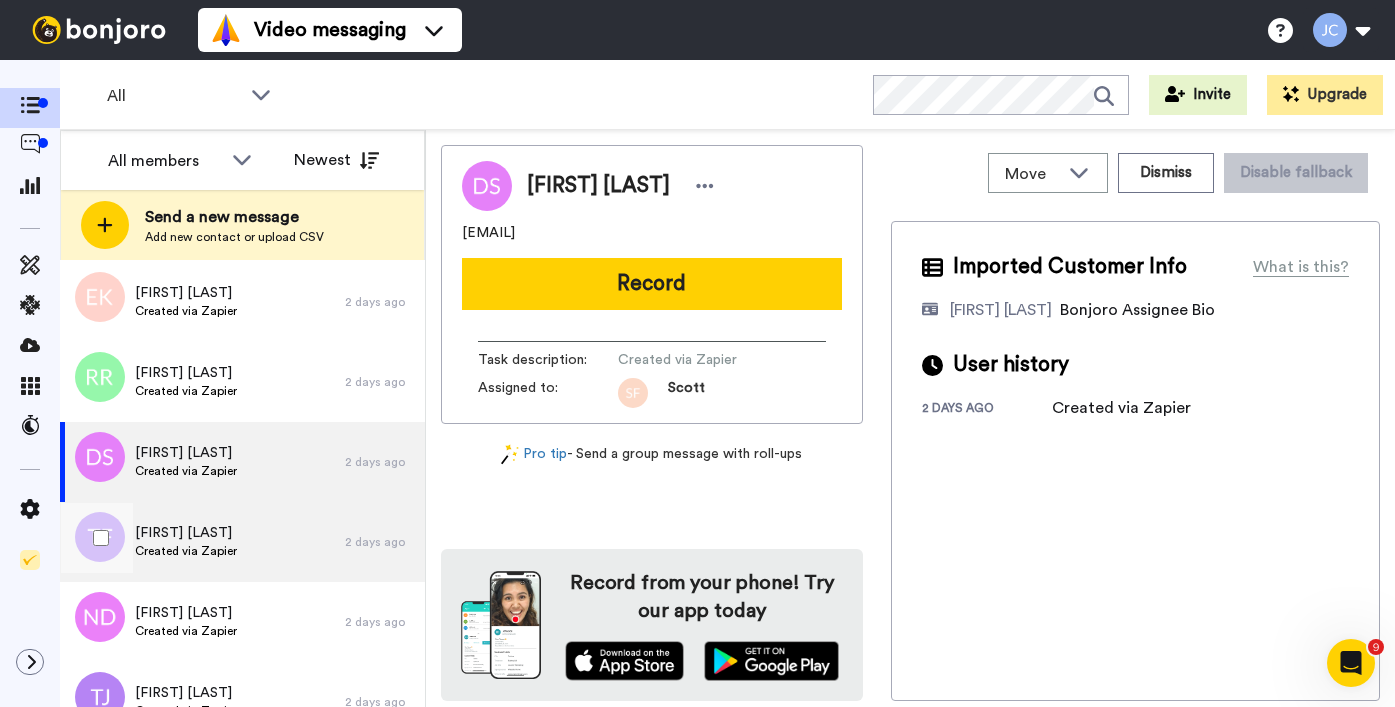 click on "[FIRST] [LAST]" at bounding box center (186, 533) 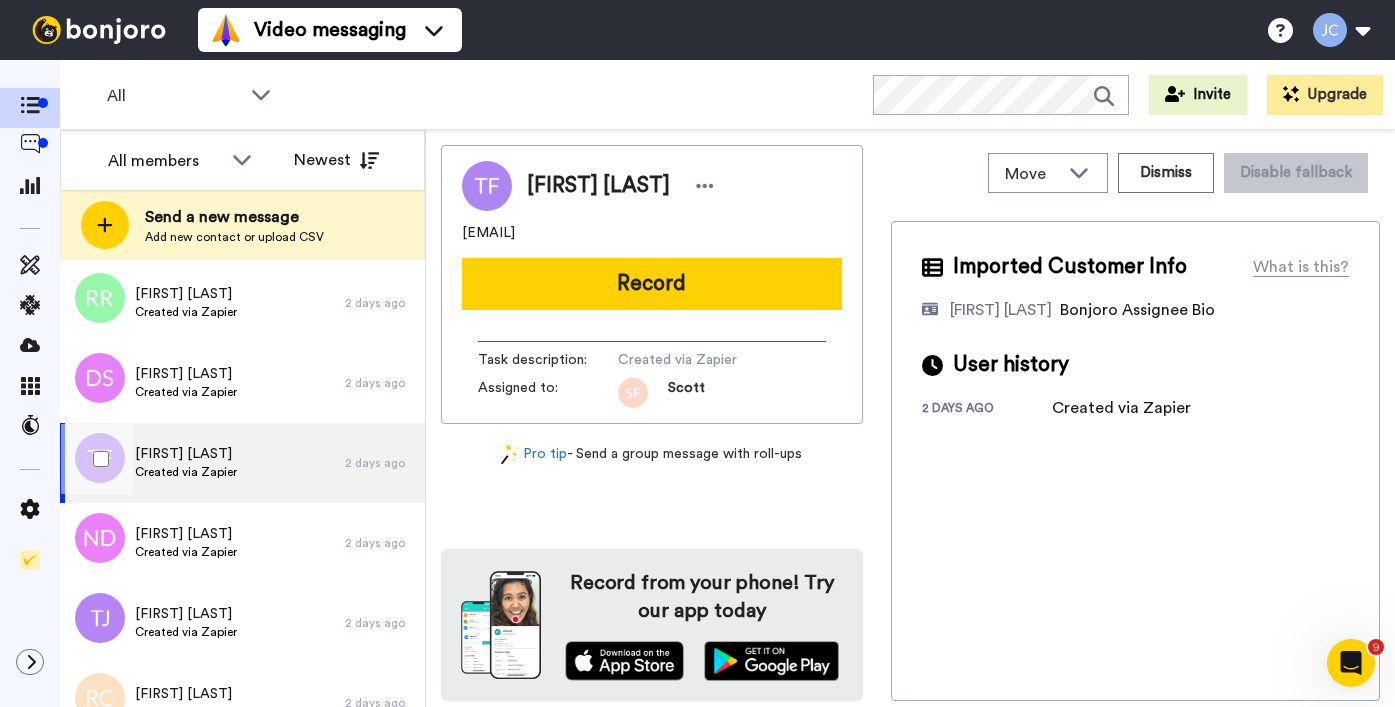 scroll, scrollTop: 4262, scrollLeft: 0, axis: vertical 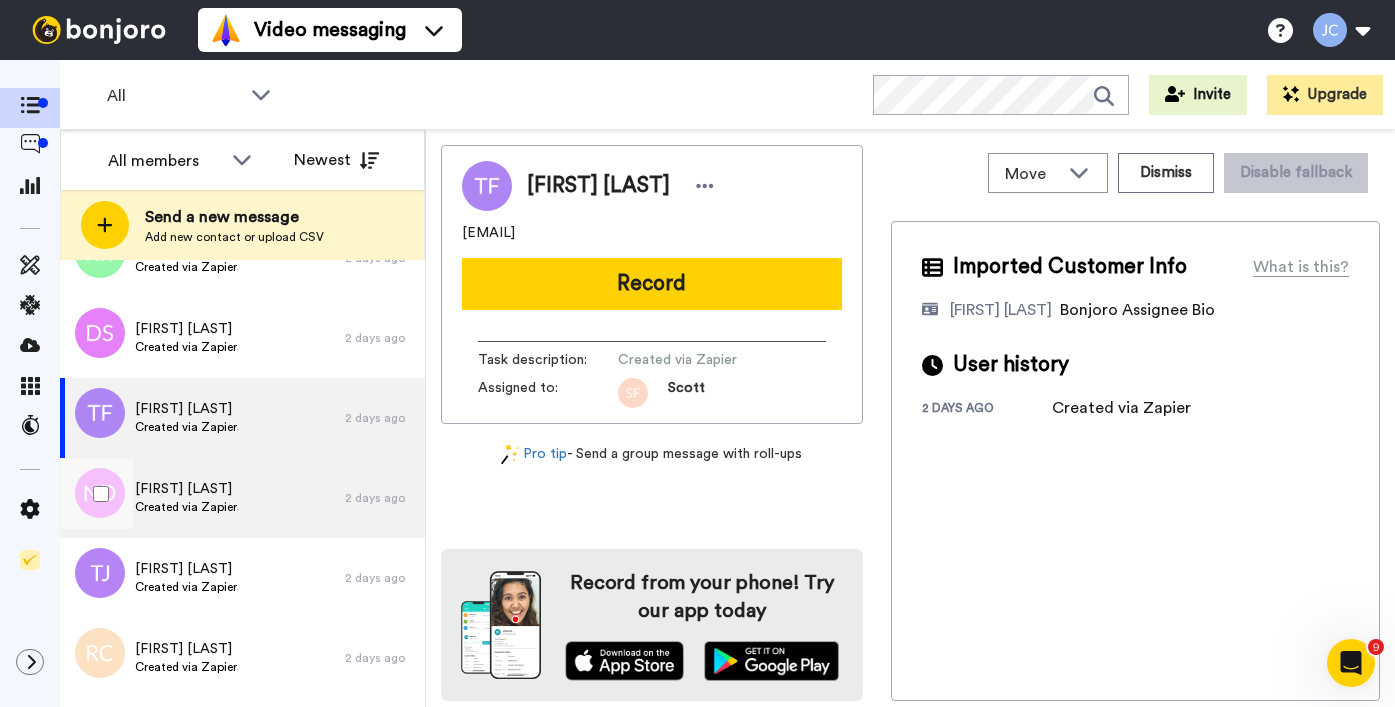 click on "Created via Zapier" at bounding box center (186, 507) 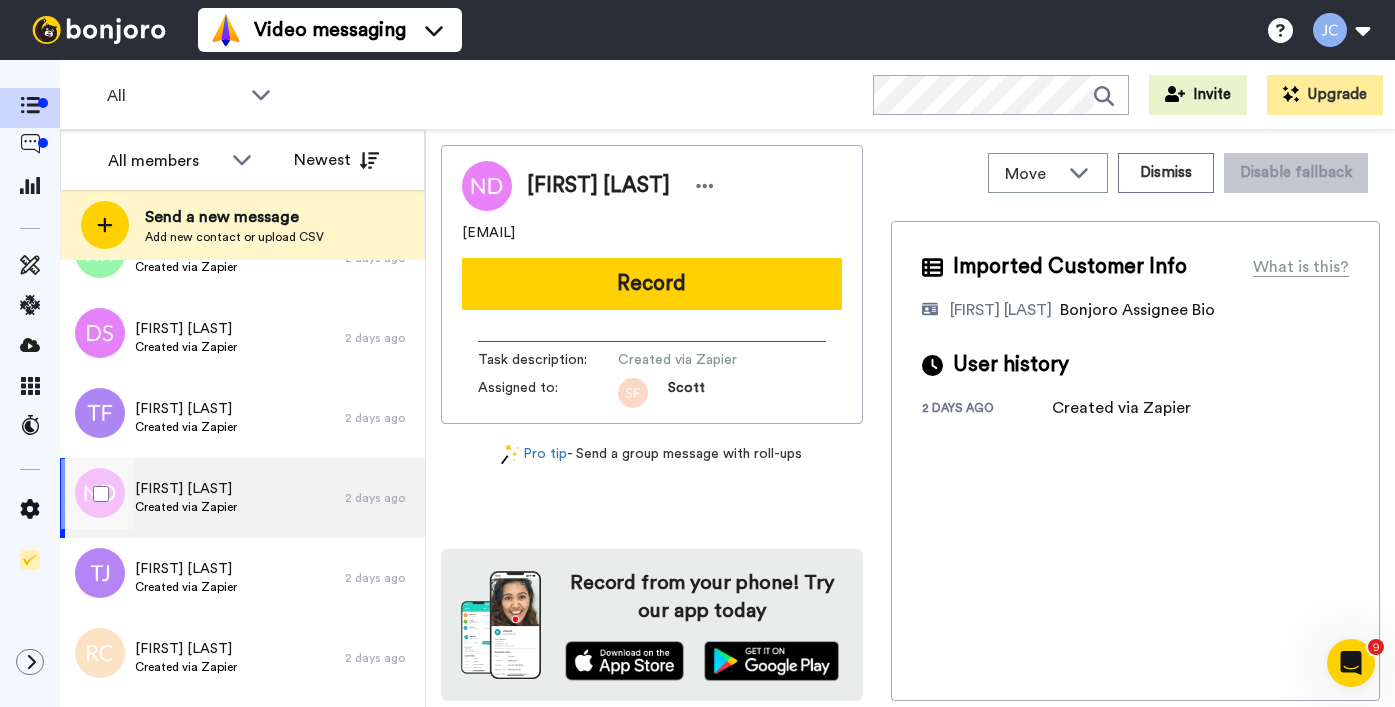 scroll, scrollTop: 4266, scrollLeft: 0, axis: vertical 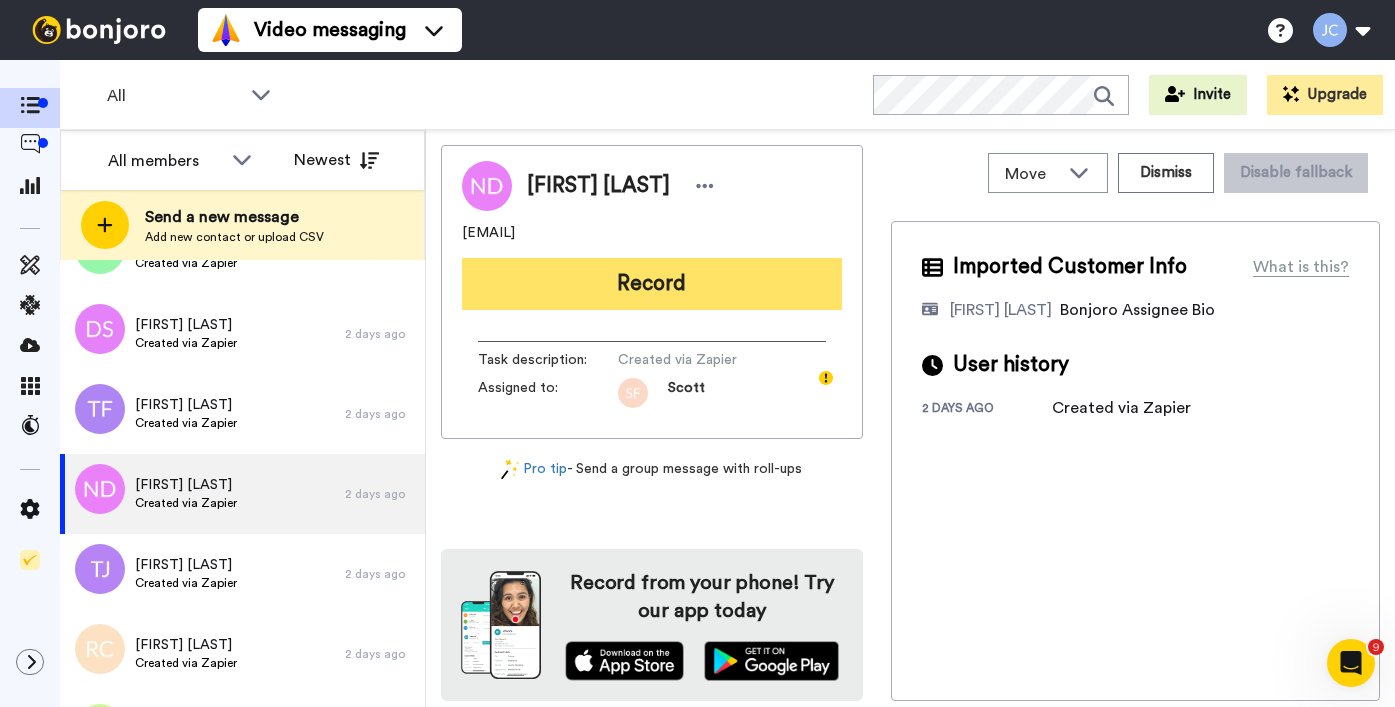 click on "Record" at bounding box center (652, 284) 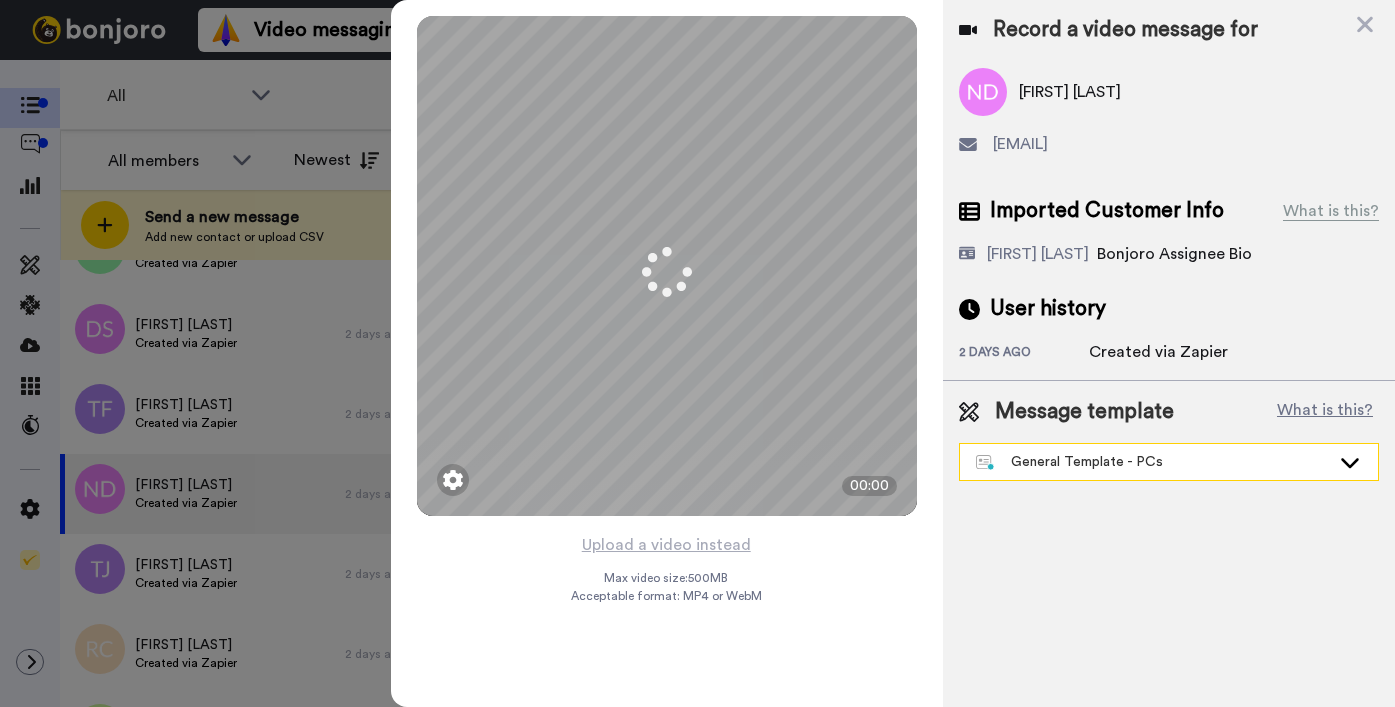 click on "General Template - PCs" at bounding box center (1153, 462) 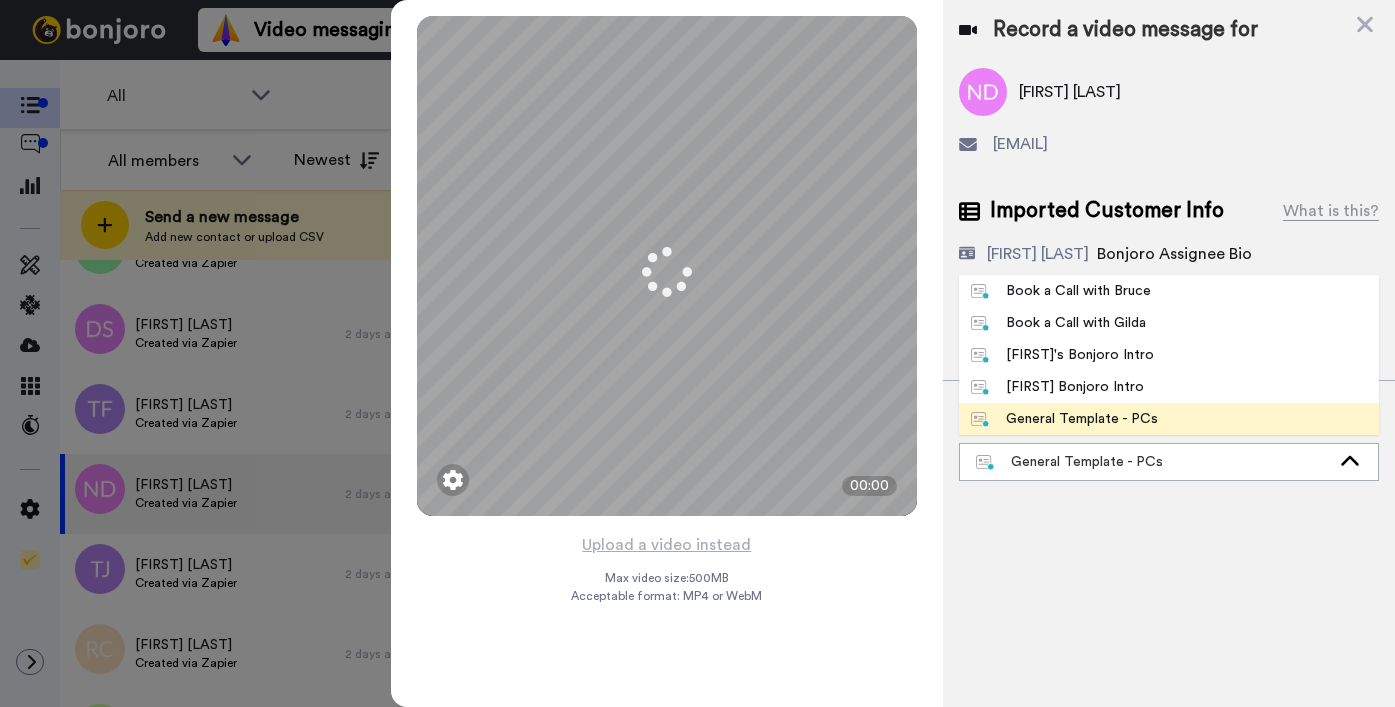 click on "Josephine Bonjoro Intro" at bounding box center [1062, 355] 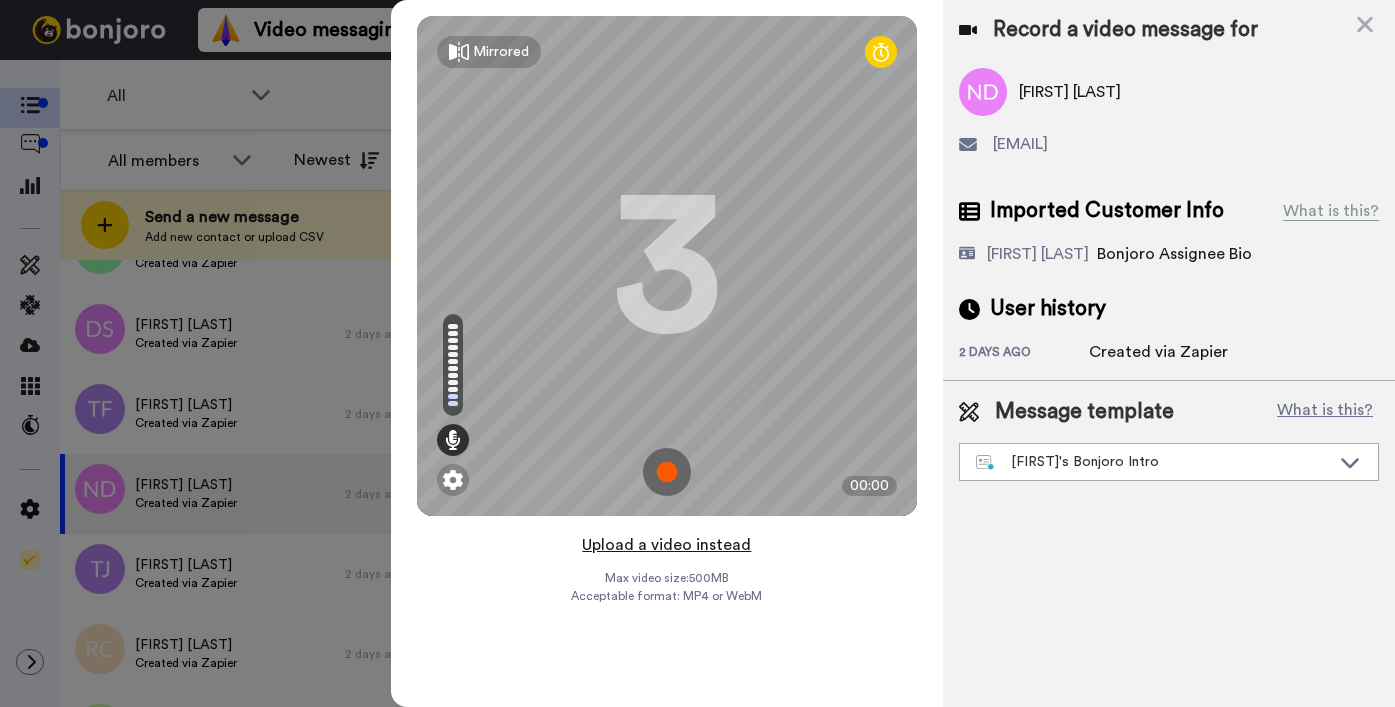 click on "Upload a video instead" at bounding box center (666, 545) 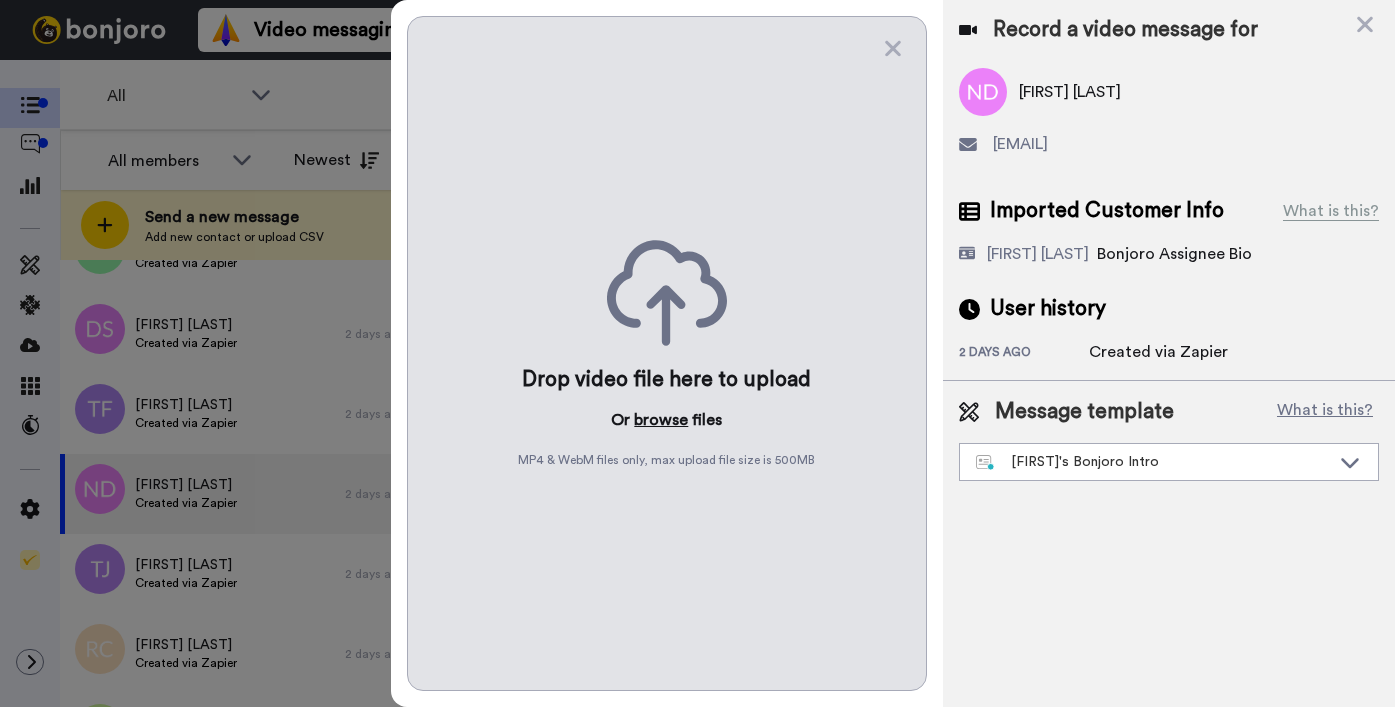 click on "browse" at bounding box center [661, 420] 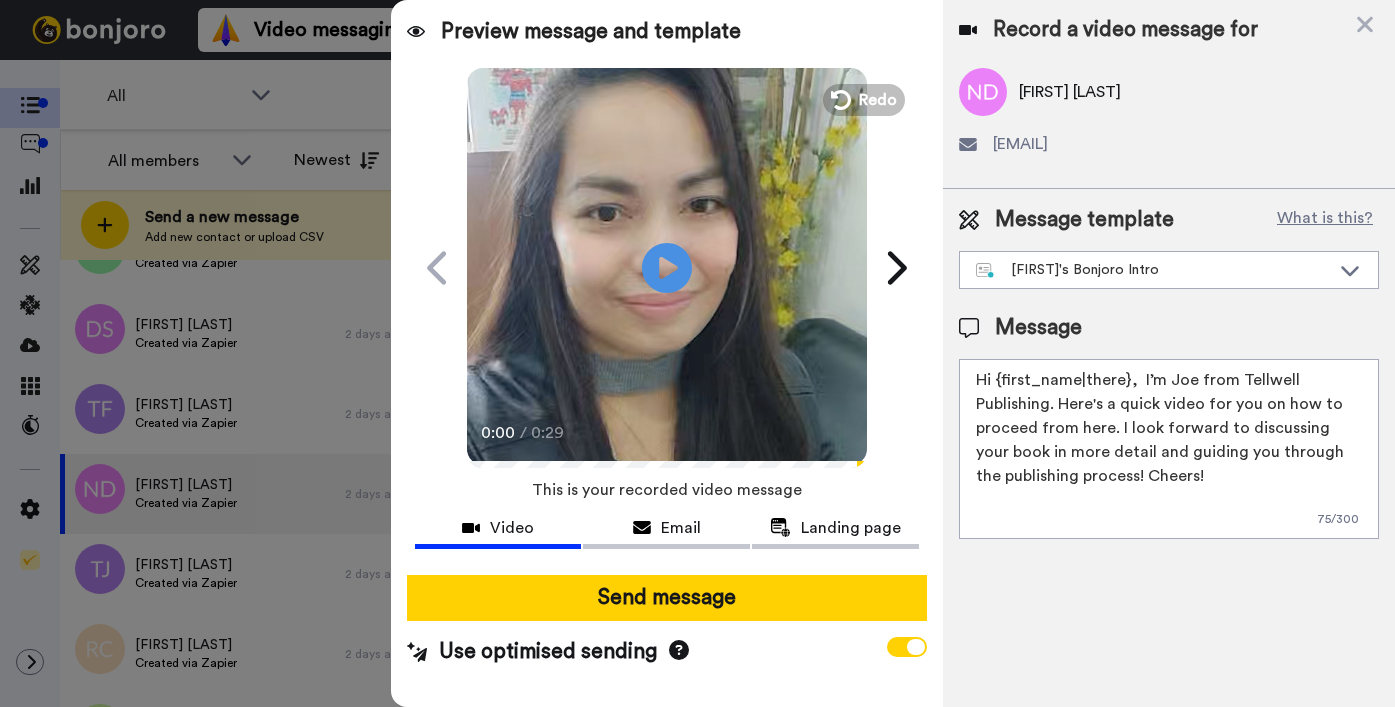 drag, startPoint x: 998, startPoint y: 379, endPoint x: 1124, endPoint y: 375, distance: 126.06348 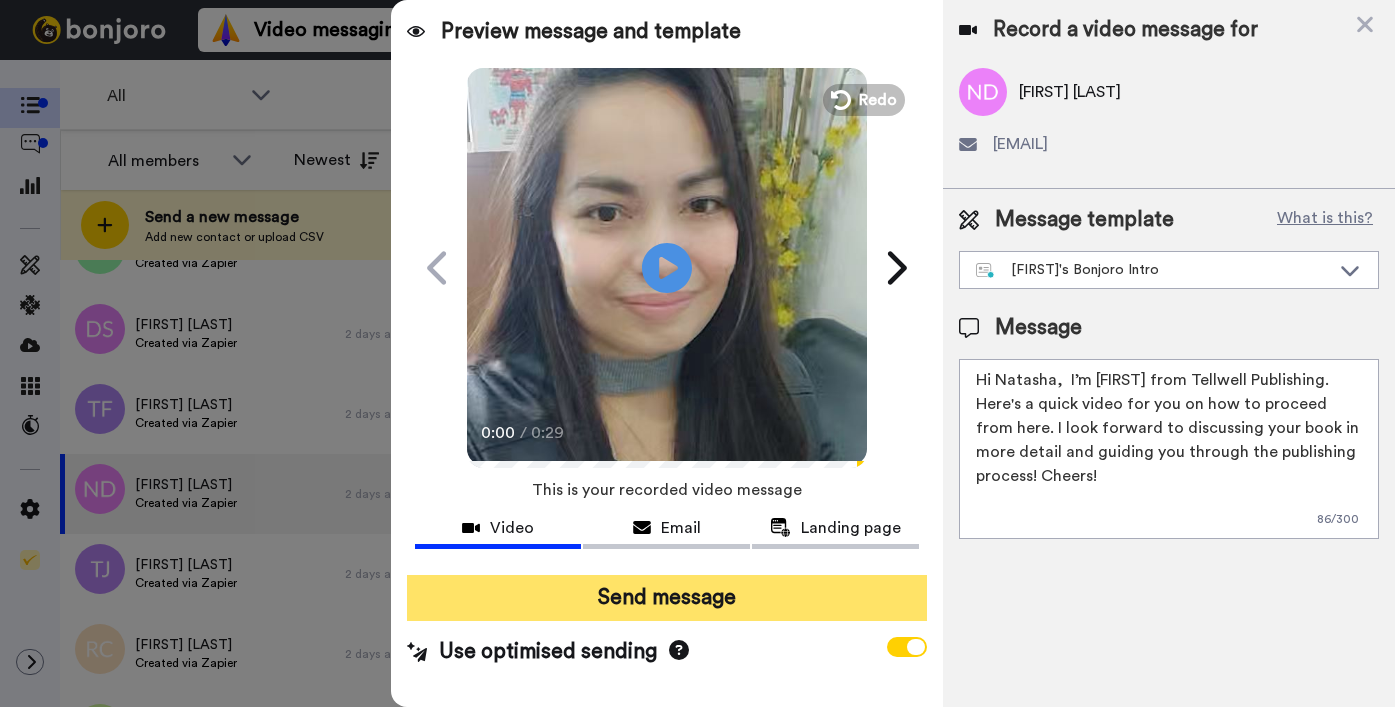 type on "Hi Natasha,  I’m Joe from Tellwell Publishing. Here's a quick video for you on how to proceed from here. I look forward to discussing your book in more detail and guiding you through the publishing process! Cheers!" 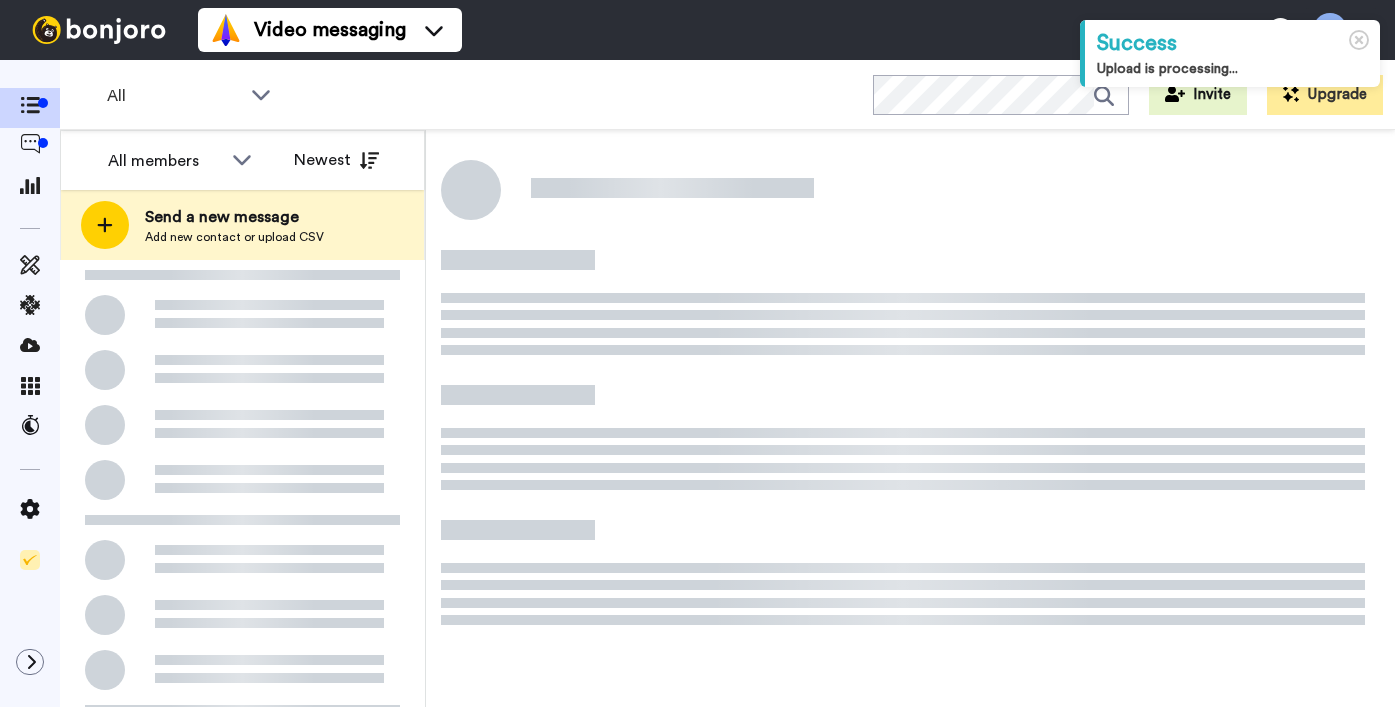 scroll, scrollTop: 0, scrollLeft: 0, axis: both 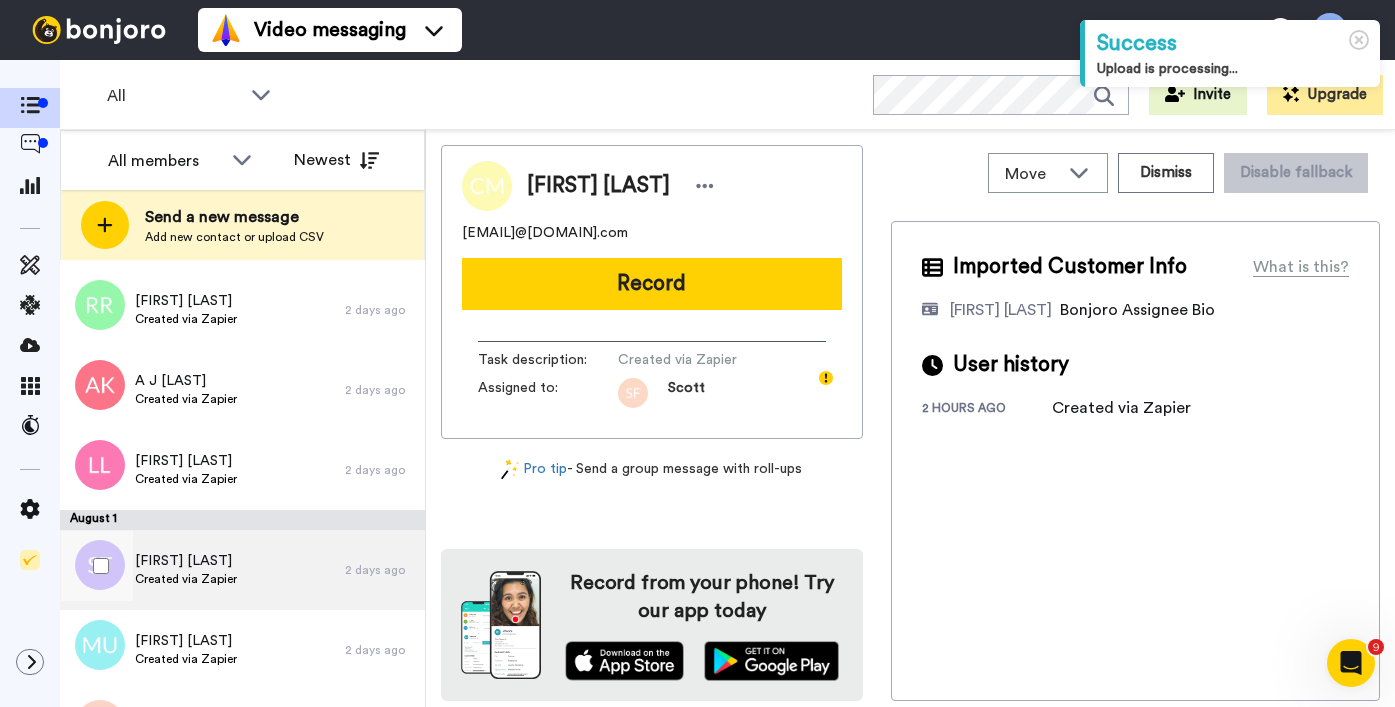 click on "[FIRST] [LAST] Created via Zapier" at bounding box center (202, 570) 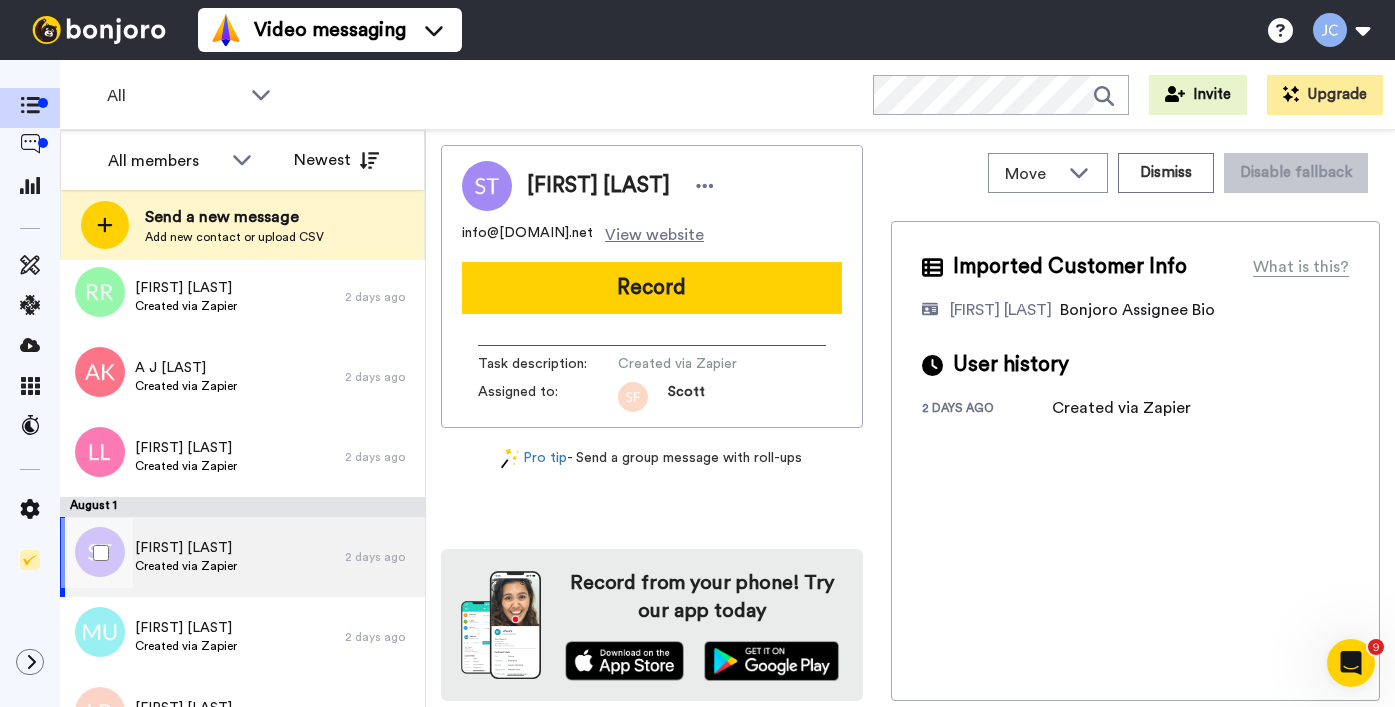 scroll, scrollTop: 4734, scrollLeft: 0, axis: vertical 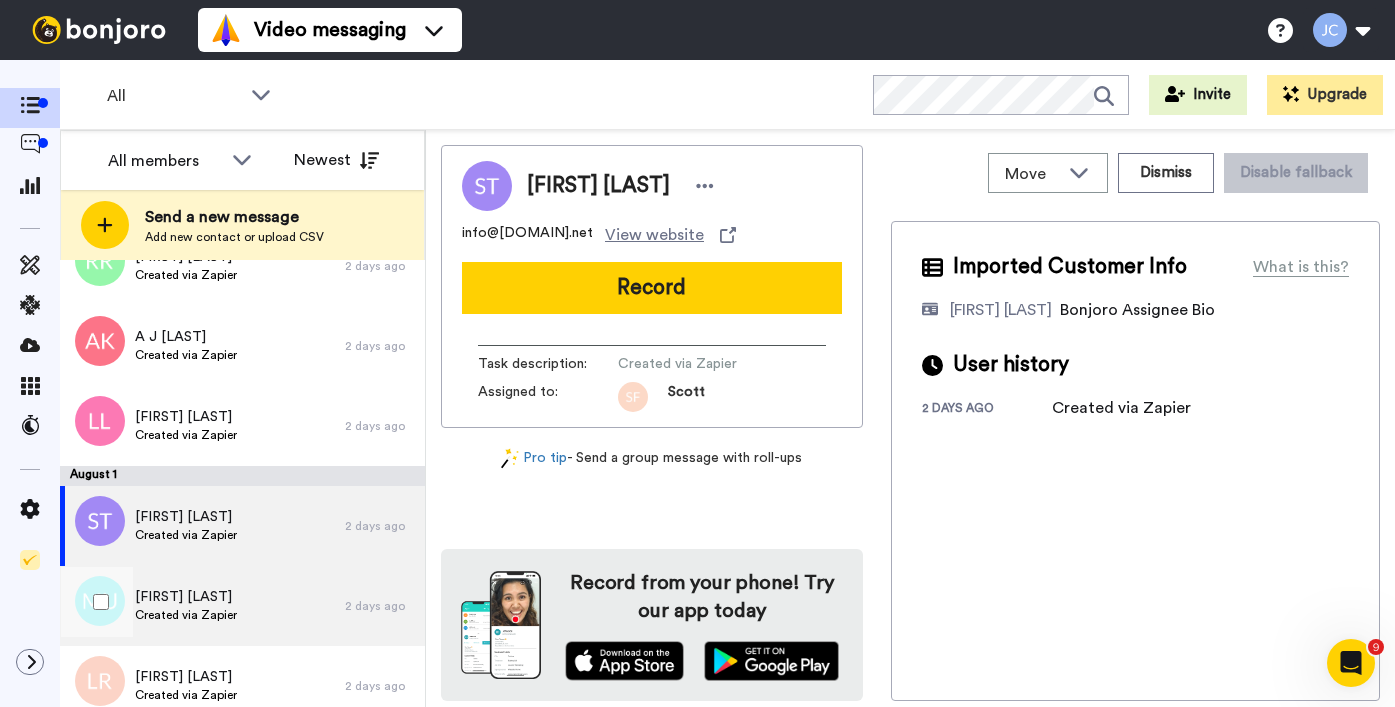 click on "Melissa Uecker Created via Zapier" at bounding box center (202, 606) 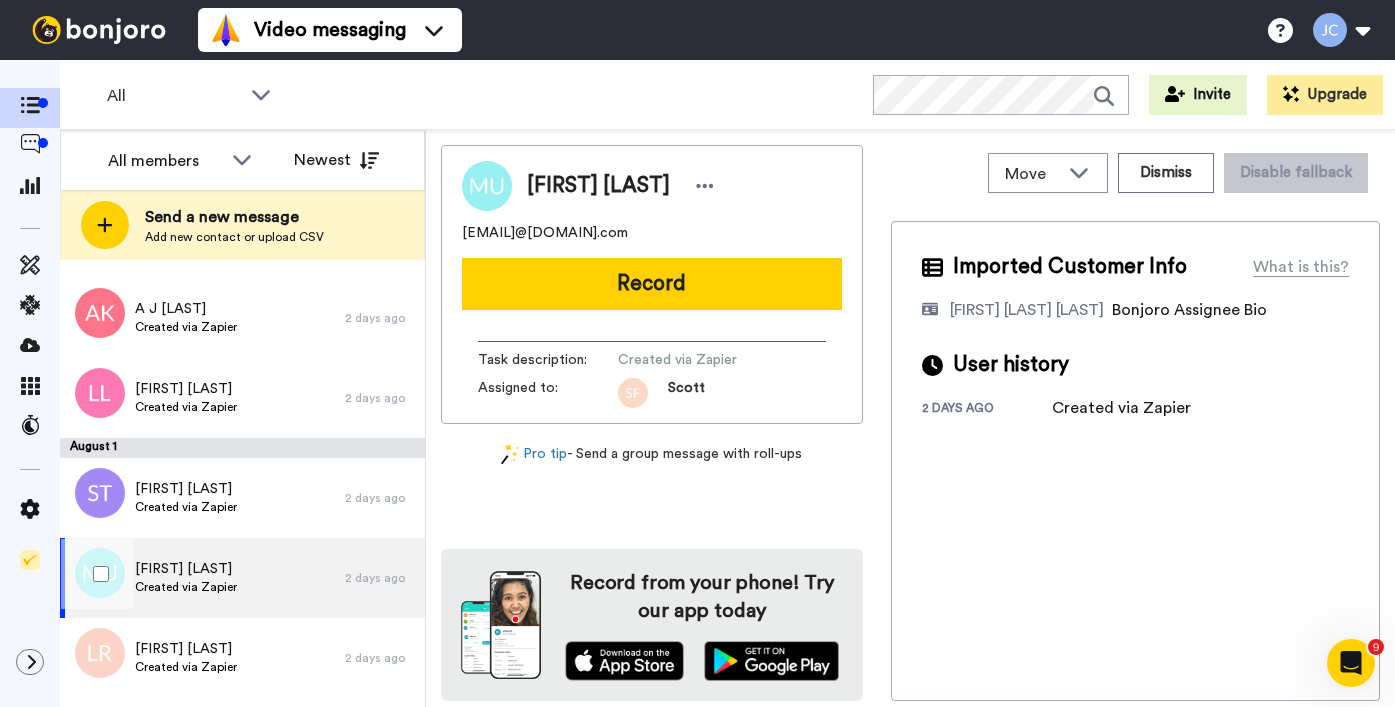 scroll, scrollTop: 4844, scrollLeft: 0, axis: vertical 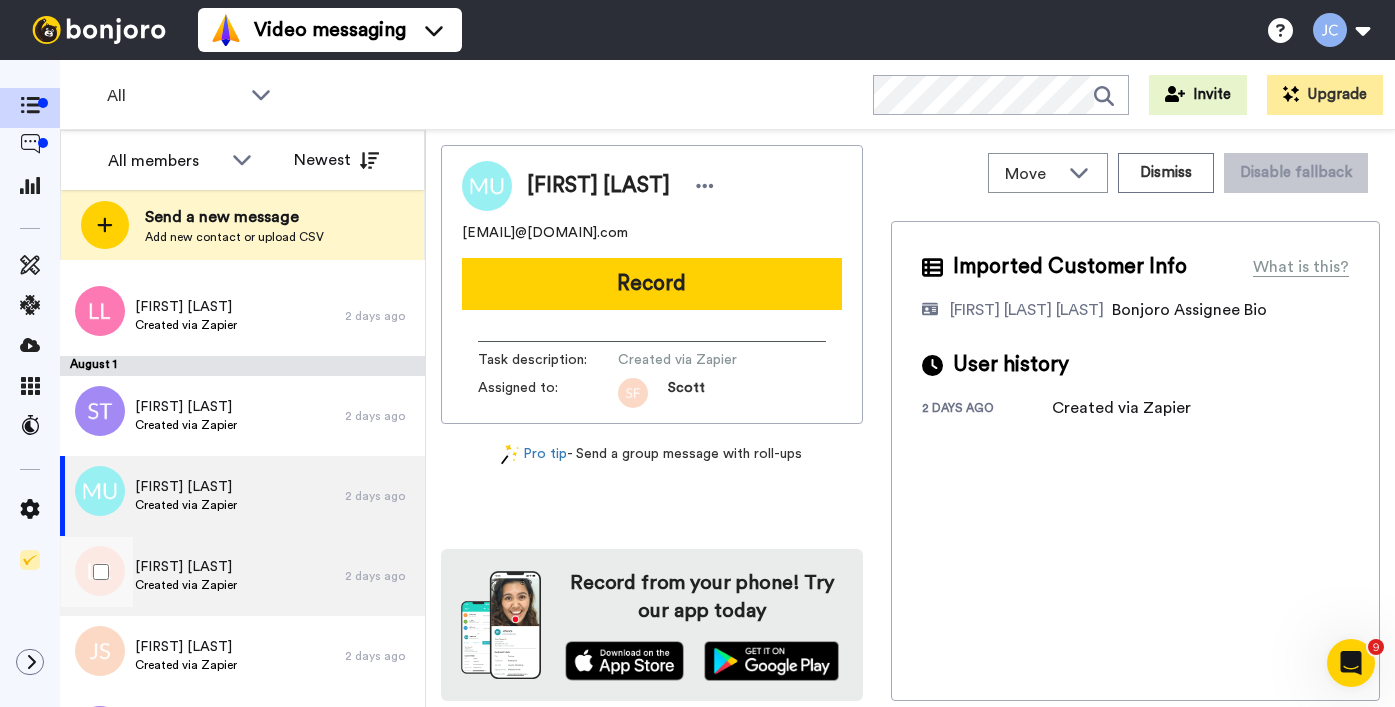 click on "Lorraine Rogic Created via Zapier" at bounding box center [202, 576] 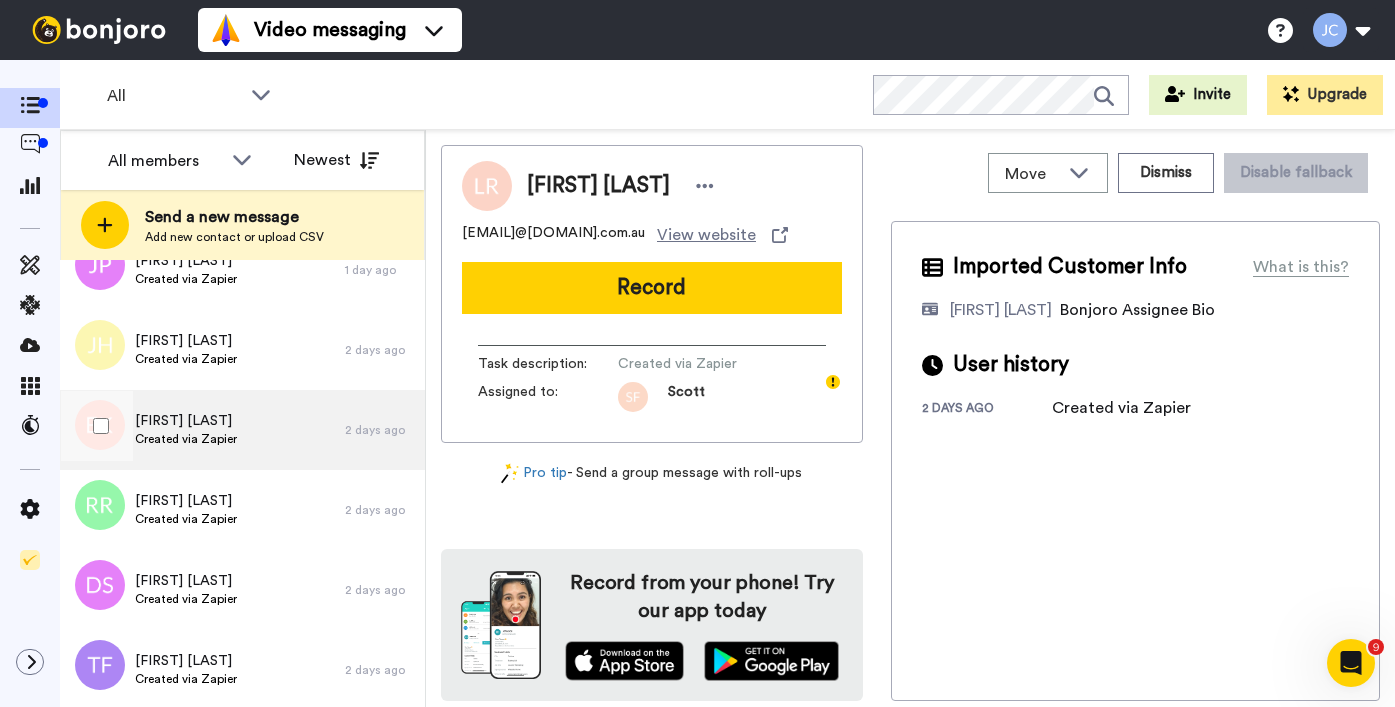 scroll, scrollTop: 3855, scrollLeft: 0, axis: vertical 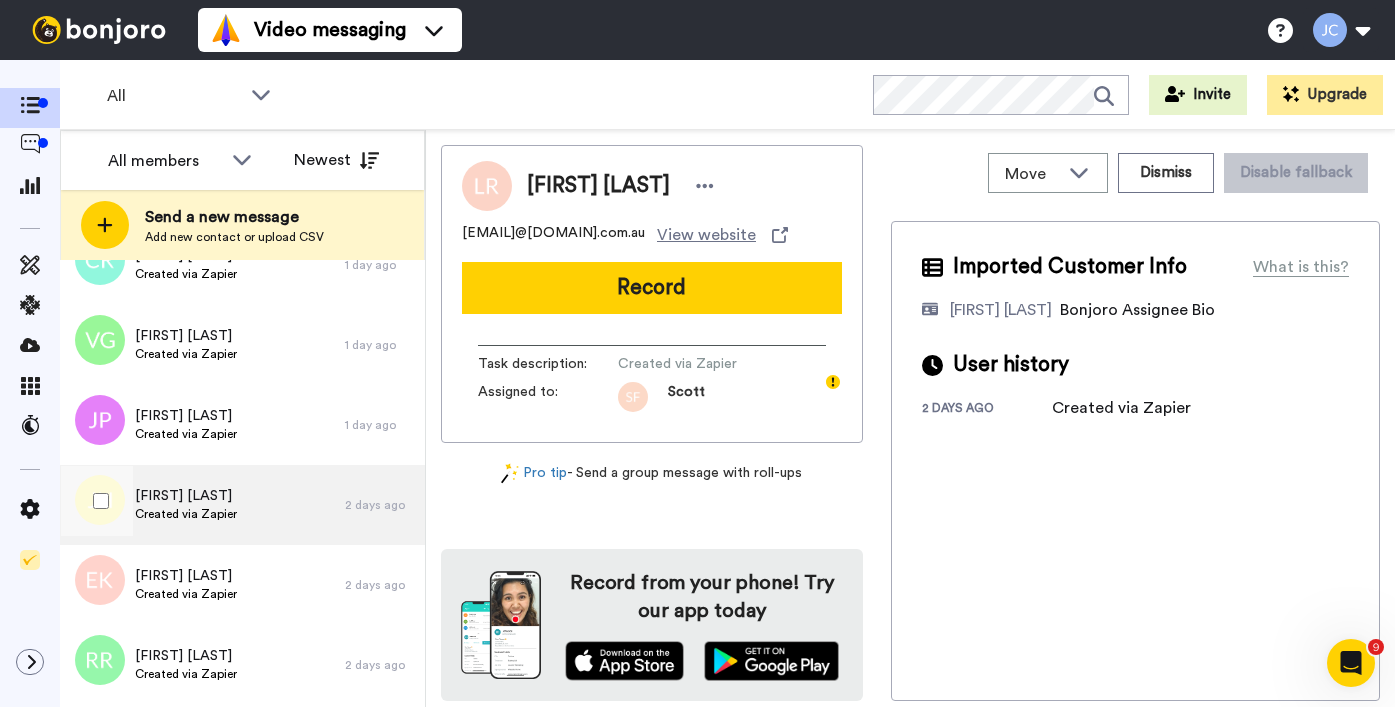 click on "Joi Holt Created via Zapier" at bounding box center [202, 505] 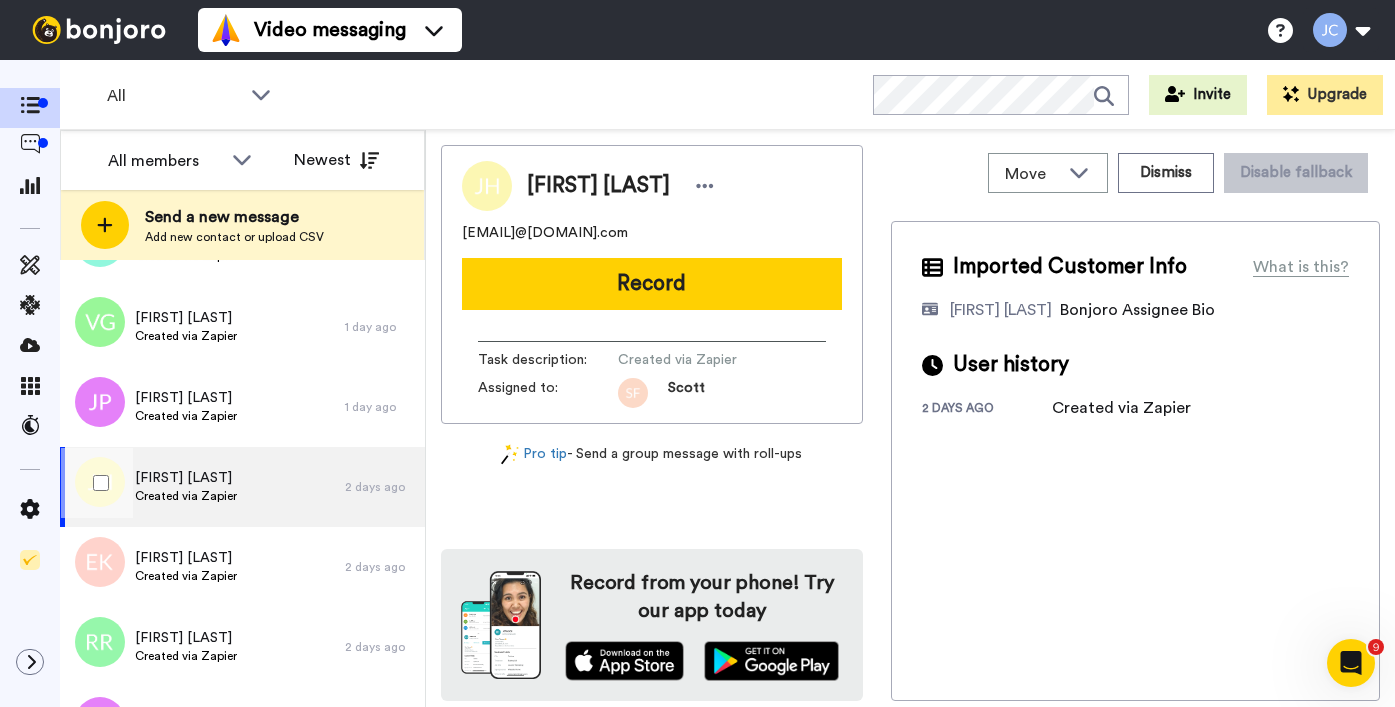 scroll, scrollTop: 3929, scrollLeft: 0, axis: vertical 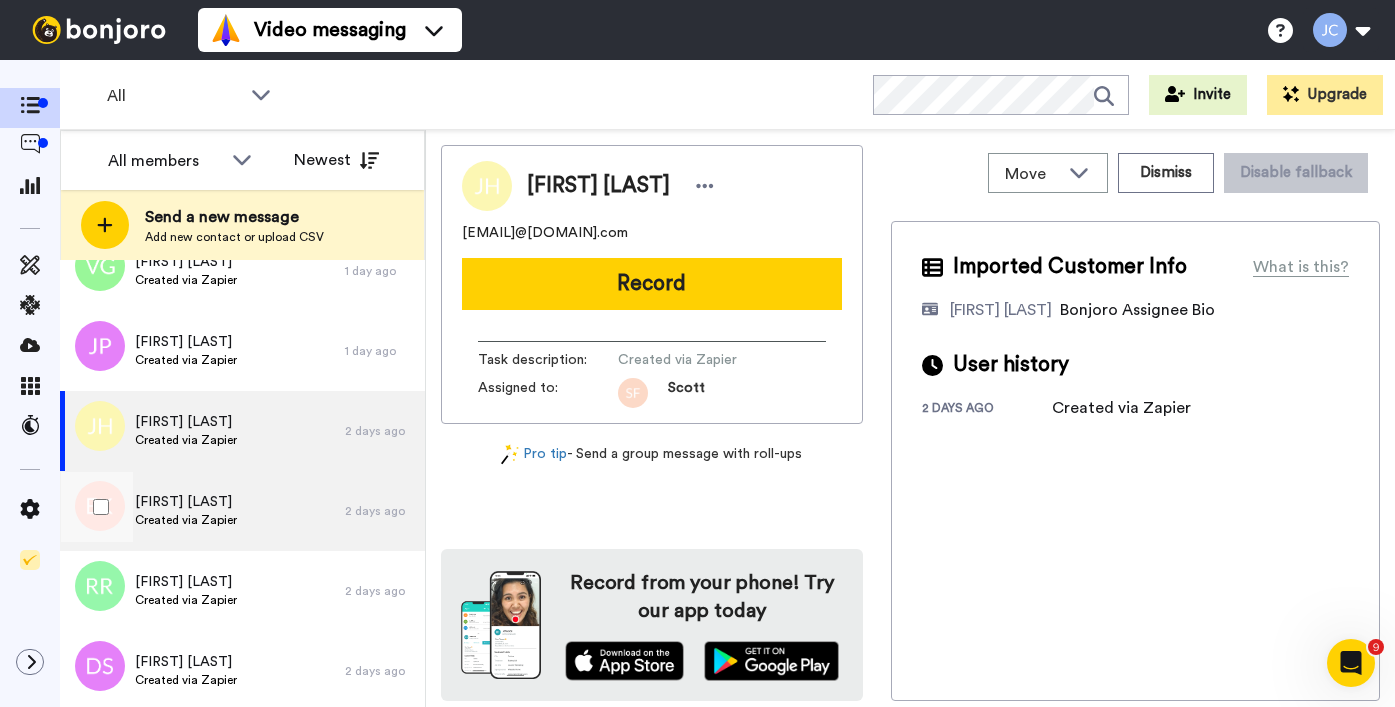 click on "[FIRST] [LAST] Created via Zapier" at bounding box center [202, 511] 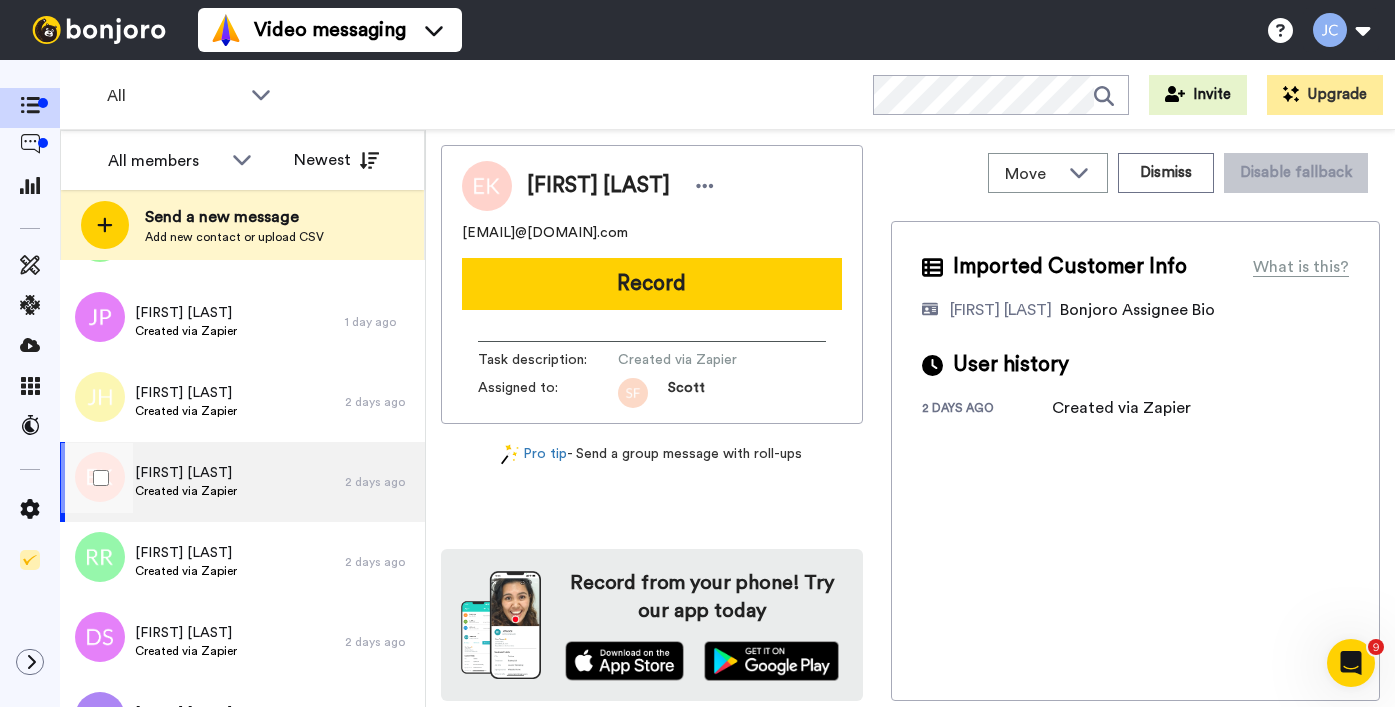 scroll, scrollTop: 3984, scrollLeft: 0, axis: vertical 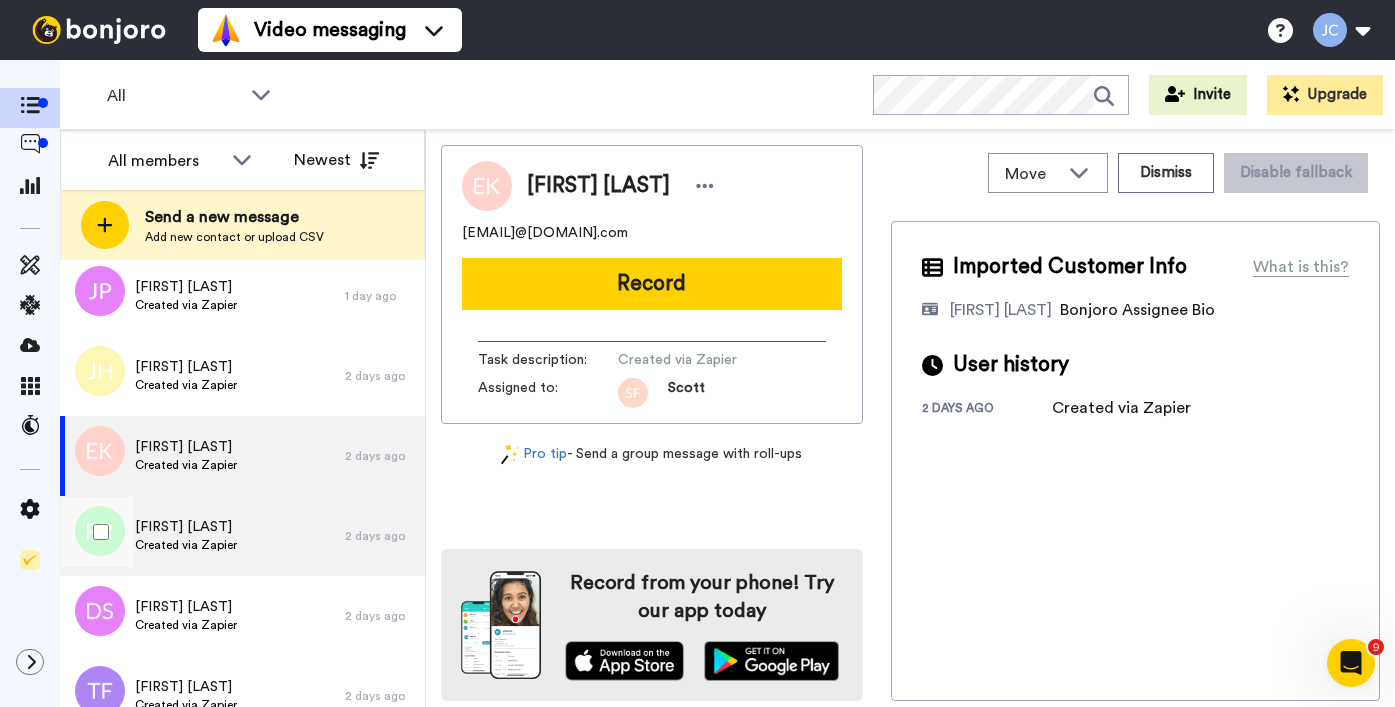 click on "[FIRST] [LAST]" at bounding box center (186, 527) 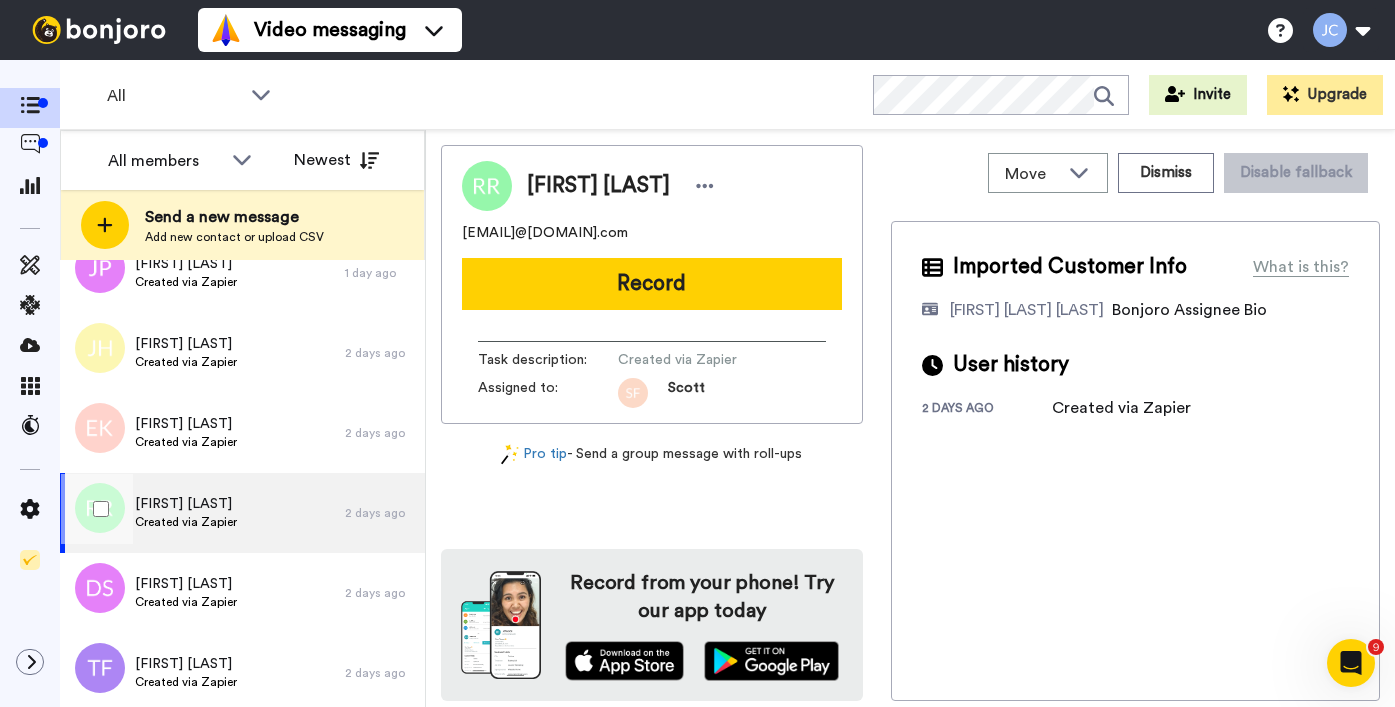 scroll, scrollTop: 4107, scrollLeft: 0, axis: vertical 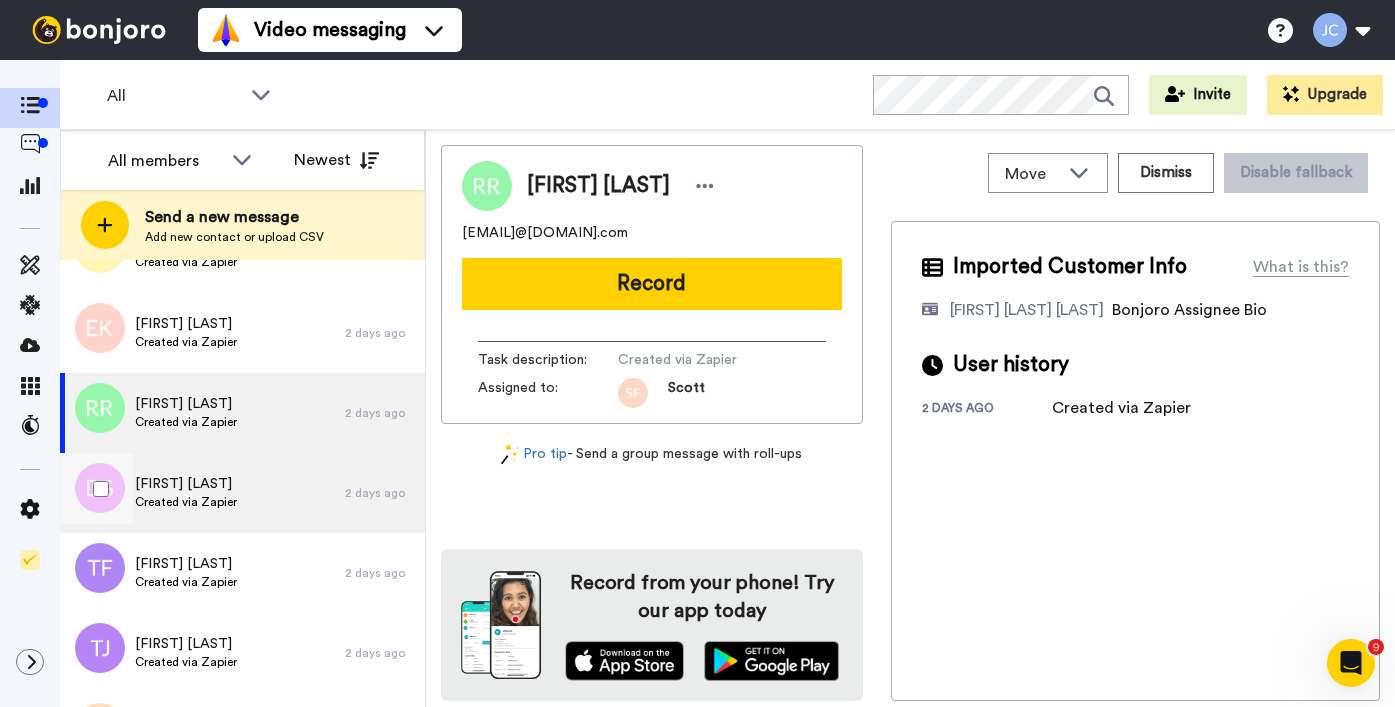 click on "[FIRST] [LAST] Created via Zapier" at bounding box center (202, 493) 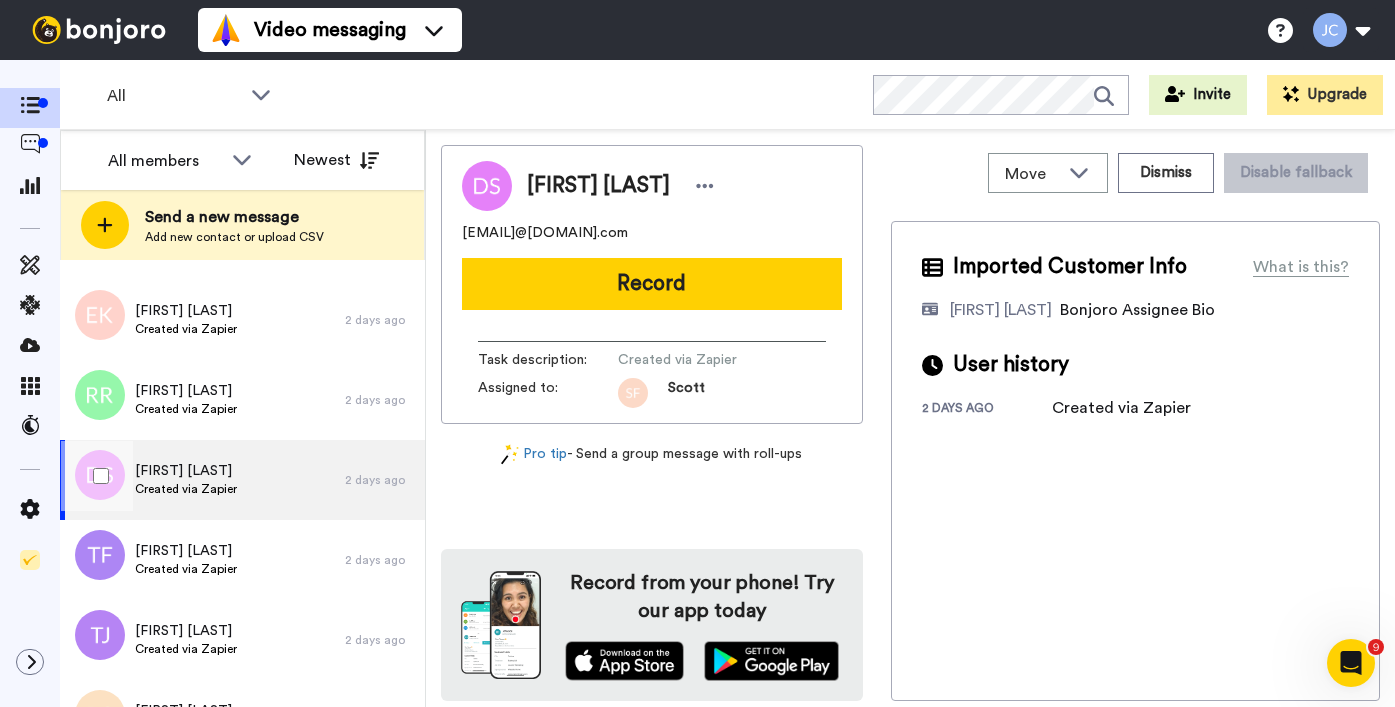 scroll, scrollTop: 4175, scrollLeft: 0, axis: vertical 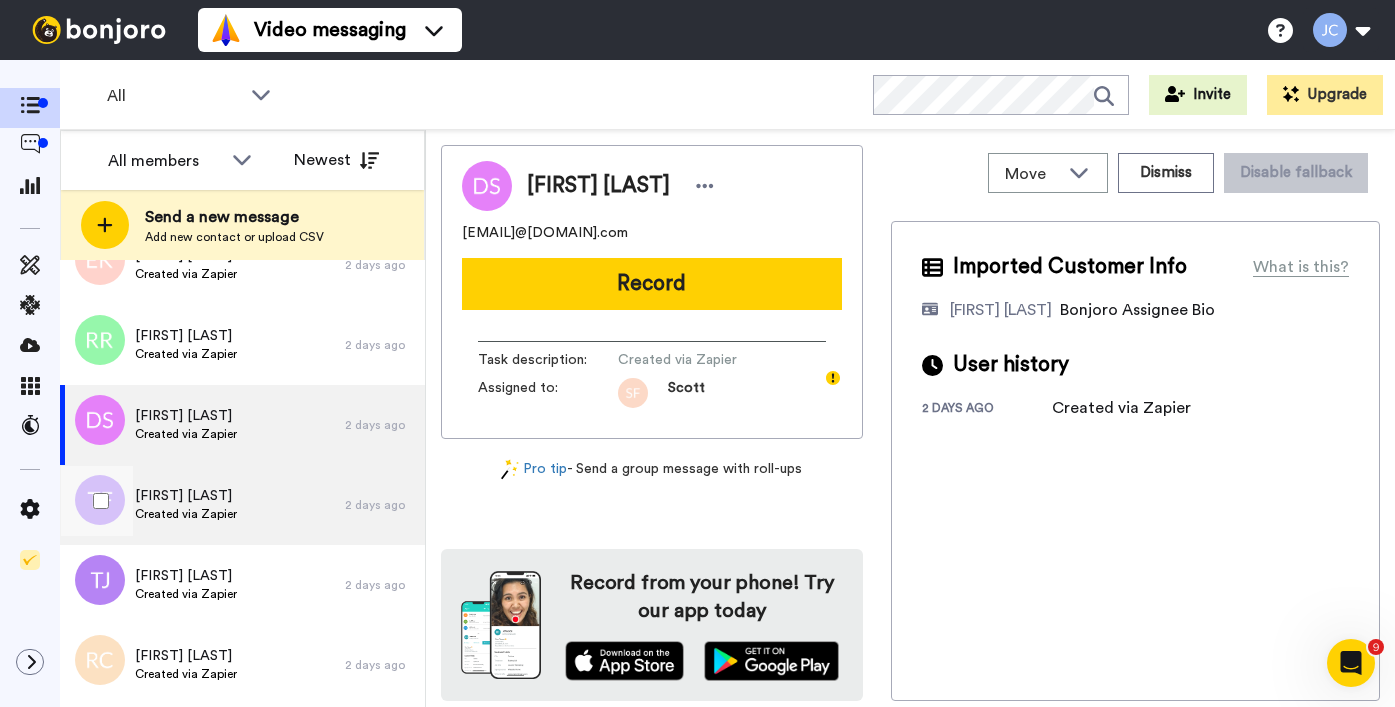 click on "Tammie Fossett Created via Zapier" at bounding box center [202, 505] 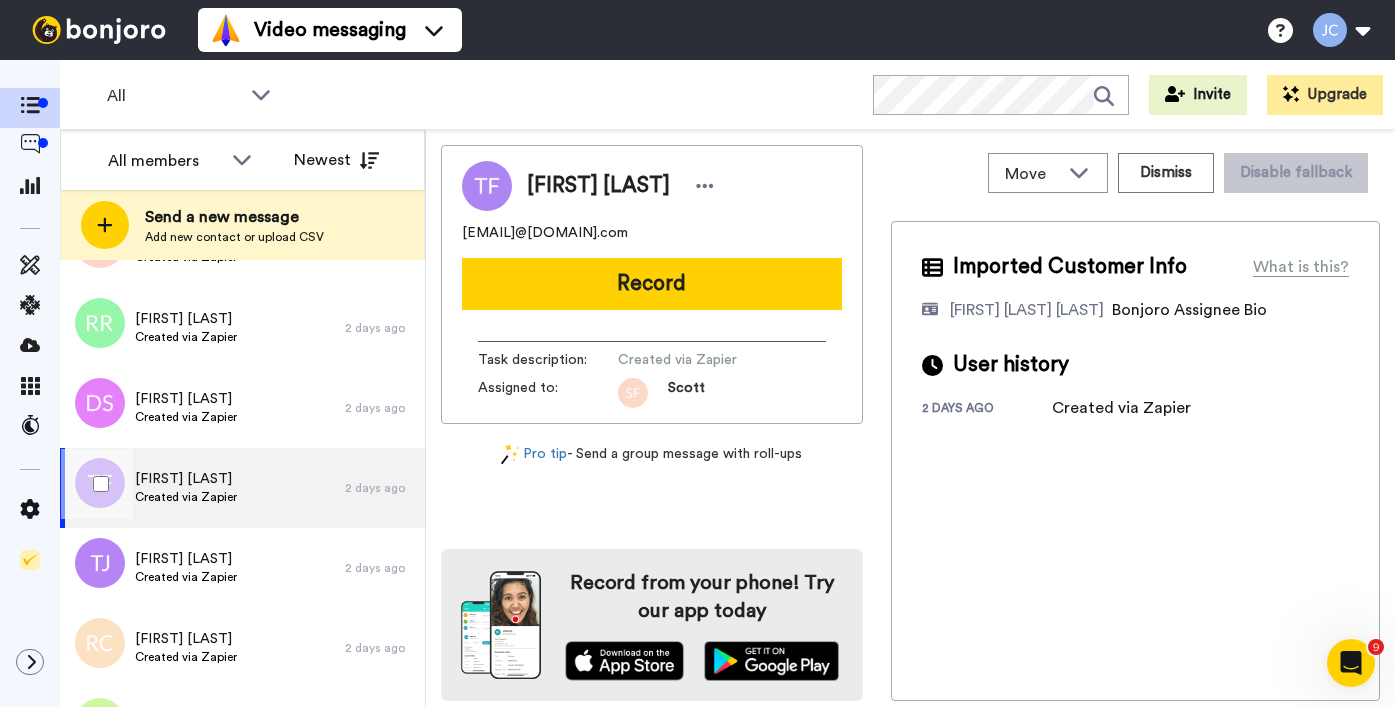 scroll, scrollTop: 4274, scrollLeft: 0, axis: vertical 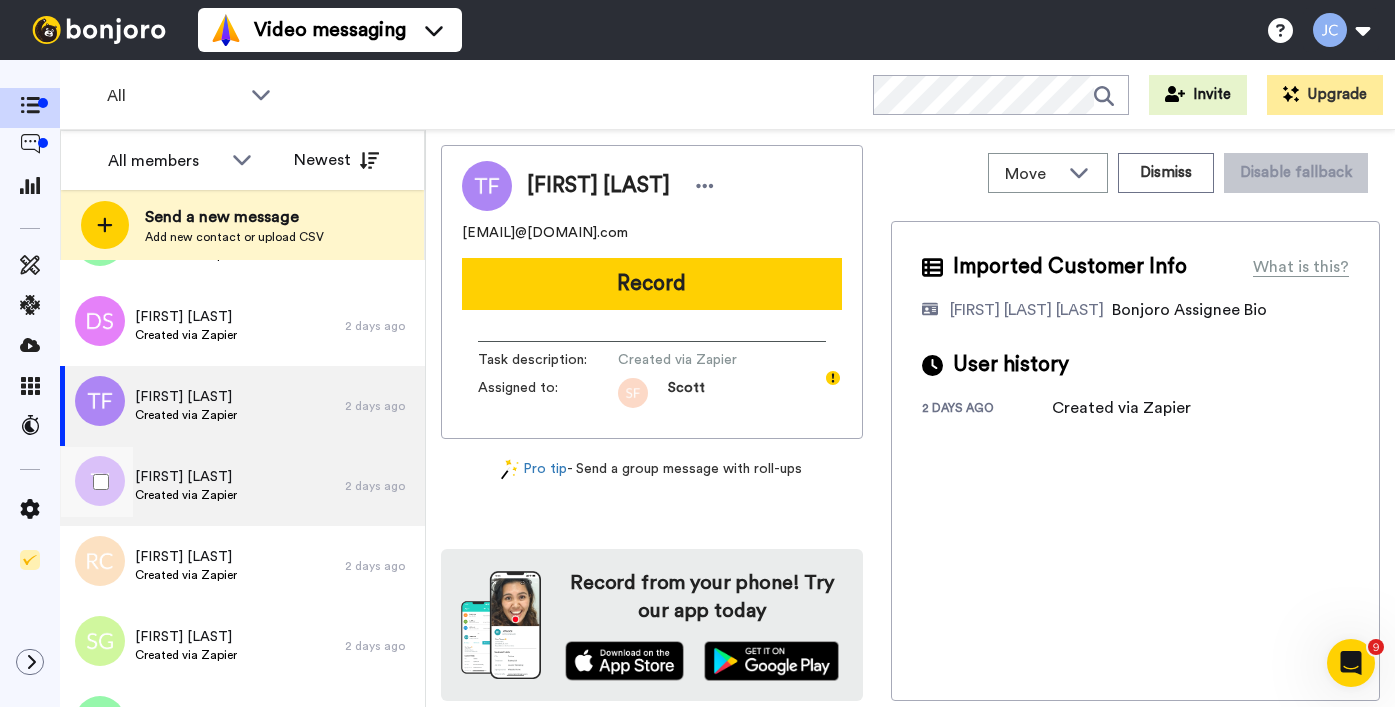 click on "Tracy Jones Created via Zapier" at bounding box center (202, 486) 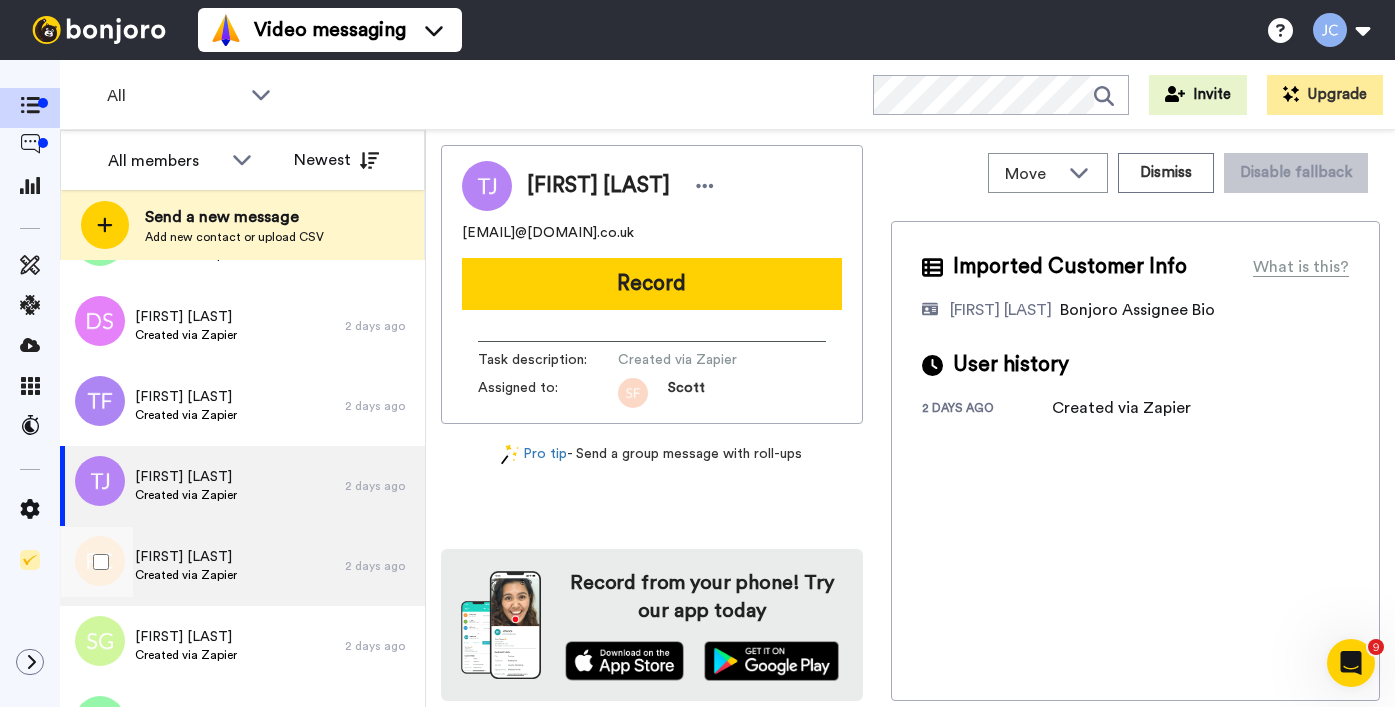 click on "Rosie Coletta Created via Zapier" at bounding box center [202, 566] 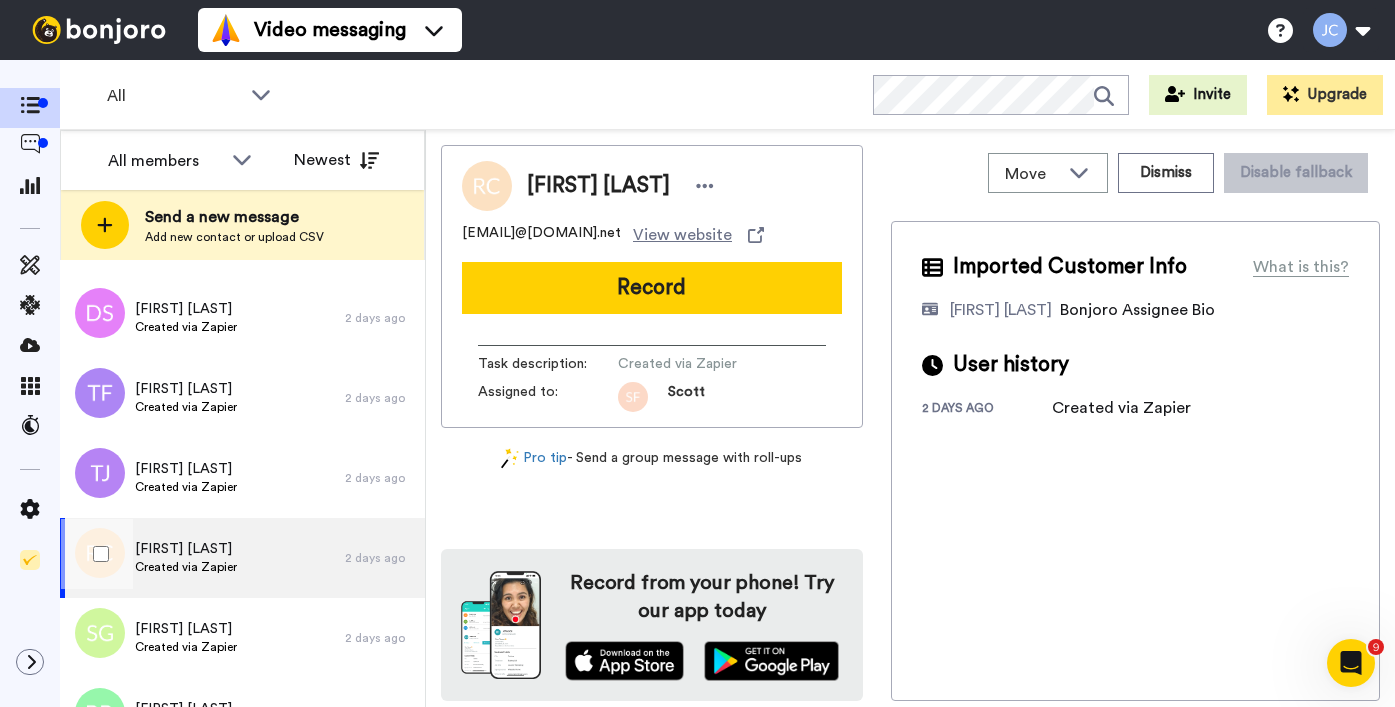 scroll, scrollTop: 4286, scrollLeft: 0, axis: vertical 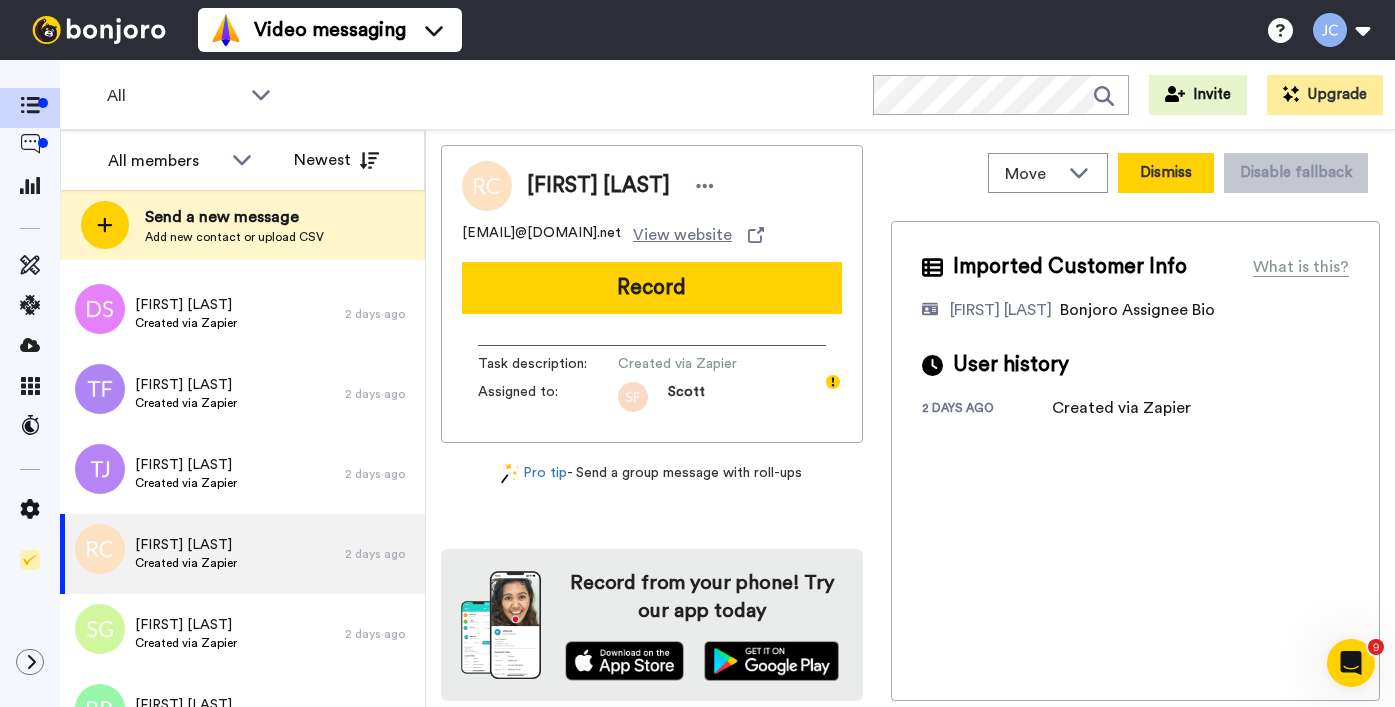 click on "Dismiss" at bounding box center [1166, 173] 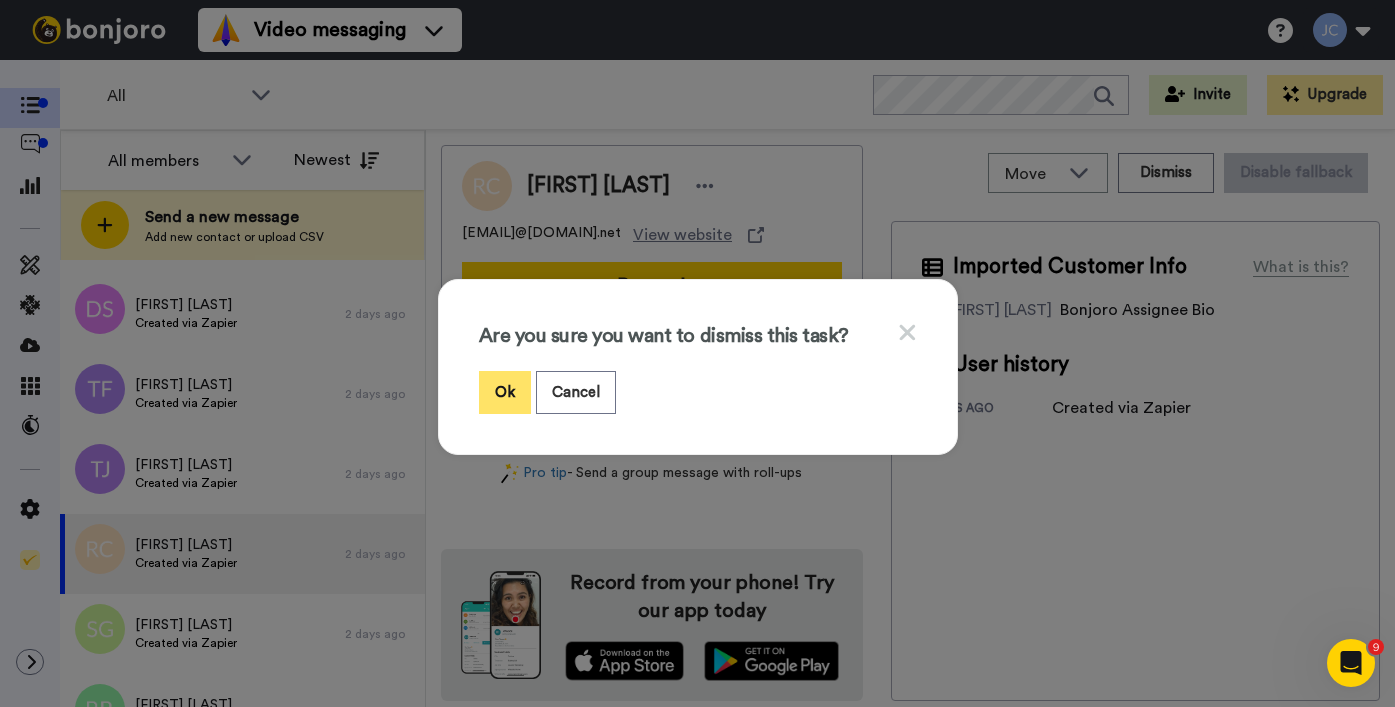 click on "Ok" at bounding box center [505, 392] 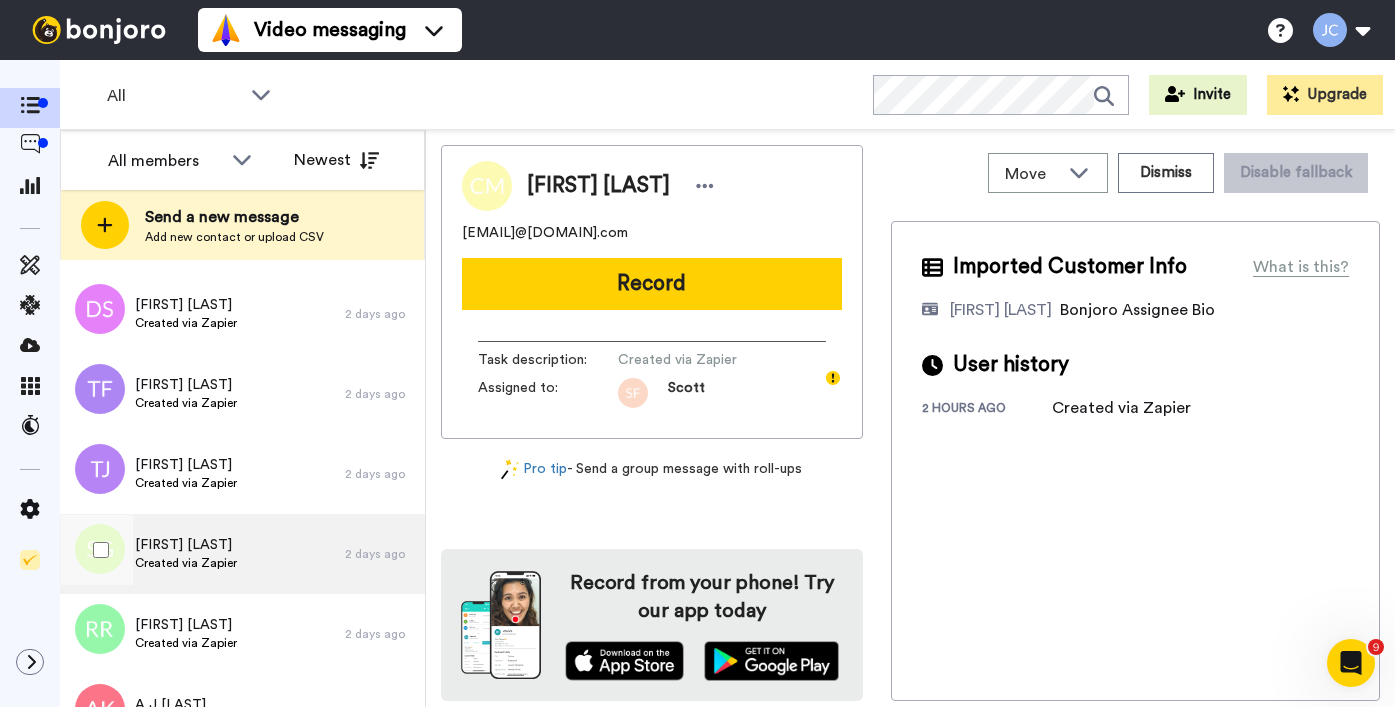 click on "[FIRST] [LAST] Created via Zapier" at bounding box center [202, 554] 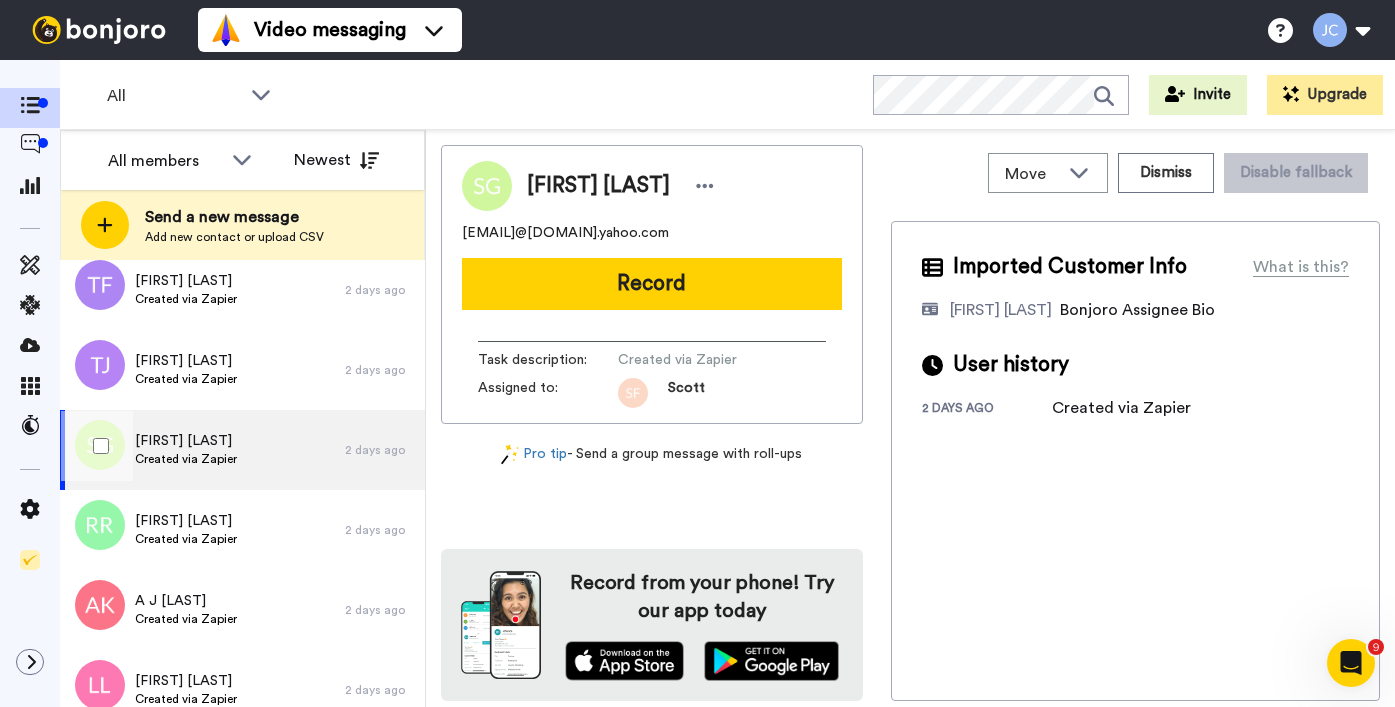 scroll, scrollTop: 4394, scrollLeft: 0, axis: vertical 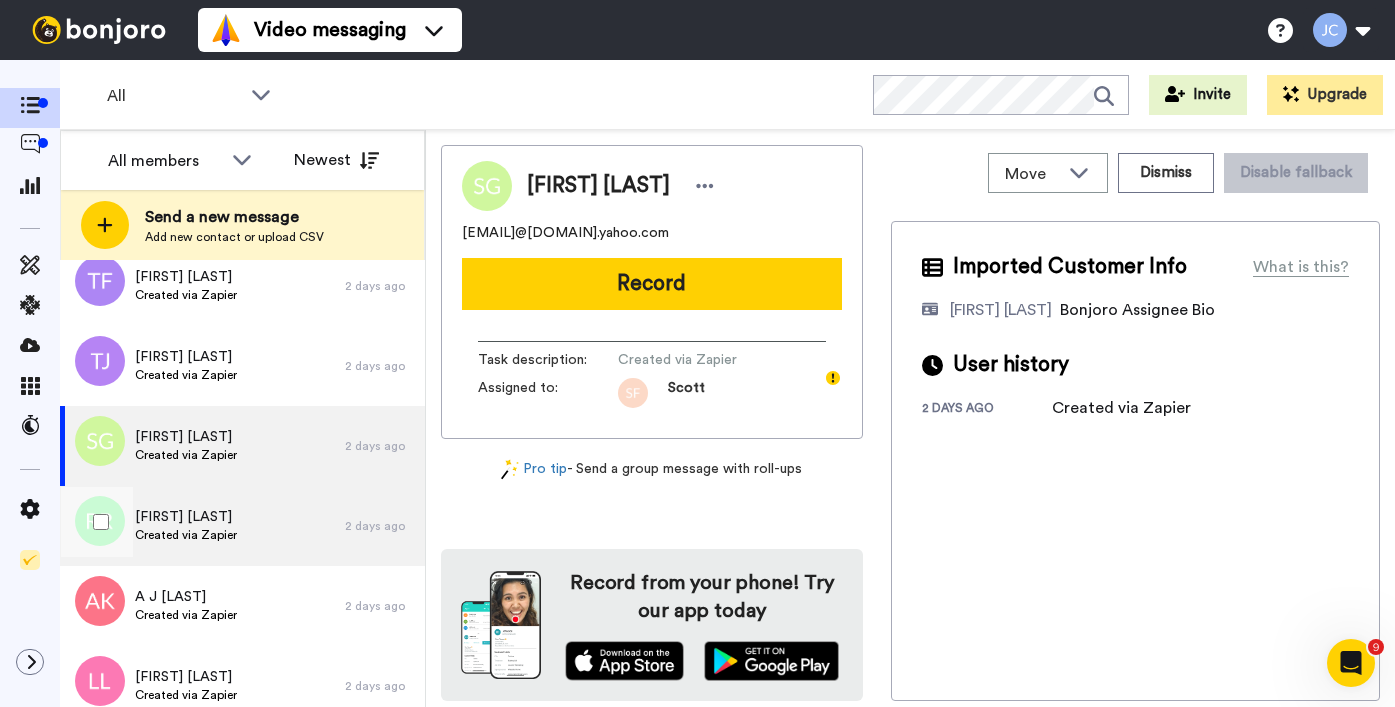 click on "[FIRST] [LAST]" at bounding box center [186, 517] 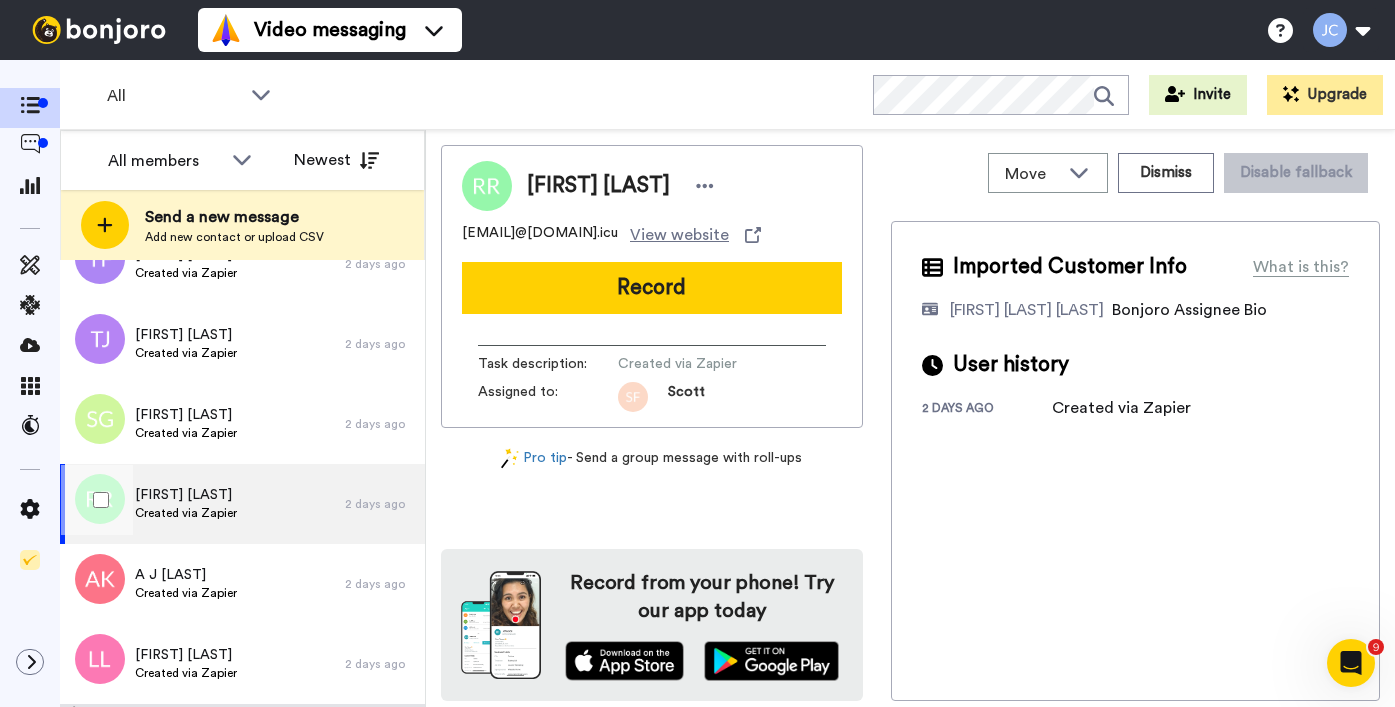 scroll, scrollTop: 4498, scrollLeft: 0, axis: vertical 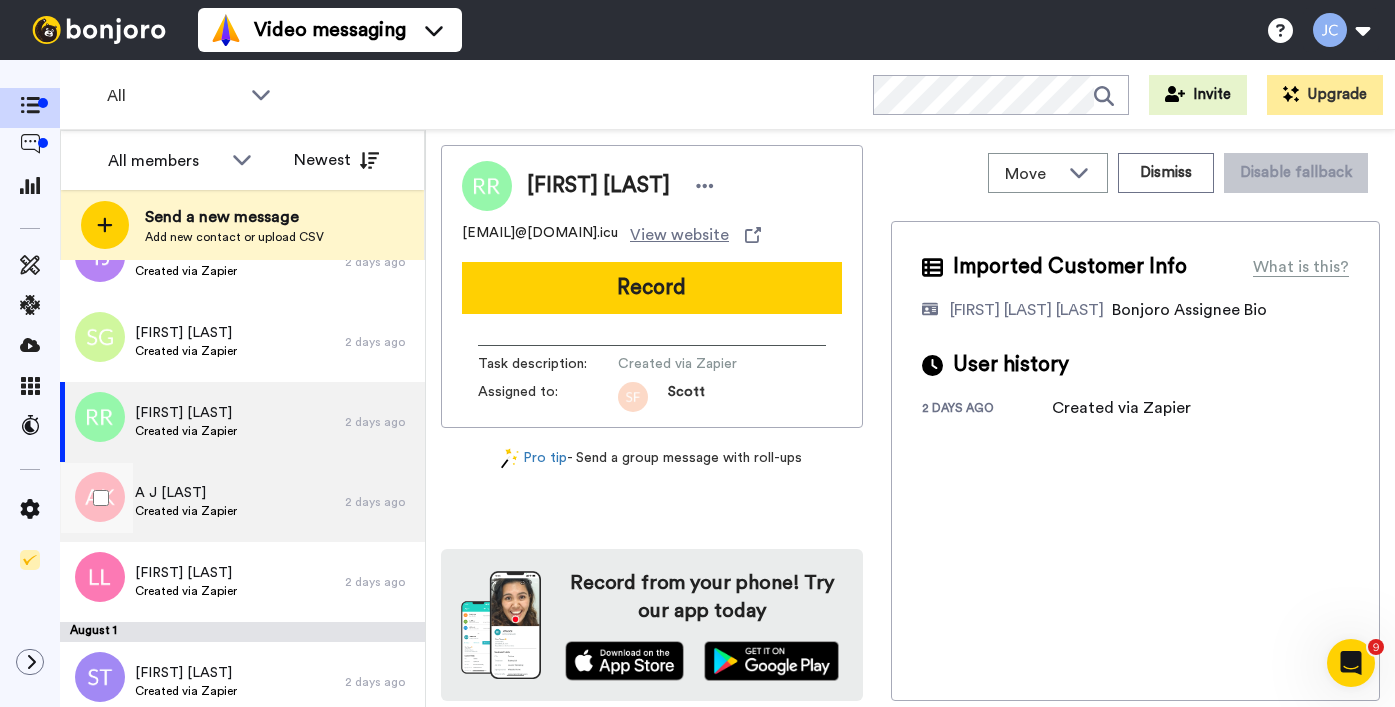 click on "[FIRST] [LAST] Created via Zapier" at bounding box center (202, 502) 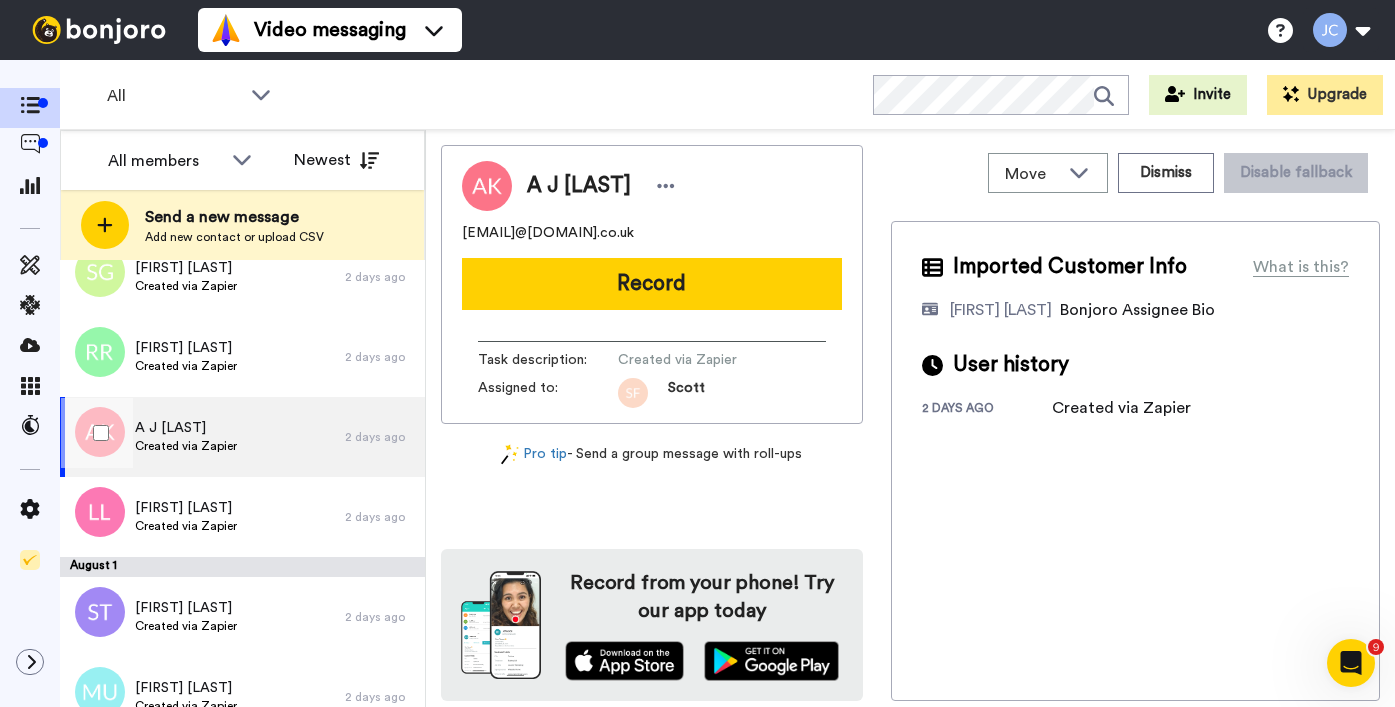 scroll, scrollTop: 4608, scrollLeft: 0, axis: vertical 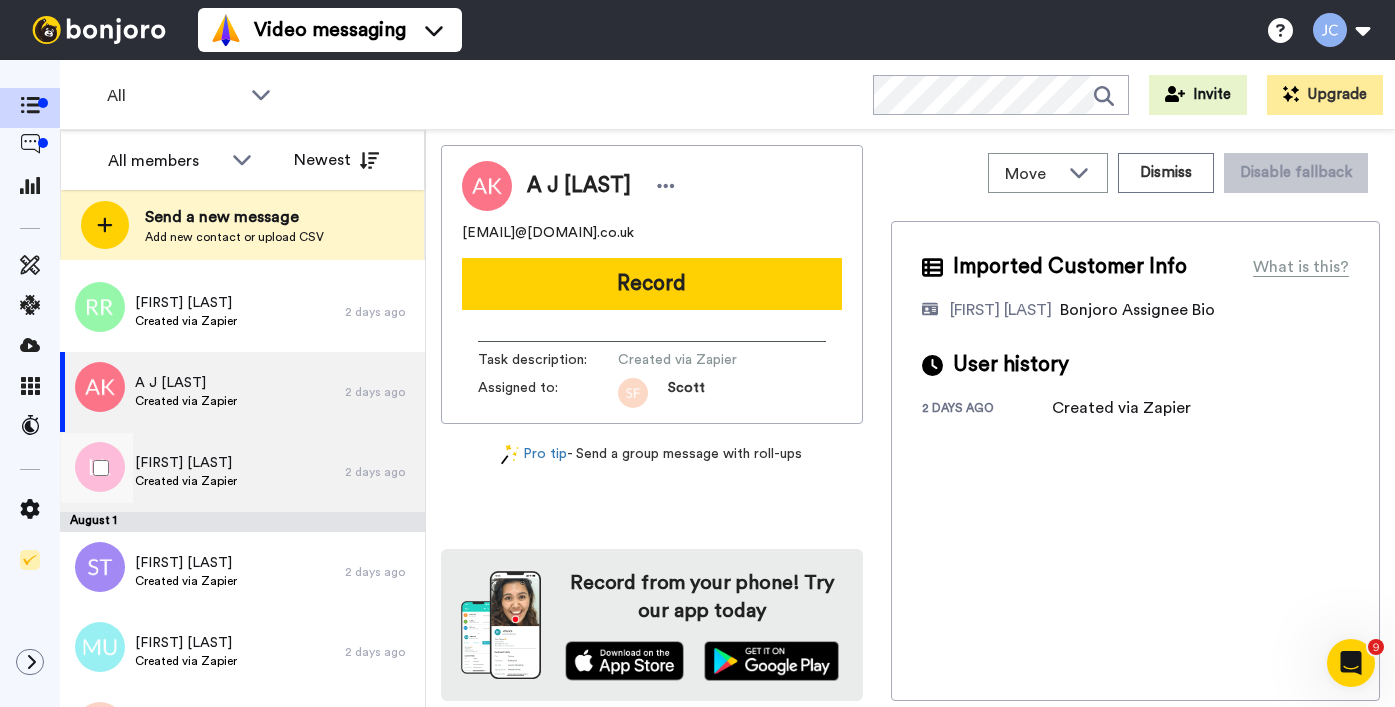 click on "[FIRST] [LAST] Created via Zapier" at bounding box center (202, 472) 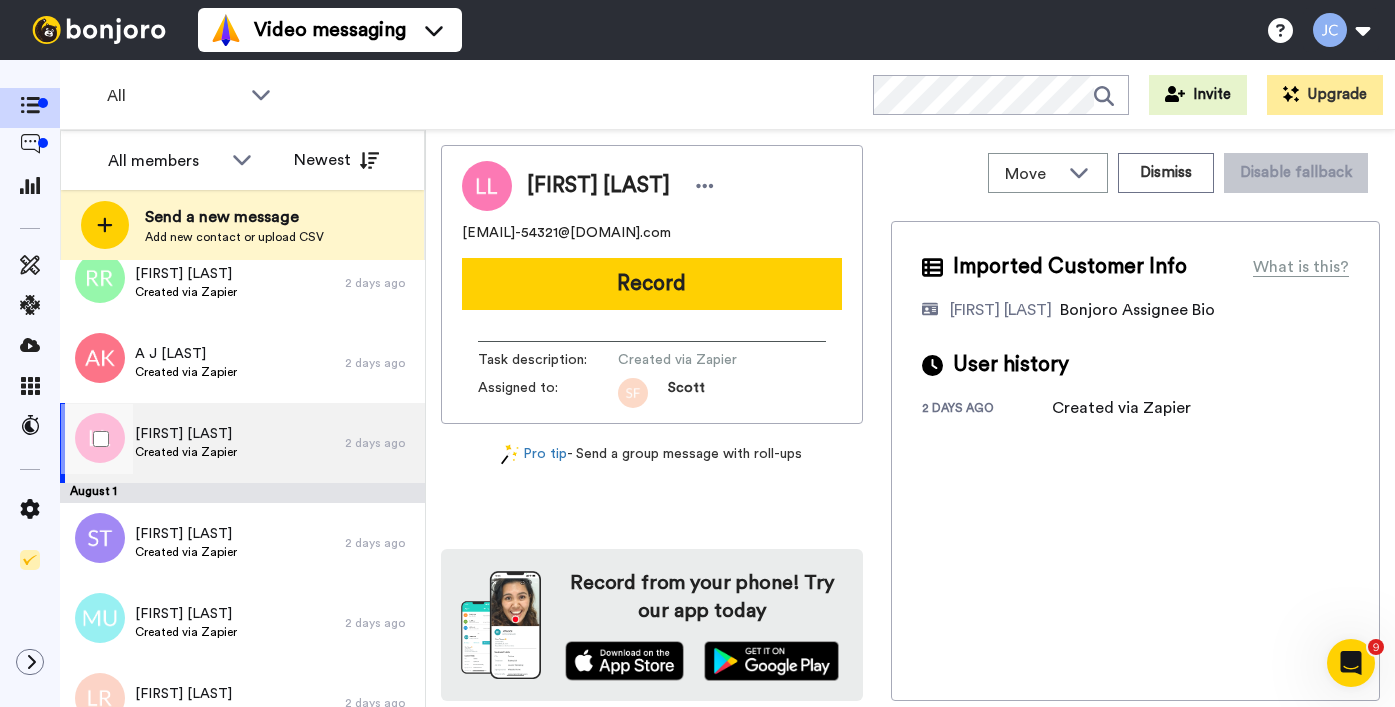 scroll, scrollTop: 4714, scrollLeft: 0, axis: vertical 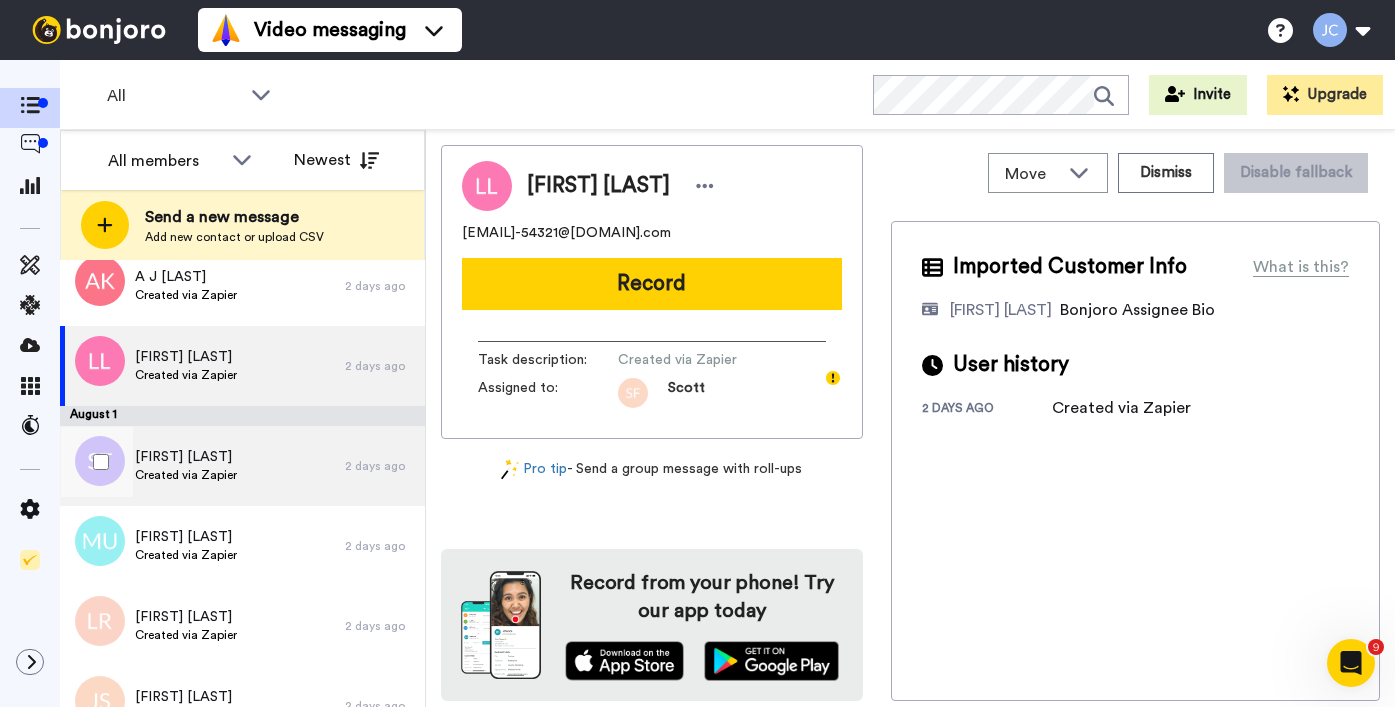 click on "[FIRST] [LAST] Created via Zapier" at bounding box center [202, 466] 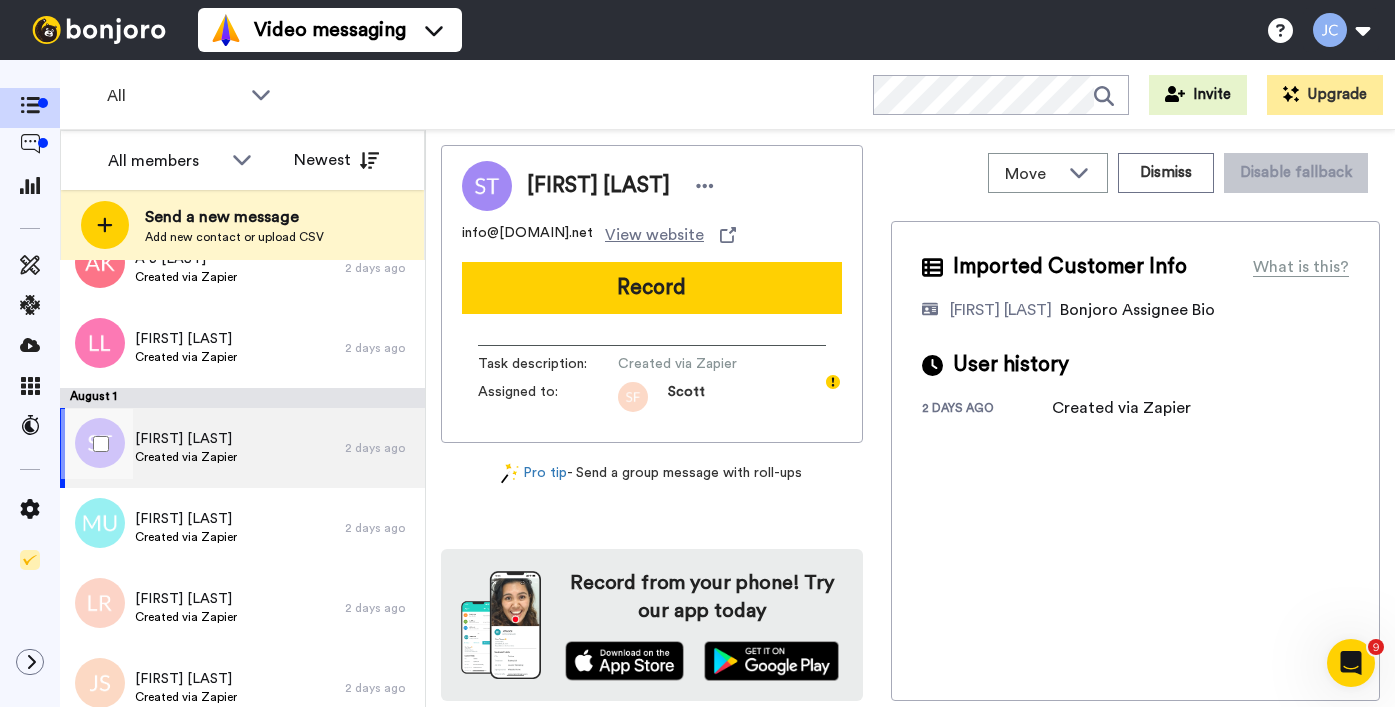 scroll, scrollTop: 4776, scrollLeft: 0, axis: vertical 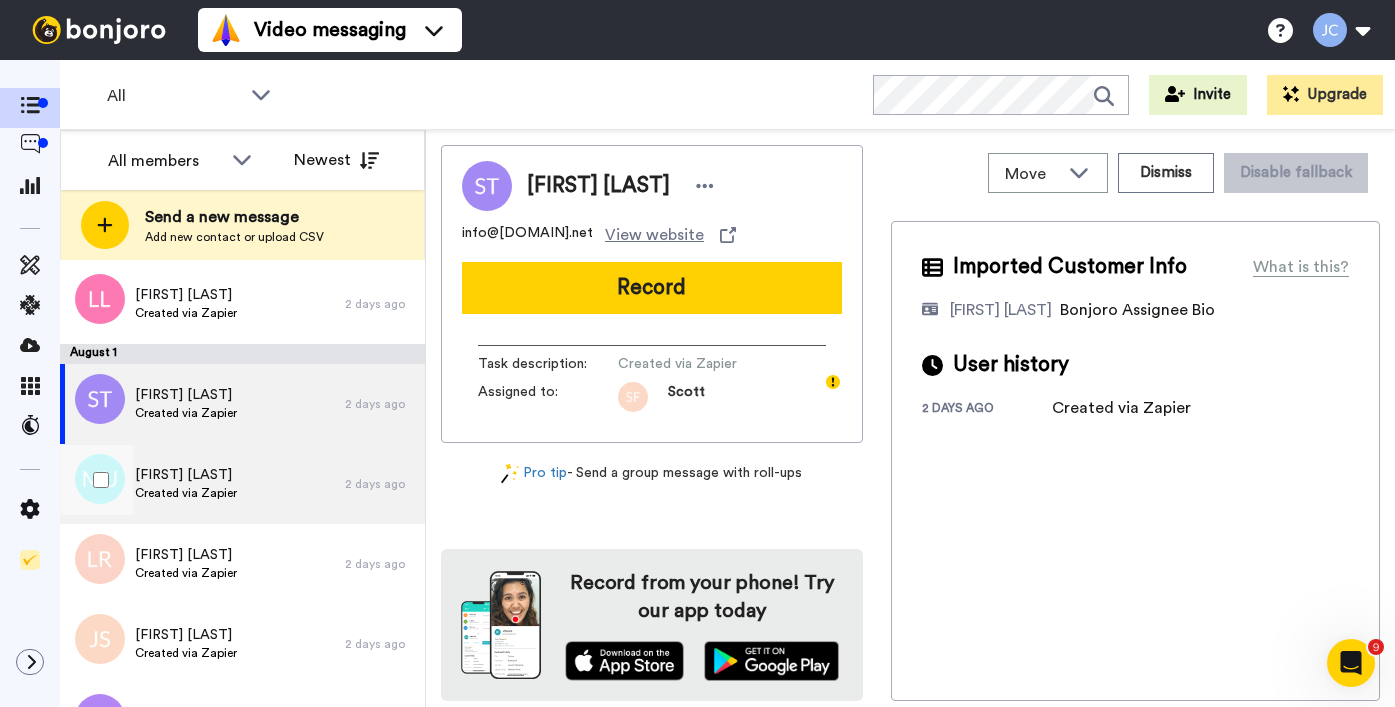 click on "[FIRST] [LAST] Created via Zapier" at bounding box center (202, 484) 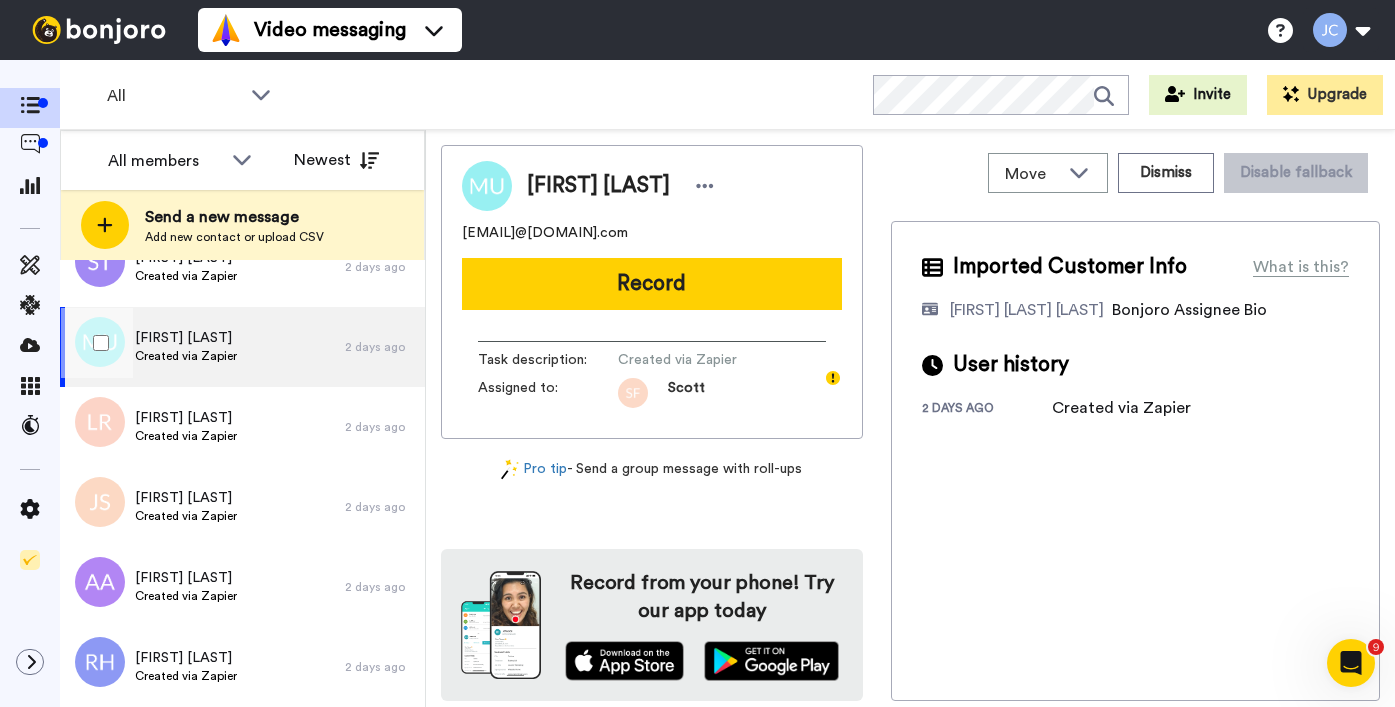 scroll, scrollTop: 4960, scrollLeft: 0, axis: vertical 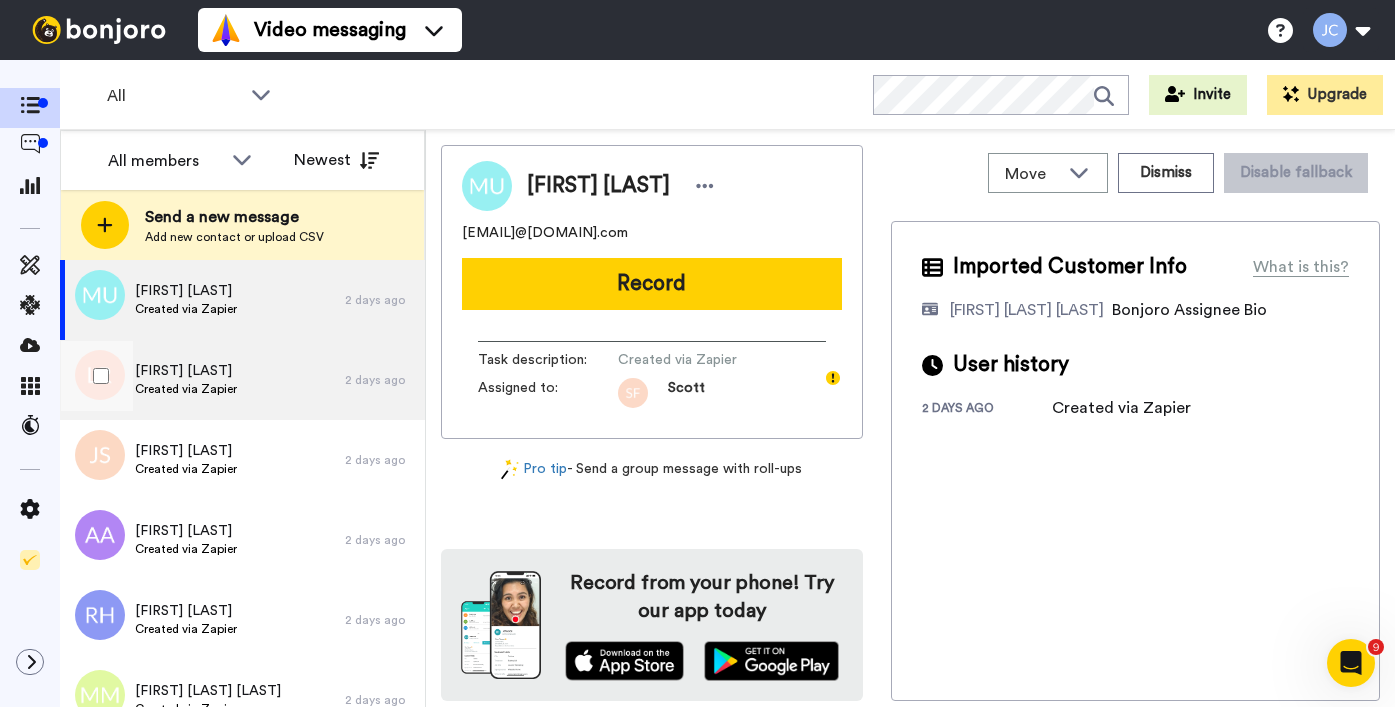click on "Lorraine Rogic Created via Zapier" at bounding box center (202, 380) 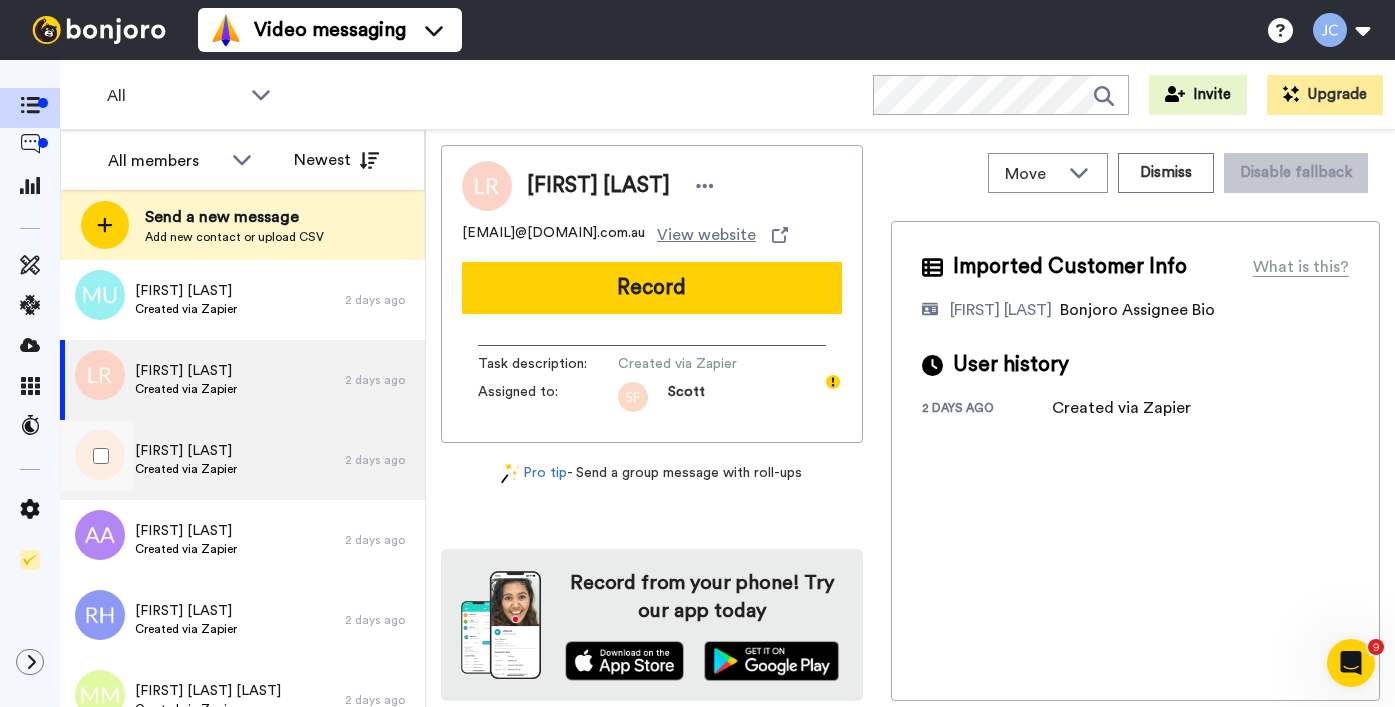 click on "Jonitta Spriggs Created via Zapier" at bounding box center (202, 460) 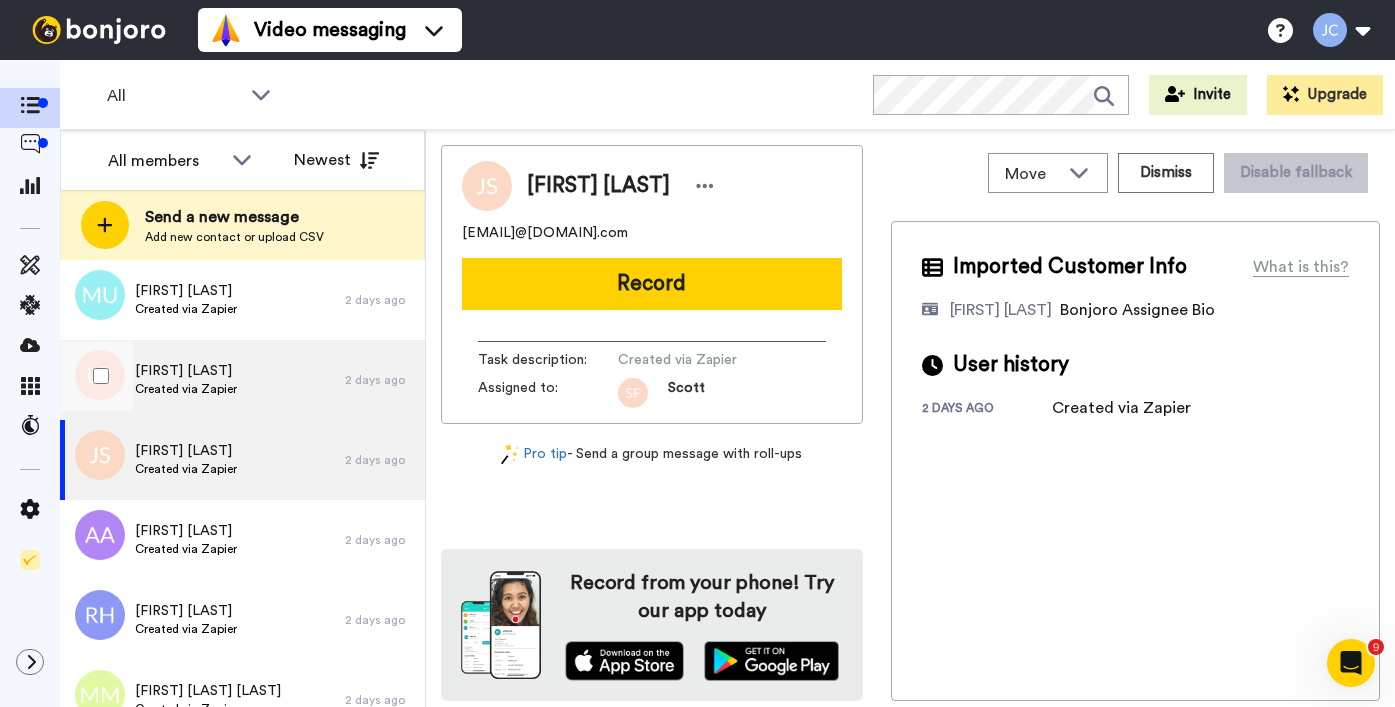 click on "Lorraine Rogic Created via Zapier" at bounding box center [202, 380] 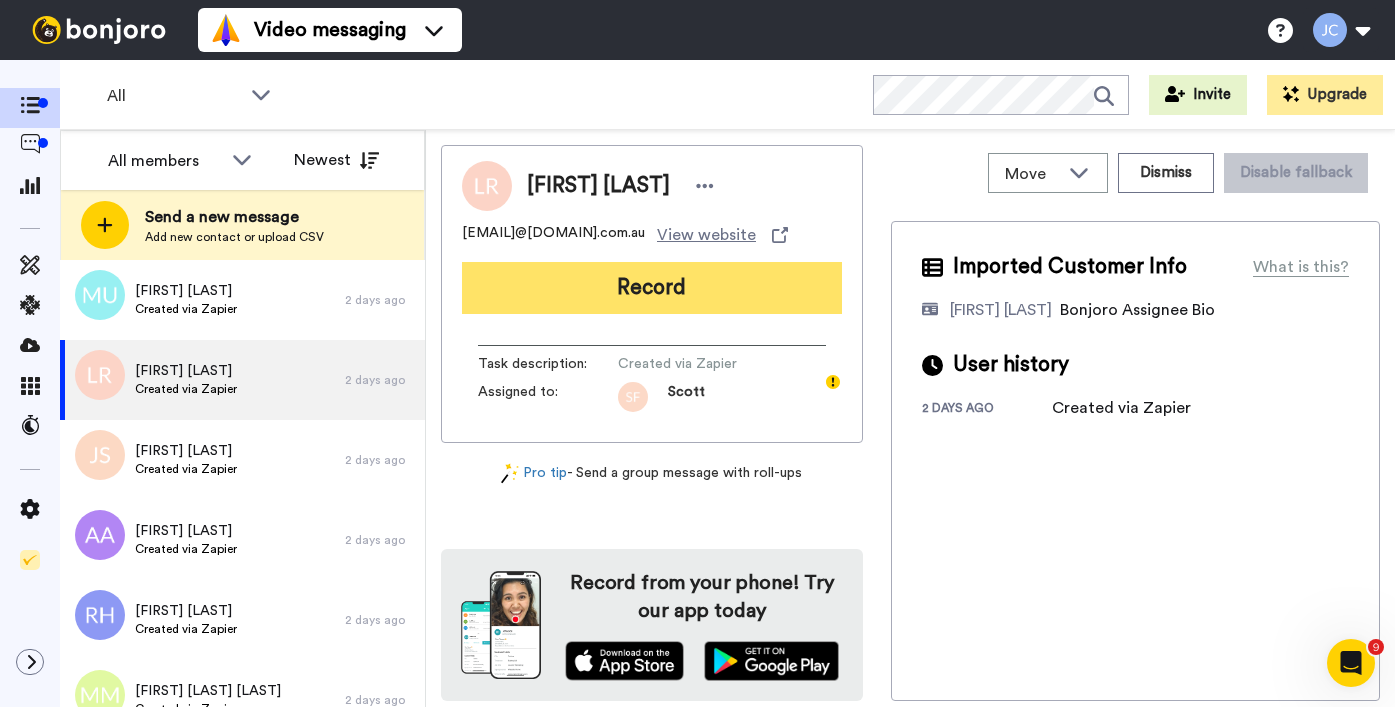 click on "Record" at bounding box center (652, 288) 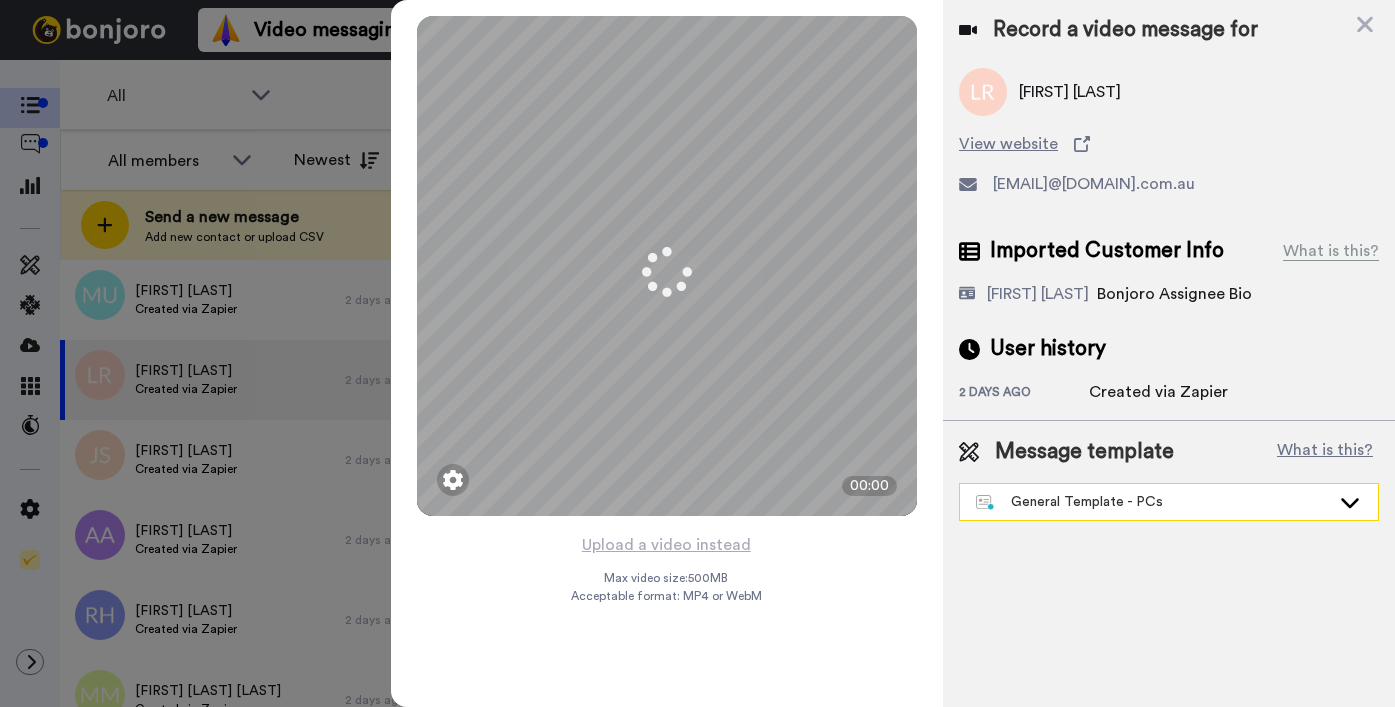 click on "General Template - PCs" at bounding box center [1153, 502] 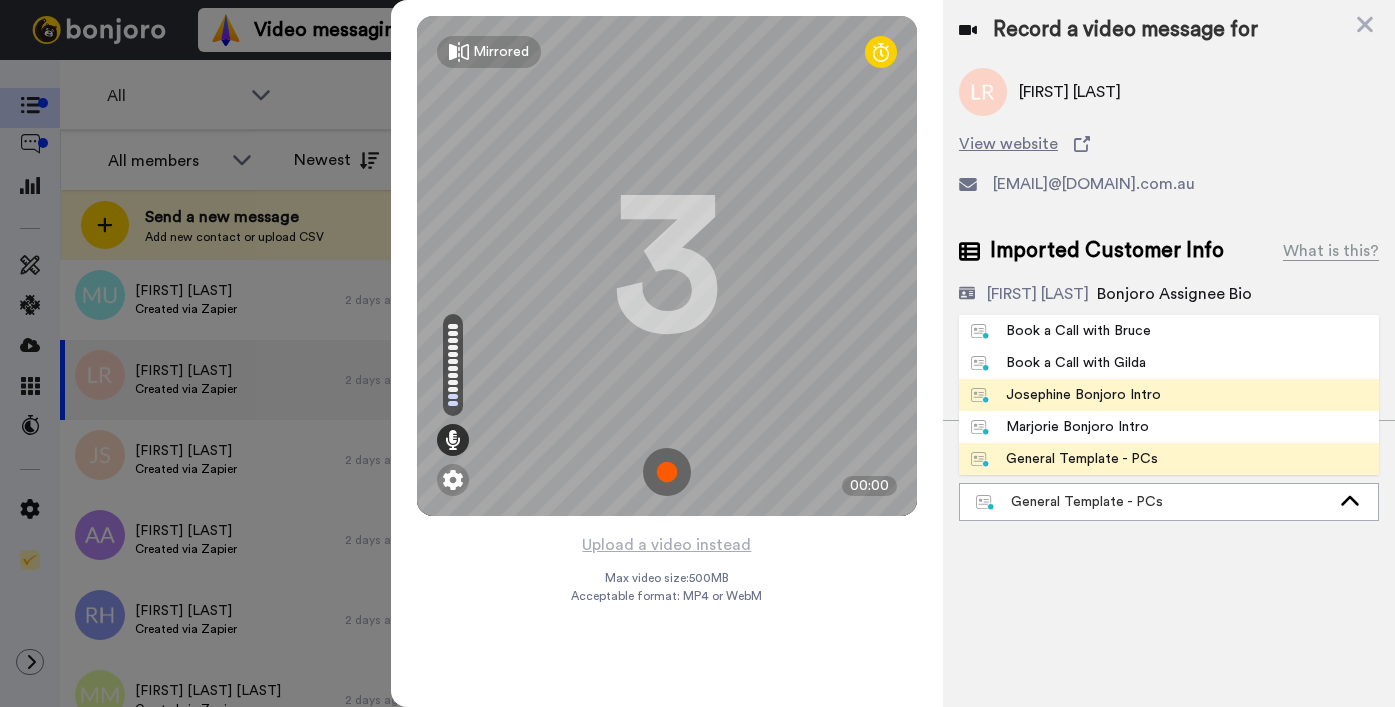 click on "Josephine Bonjoro Intro" at bounding box center [1066, 395] 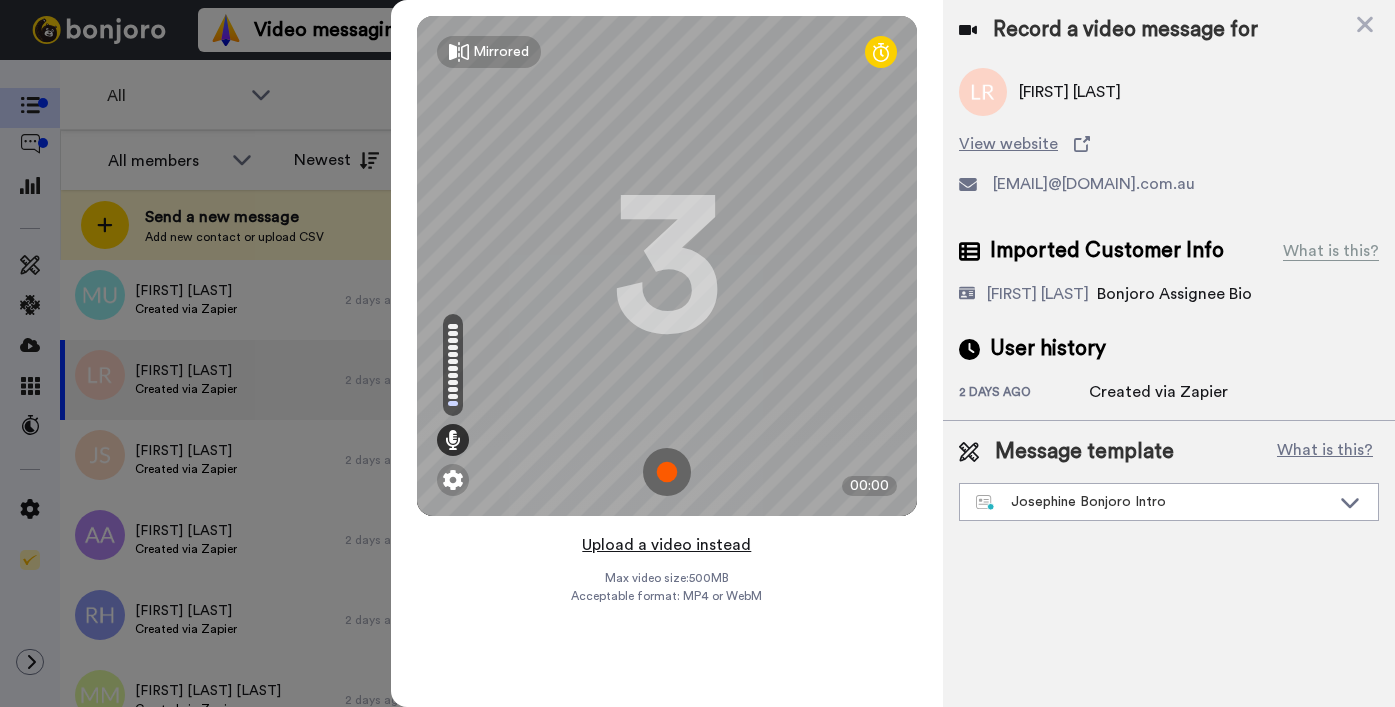 click on "Upload a video instead" at bounding box center [666, 545] 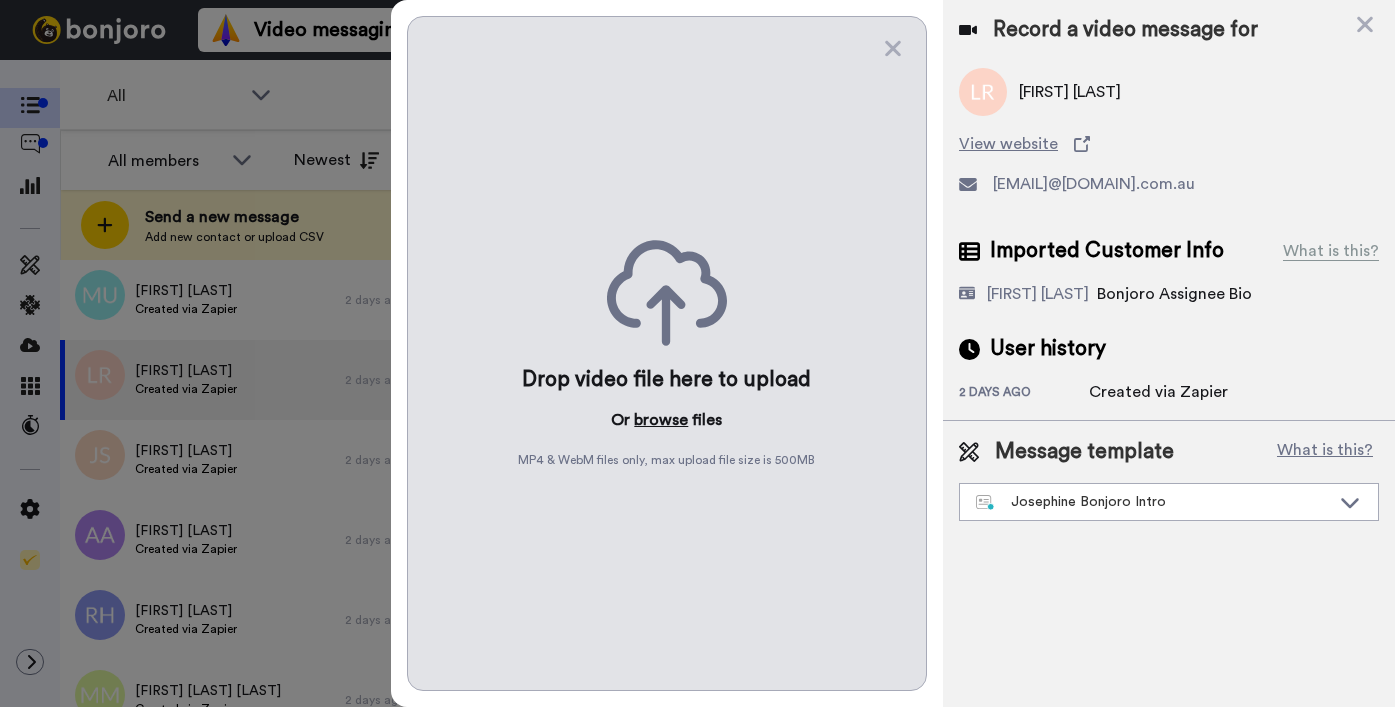 click on "browse" at bounding box center (661, 420) 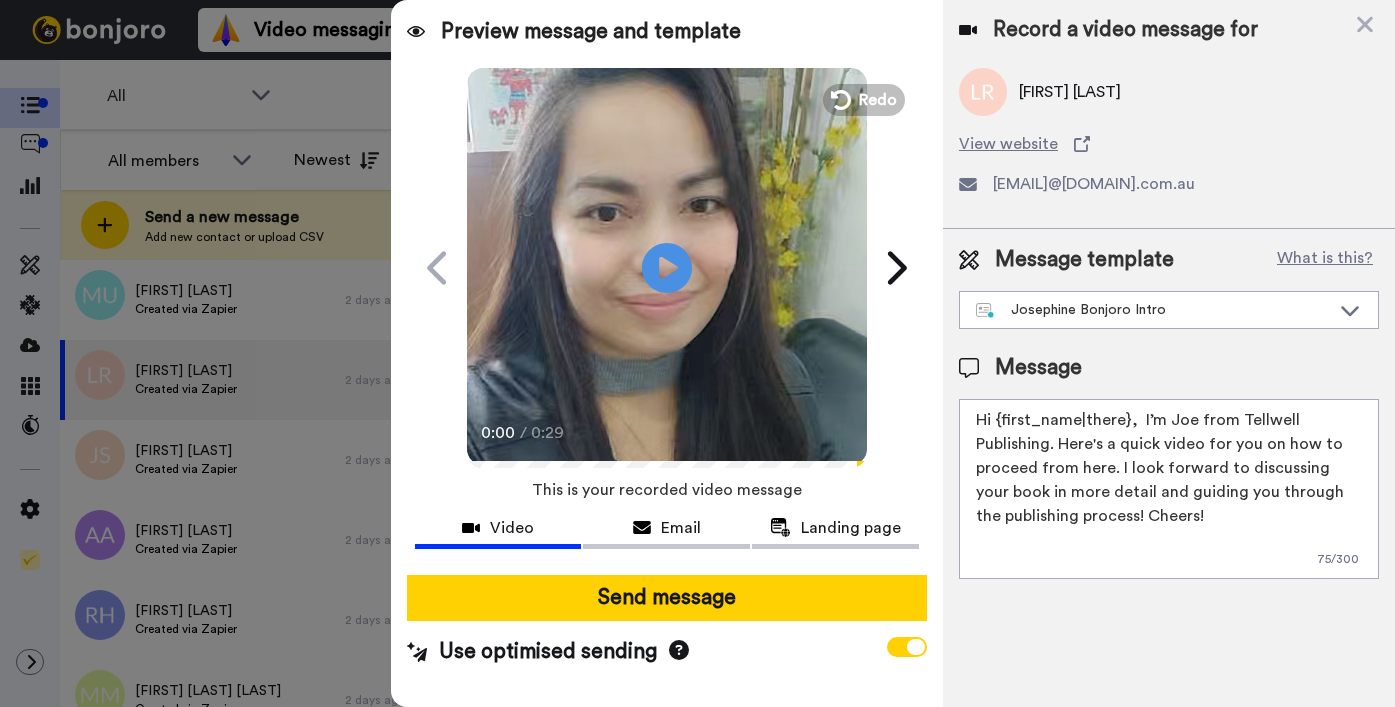 drag, startPoint x: 996, startPoint y: 420, endPoint x: 1129, endPoint y: 419, distance: 133.00375 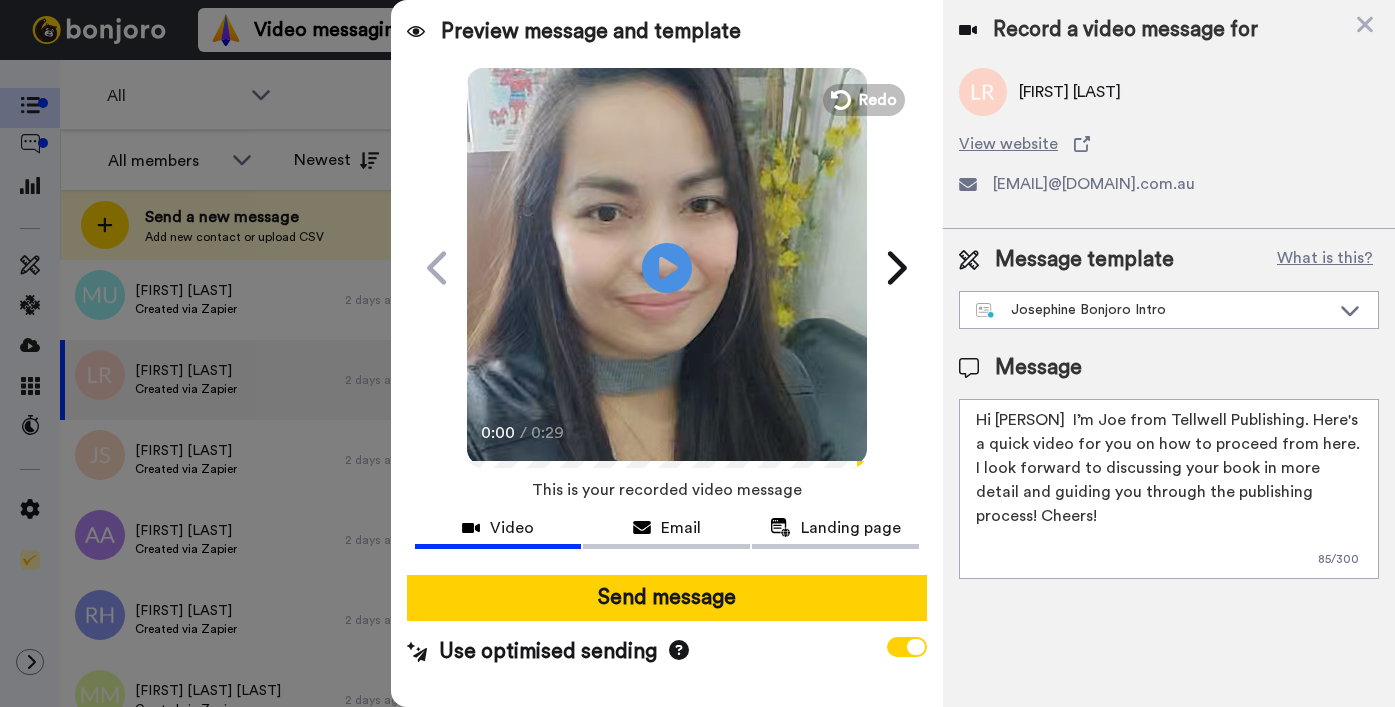 click on "Hi Loorraine  I’m Joe from Tellwell Publishing. Here's a quick video for you on how to proceed from here. I look forward to discussing your book in more detail and guiding you through the publishing process! Cheers!" at bounding box center [1169, 489] 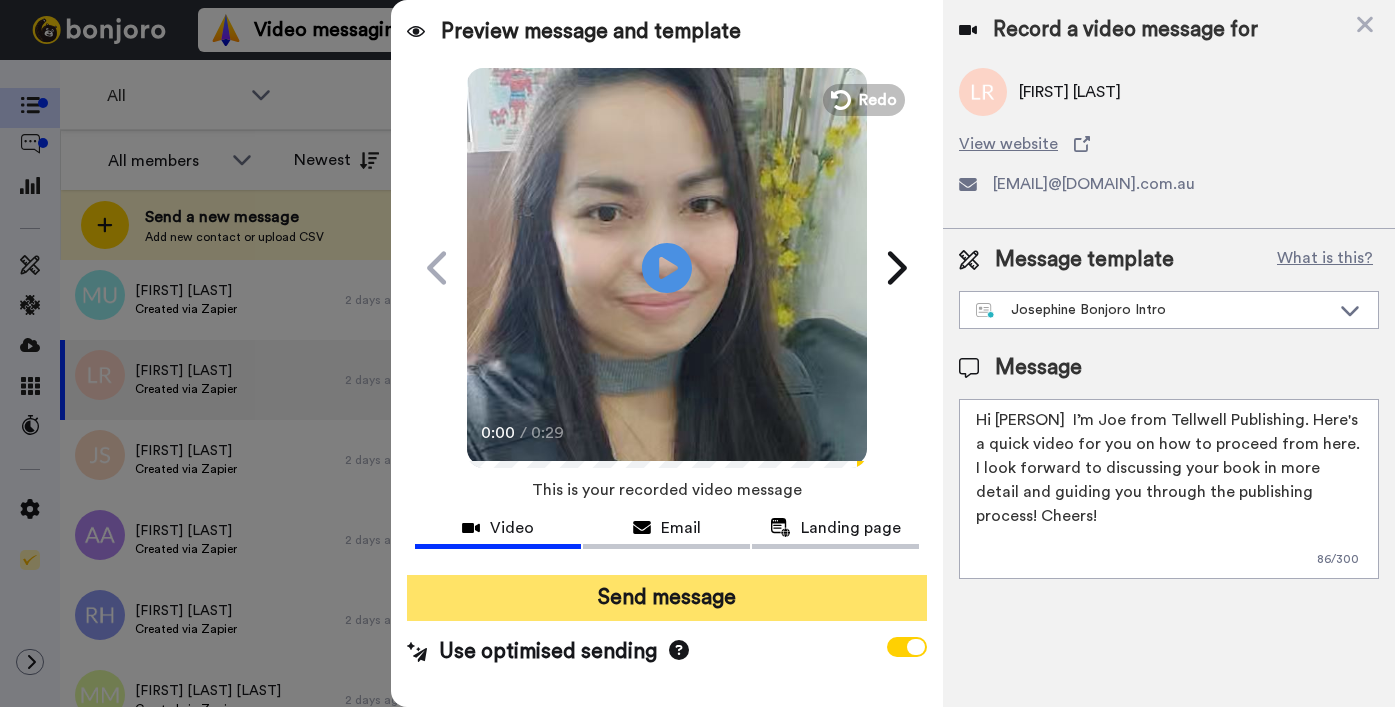 type on "Hi Lorraine  I’m Joe from Tellwell Publishing. Here's a quick video for you on how to proceed from here. I look forward to discussing your book in more detail and guiding you through the publishing process! Cheers!" 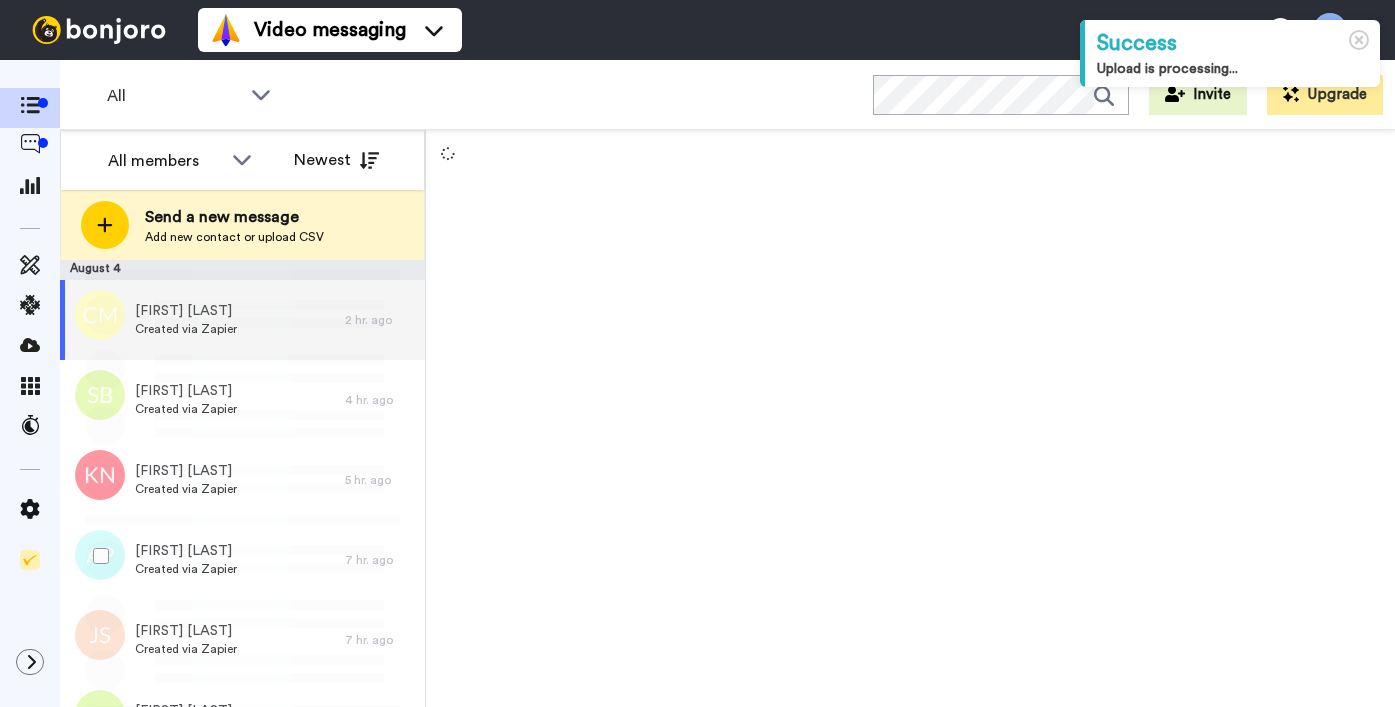 scroll, scrollTop: 0, scrollLeft: 0, axis: both 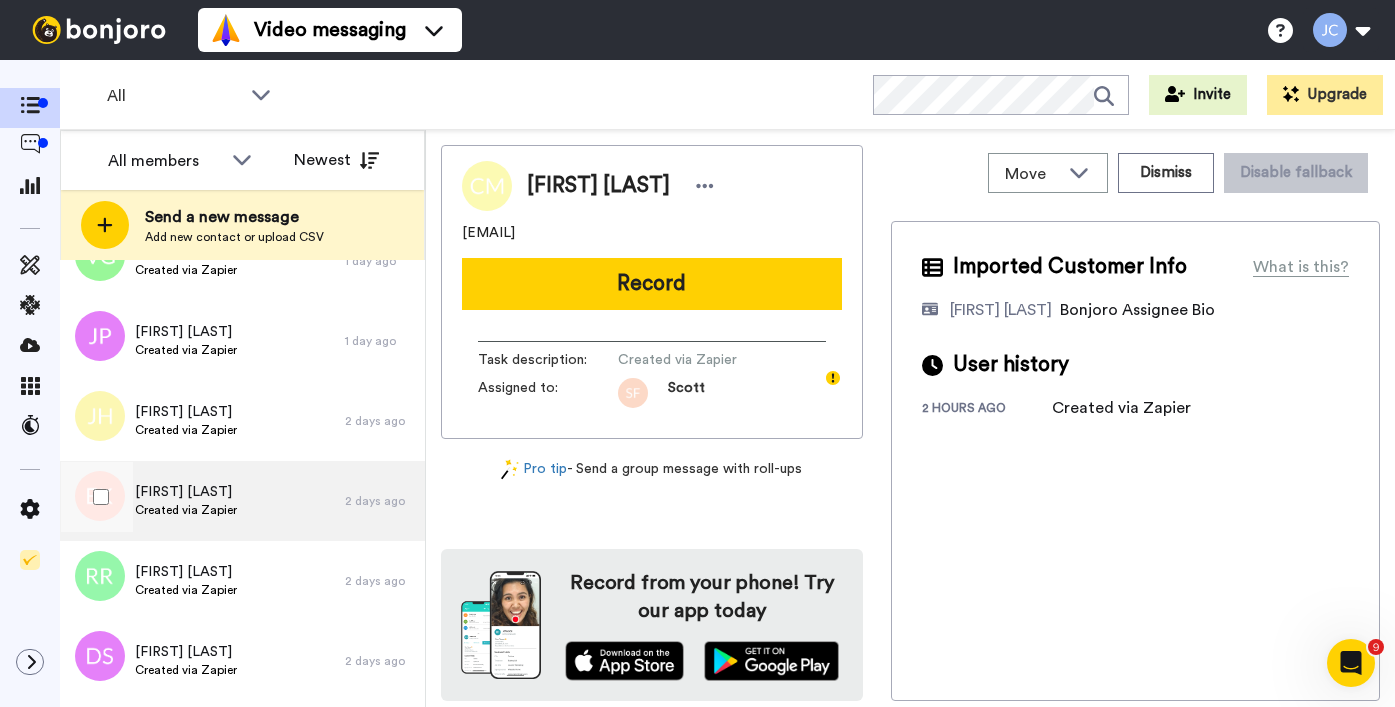 click on "[FIRST] [LAST] Created via Zapier" at bounding box center [202, 501] 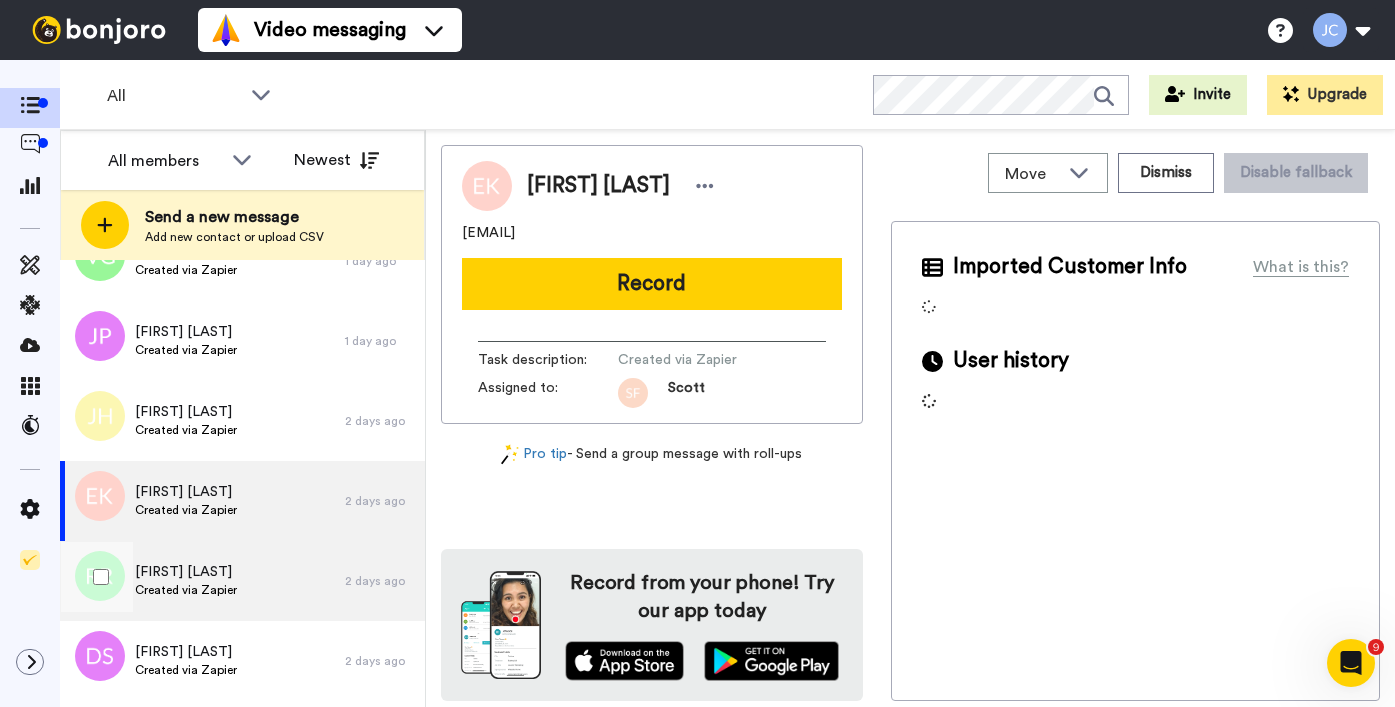 click on "[FIRST] [LAST] Created via Zapier" at bounding box center [202, 581] 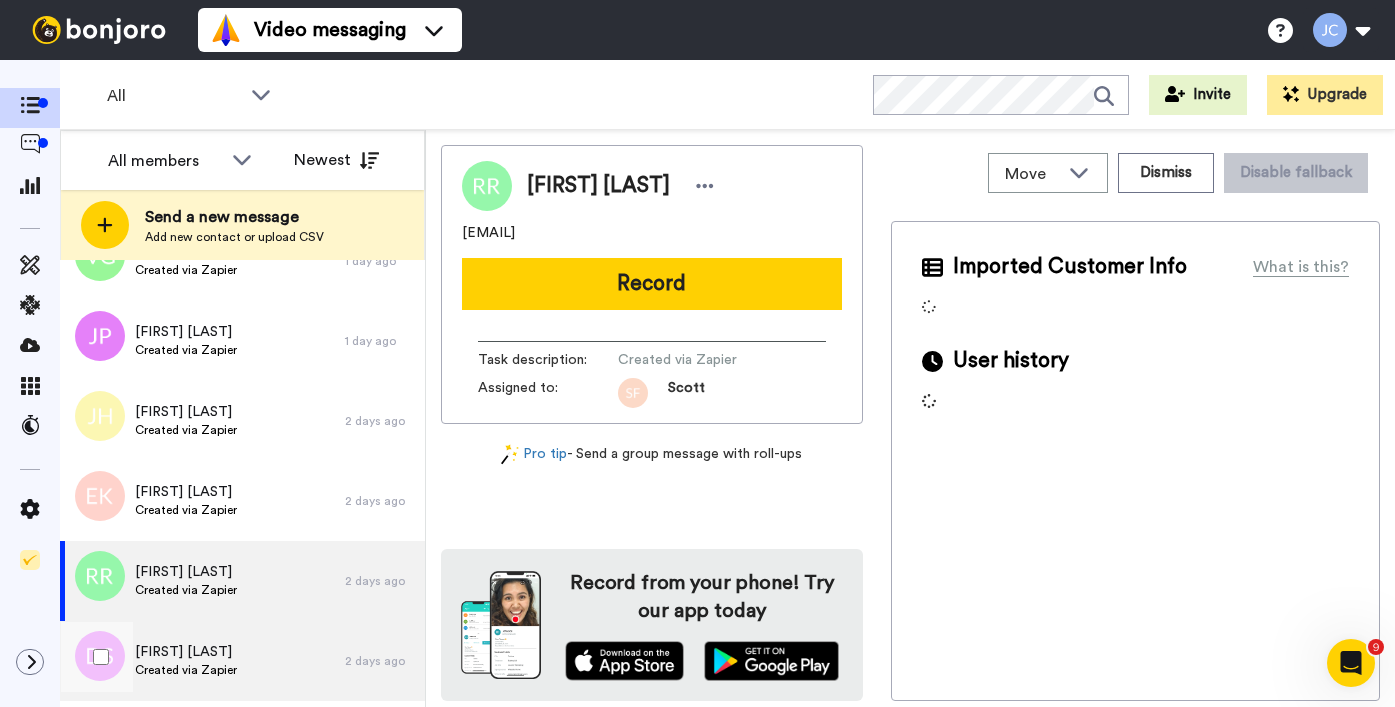 click on "[FIRST] [LAST] Created via Zapier" at bounding box center [202, 661] 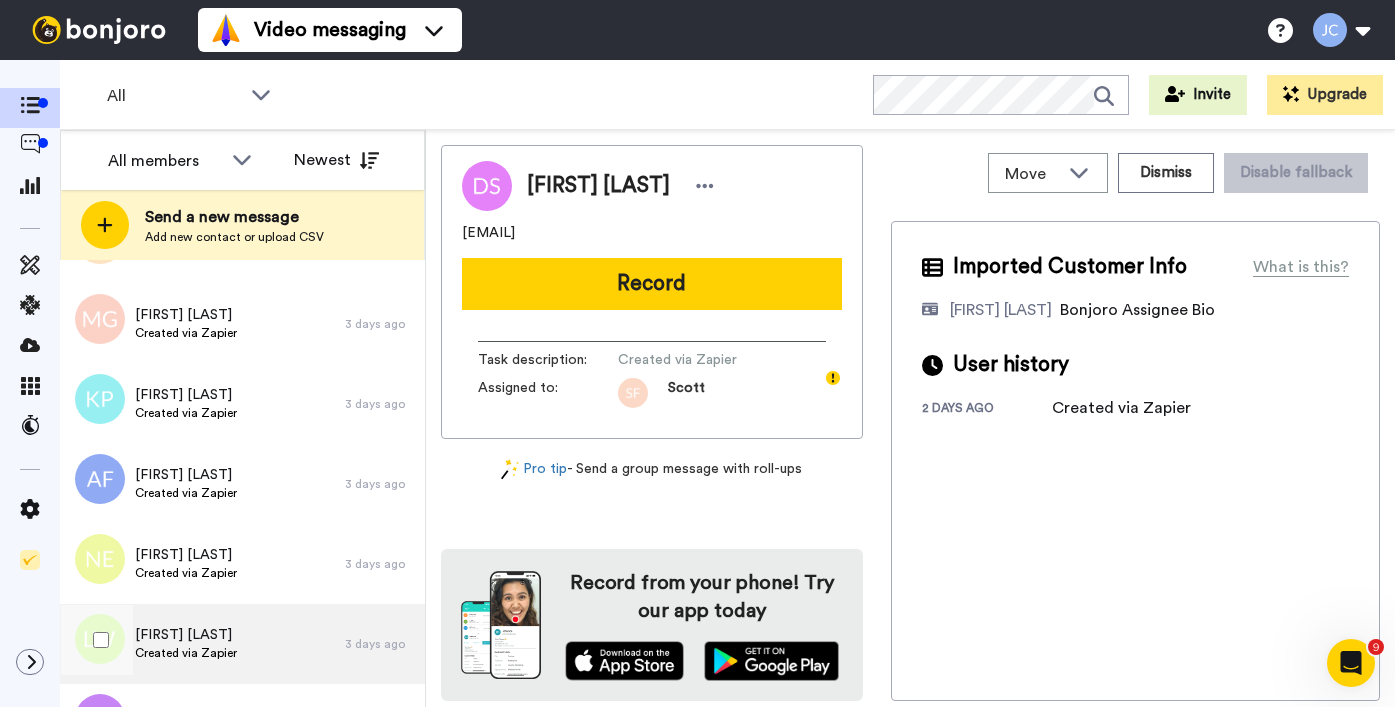 scroll, scrollTop: 6760, scrollLeft: 0, axis: vertical 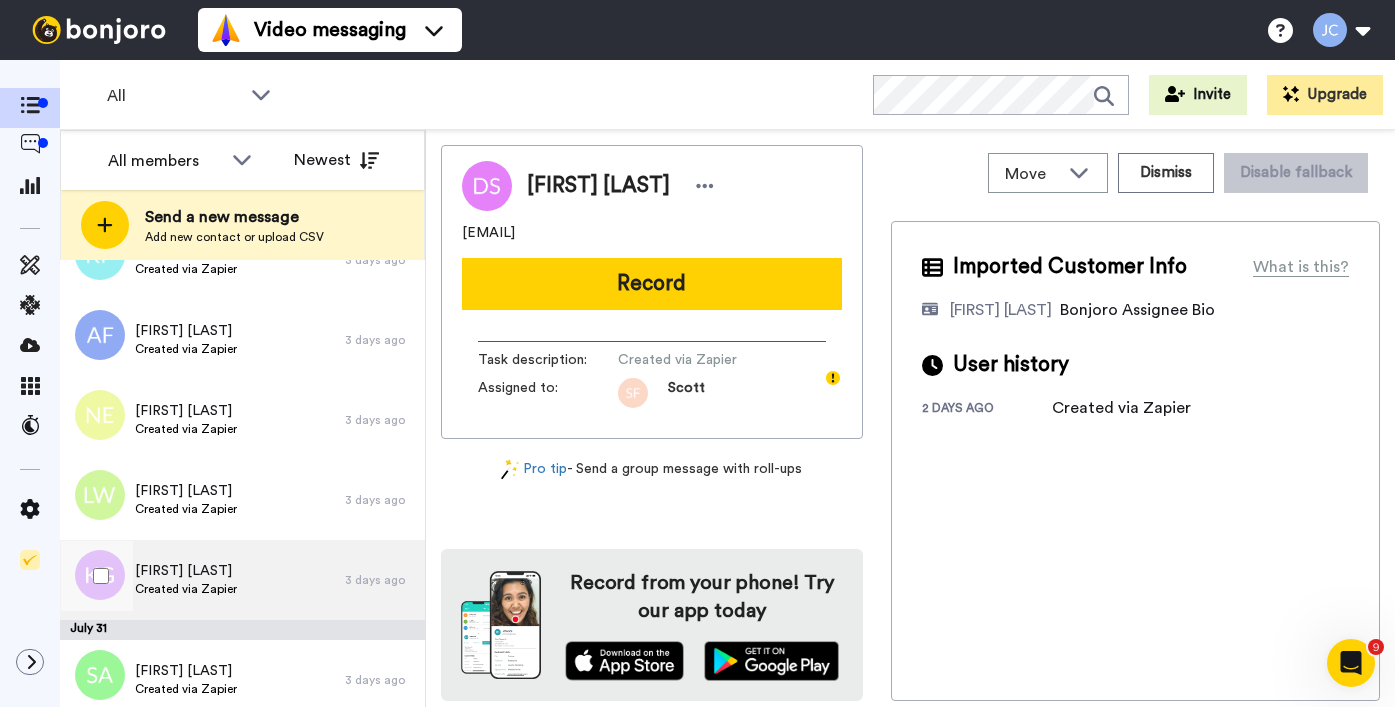 click on "[FIRST] [LAST] Created via Zapier" at bounding box center (202, 580) 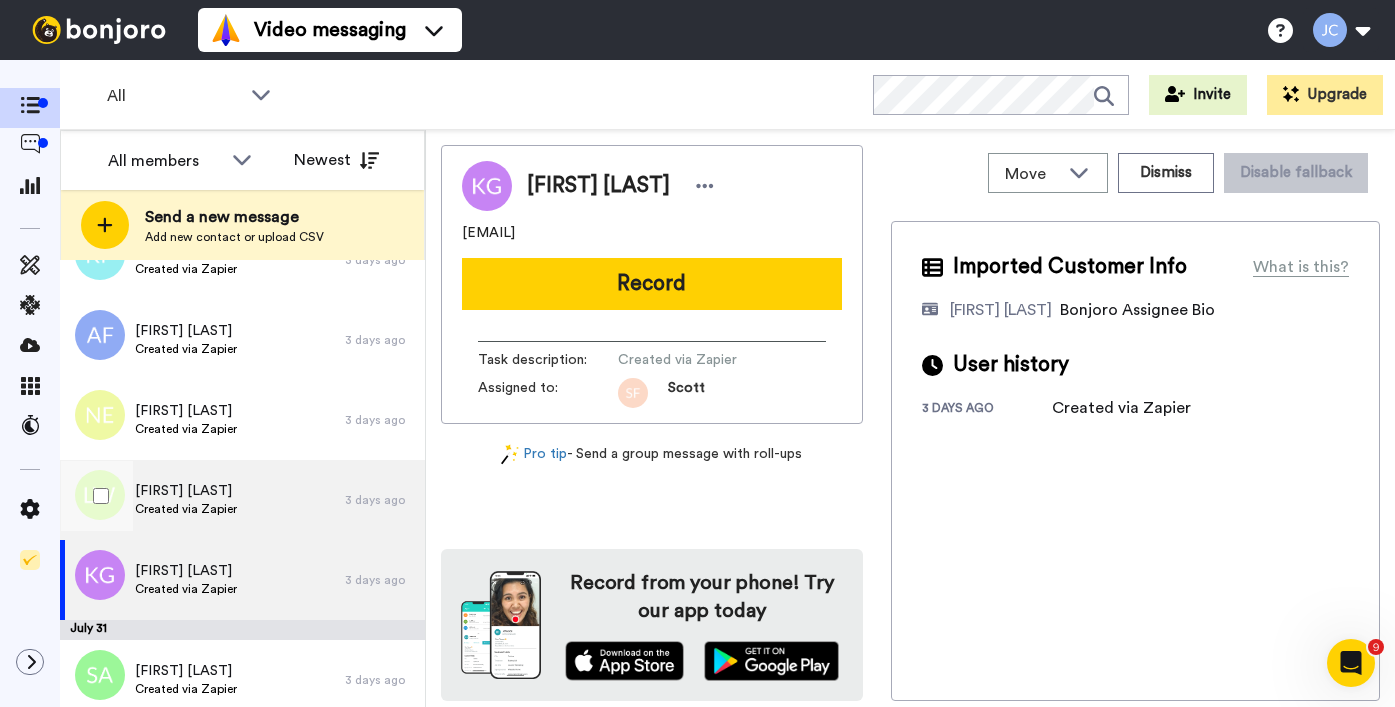 click on "[FIRST] [LAST] Created via Zapier" at bounding box center (202, 500) 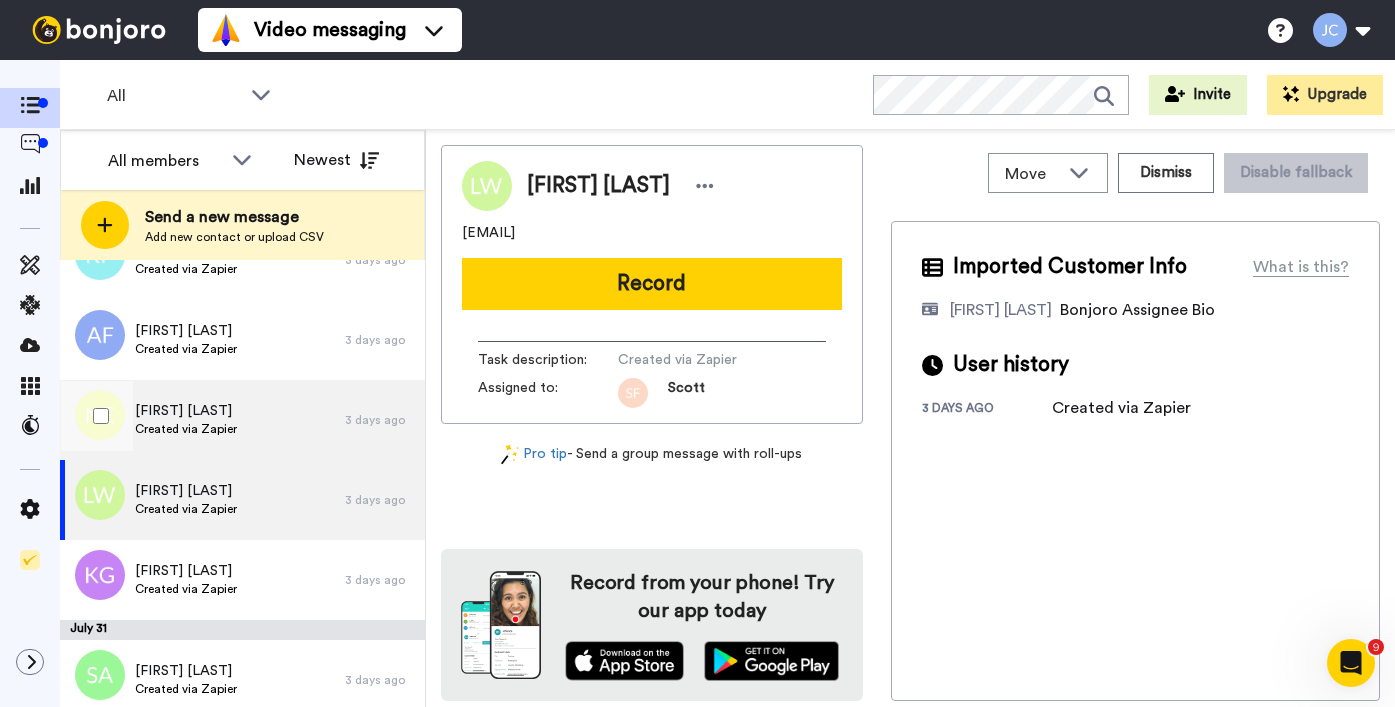 click on "[FIRST] [LAST] Created via Zapier" at bounding box center [202, 420] 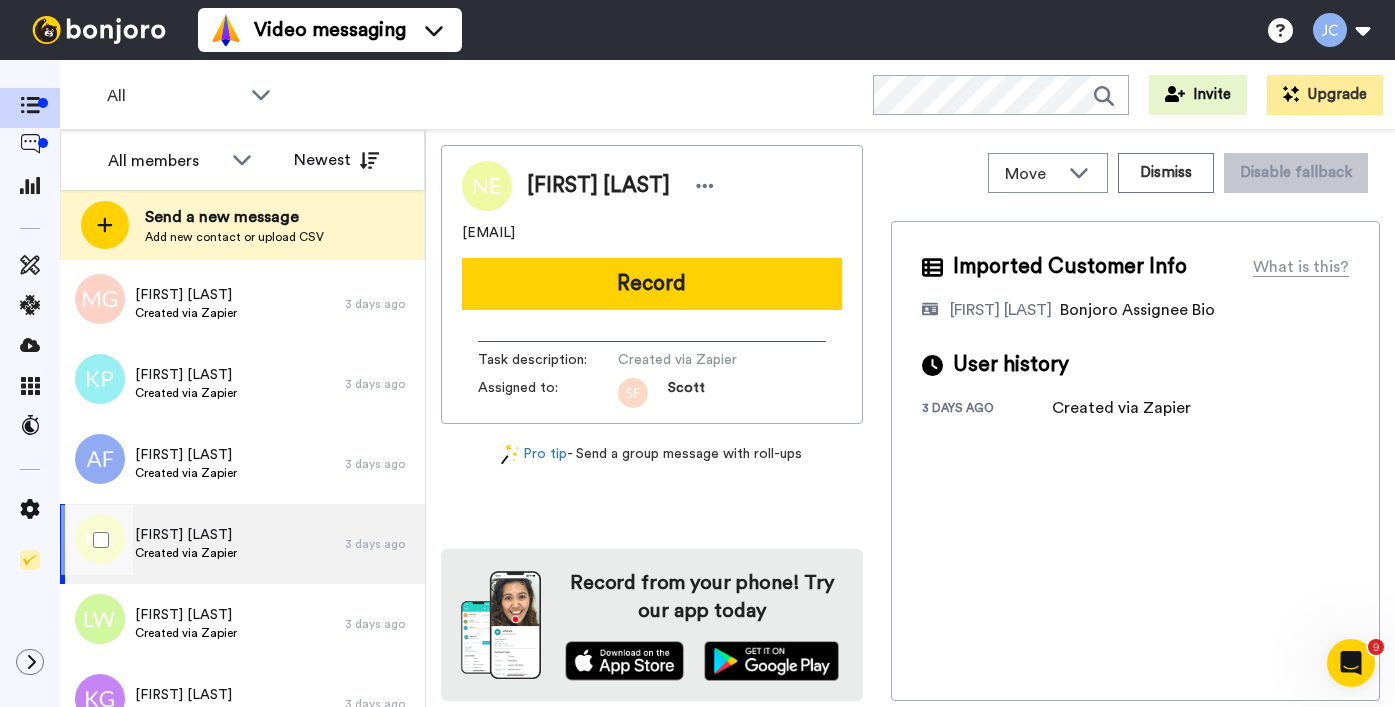 scroll, scrollTop: 6572, scrollLeft: 0, axis: vertical 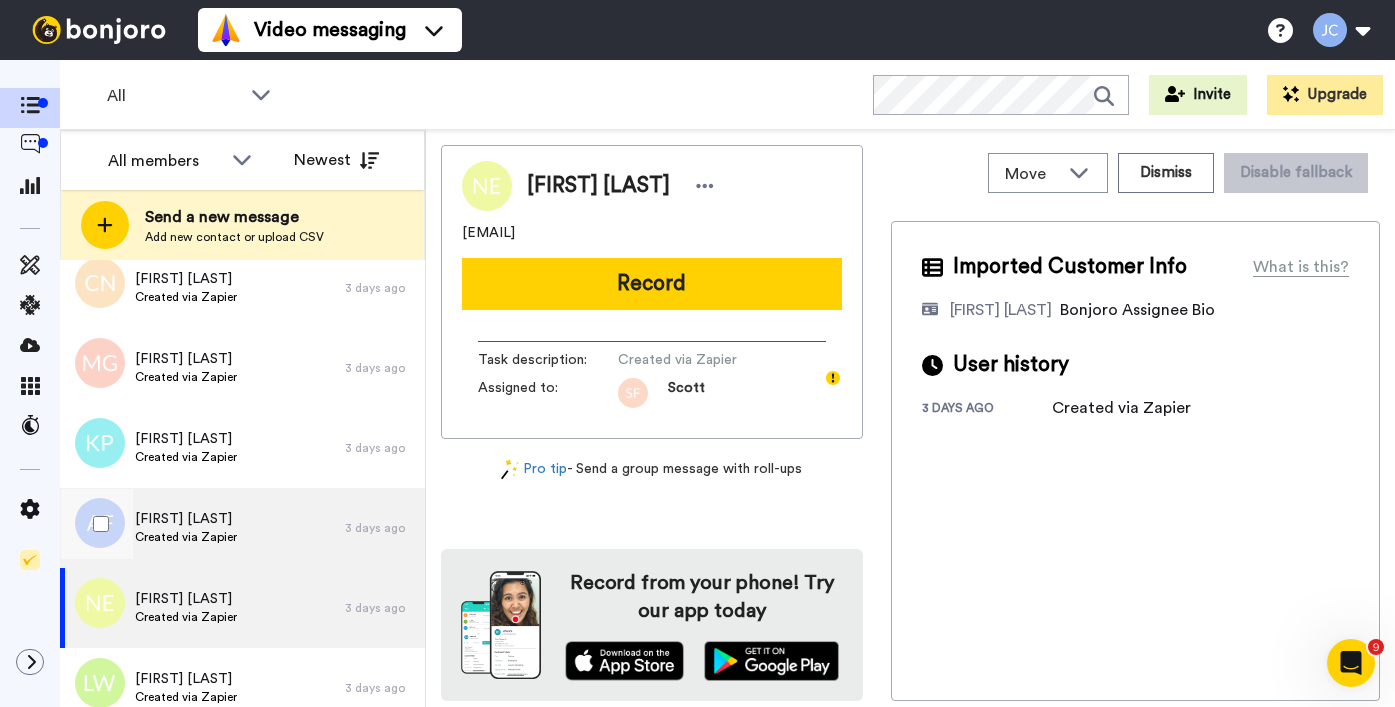 click on "Created via Zapier" at bounding box center [186, 537] 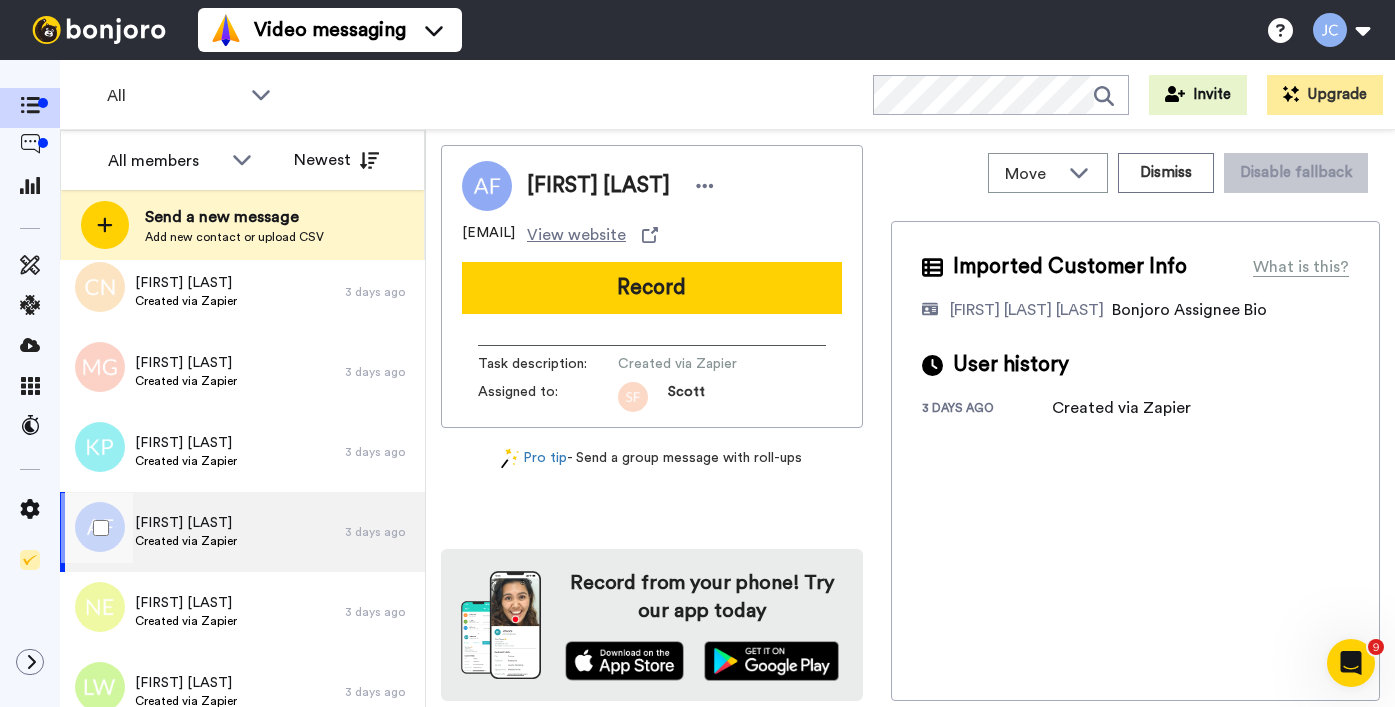 scroll, scrollTop: 6517, scrollLeft: 0, axis: vertical 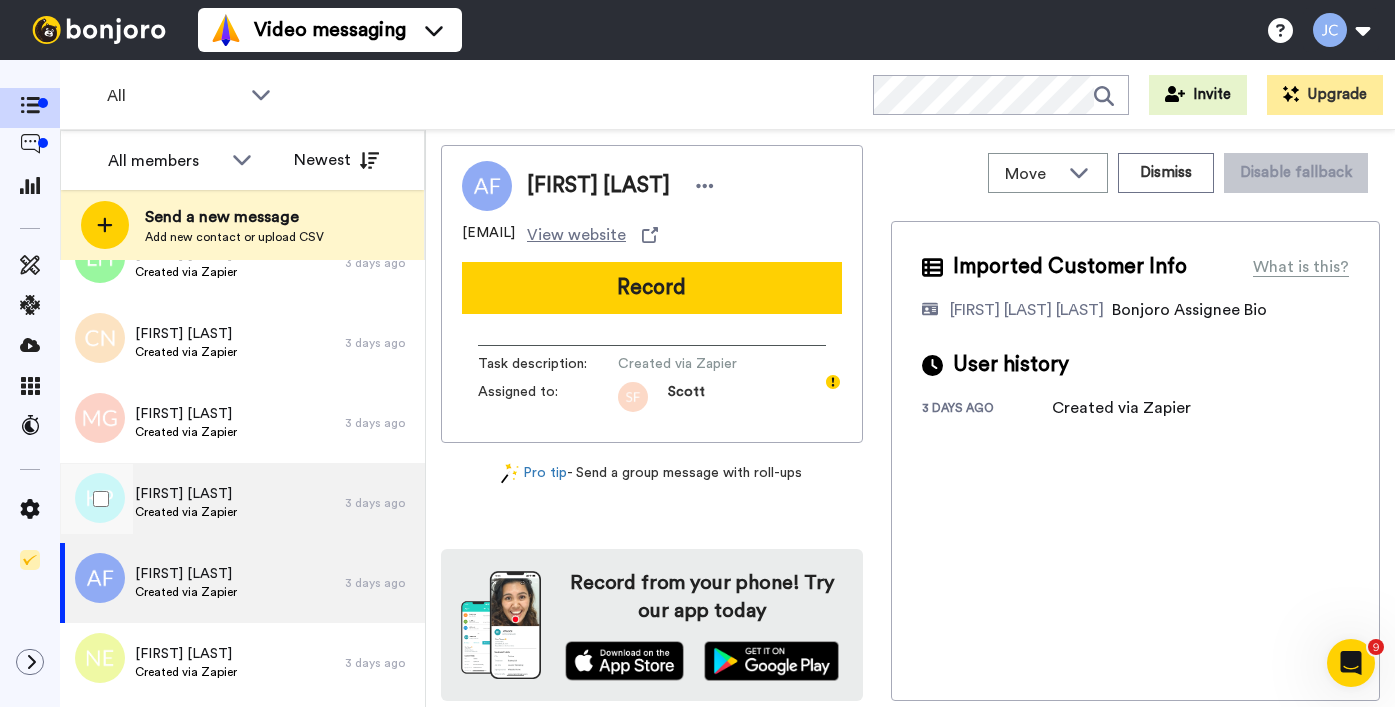click on "[FIRST] [LAST] Created via Zapier" at bounding box center (202, 503) 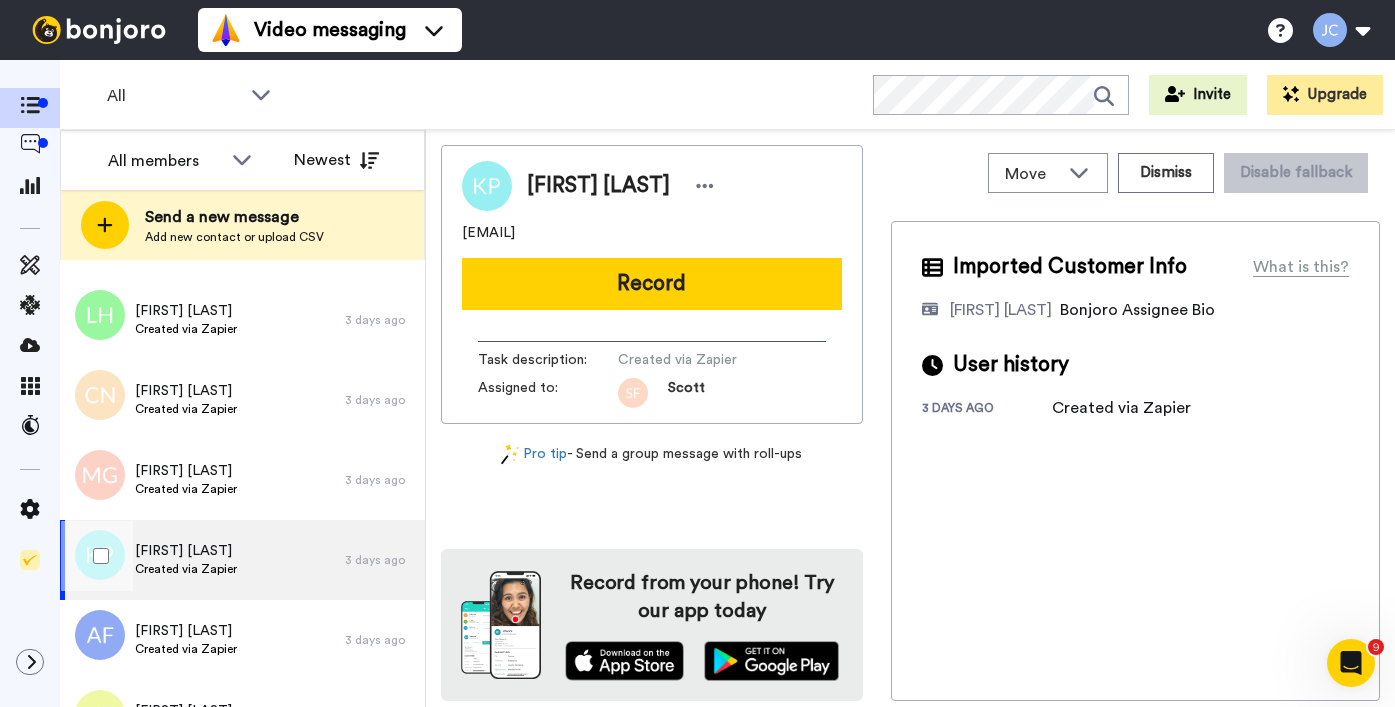 scroll, scrollTop: 6421, scrollLeft: 0, axis: vertical 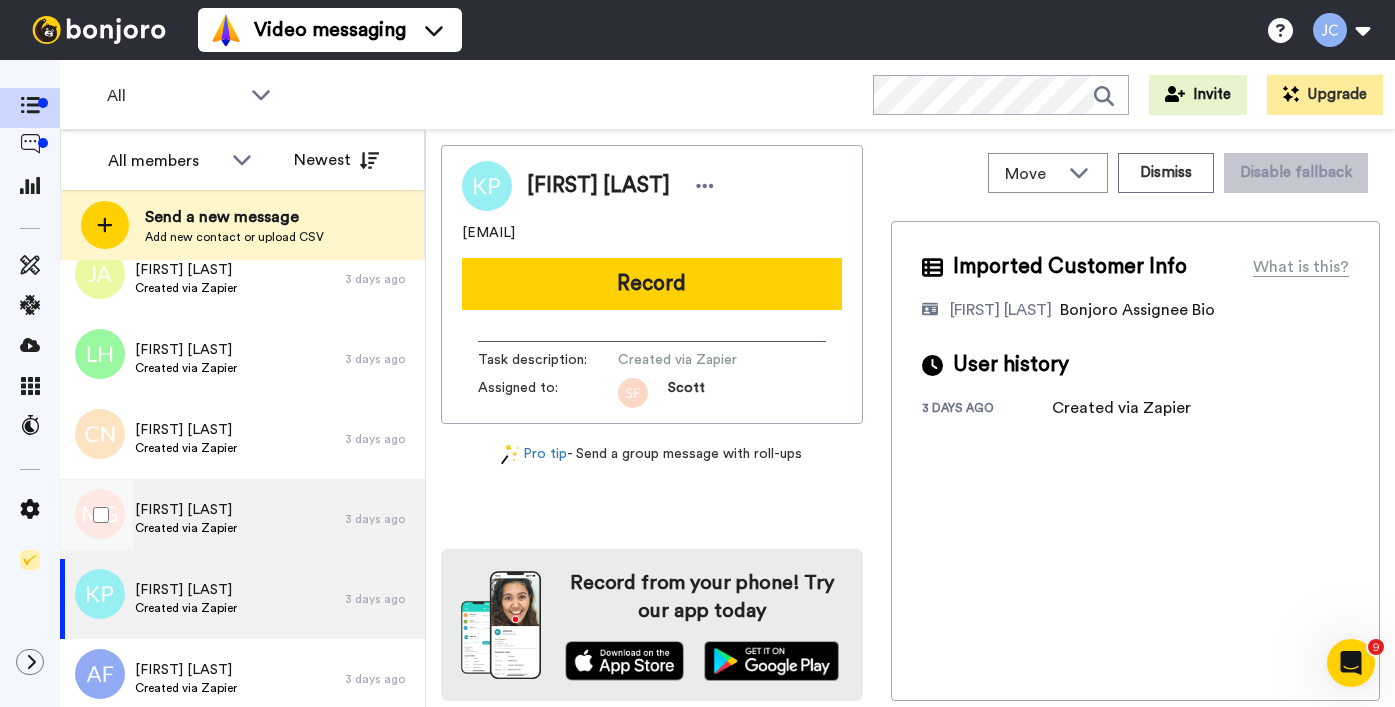 click on "[FIRST] [LAST] Created via Zapier" at bounding box center (202, 519) 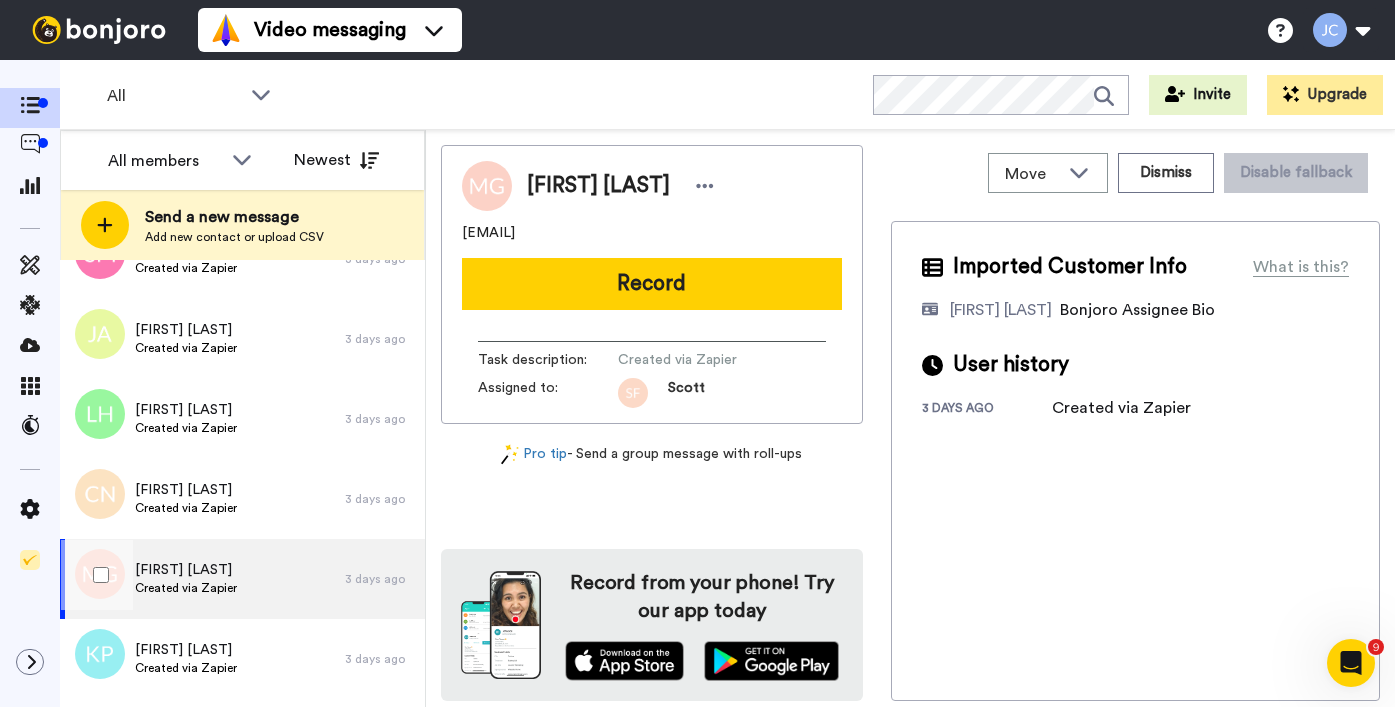 scroll, scrollTop: 6321, scrollLeft: 0, axis: vertical 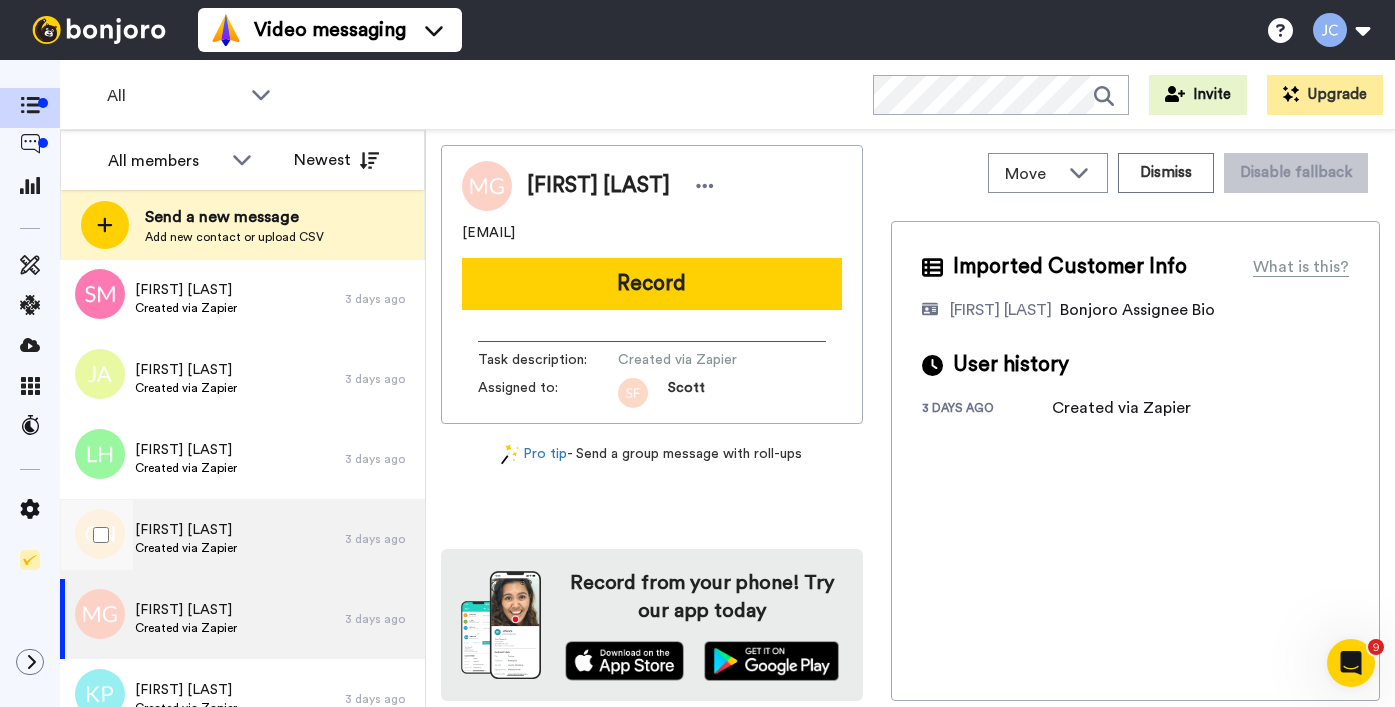 click on "[FIRST] [LAST]" at bounding box center (186, 530) 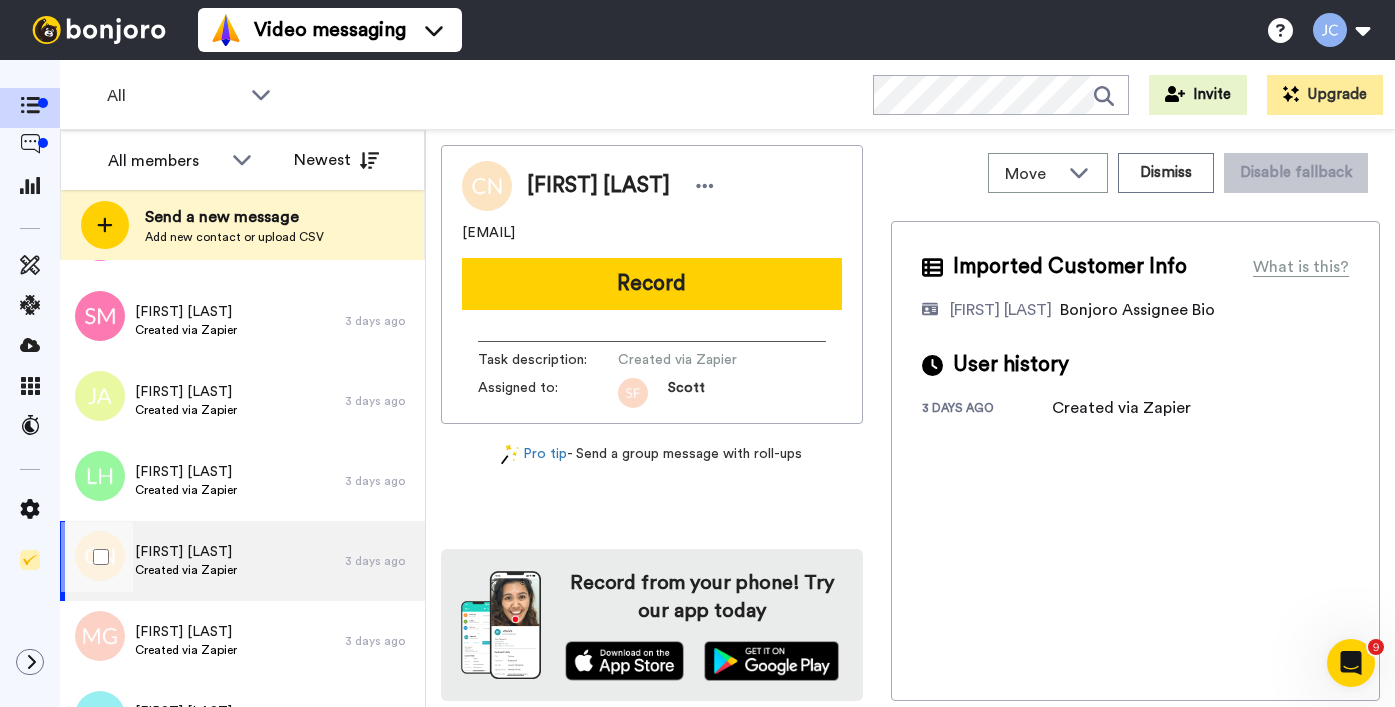 scroll, scrollTop: 6222, scrollLeft: 0, axis: vertical 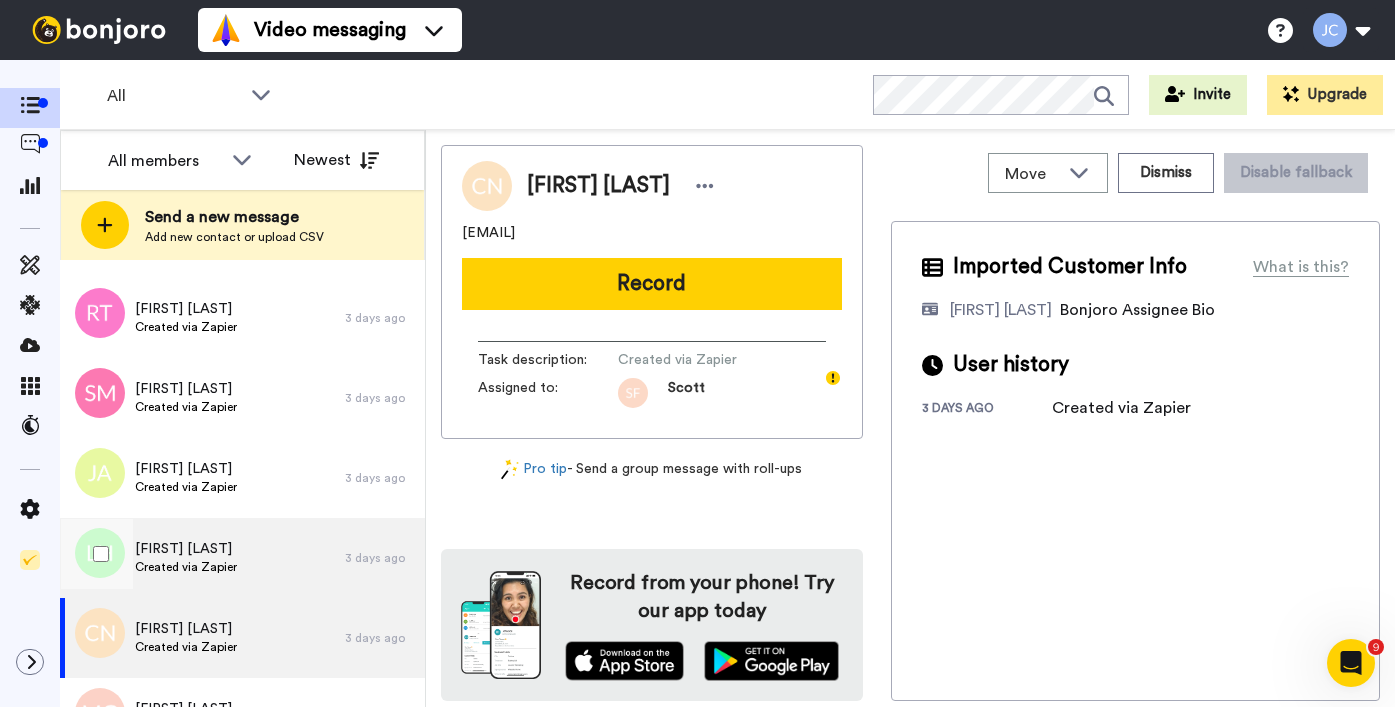 click on "[FIRST] [LAST] Created via Zapier" at bounding box center [202, 558] 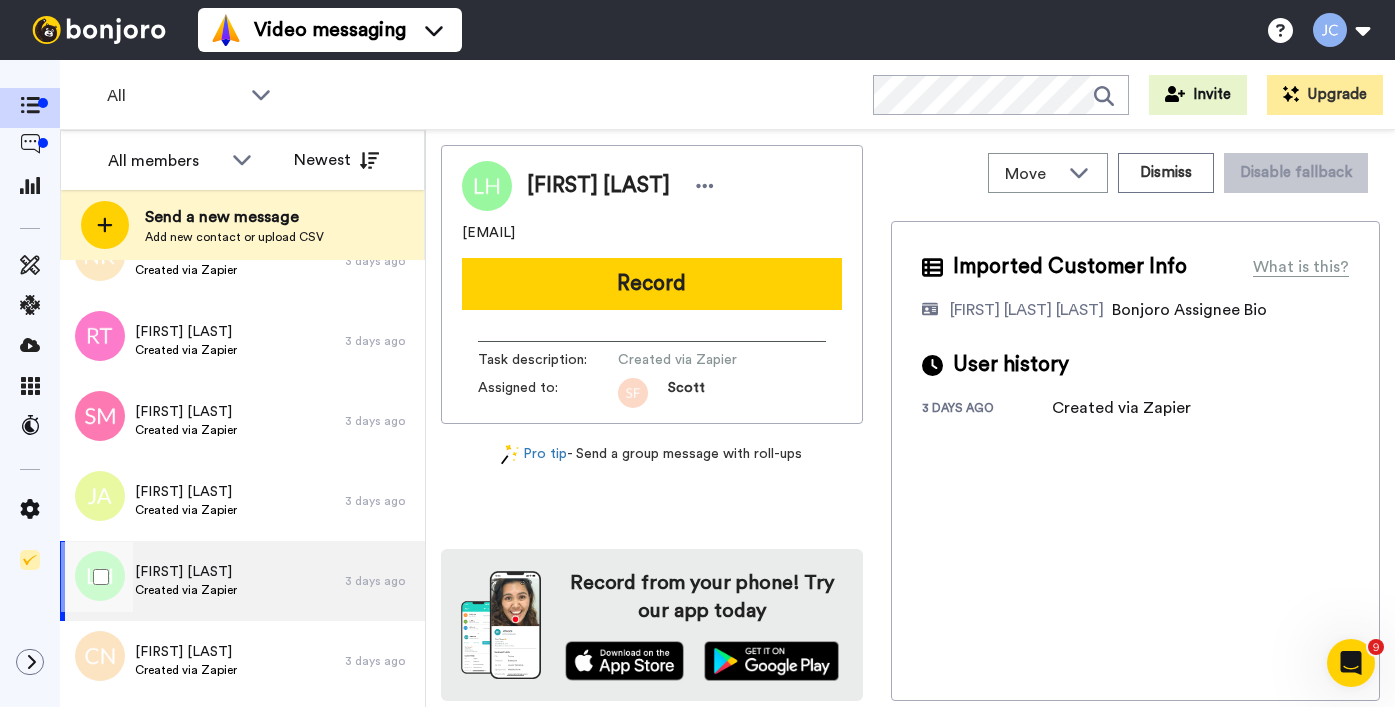 scroll, scrollTop: 6162, scrollLeft: 0, axis: vertical 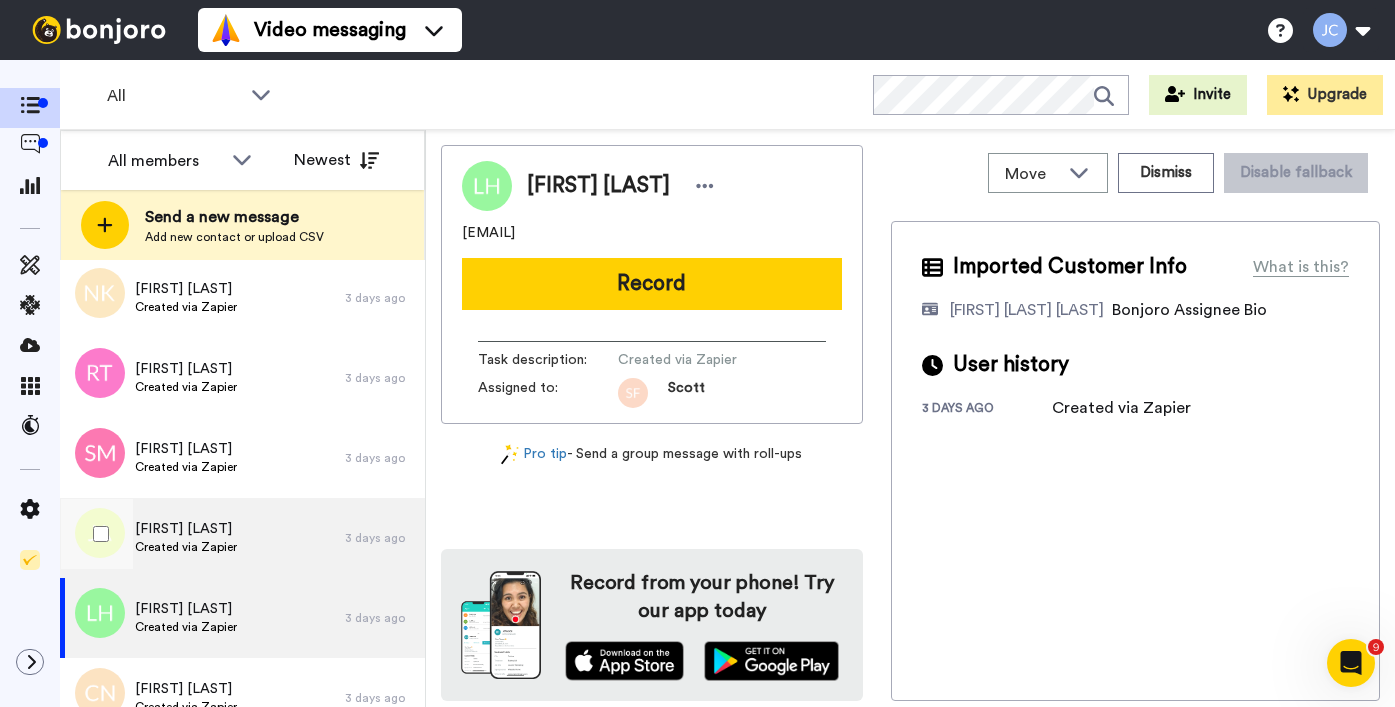 click on "[FIRST] [LAST] Created via Zapier" at bounding box center (202, 538) 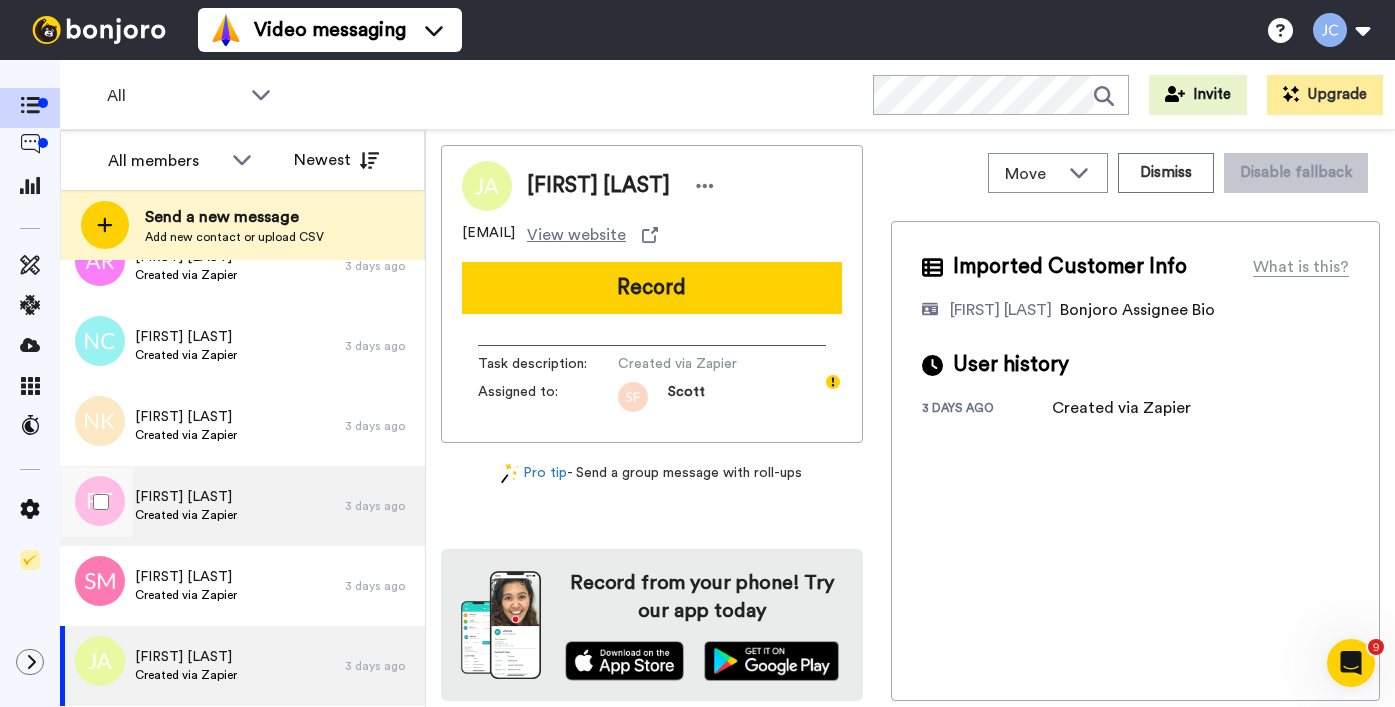 scroll, scrollTop: 6084, scrollLeft: 0, axis: vertical 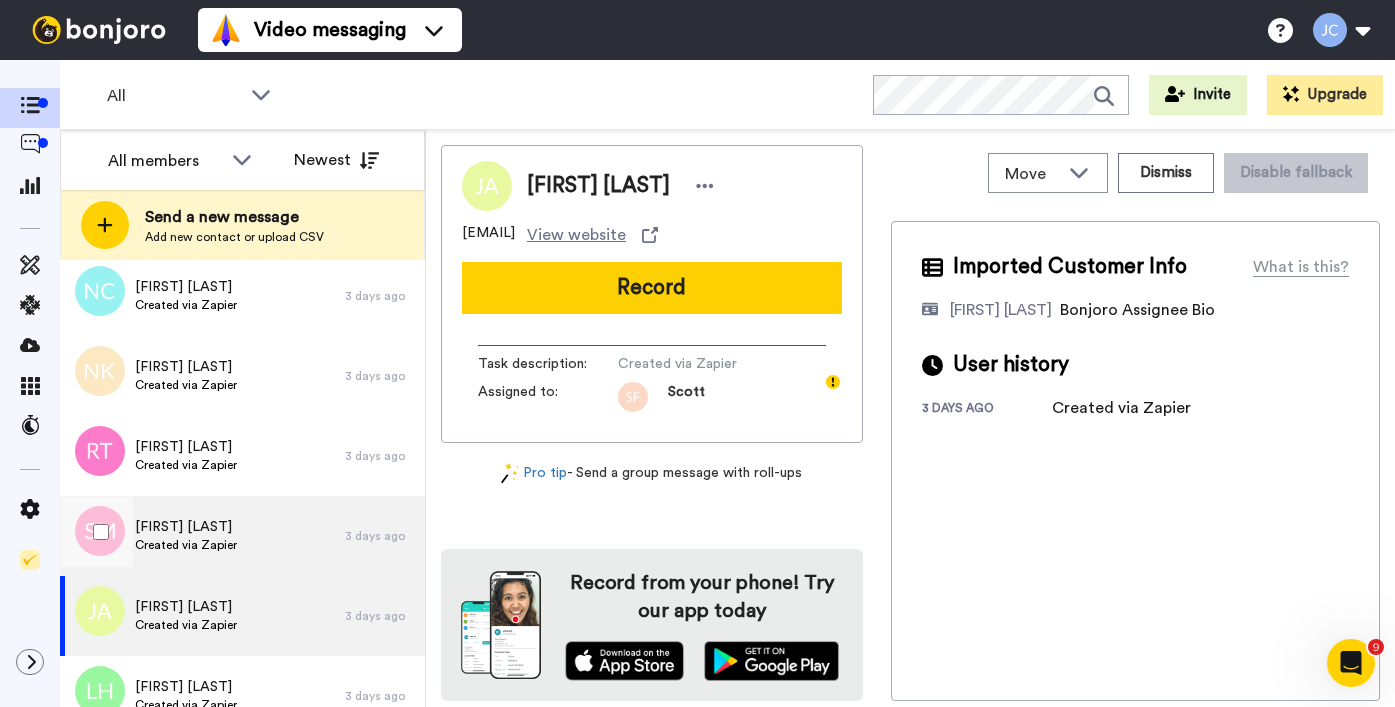 click on "Sam Moody Created via Zapier" at bounding box center (202, 536) 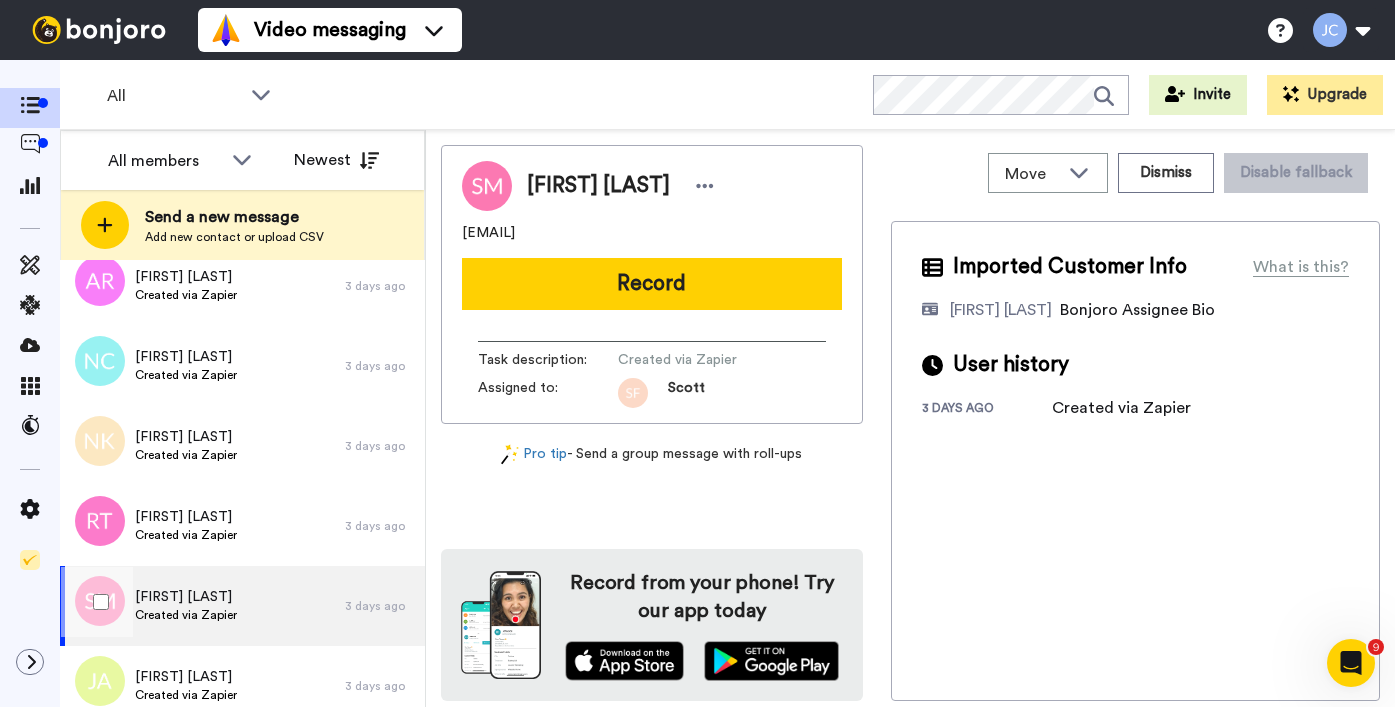 scroll, scrollTop: 5962, scrollLeft: 0, axis: vertical 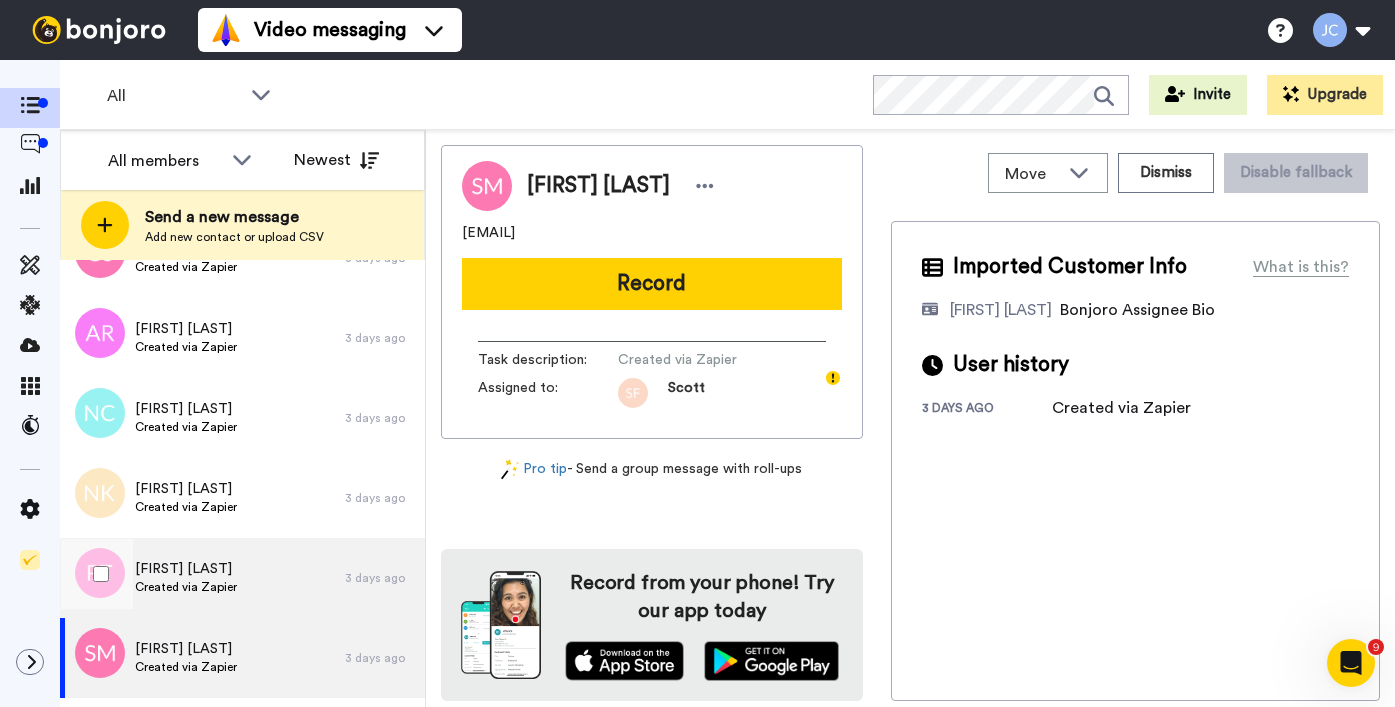 click on "Regina Tipping Created via Zapier" at bounding box center (202, 578) 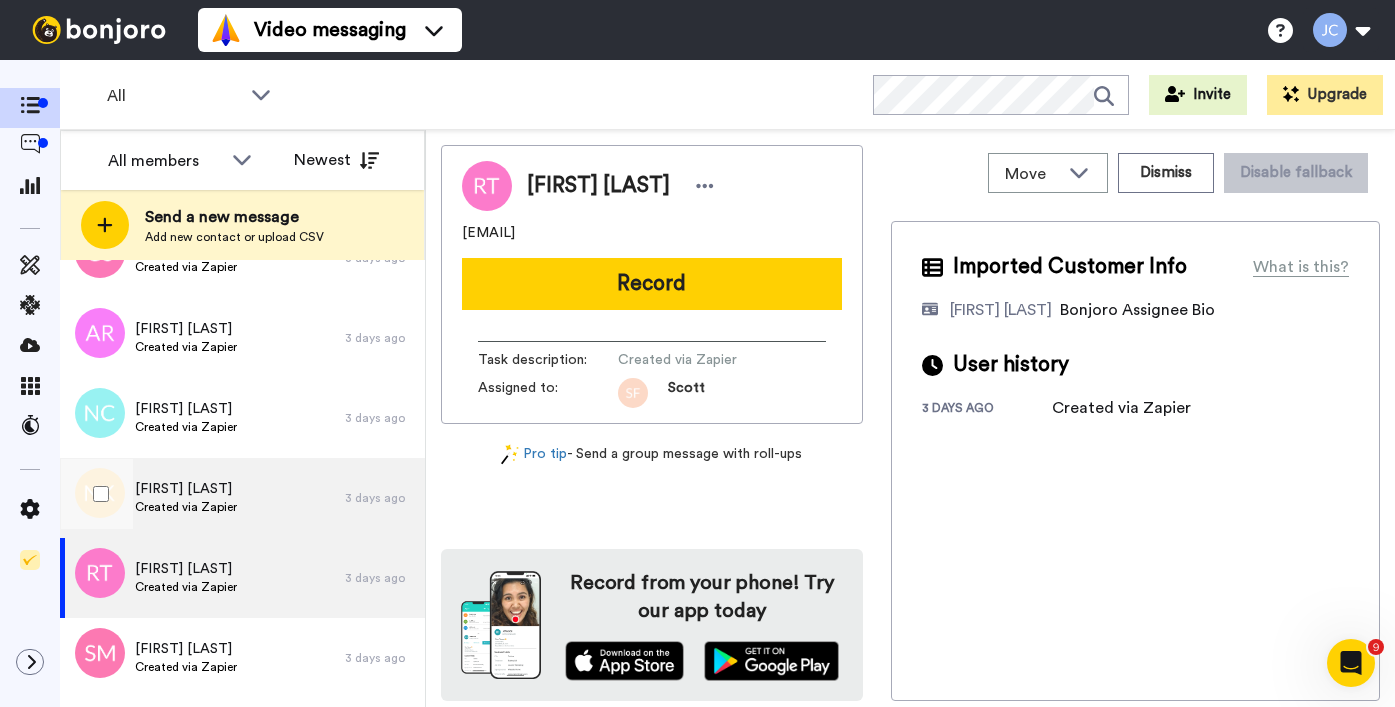 click on "Nina Kitchen Created via Zapier" at bounding box center (202, 498) 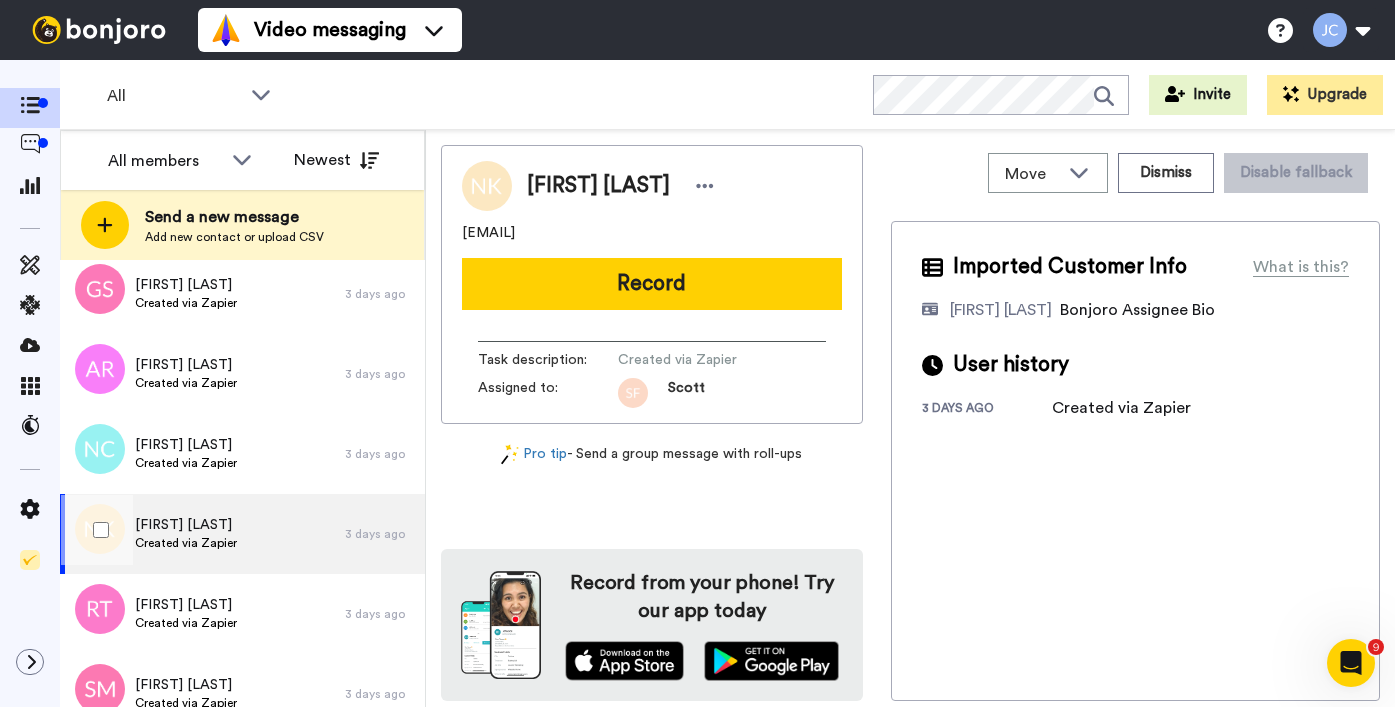 scroll, scrollTop: 5898, scrollLeft: 0, axis: vertical 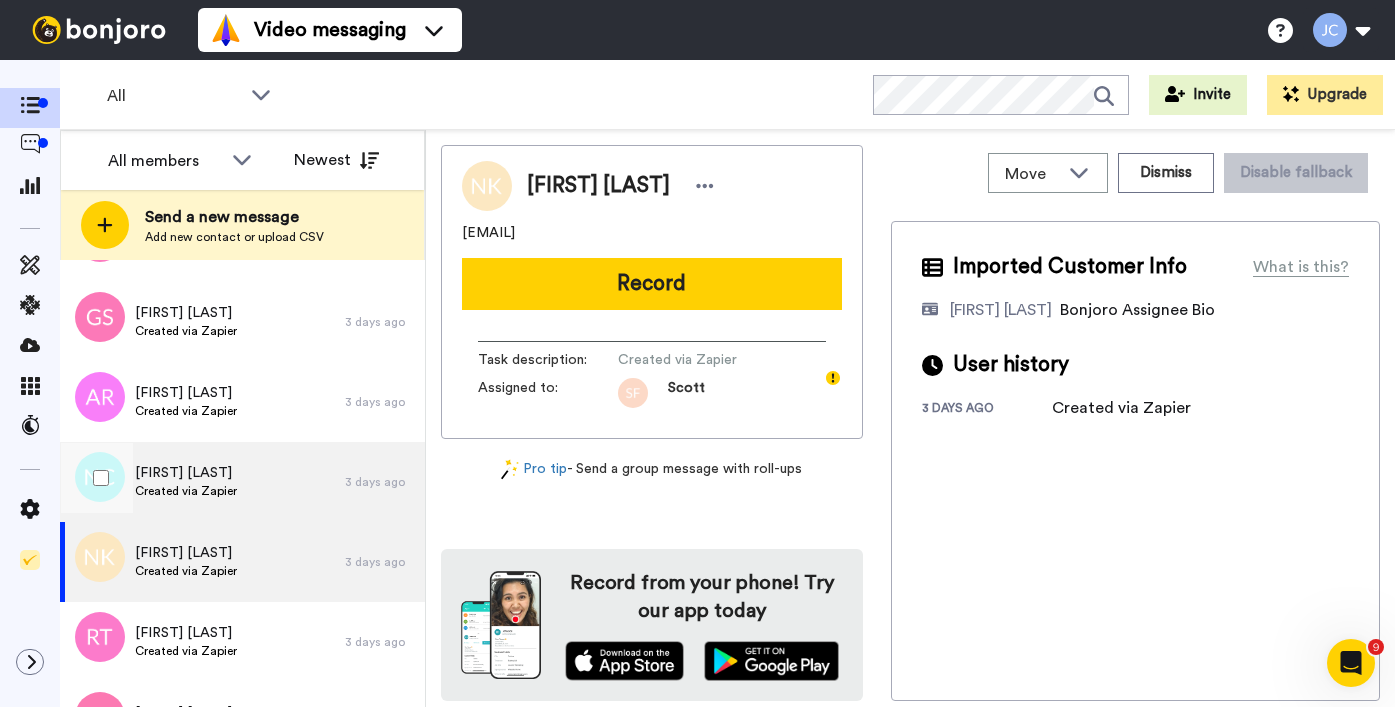 click on "Nina Claire Created via Zapier" at bounding box center [202, 482] 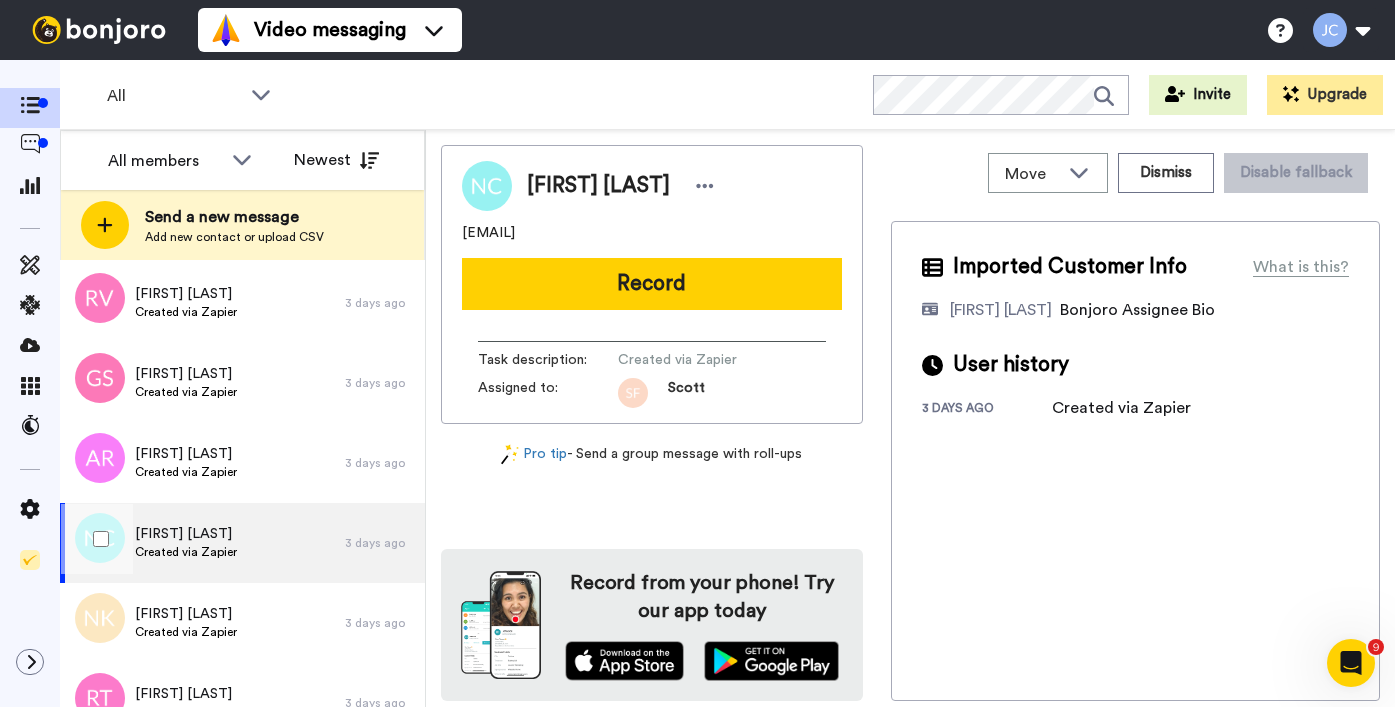 scroll, scrollTop: 5815, scrollLeft: 0, axis: vertical 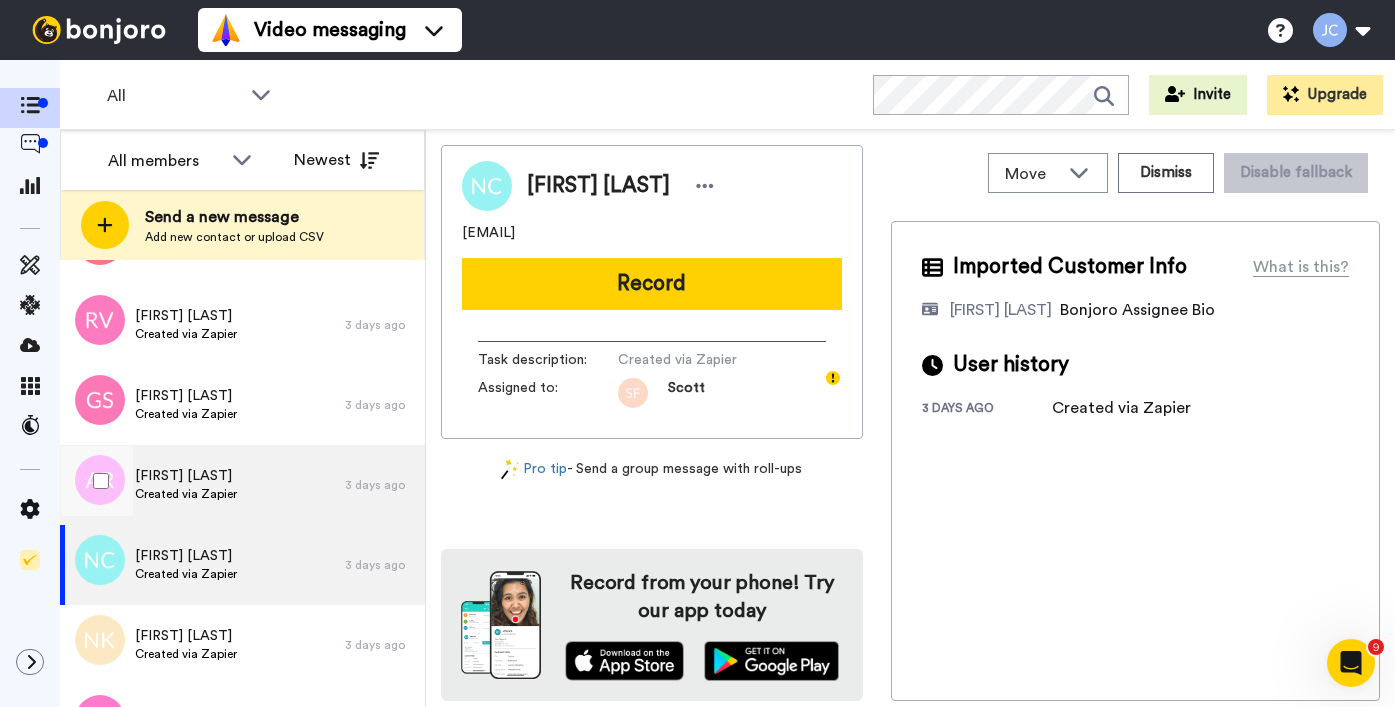 click on "Andra Roby Created via Zapier" at bounding box center (202, 485) 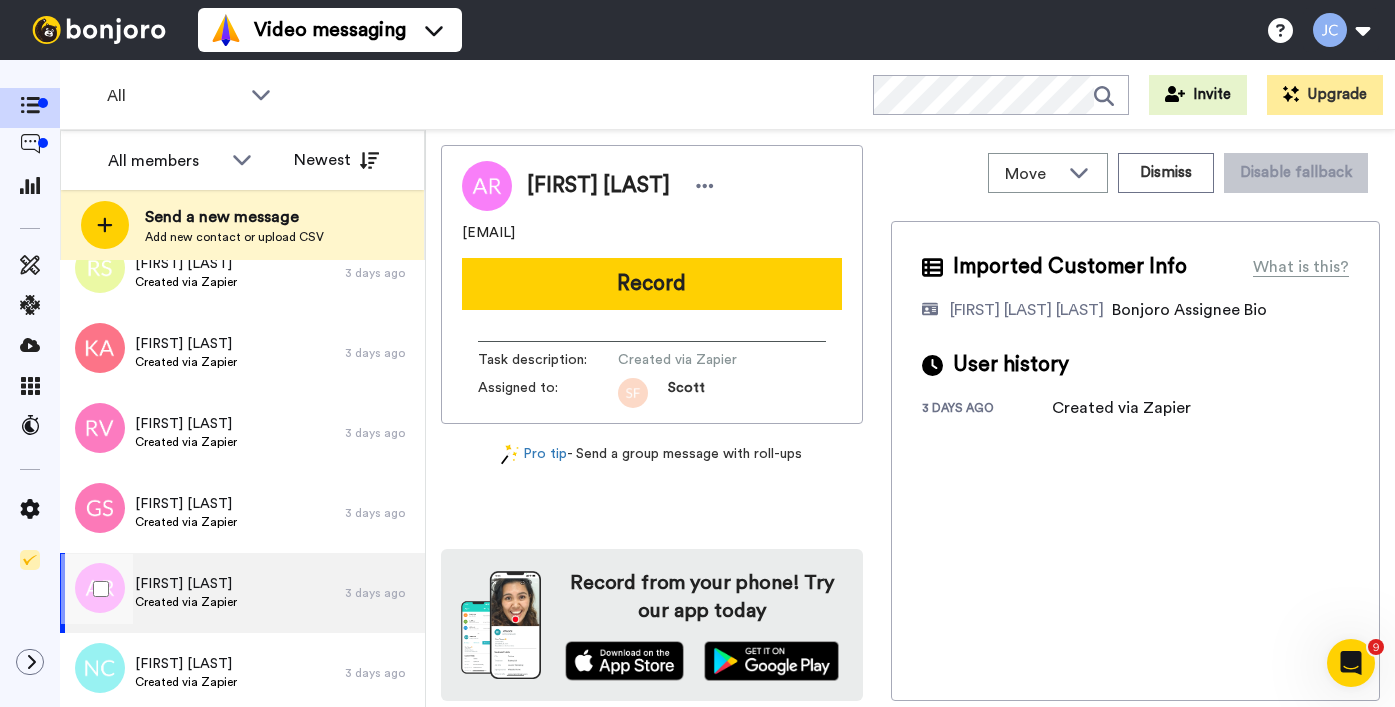 scroll, scrollTop: 5703, scrollLeft: 0, axis: vertical 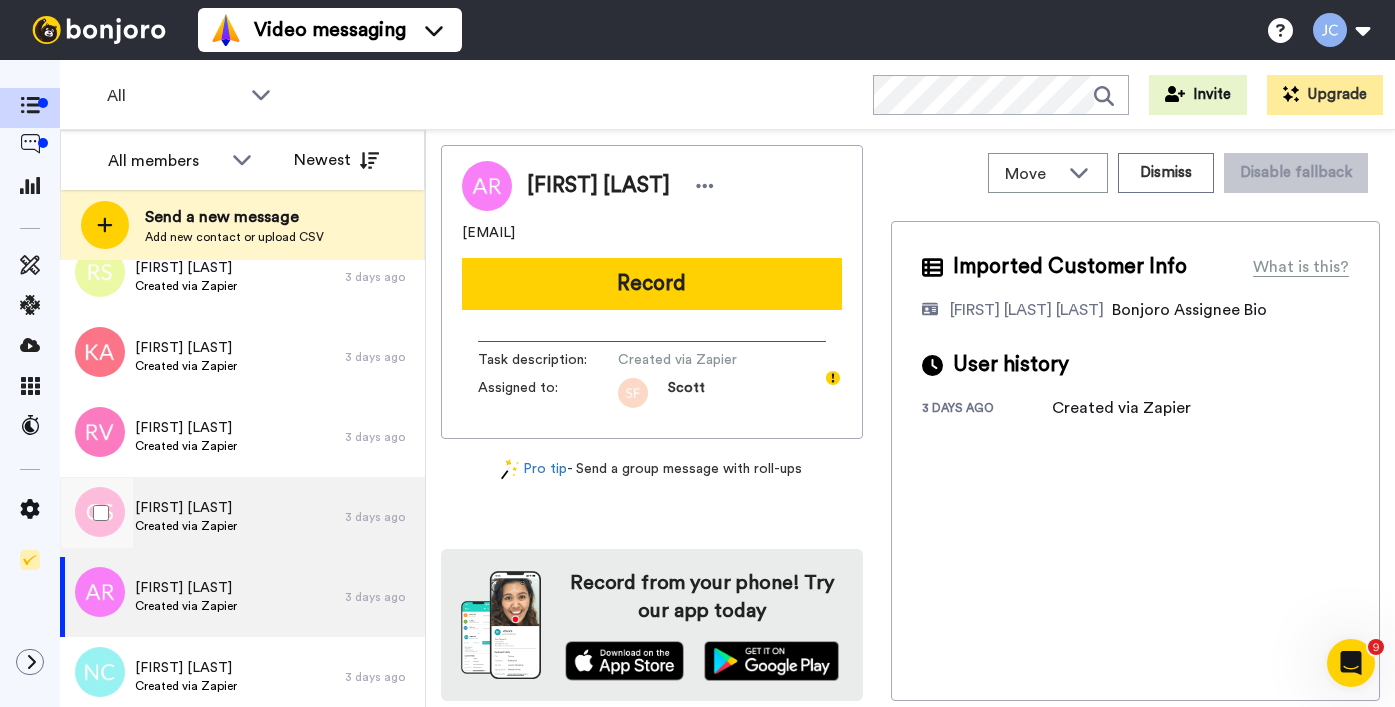 click on "Glenn Short Created via Zapier" at bounding box center [202, 517] 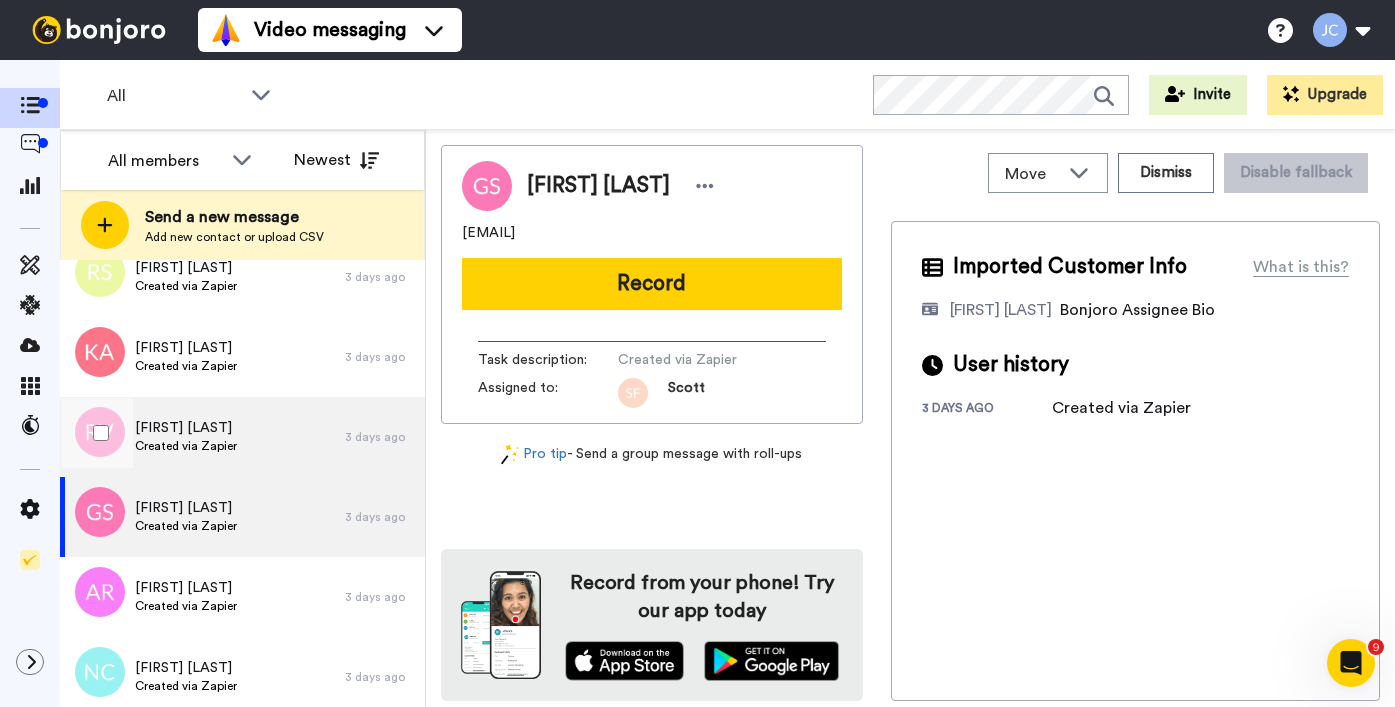 click on "Renee Vickery Created via Zapier" at bounding box center [202, 437] 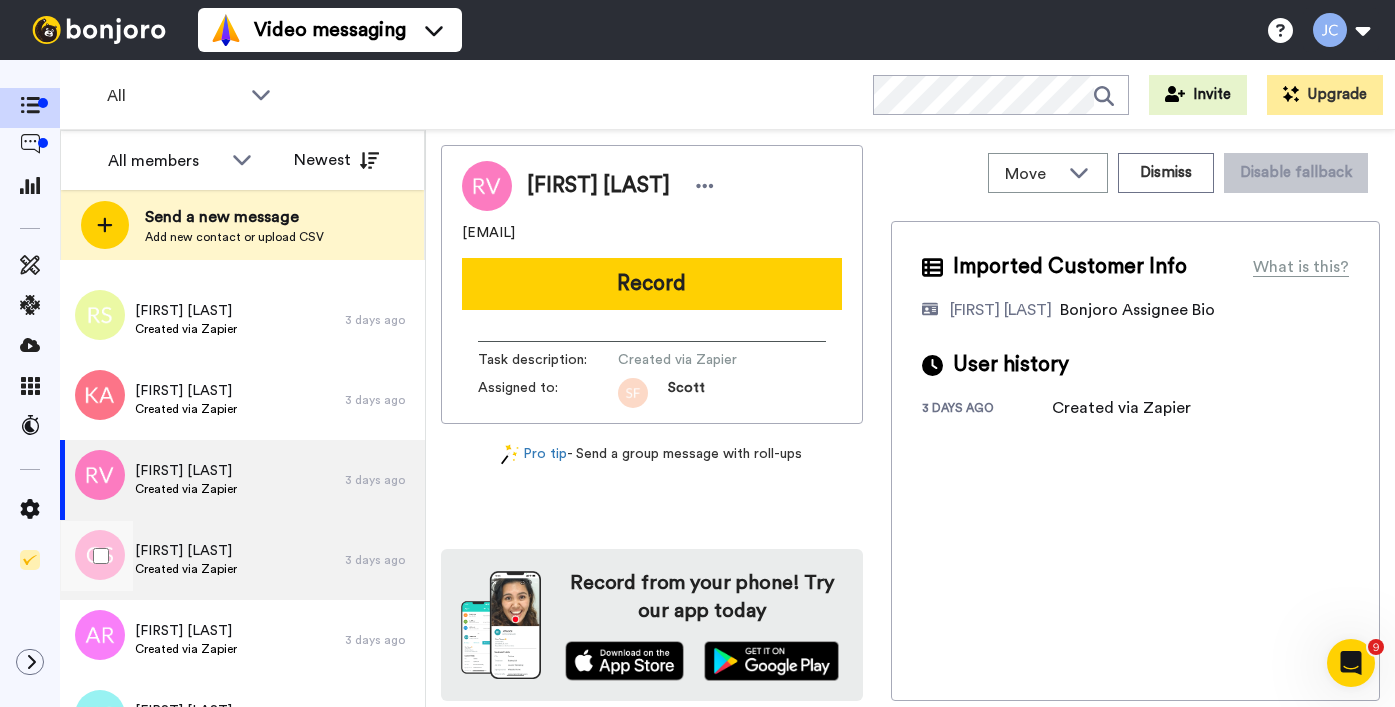 scroll, scrollTop: 5584, scrollLeft: 0, axis: vertical 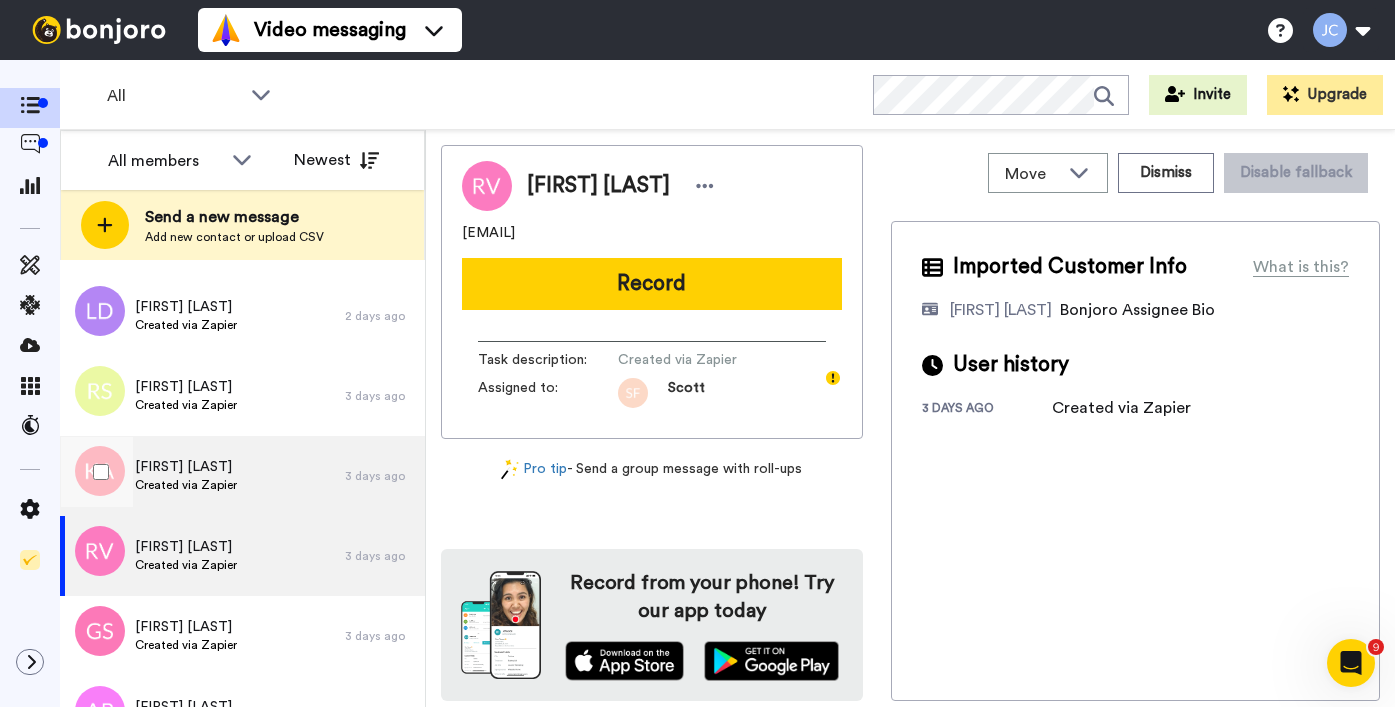 click on "[FIRST] [LAST] Created via Zapier" at bounding box center [202, 476] 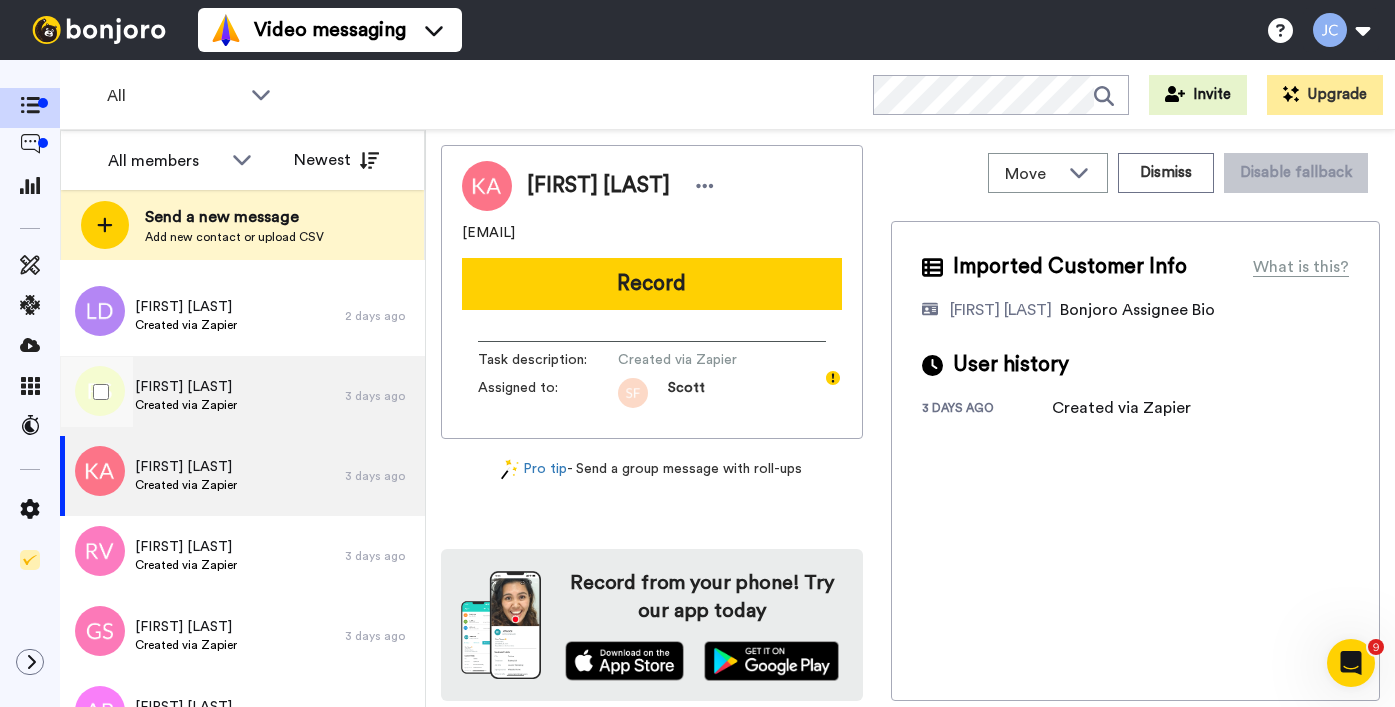 click on "[FIRST] [LAST] Created via Zapier" at bounding box center (202, 396) 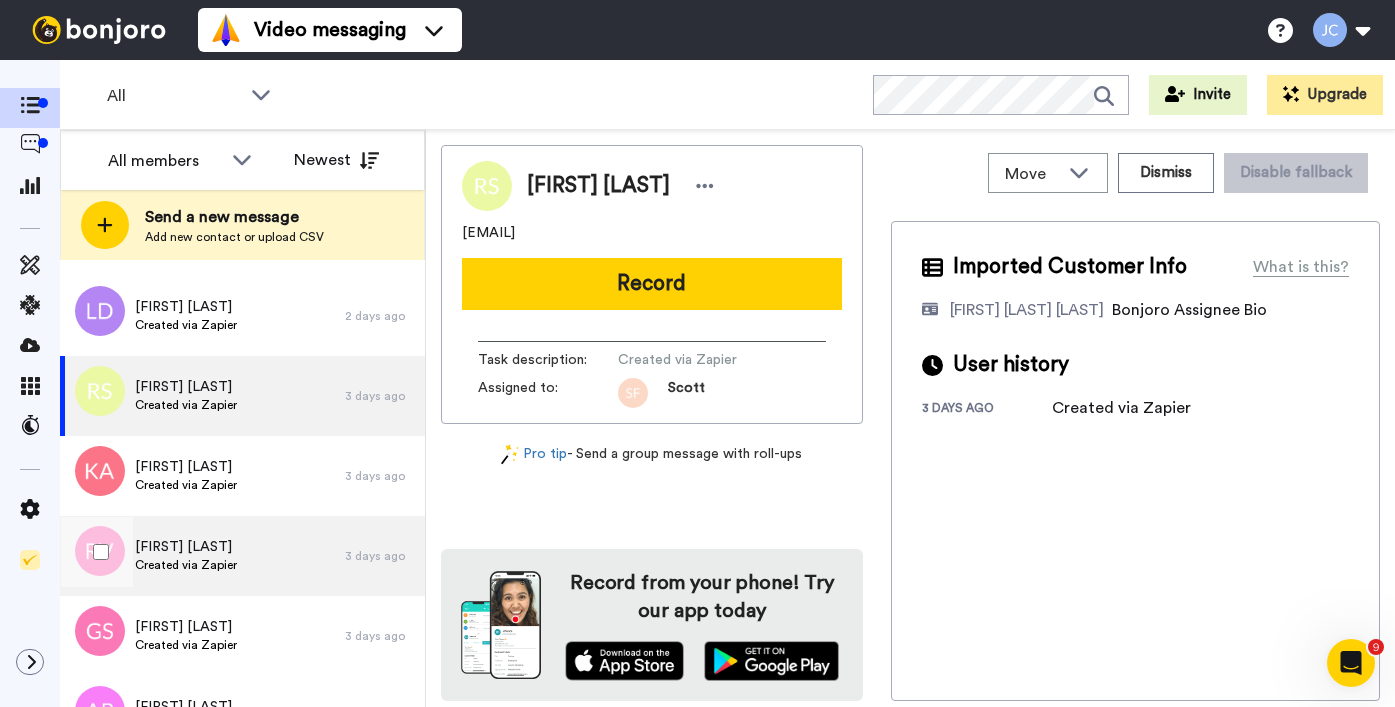 click on "Renee Vickery Created via Zapier" at bounding box center [202, 556] 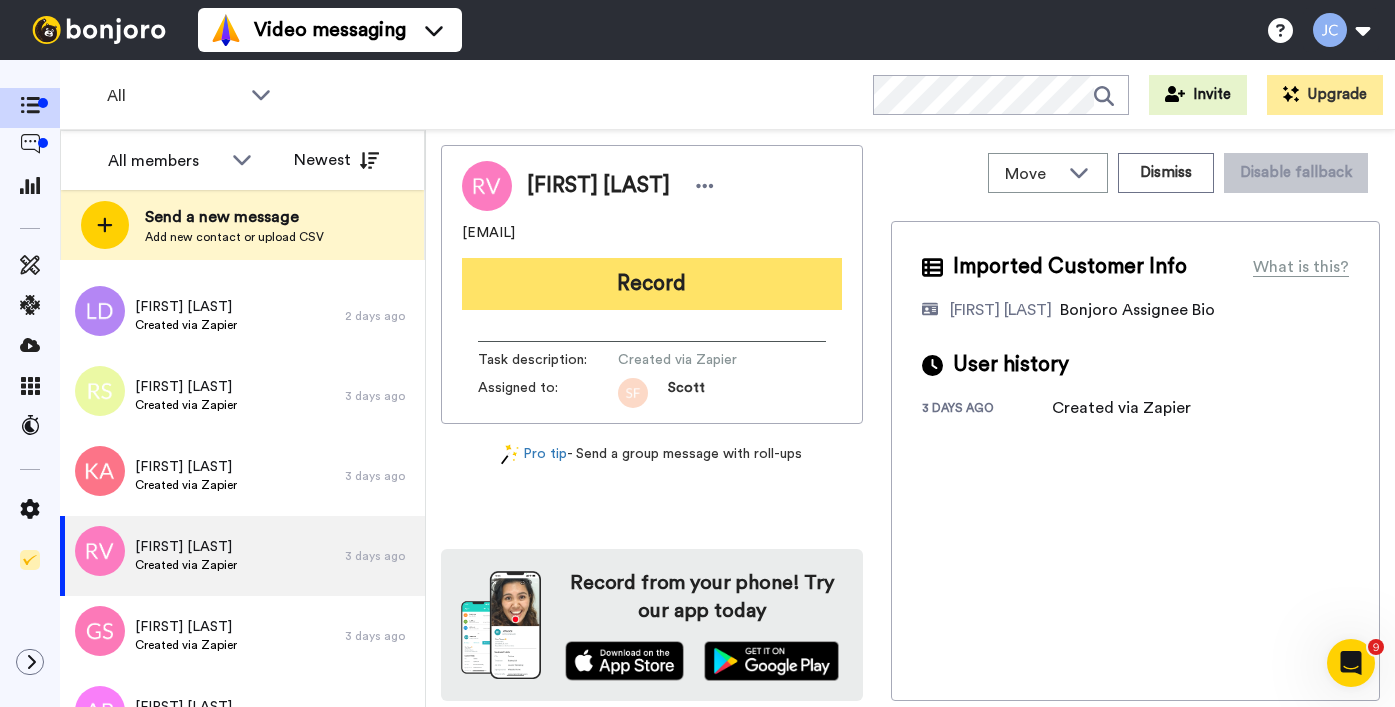 click on "Record" at bounding box center (652, 284) 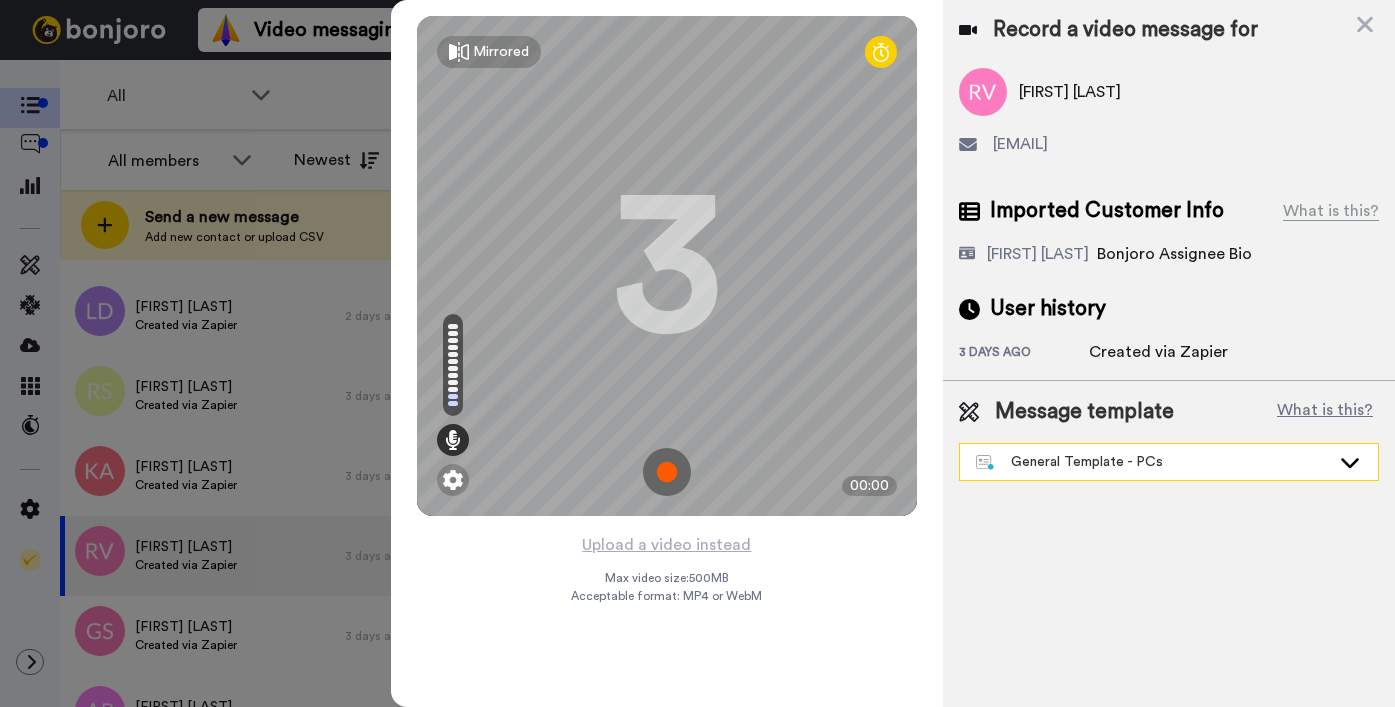 click on "General Template - PCs" at bounding box center (1153, 462) 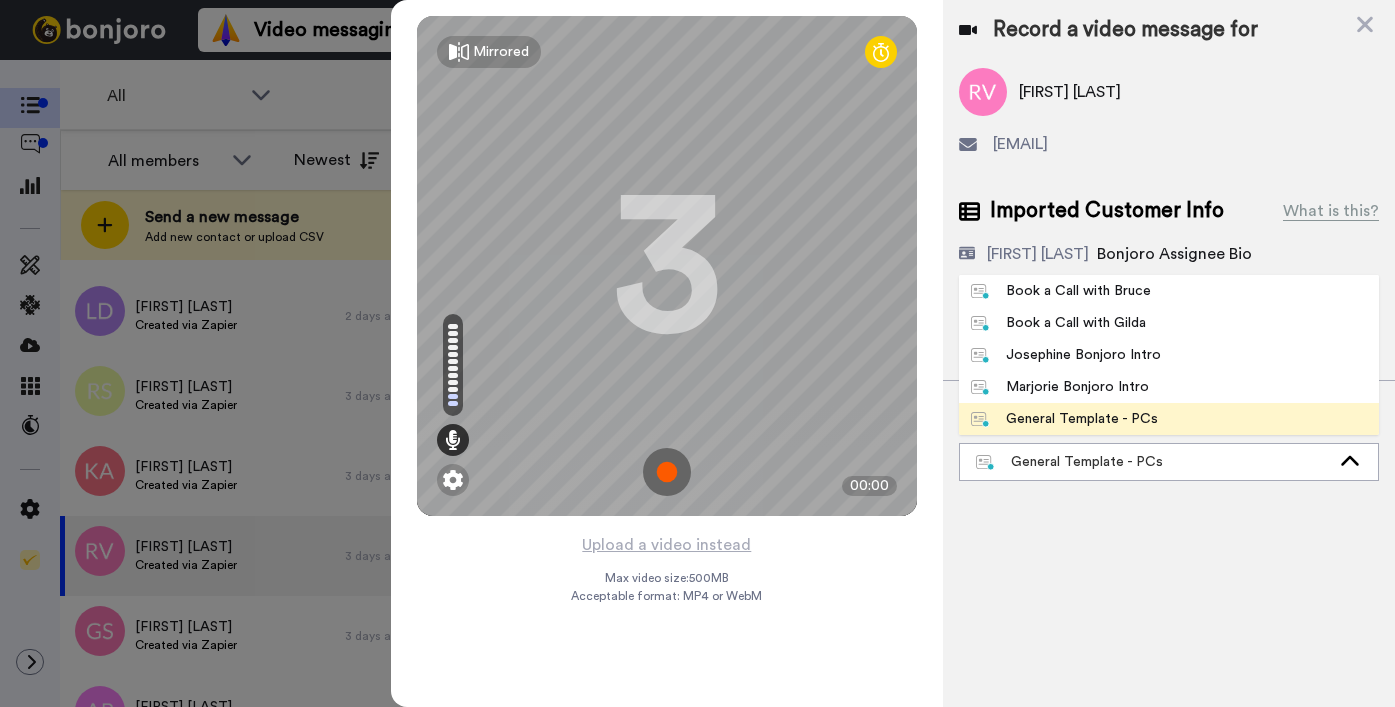 click on "Josephine Bonjoro Intro" at bounding box center [1066, 355] 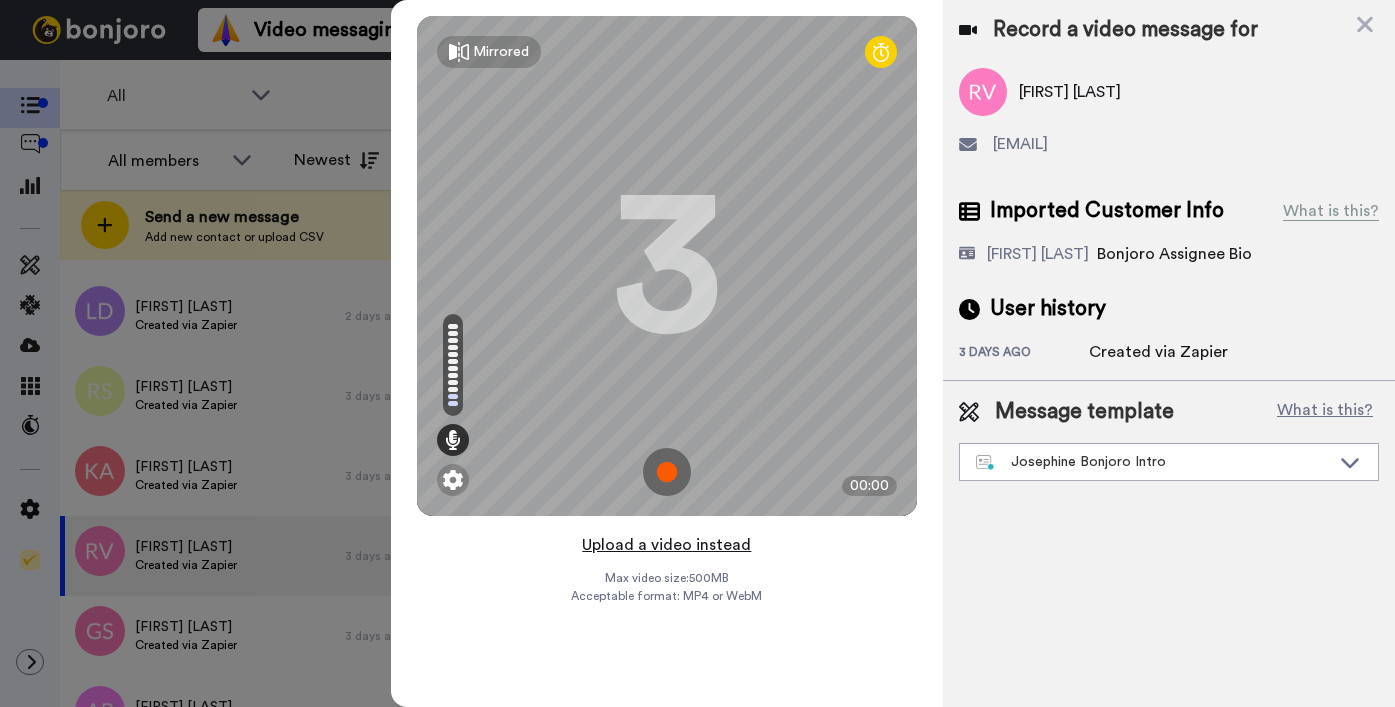 click on "Upload a video instead" at bounding box center (666, 545) 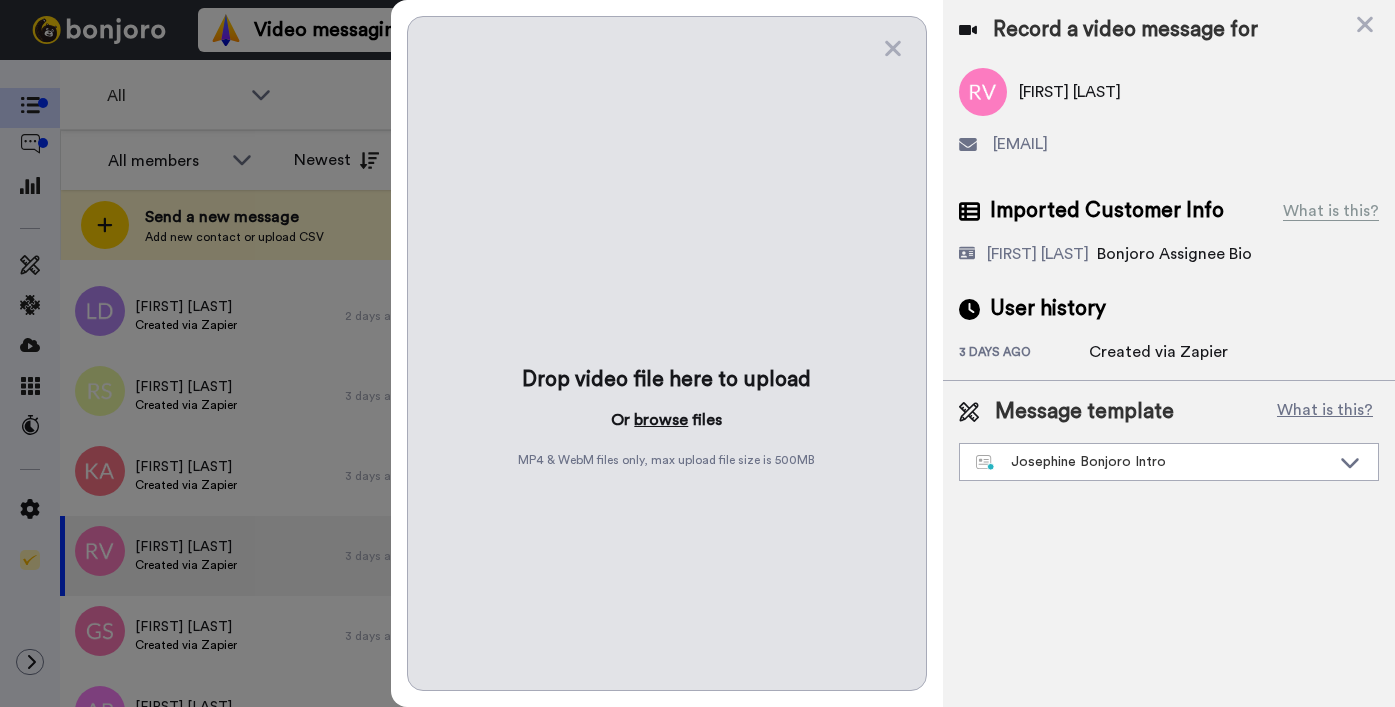 click on "browse" at bounding box center (661, 420) 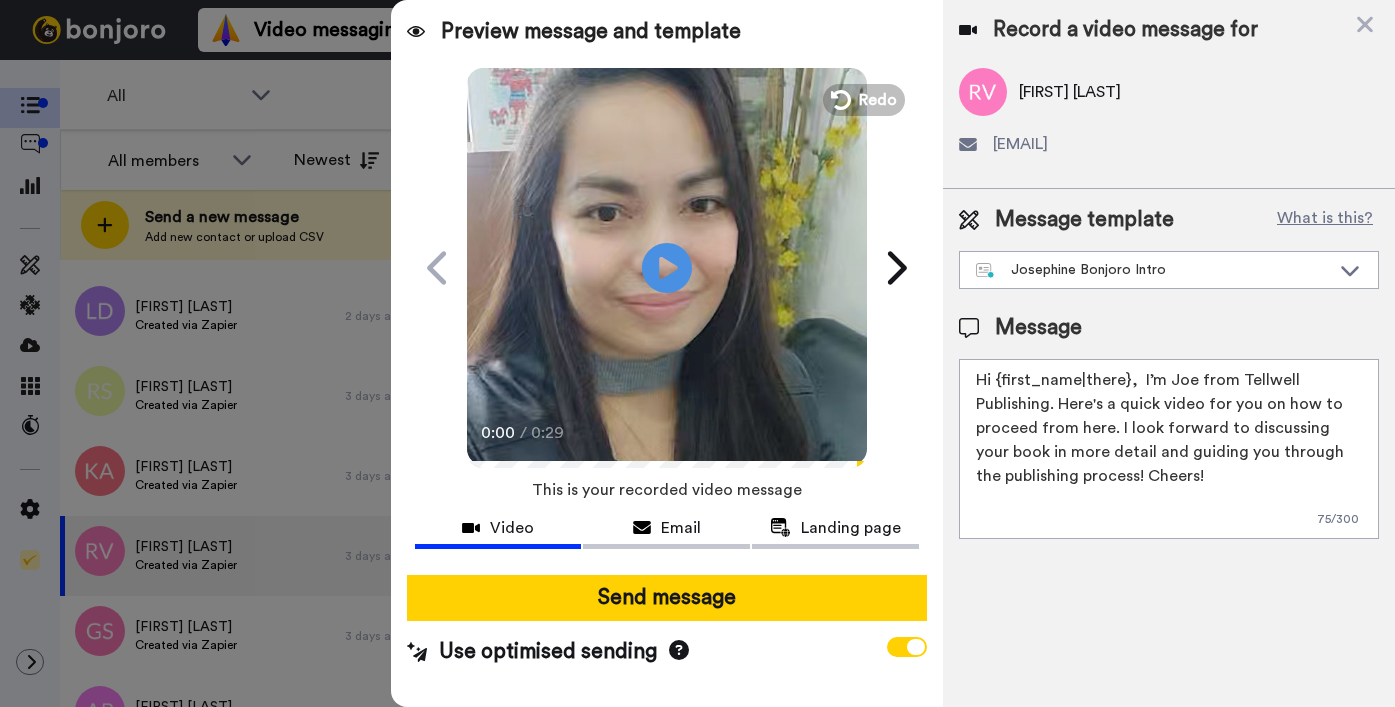 drag, startPoint x: 998, startPoint y: 378, endPoint x: 1134, endPoint y: 379, distance: 136.00368 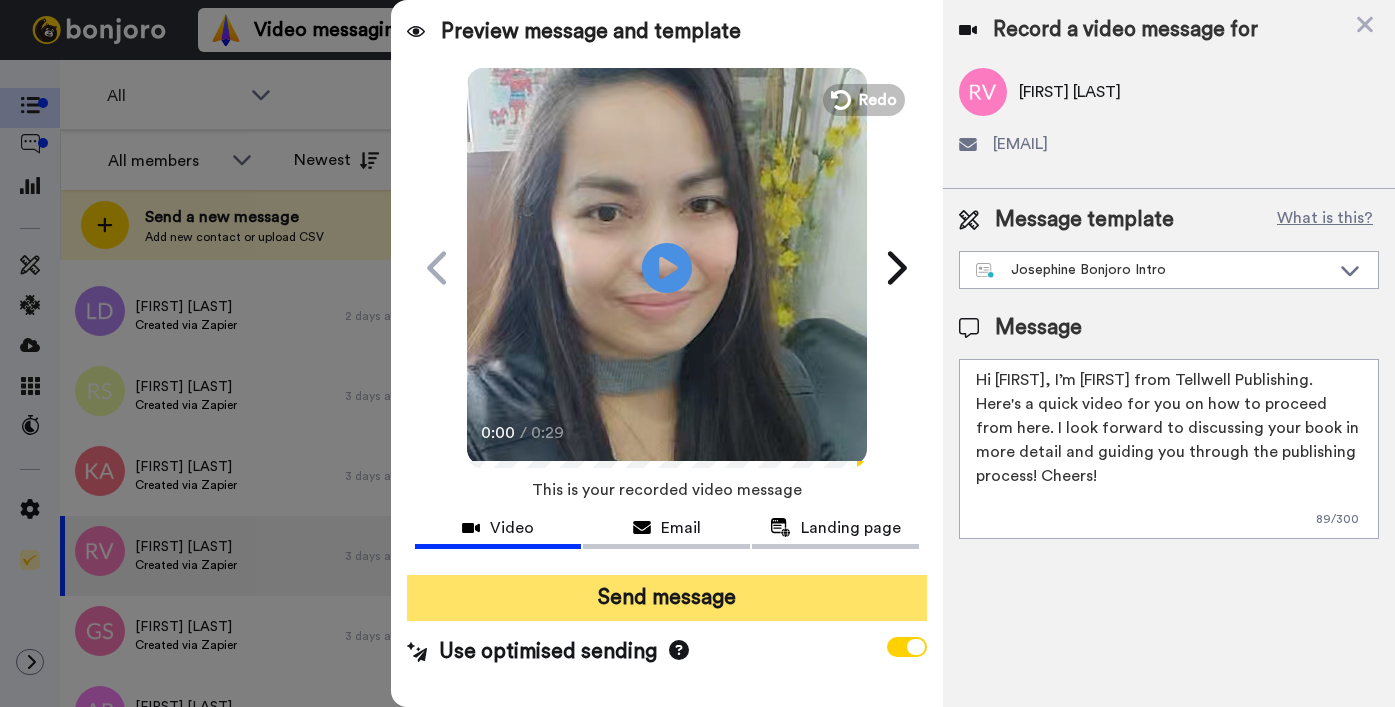 type on "Hi Renee, I’m Joe from Tellwell Publishing. Here's a quick video for you on how to proceed from here. I look forward to discussing your book in more detail and guiding you through the publishing process! Cheers!" 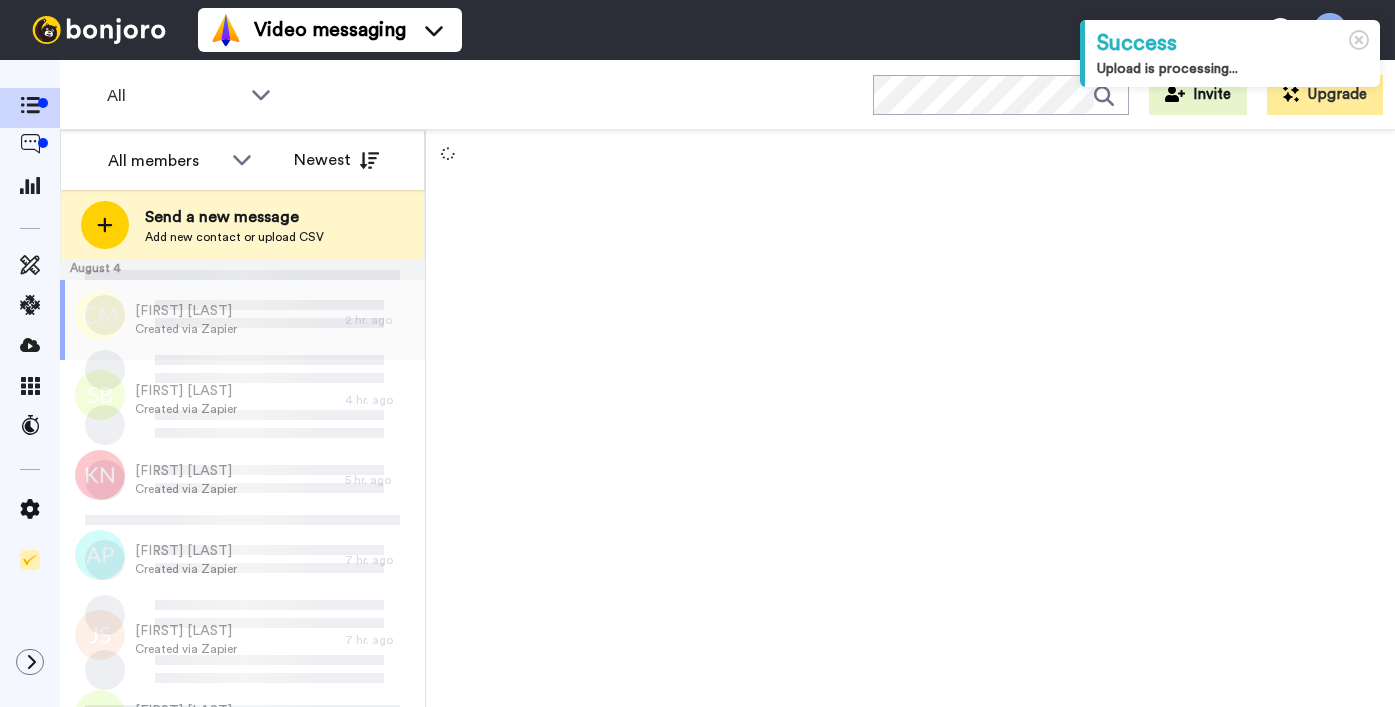 scroll, scrollTop: 0, scrollLeft: 0, axis: both 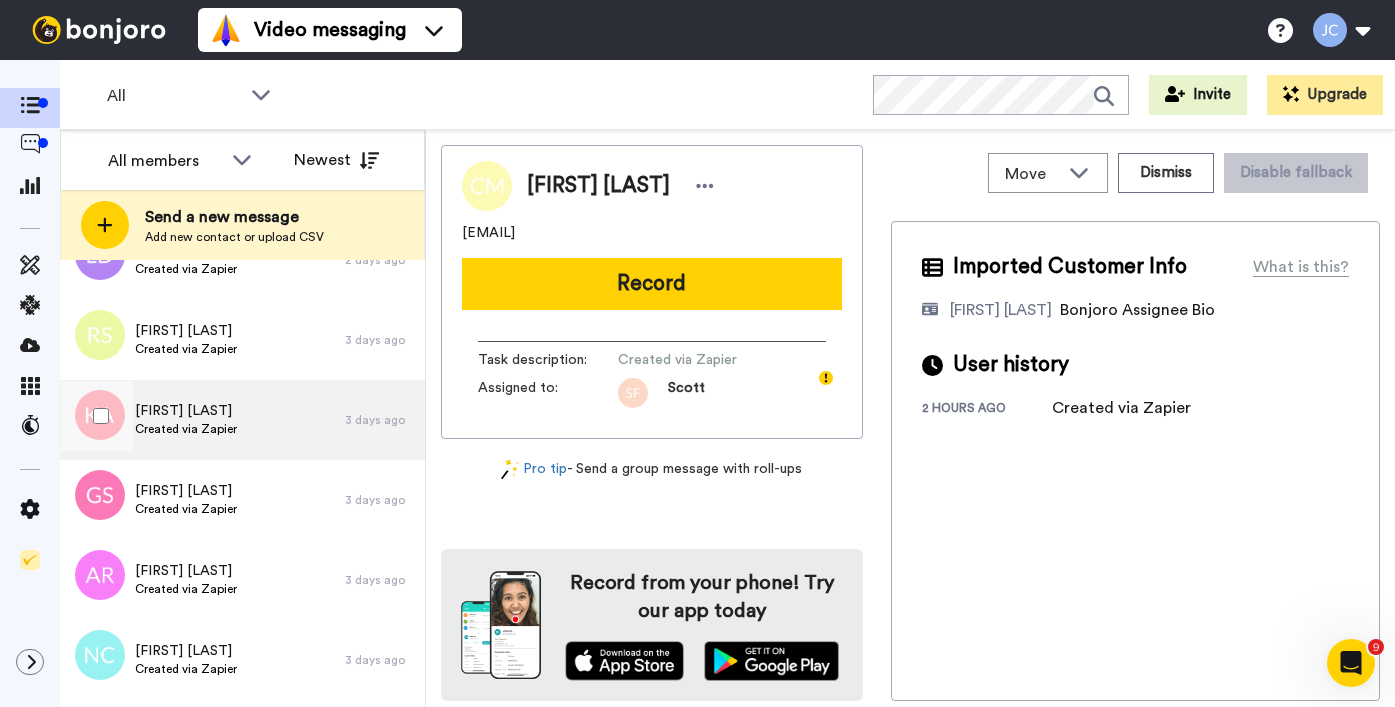 click on "[FIRST] [LAST] Created via Zapier" at bounding box center (202, 420) 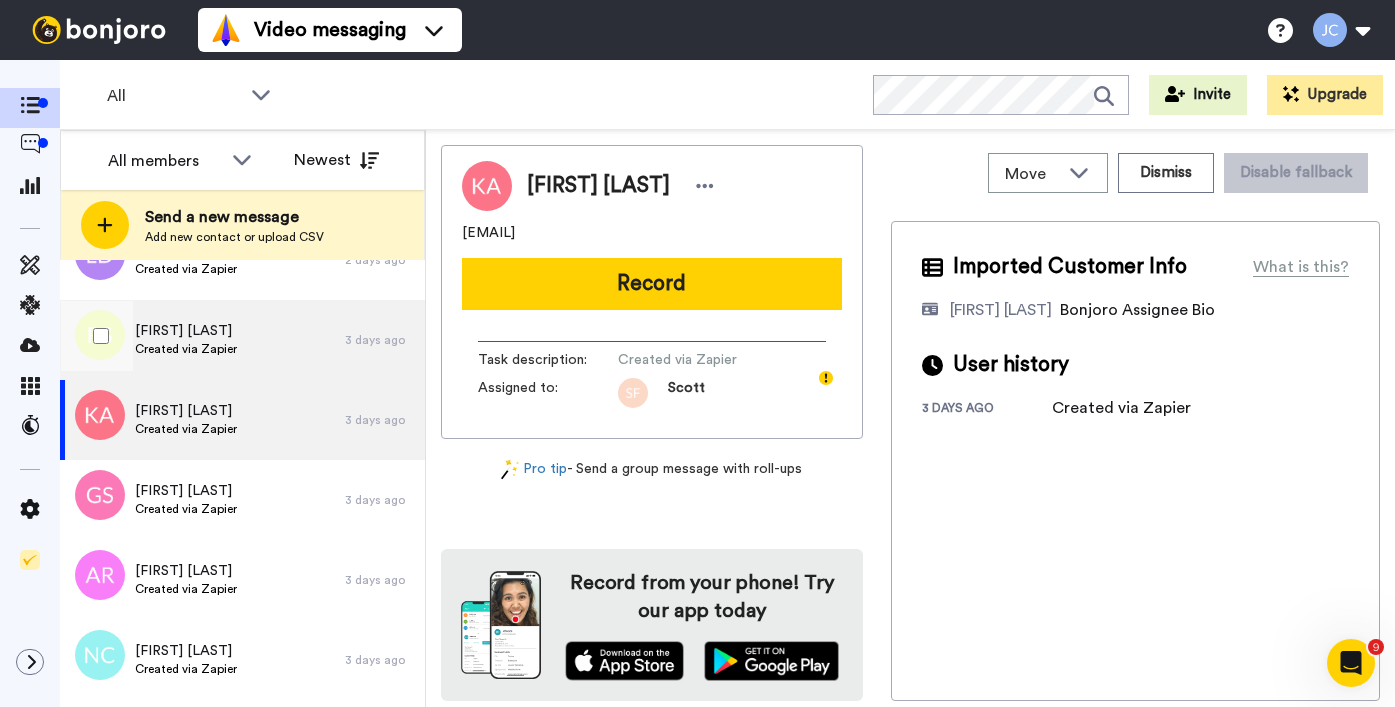 click on "[FIRST] [LAST] Created via Zapier" at bounding box center (202, 340) 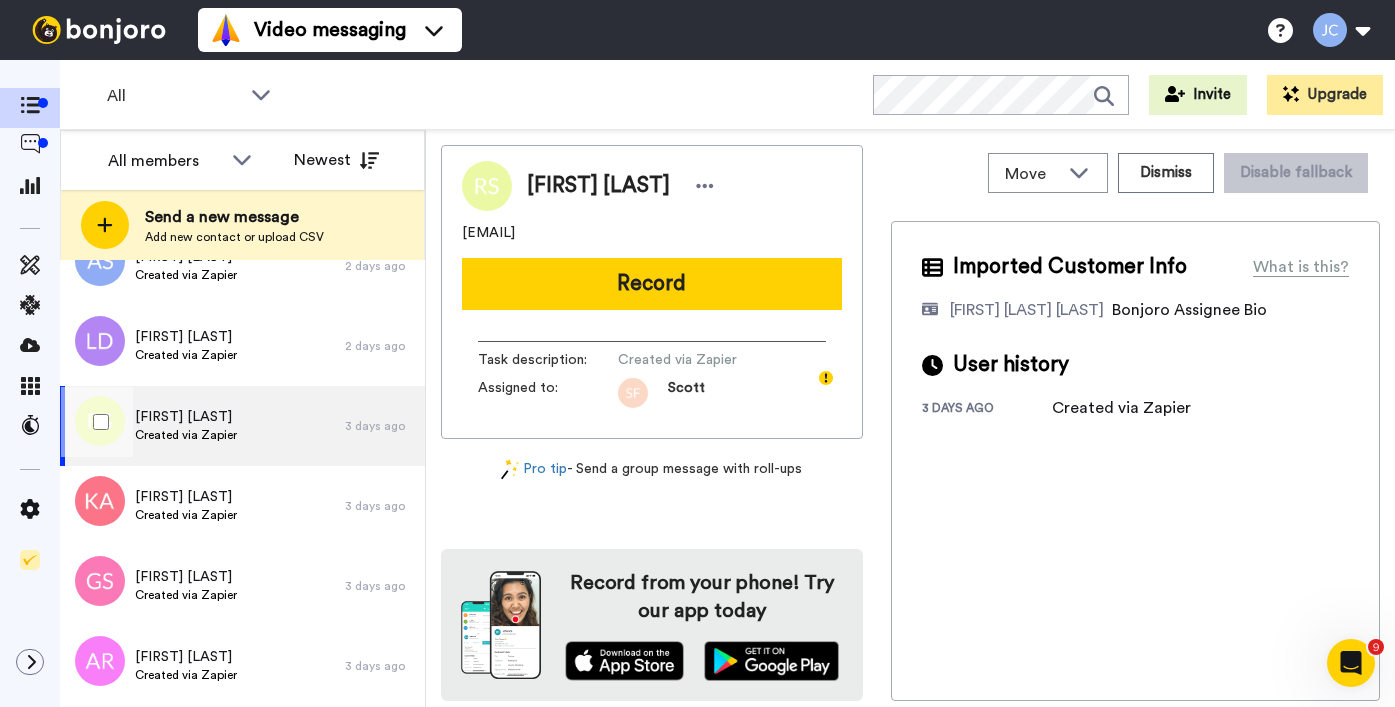 scroll, scrollTop: 5467, scrollLeft: 0, axis: vertical 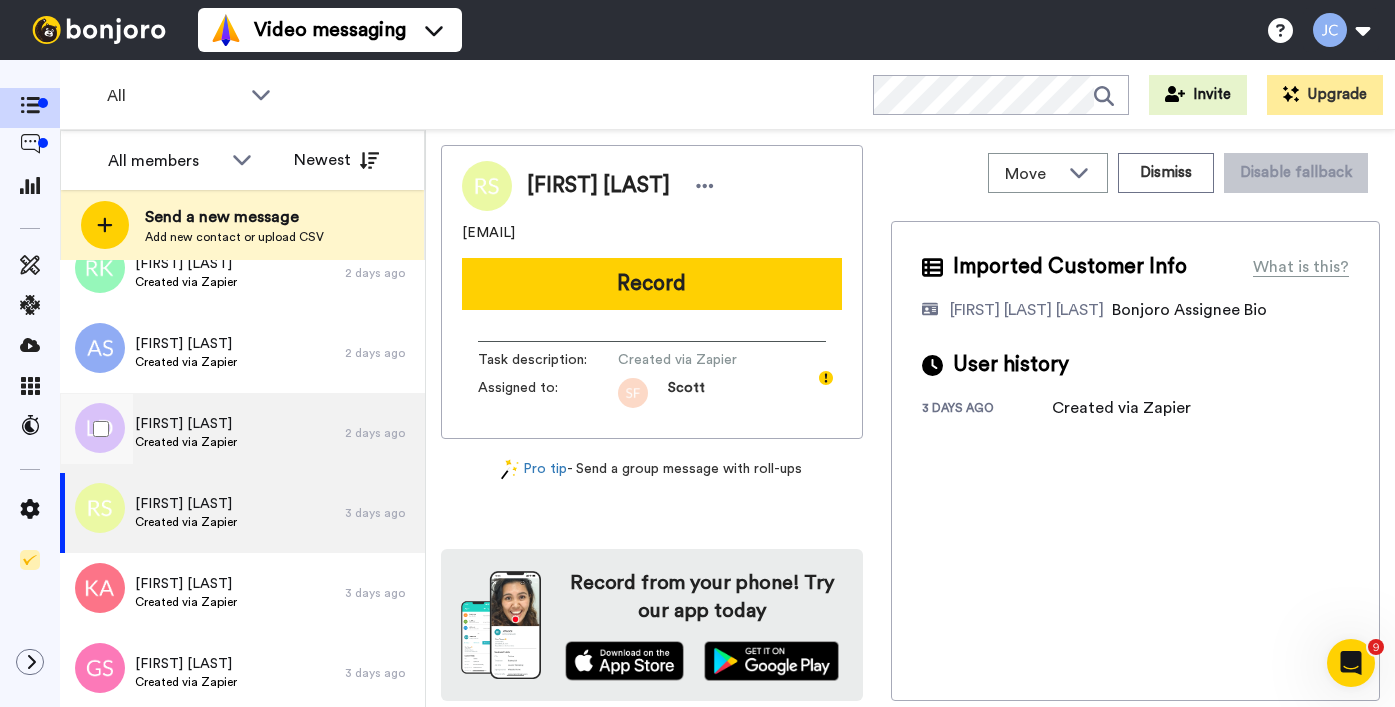 click on "[FIRST] [LAST] Created via Zapier" at bounding box center (202, 433) 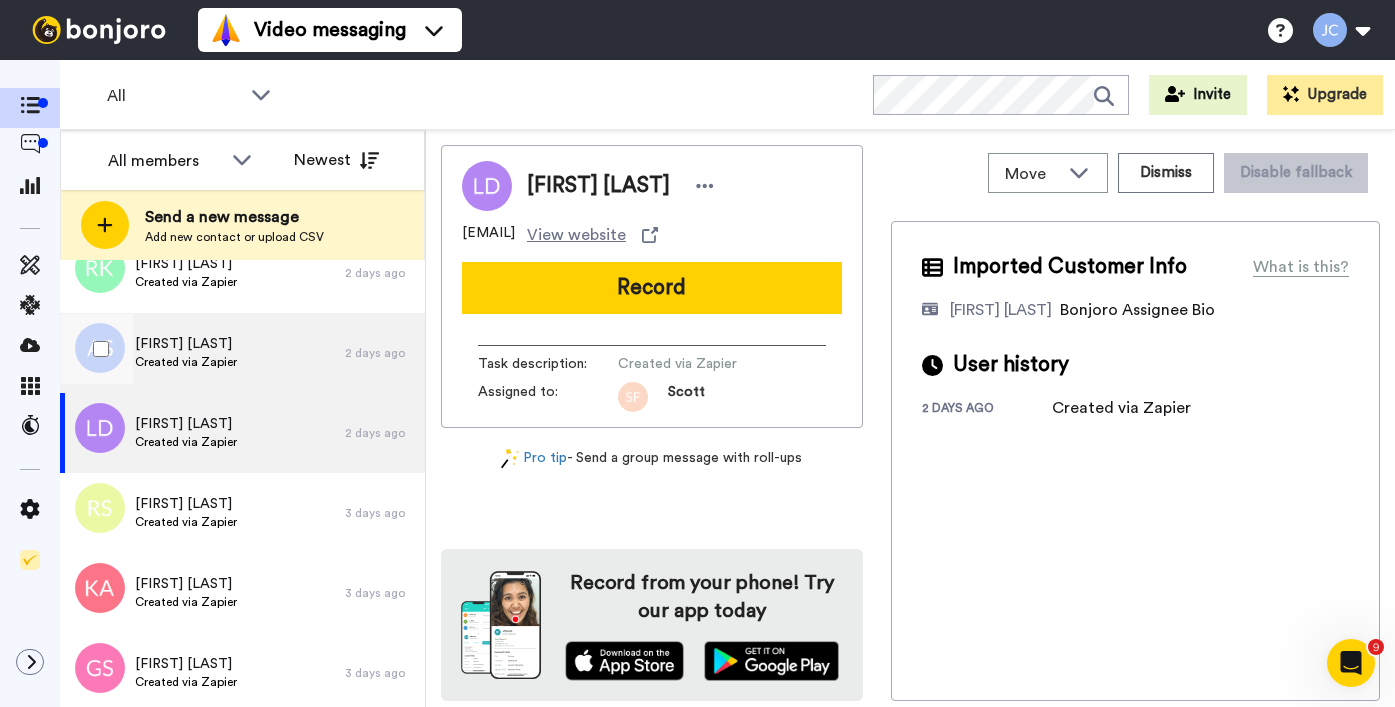 click on "[FIRST] [LAST] Created via Zapier" at bounding box center [202, 353] 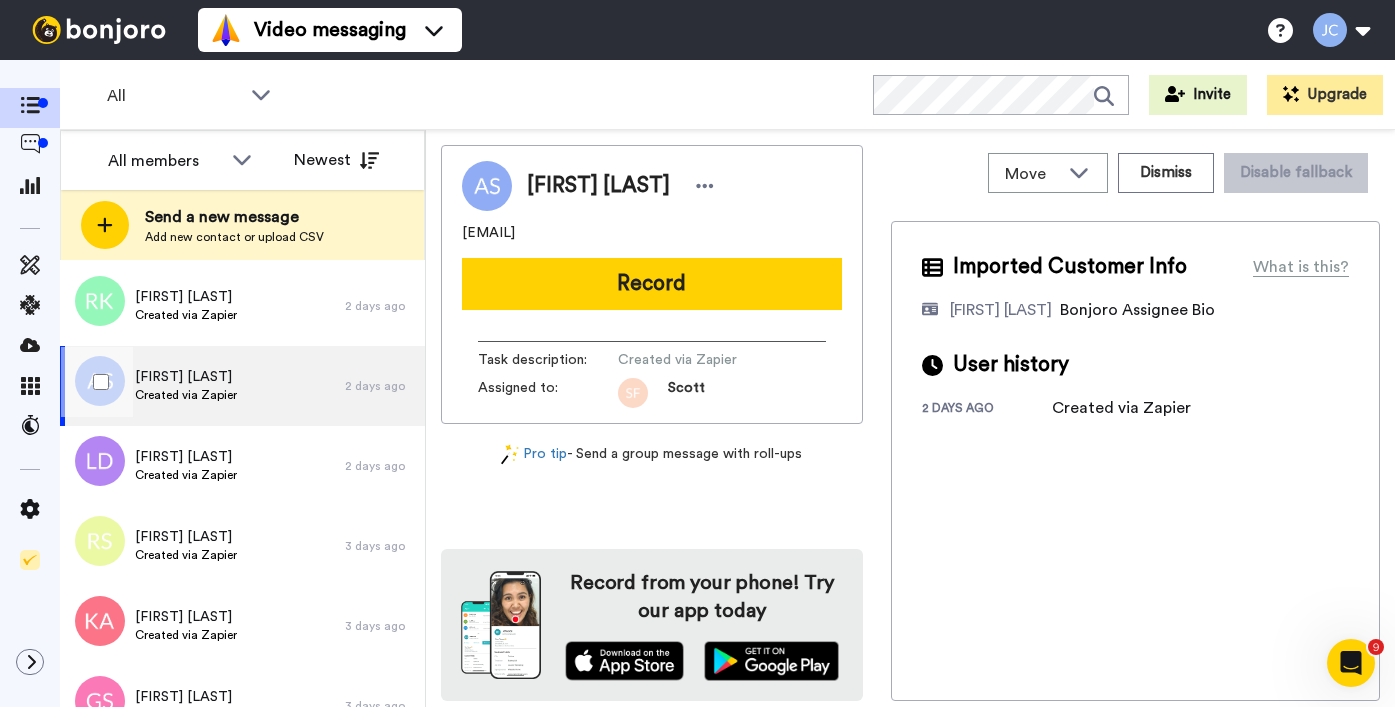 scroll, scrollTop: 5420, scrollLeft: 0, axis: vertical 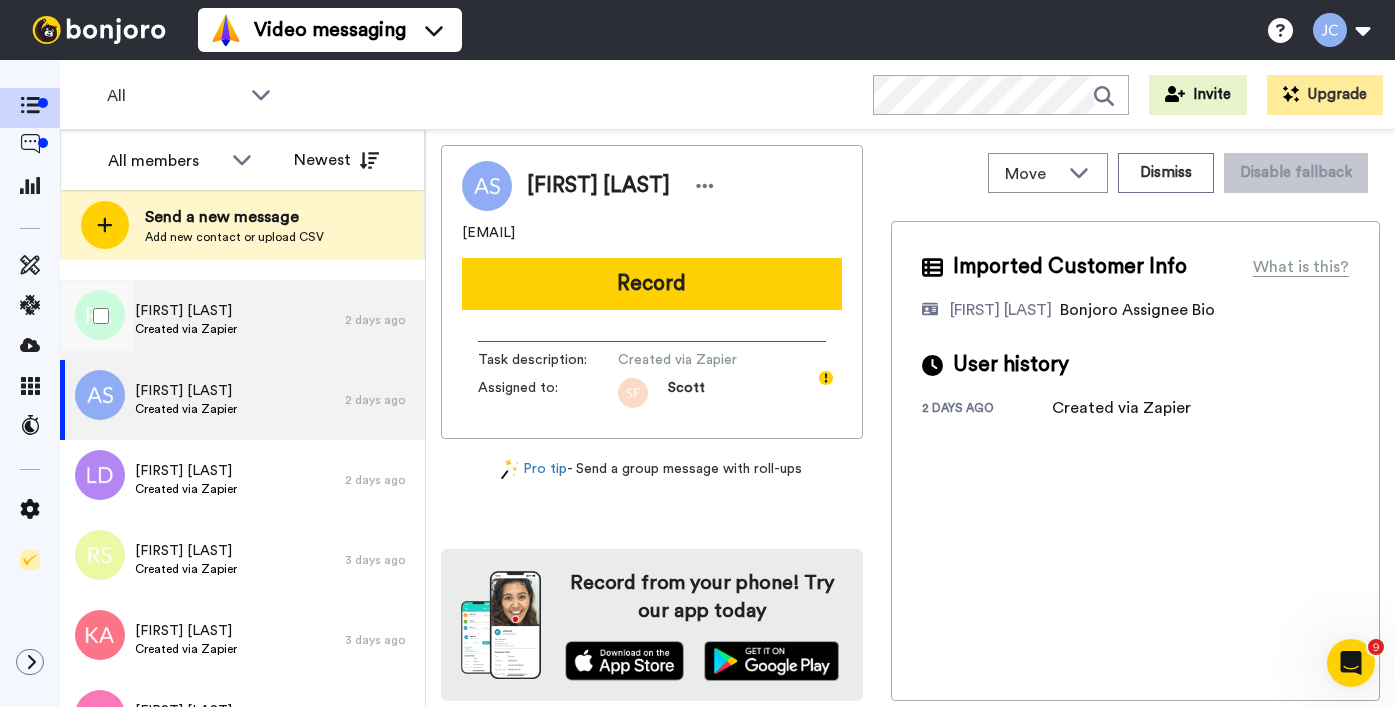 click on "Created via Zapier" at bounding box center [186, 329] 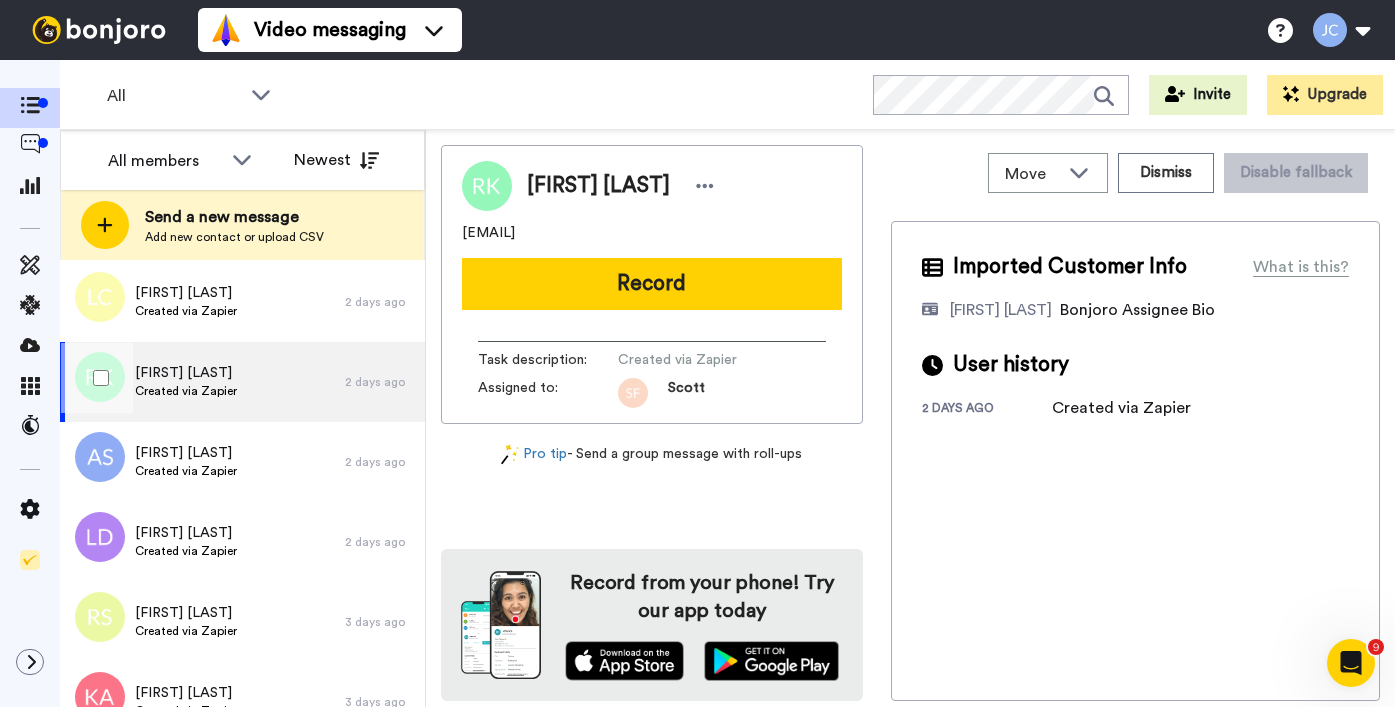 scroll, scrollTop: 5354, scrollLeft: 0, axis: vertical 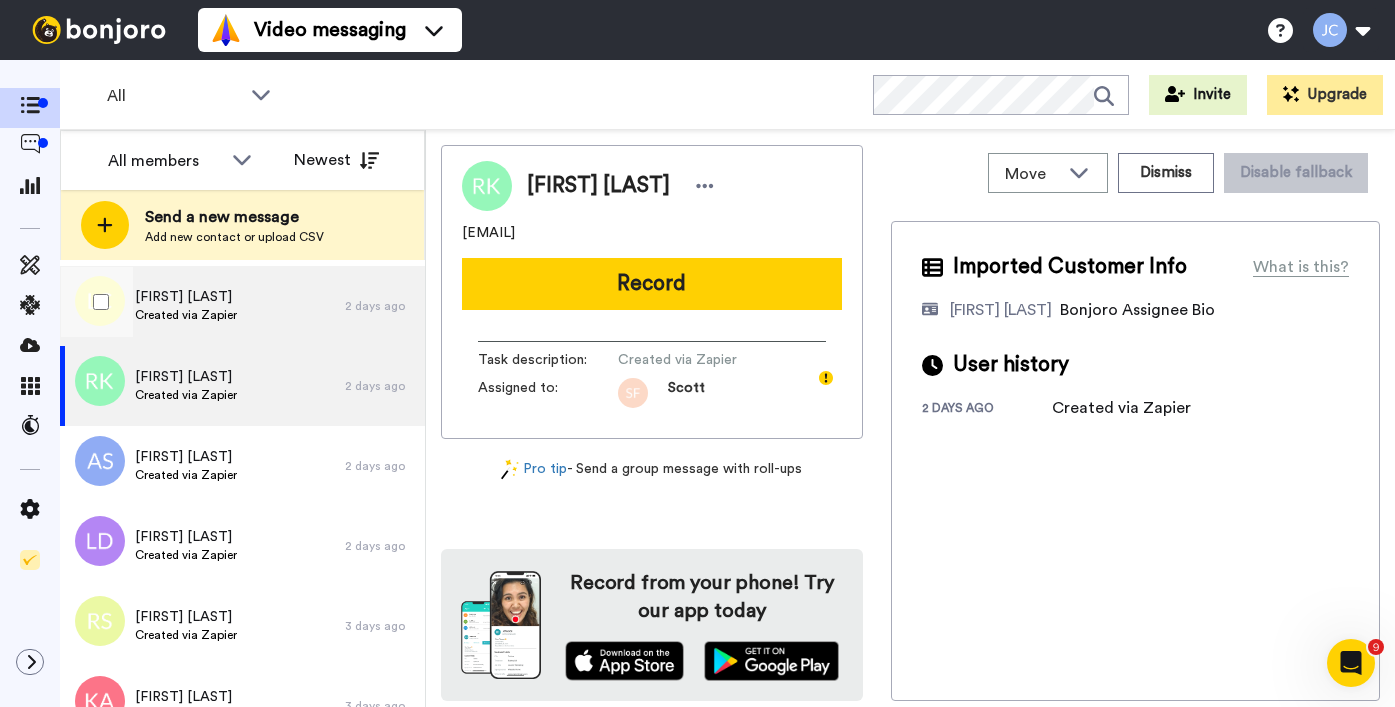 click on "[FIRST] [LAST] Created via Zapier" at bounding box center [202, 306] 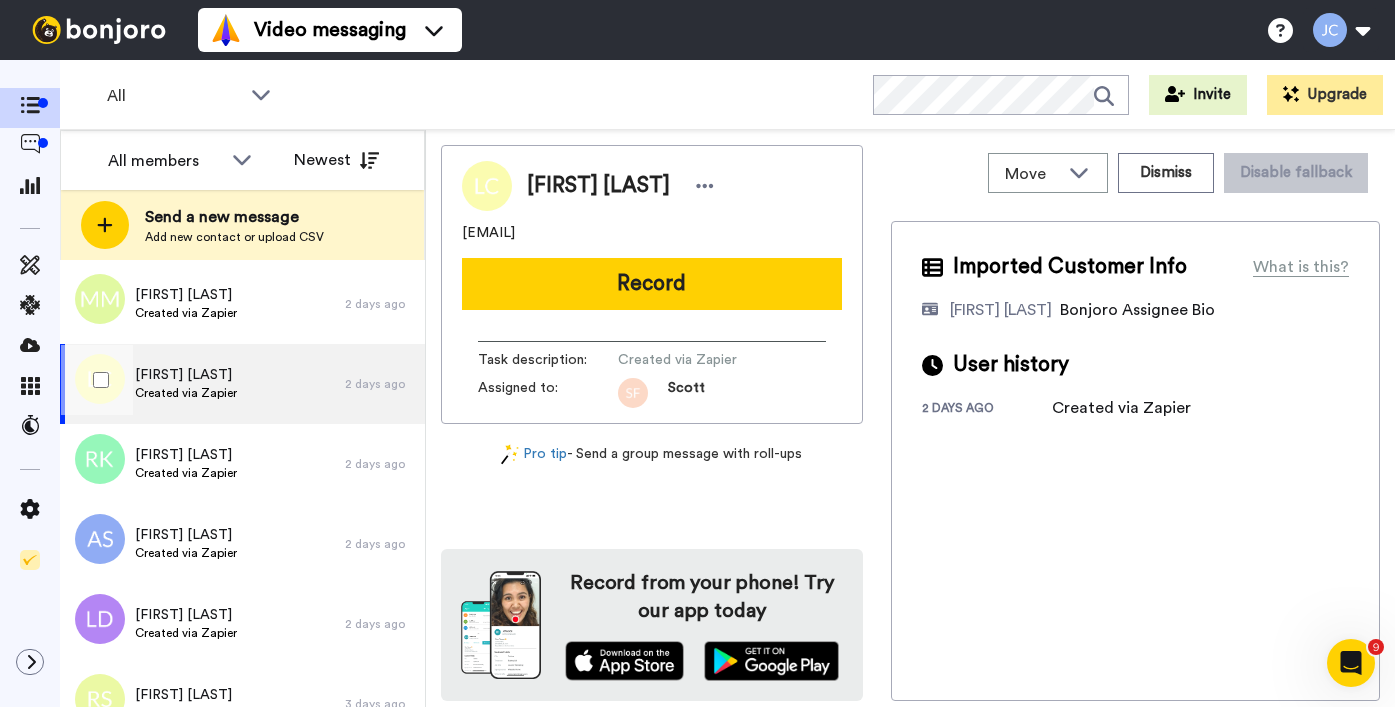 scroll, scrollTop: 5272, scrollLeft: 0, axis: vertical 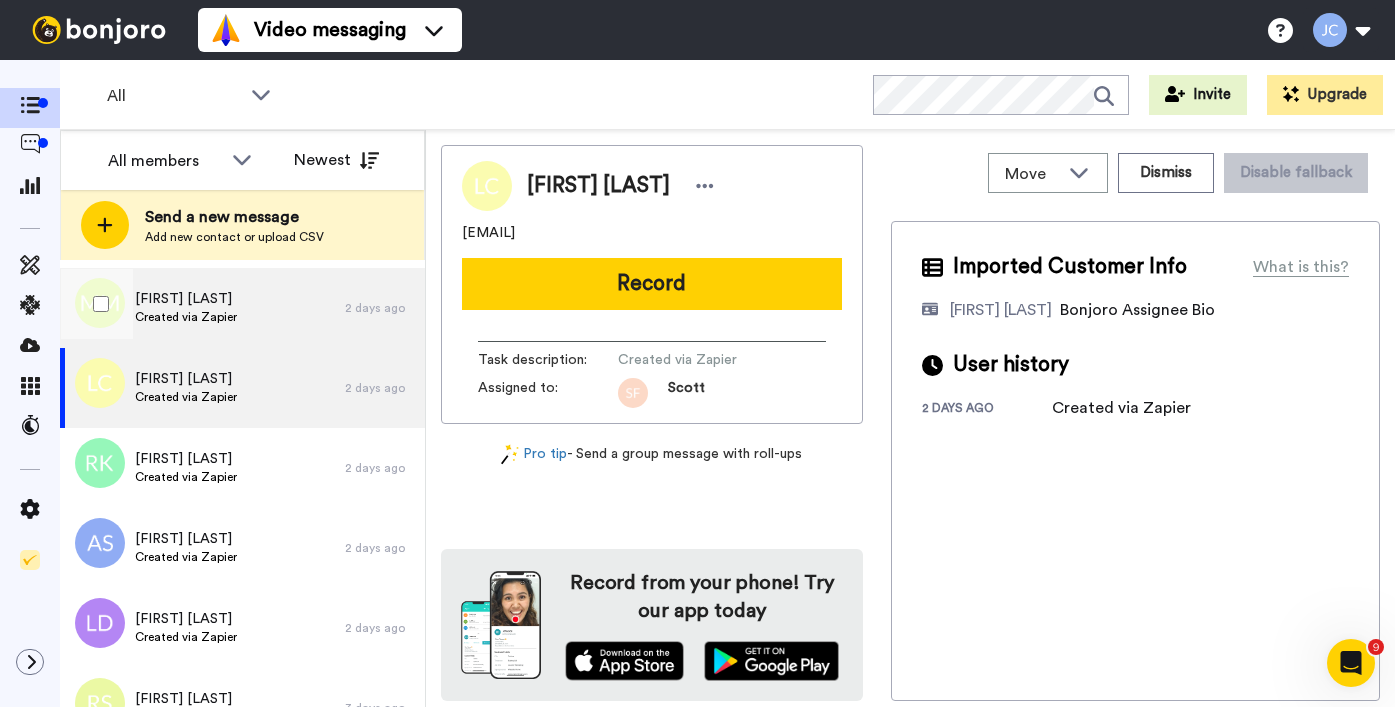 click on "[FIRST] [LAST] Created via Zapier" at bounding box center [202, 308] 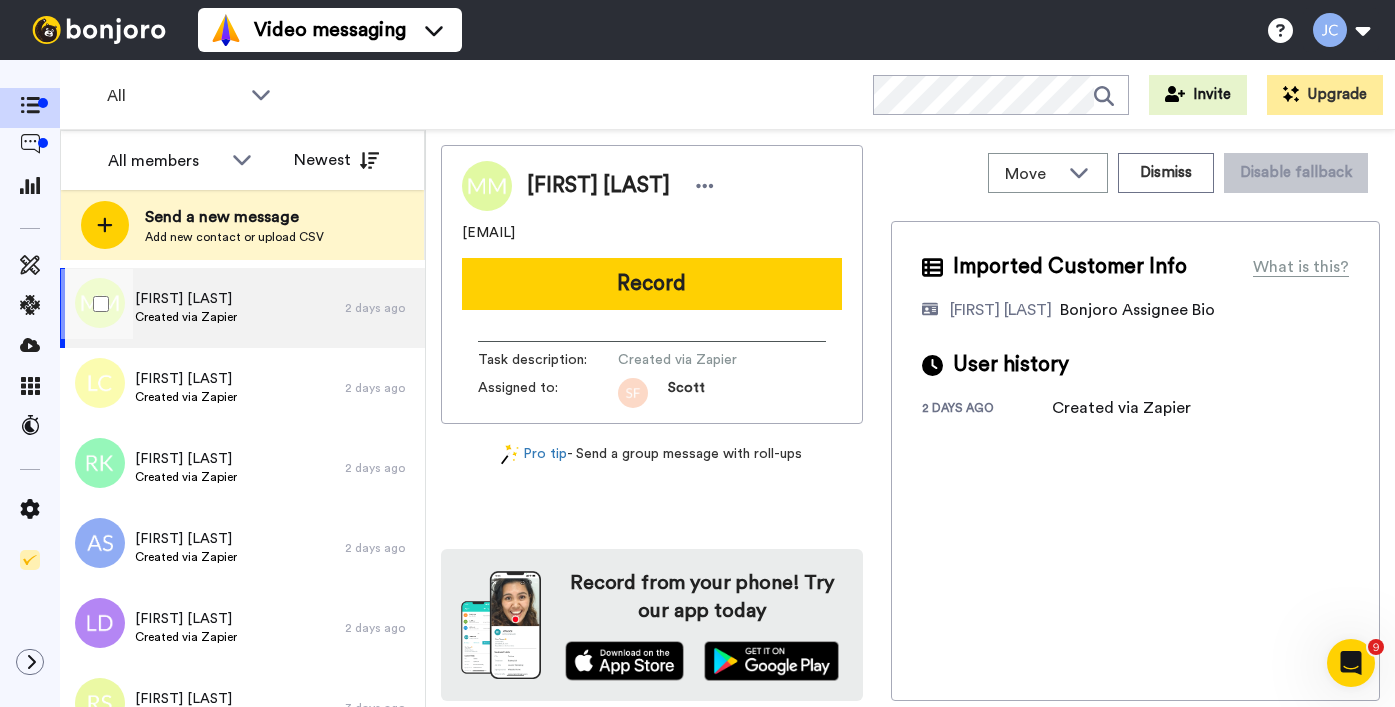 scroll, scrollTop: 5197, scrollLeft: 0, axis: vertical 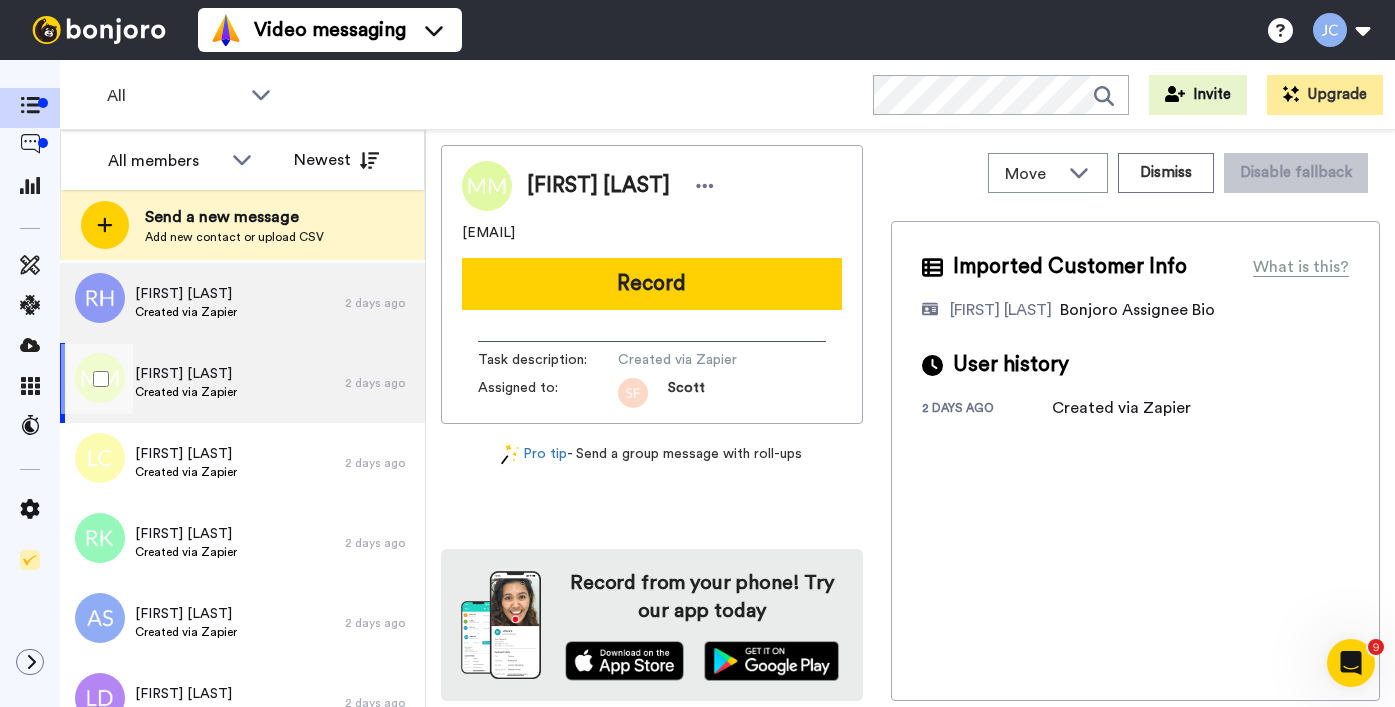 click on "Robert Hall Created via Zapier" at bounding box center [202, 303] 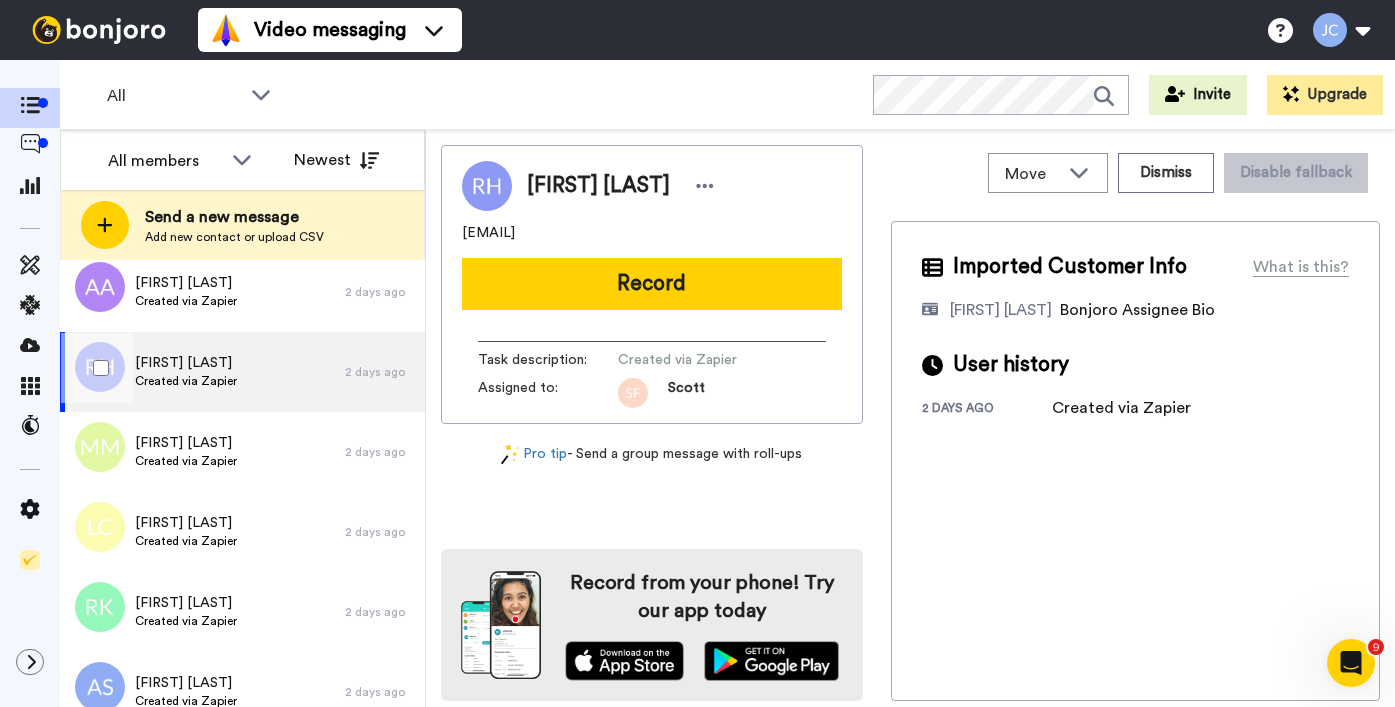 scroll, scrollTop: 5001, scrollLeft: 0, axis: vertical 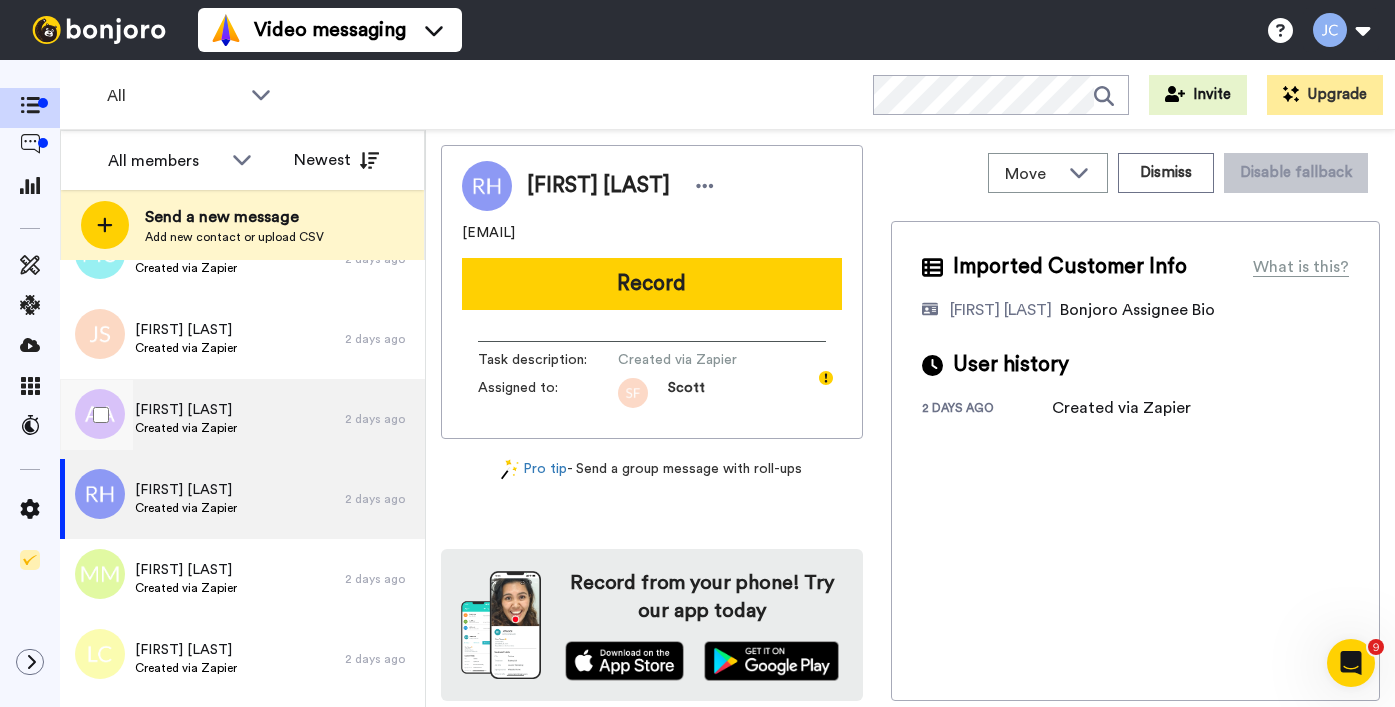 click on "Amber Anderson Created via Zapier" at bounding box center (202, 419) 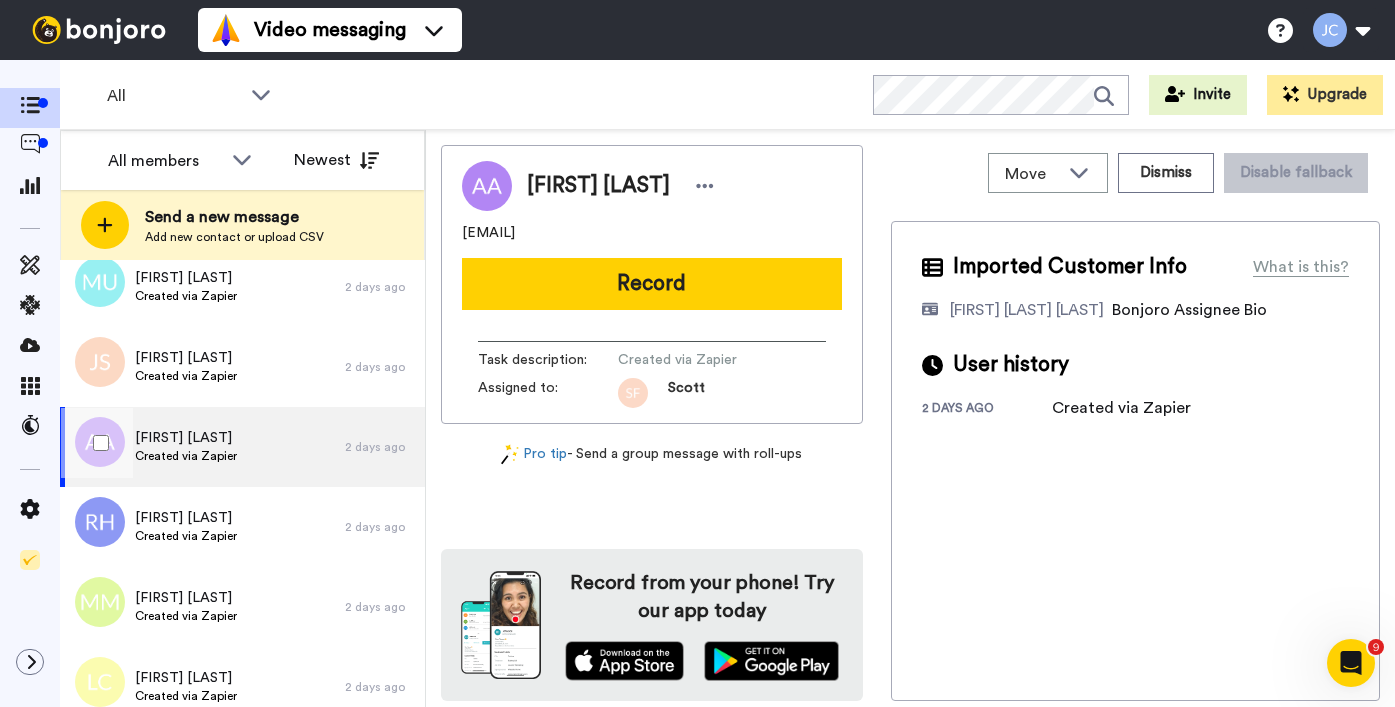 scroll, scrollTop: 4936, scrollLeft: 0, axis: vertical 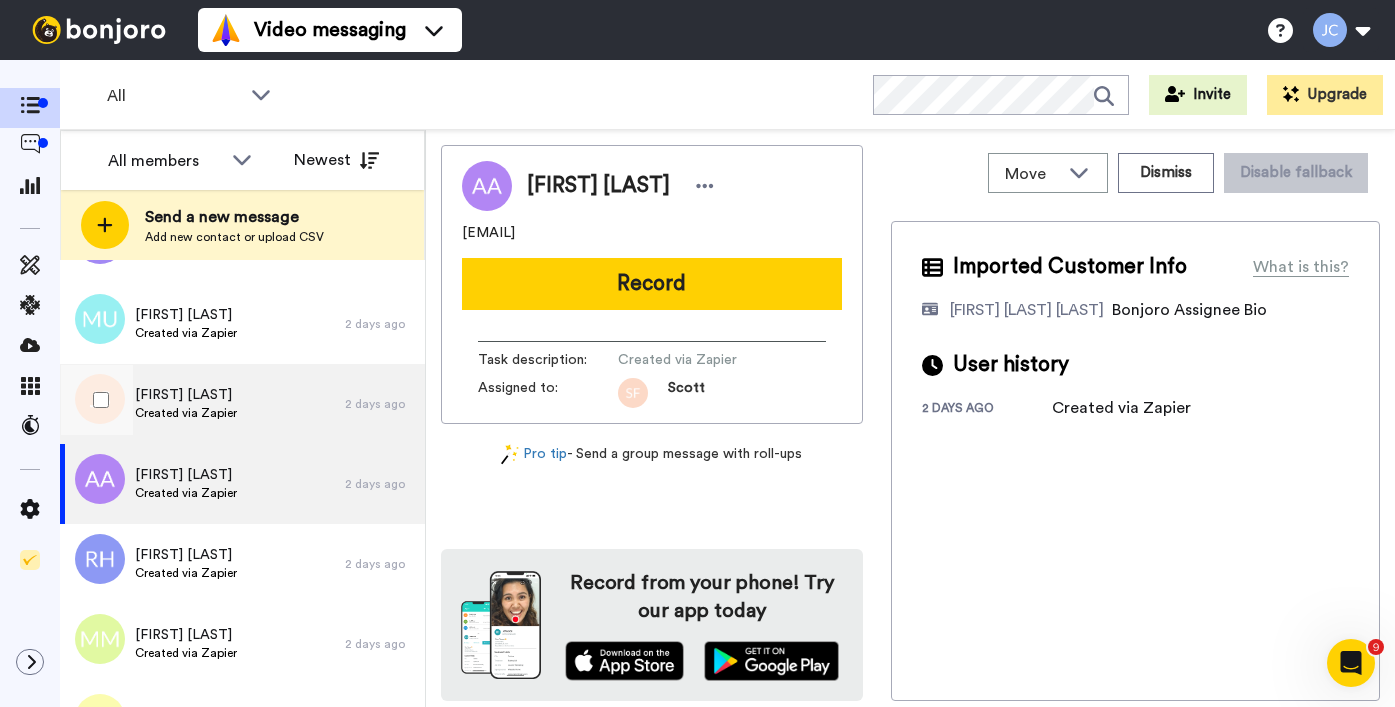click on "Jonitta Spriggs Created via Zapier" at bounding box center (202, 404) 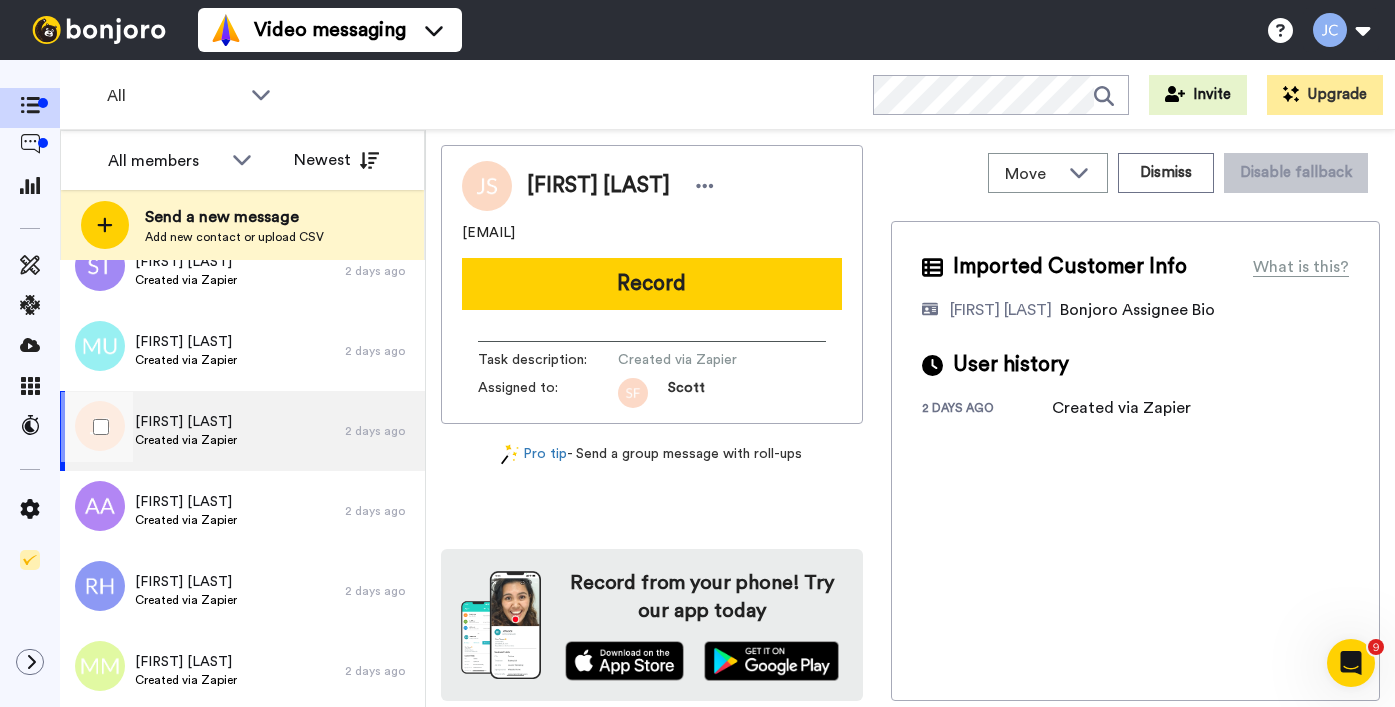 scroll, scrollTop: 4867, scrollLeft: 0, axis: vertical 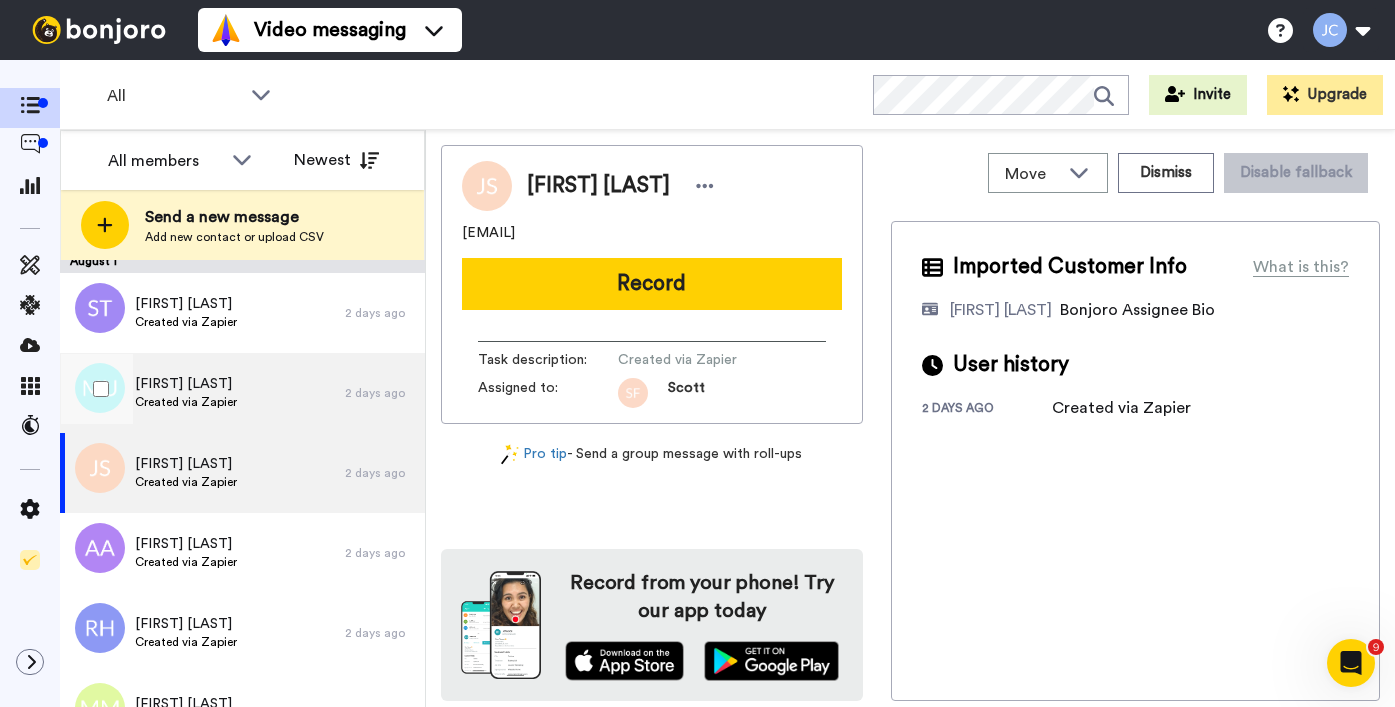 click on "Melissa Uecker Created via Zapier" at bounding box center (202, 393) 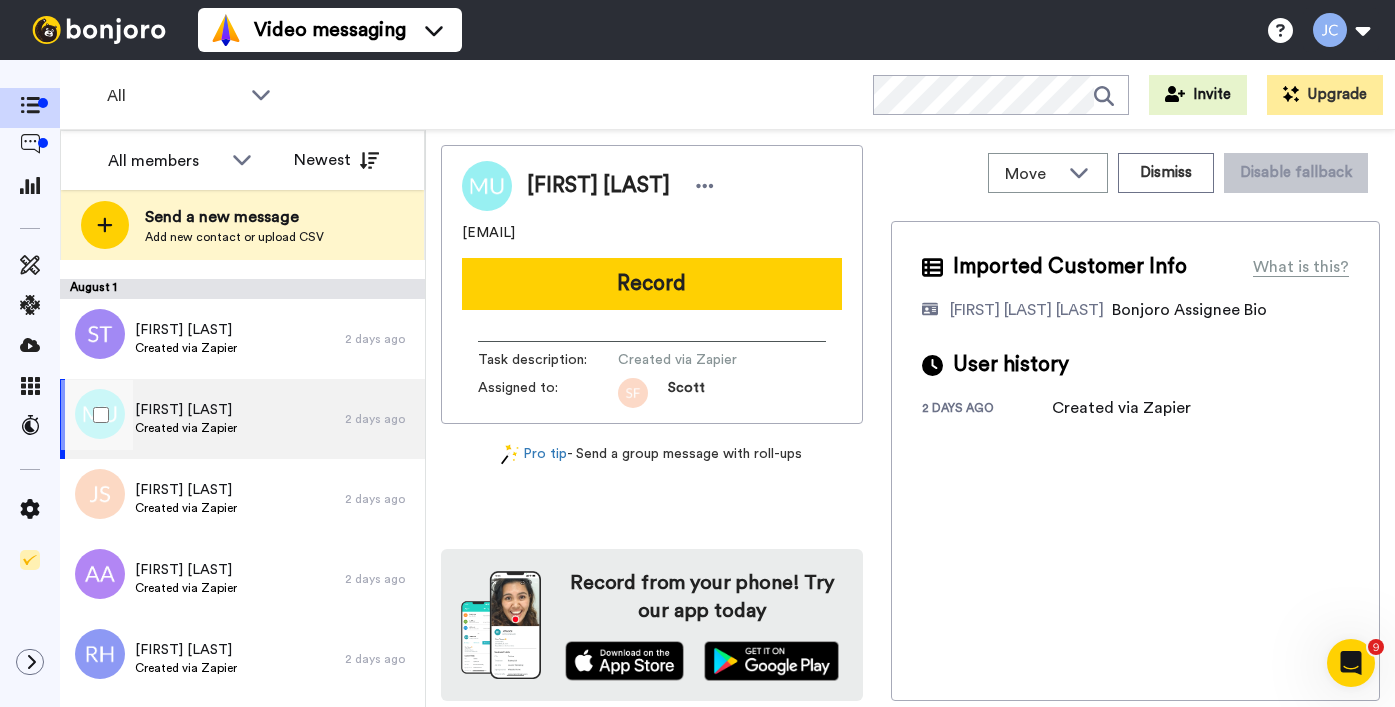 scroll, scrollTop: 4806, scrollLeft: 0, axis: vertical 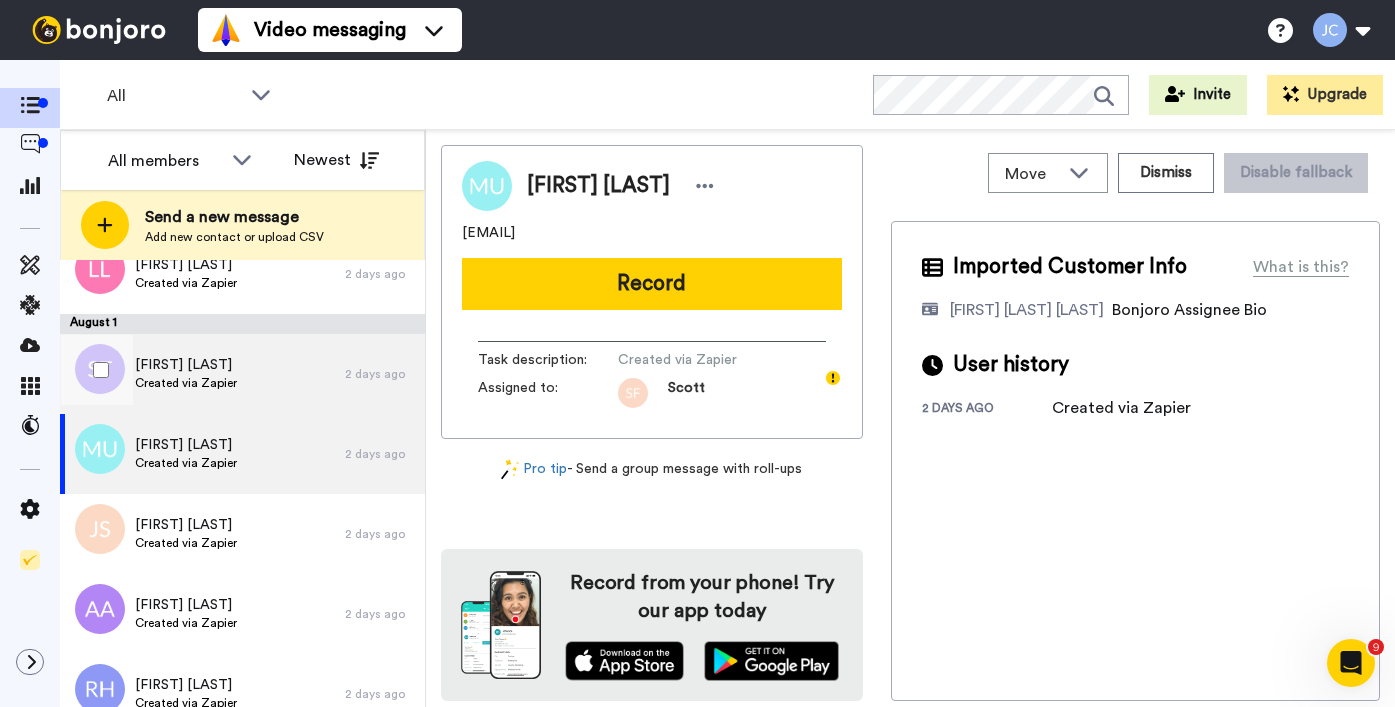 click on "Shad Tomkinson Created via Zapier" at bounding box center (202, 374) 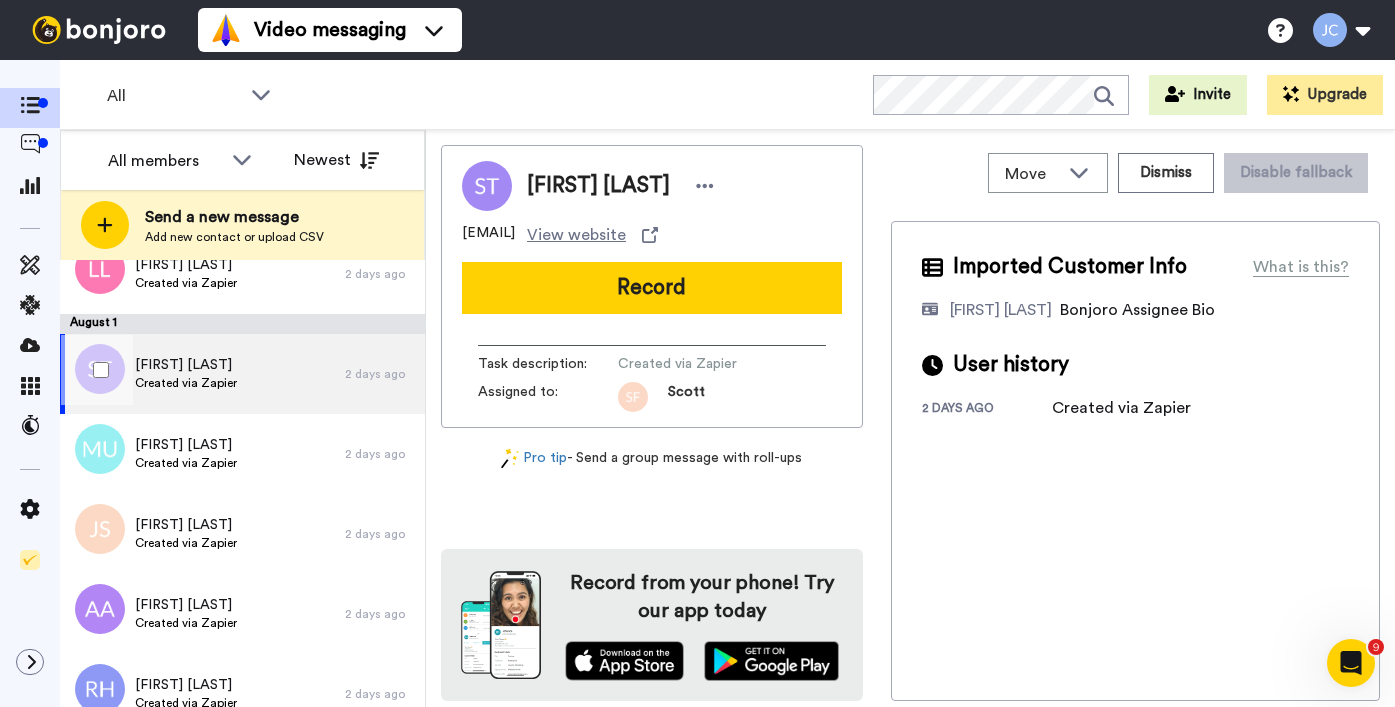 scroll, scrollTop: 4698, scrollLeft: 0, axis: vertical 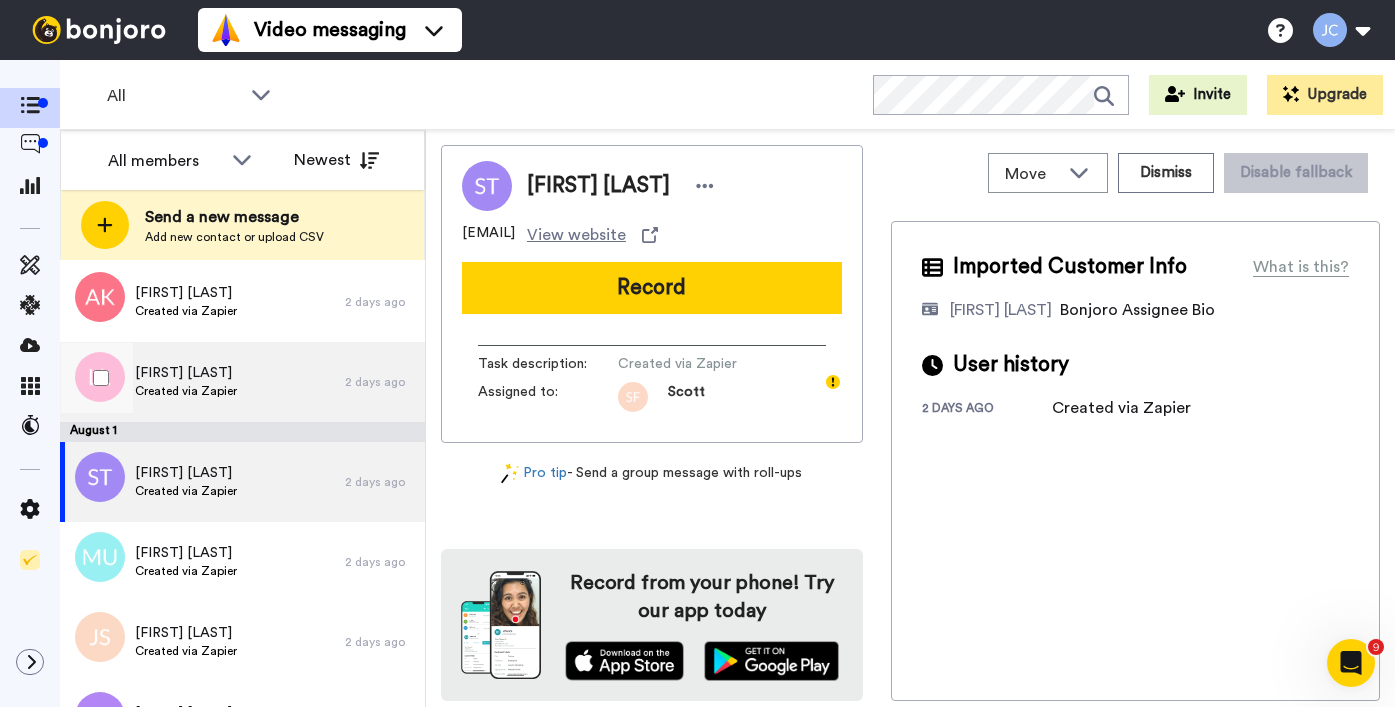 click on "Lynn Low Created via Zapier" at bounding box center (202, 382) 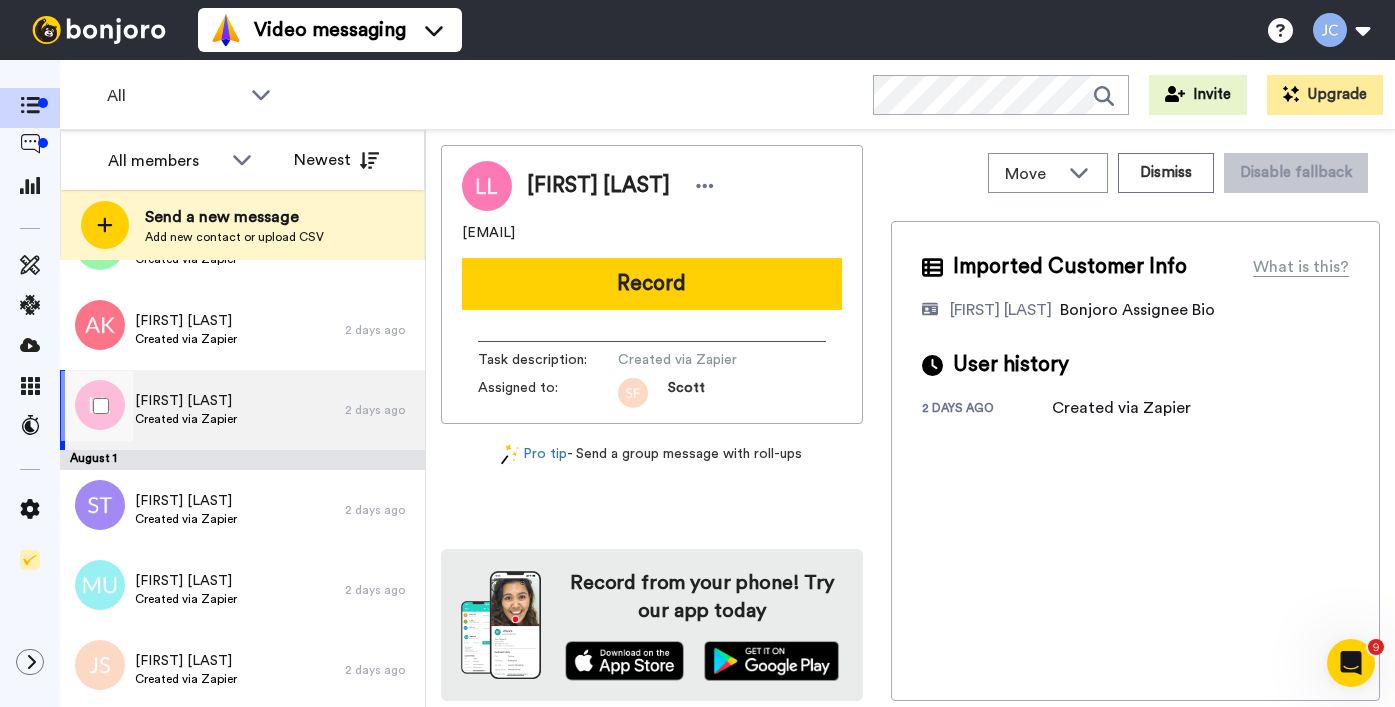 scroll, scrollTop: 4633, scrollLeft: 0, axis: vertical 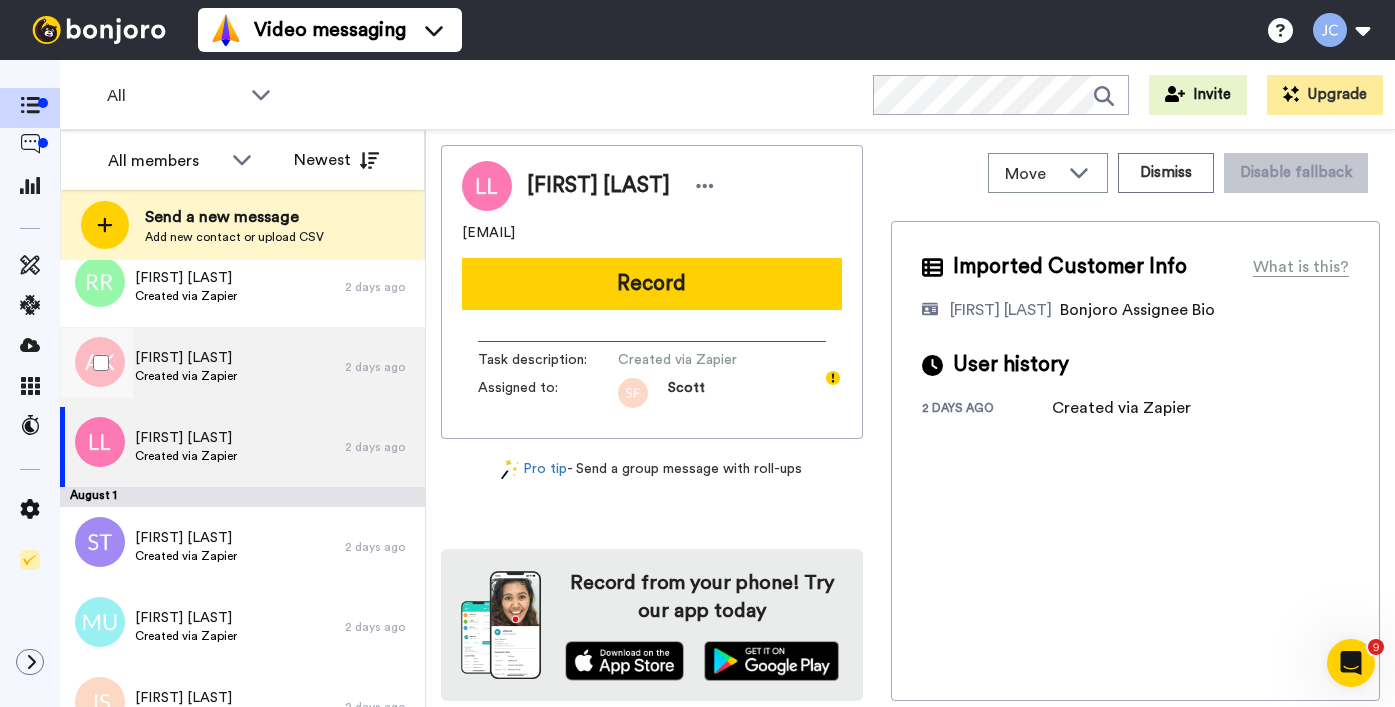 click on "A J Keogh Created via Zapier" at bounding box center [202, 367] 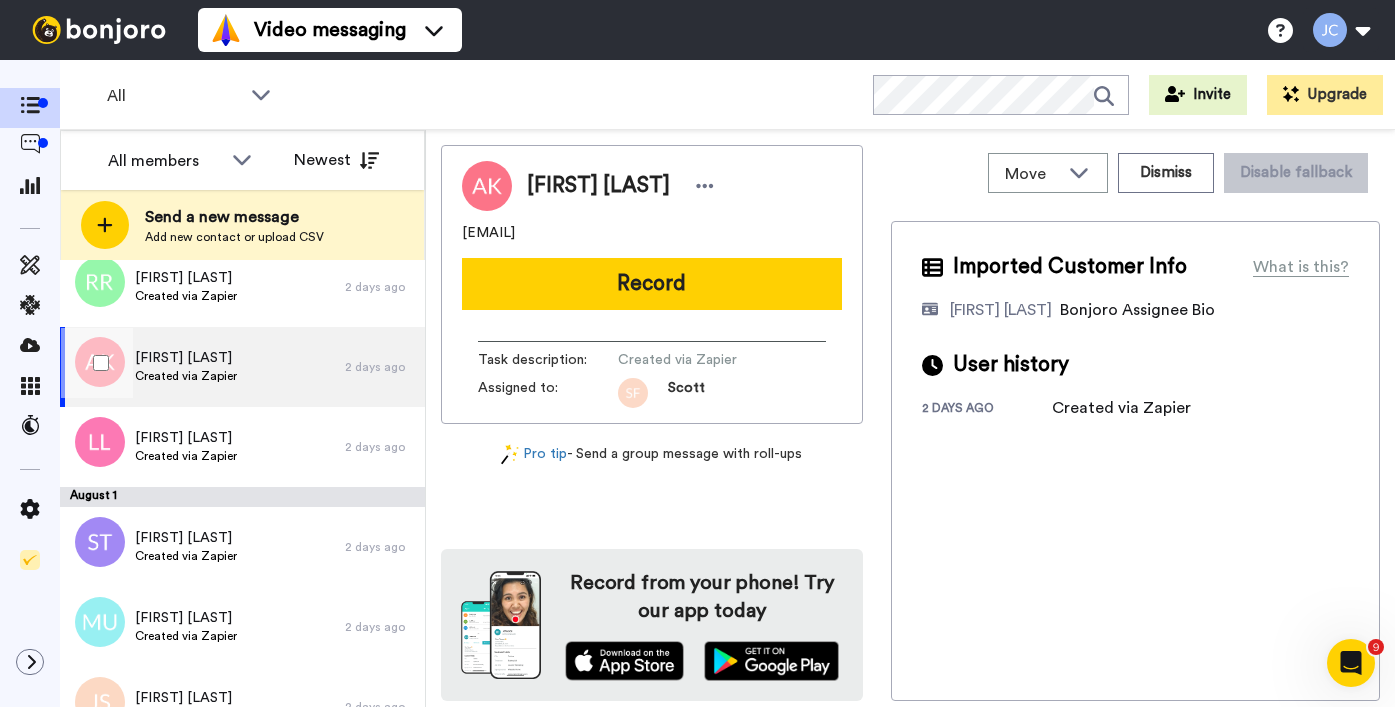 scroll, scrollTop: 4511, scrollLeft: 0, axis: vertical 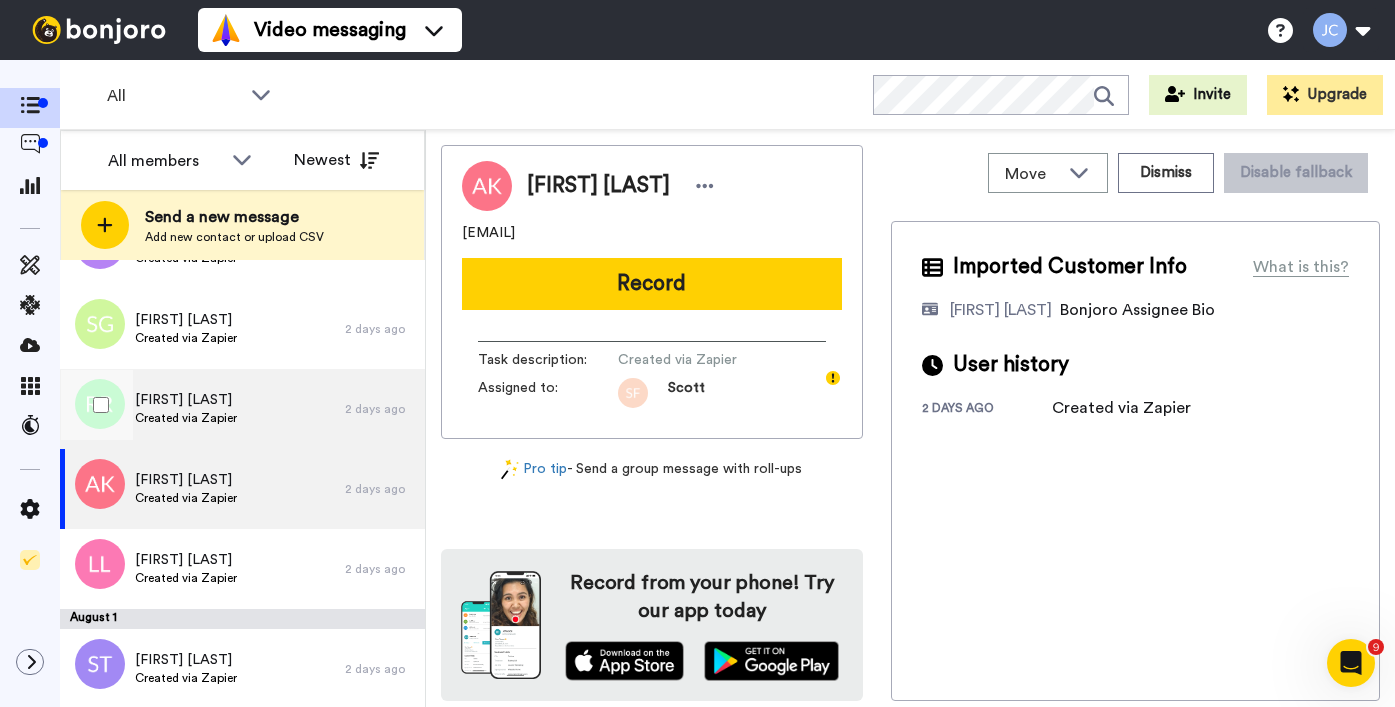 click on "Regenslome Regenslome Created via Zapier" at bounding box center [202, 409] 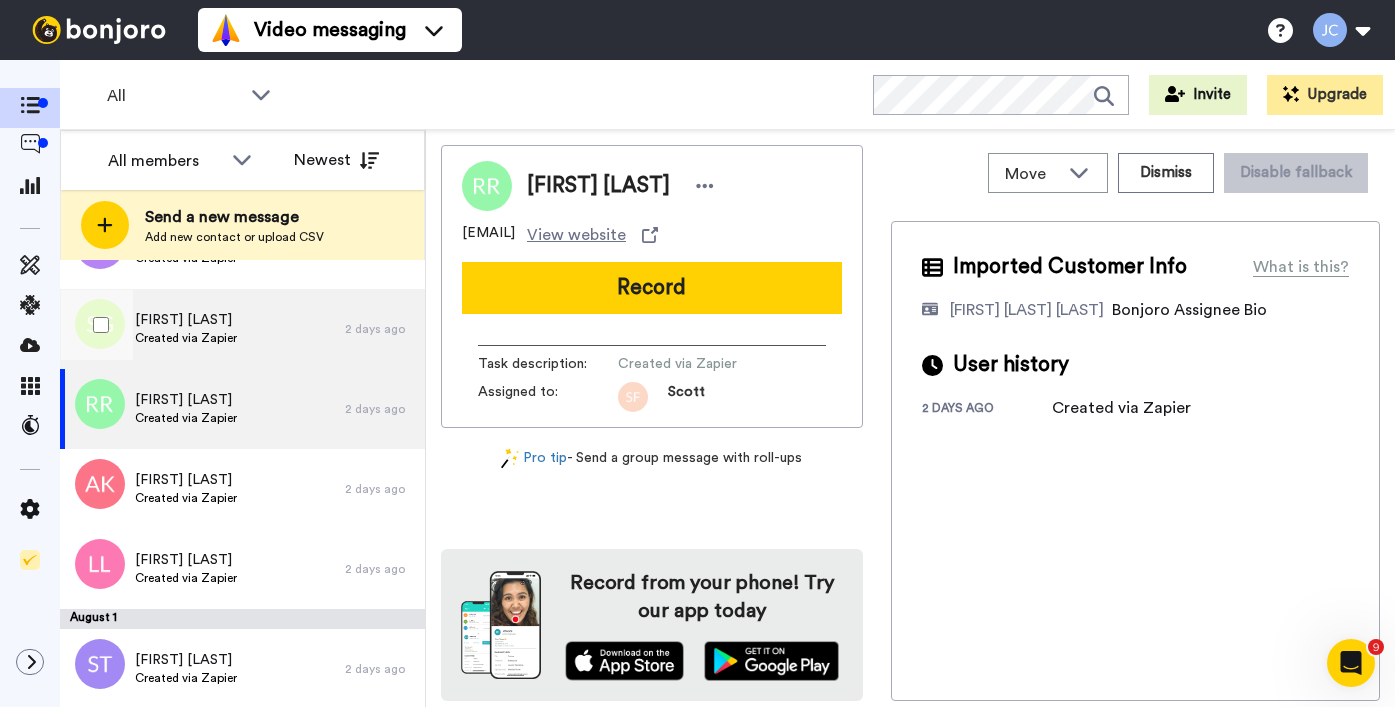 click on "Shanda Green Created via Zapier" at bounding box center [202, 329] 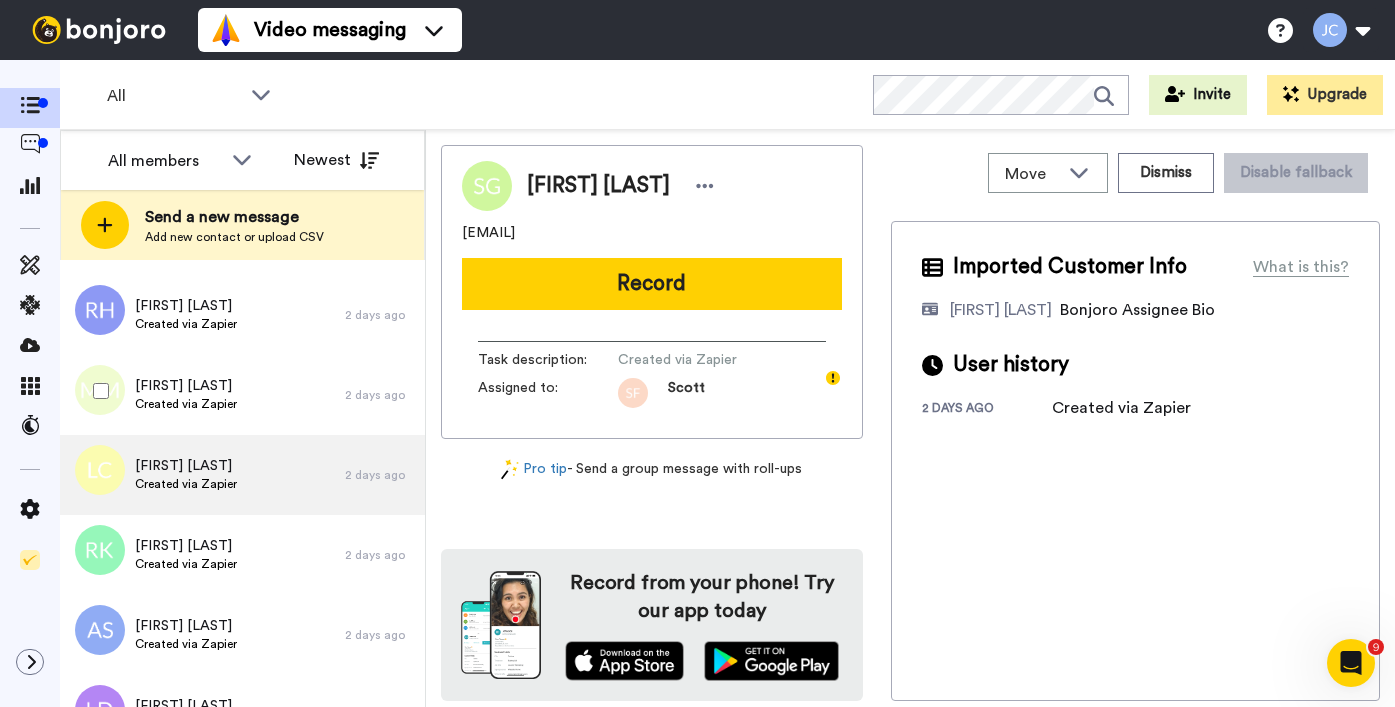 scroll, scrollTop: 5222, scrollLeft: 0, axis: vertical 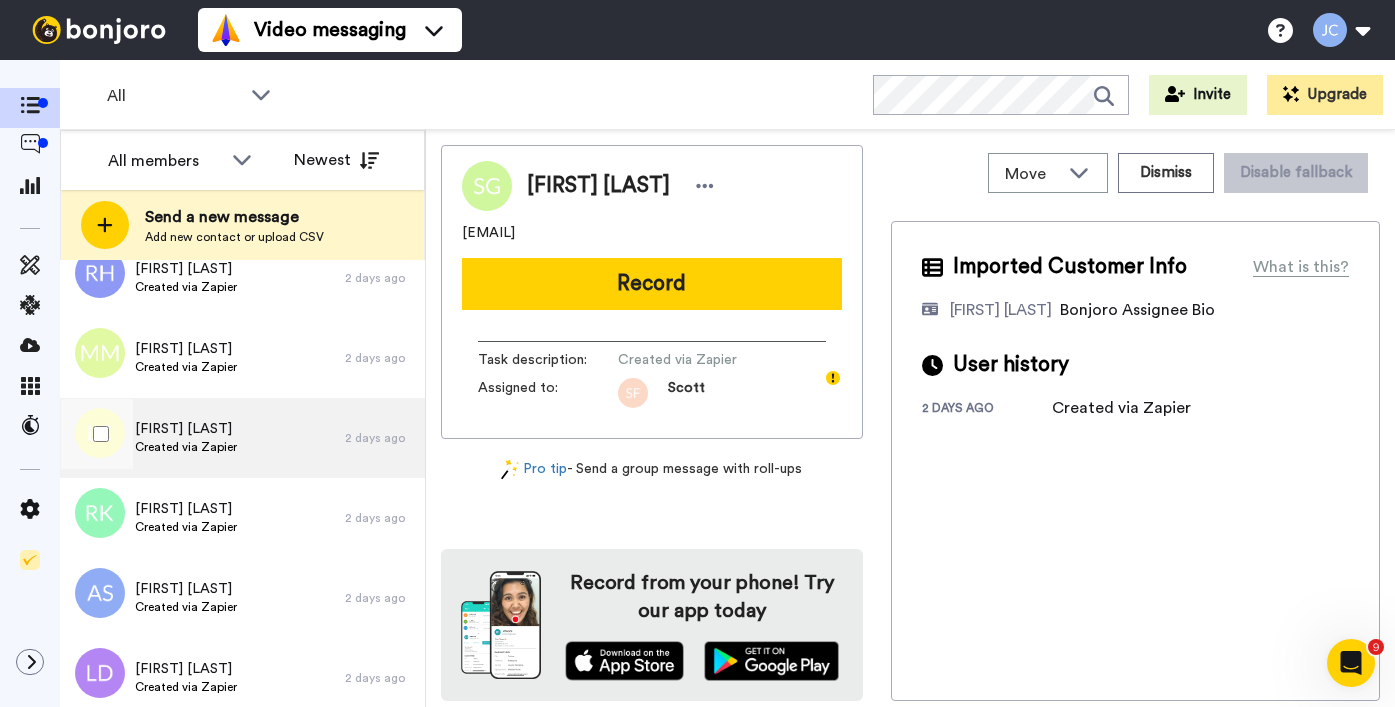 click on "Lakisha Cole Created via Zapier" at bounding box center [202, 438] 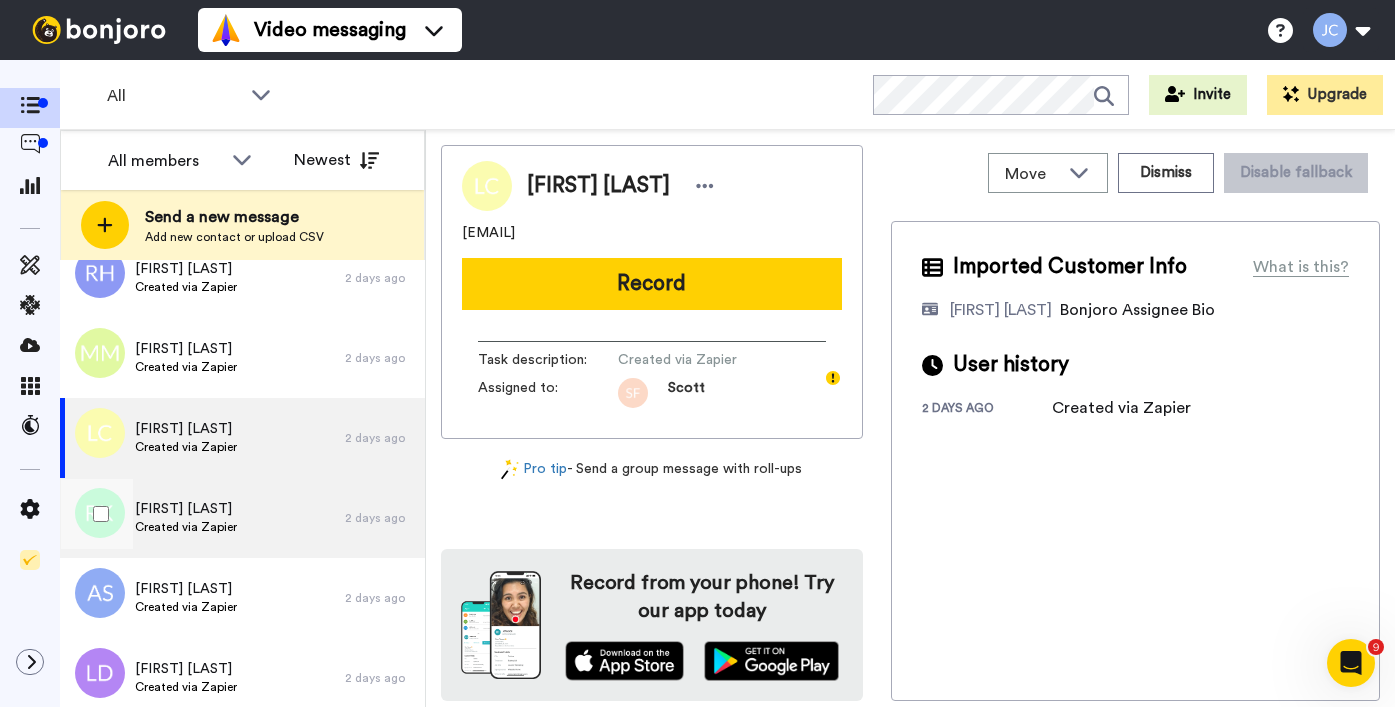 click on "Created via Zapier" at bounding box center [186, 527] 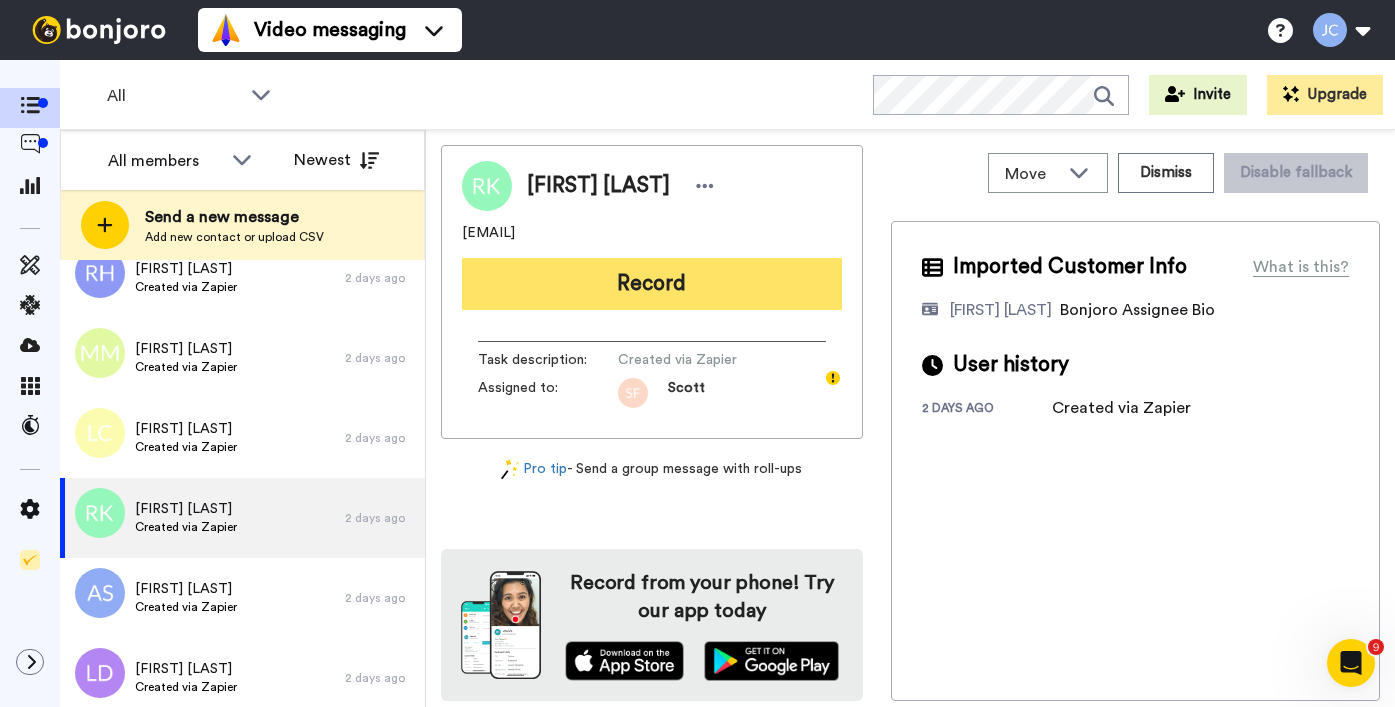 click on "Record" at bounding box center (652, 284) 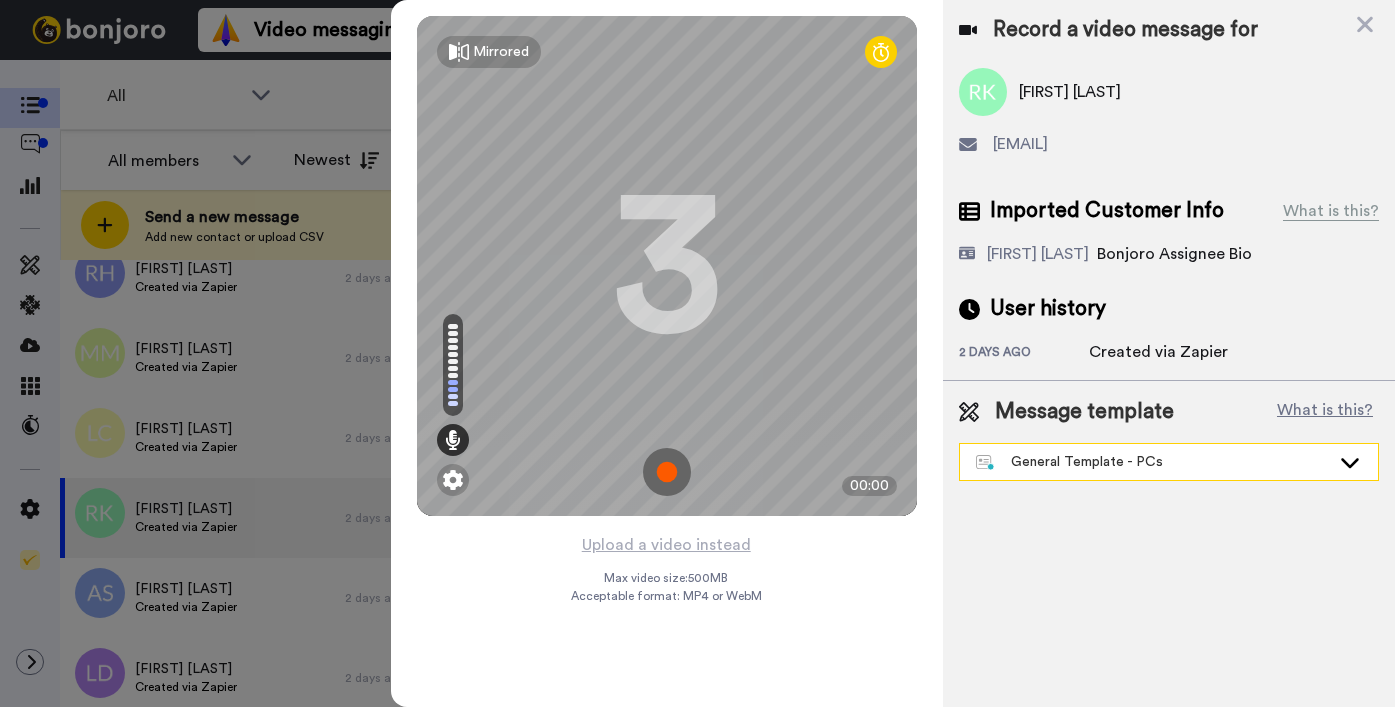 click on "General Template - PCs" at bounding box center [1153, 462] 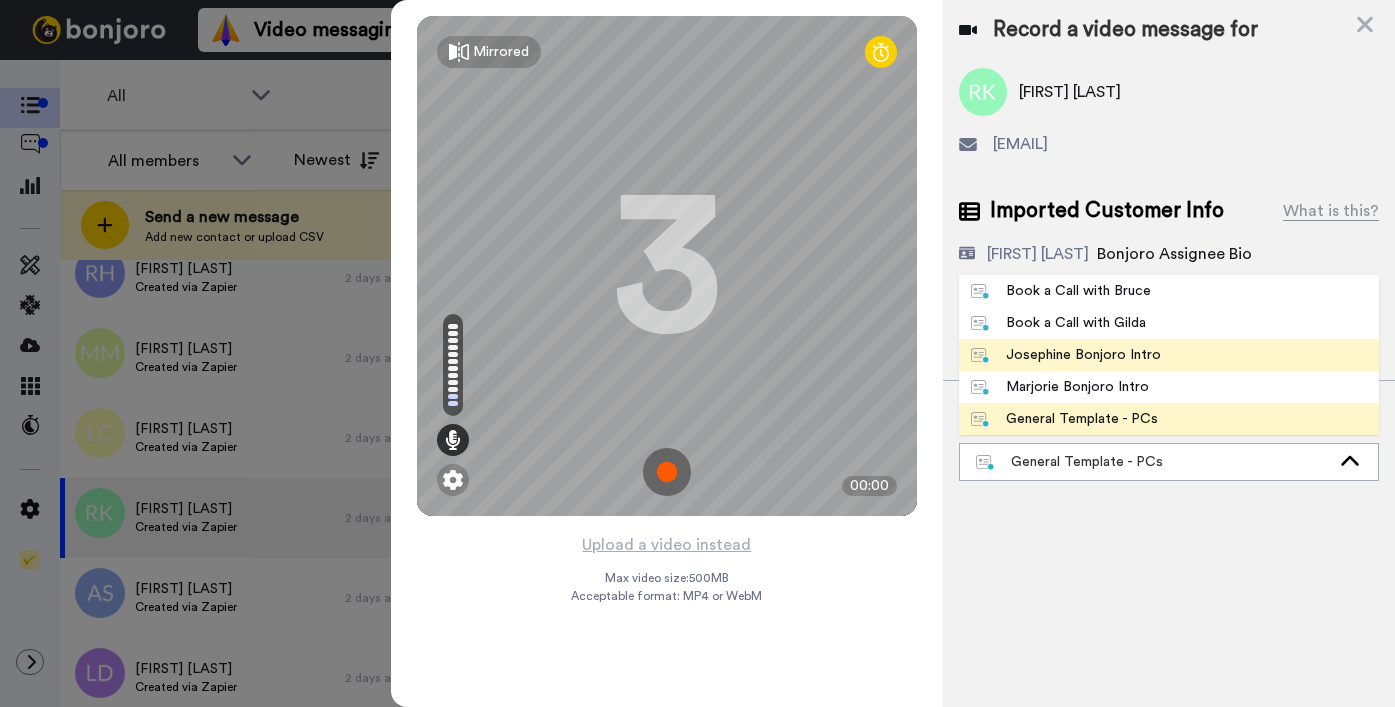 click on "Josephine Bonjoro Intro" at bounding box center (1066, 355) 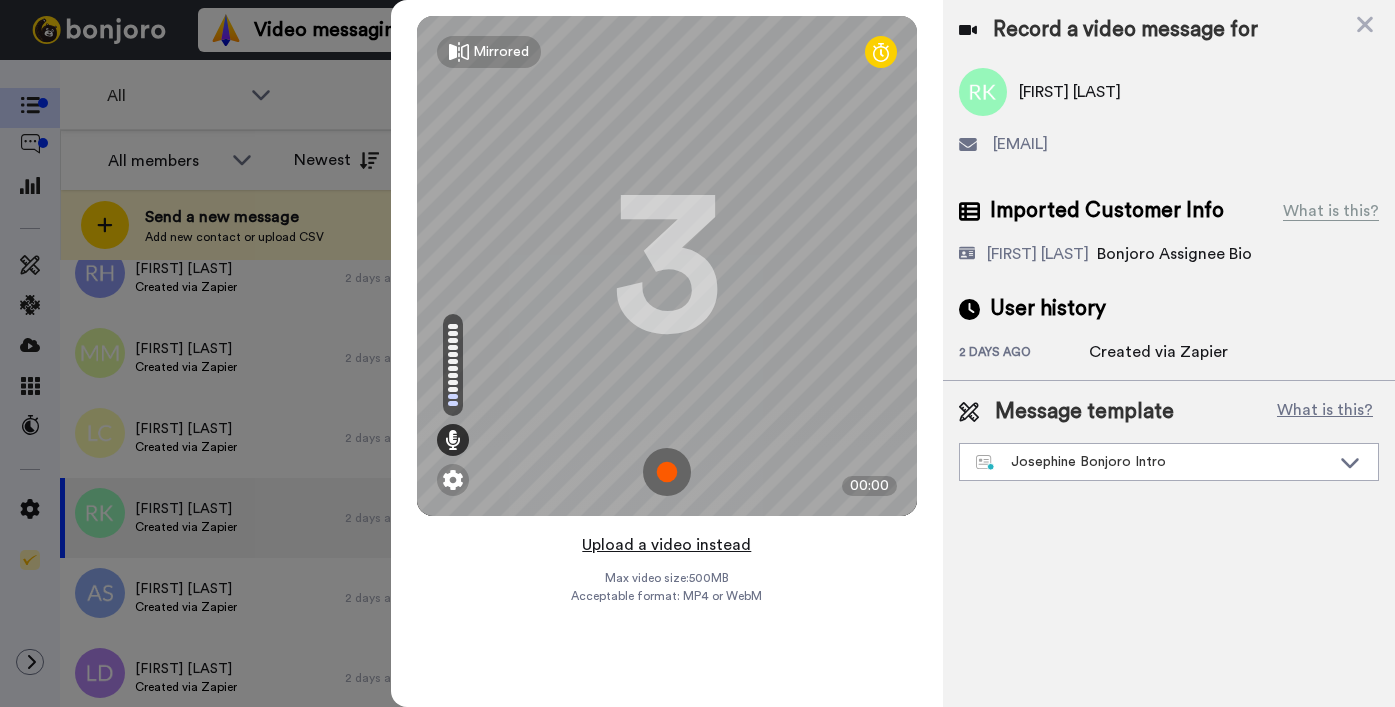 click on "Upload a video instead" at bounding box center (666, 545) 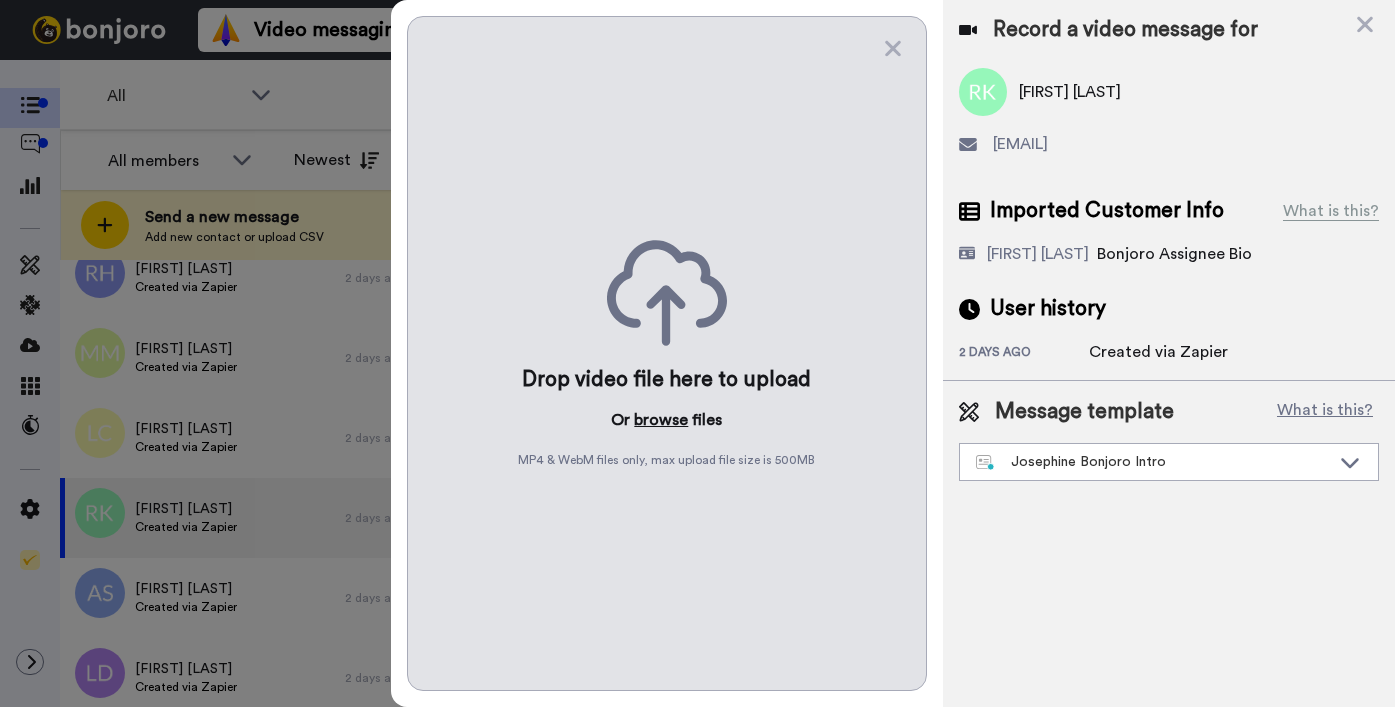 click on "browse" at bounding box center (661, 420) 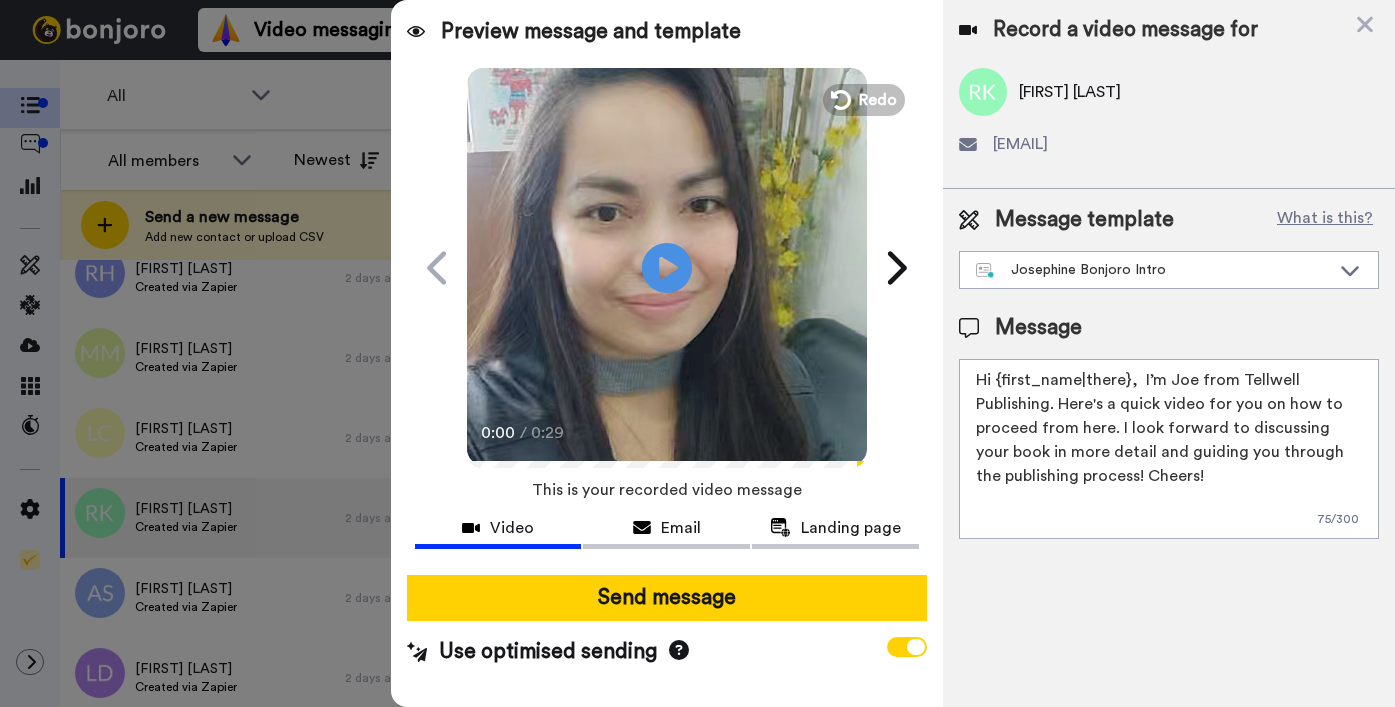 drag, startPoint x: 996, startPoint y: 380, endPoint x: 1126, endPoint y: 376, distance: 130.06152 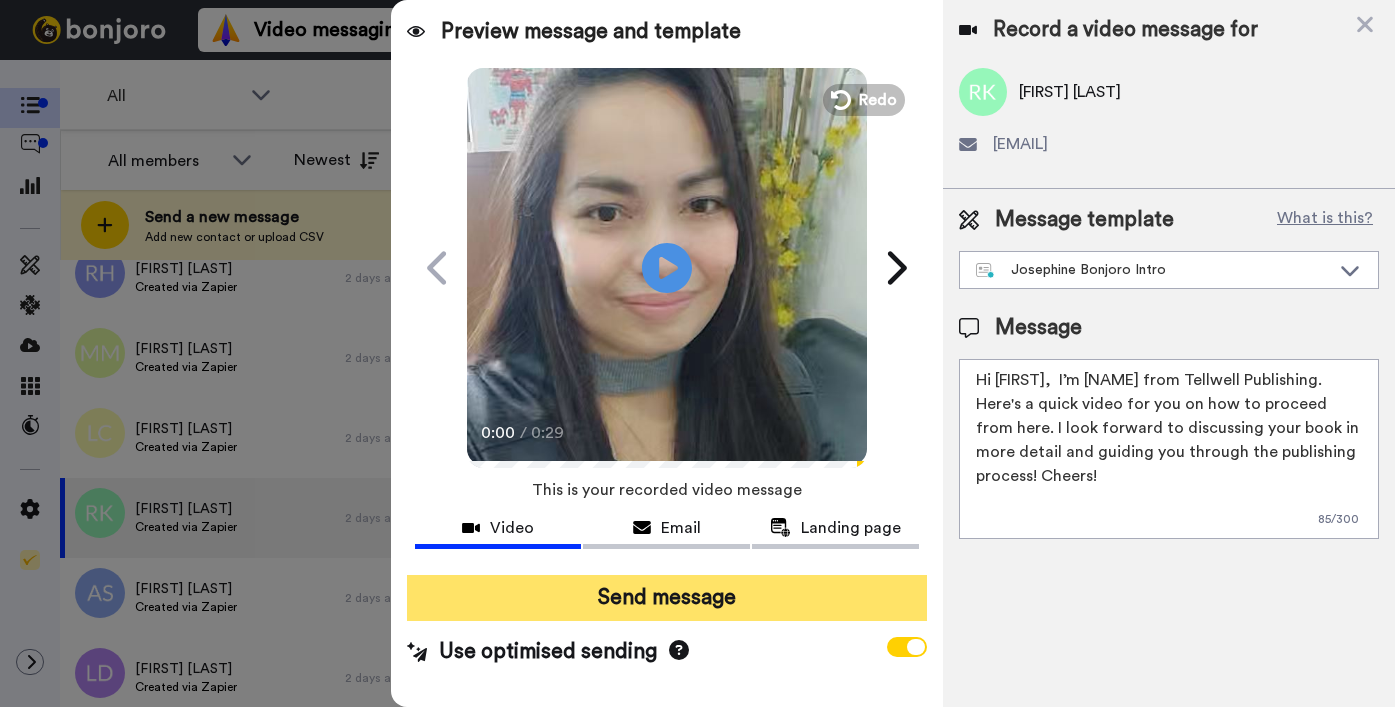 type on "Hi Ramafalo,  I’m Joe from Tellwell Publishing. Here's a quick video for you on how to proceed from here. I look forward to discussing your book in more detail and guiding you through the publishing process! Cheers!" 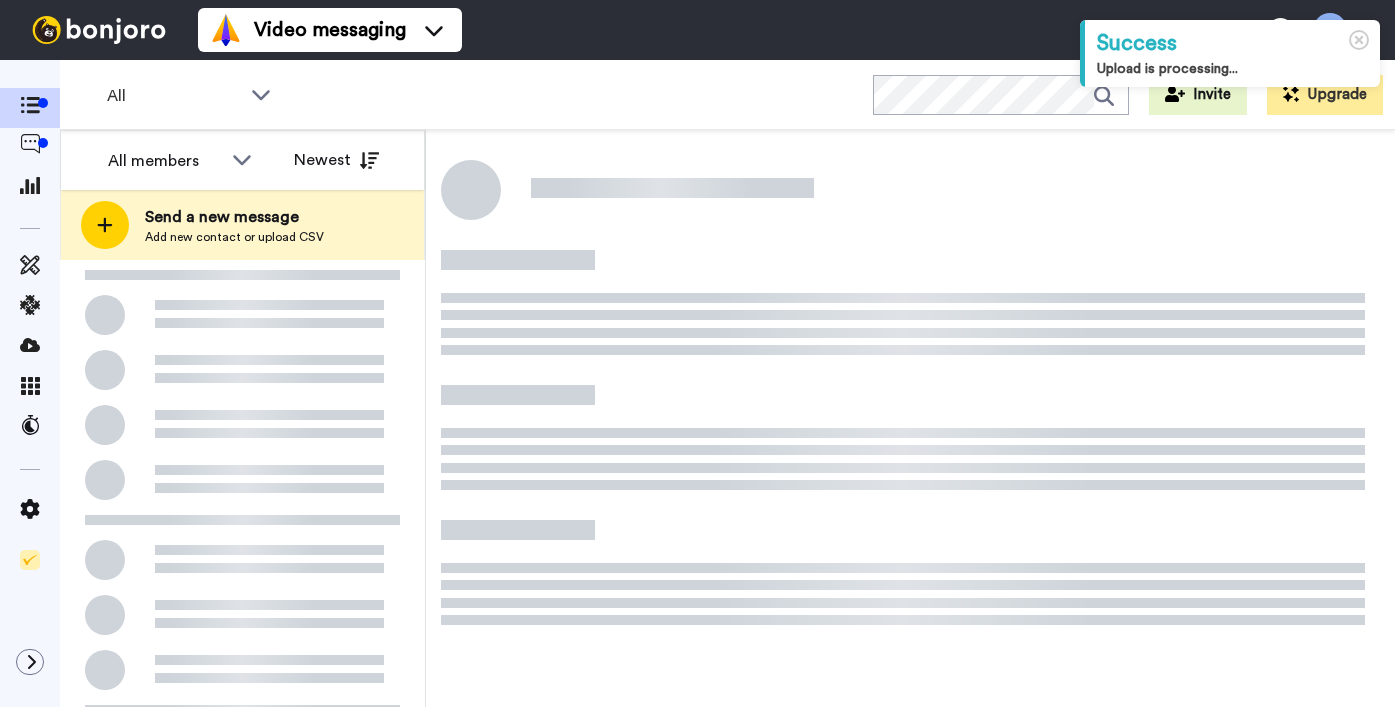 scroll, scrollTop: 0, scrollLeft: 0, axis: both 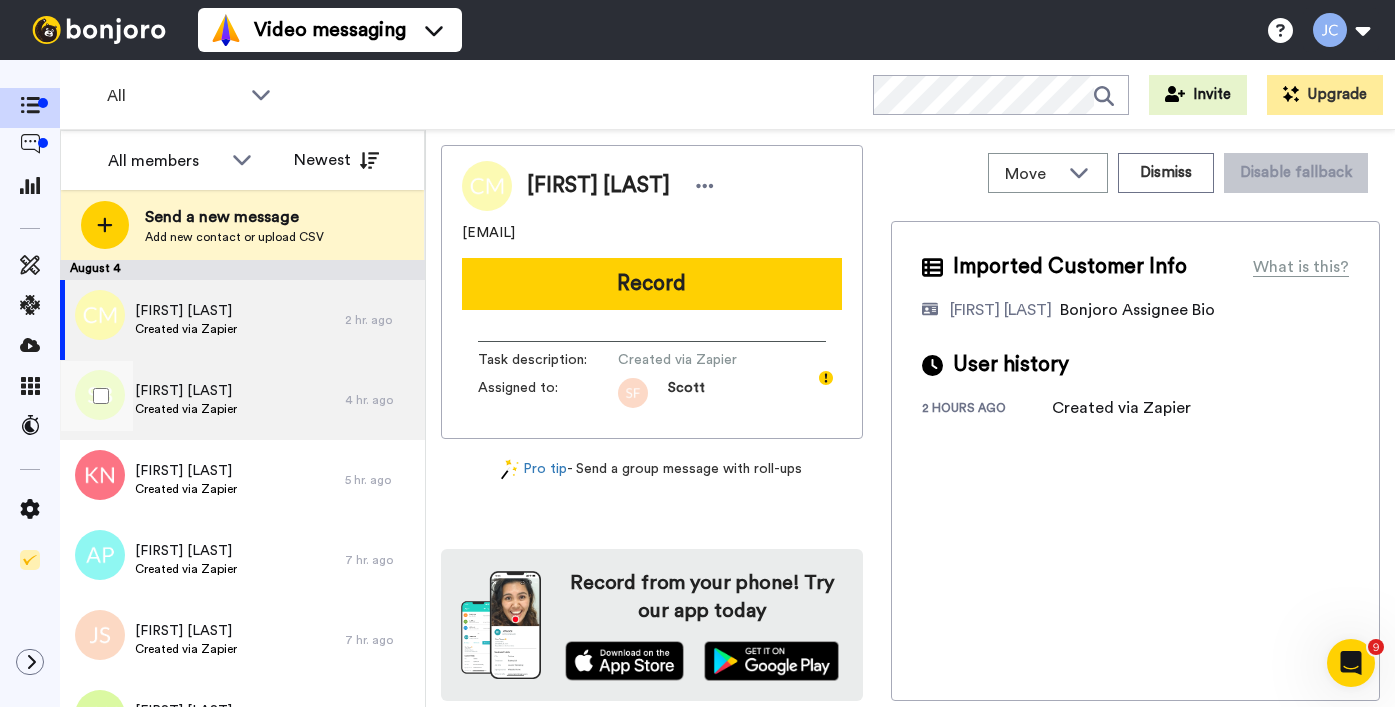 click on "Created via Zapier" at bounding box center [186, 409] 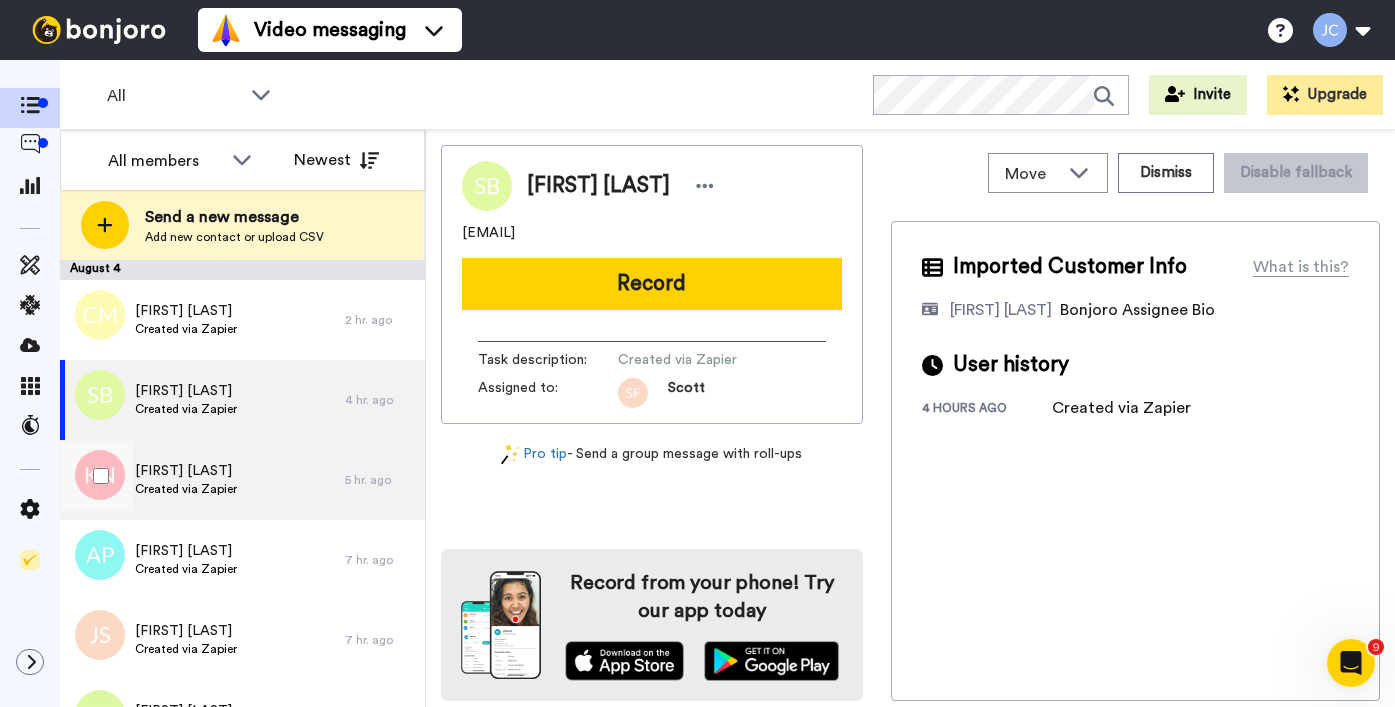 click on "Created via Zapier" at bounding box center (186, 489) 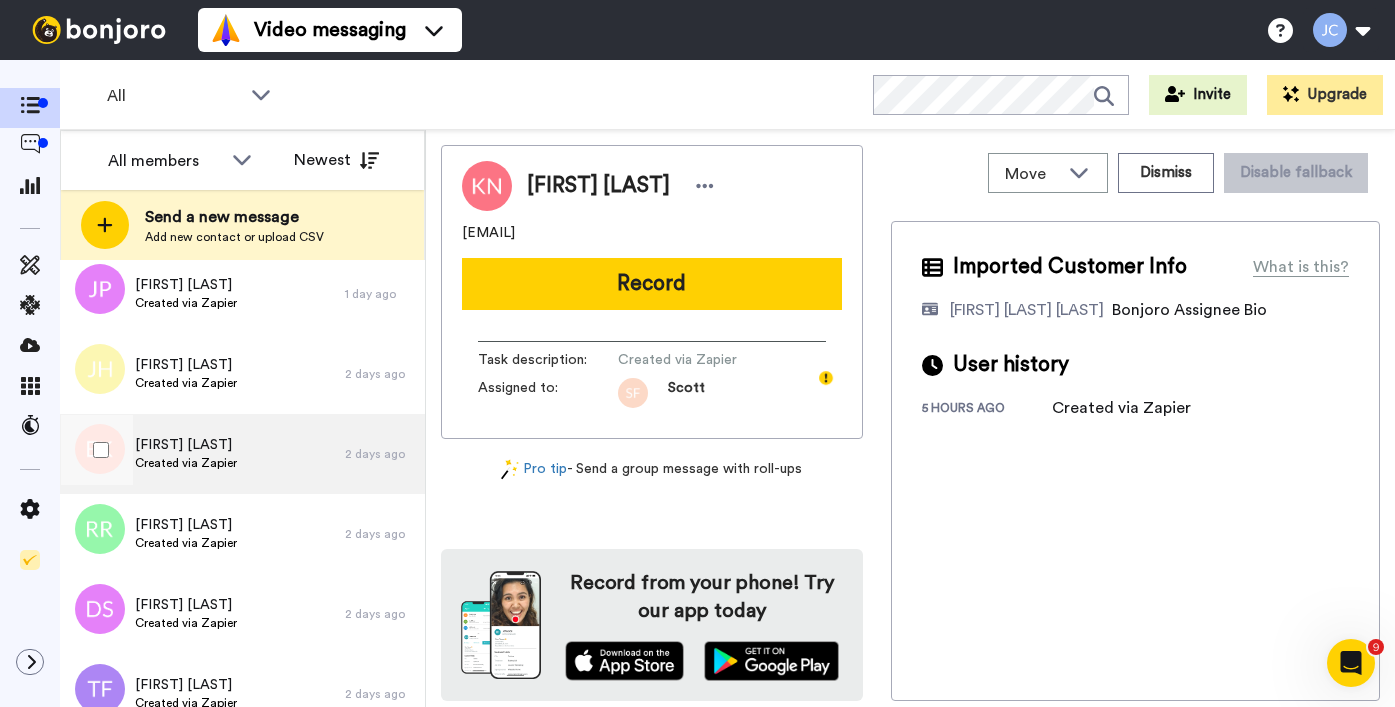 scroll, scrollTop: 3990, scrollLeft: 0, axis: vertical 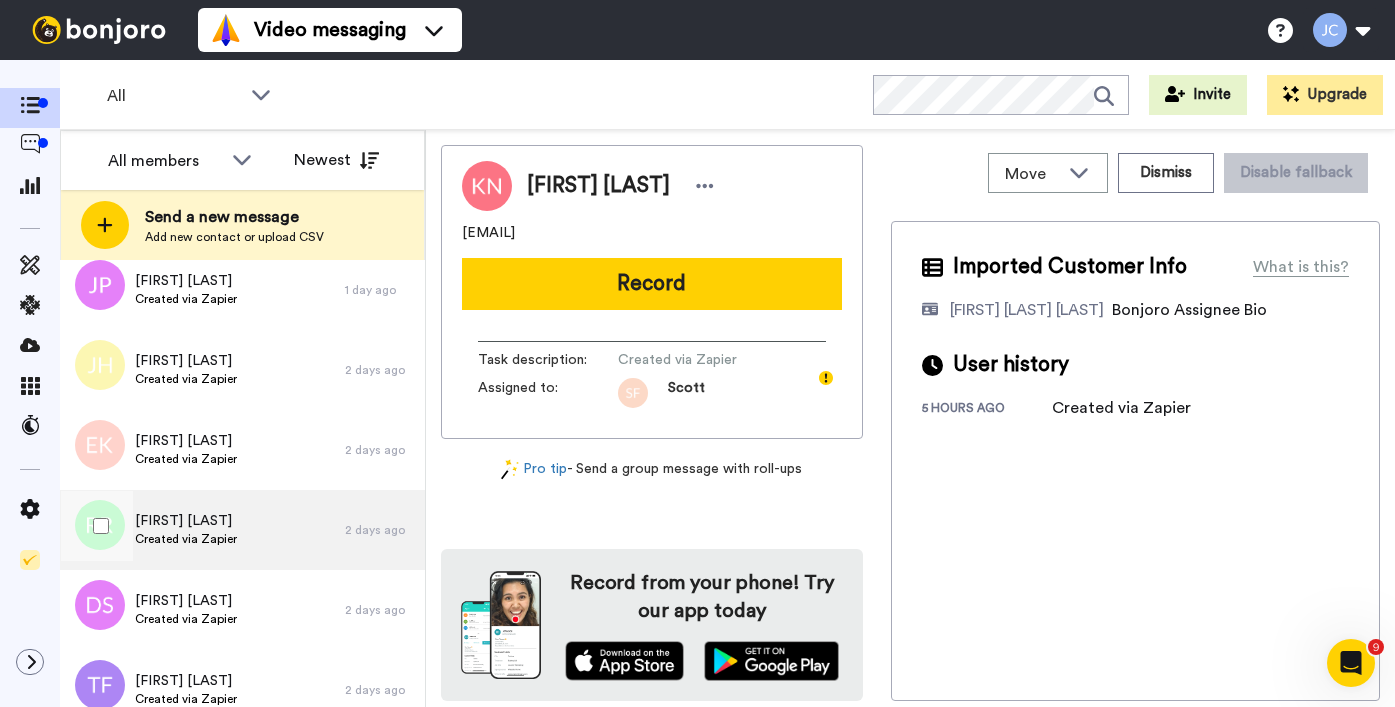 click on "[FIRST] [LAST]" at bounding box center (186, 521) 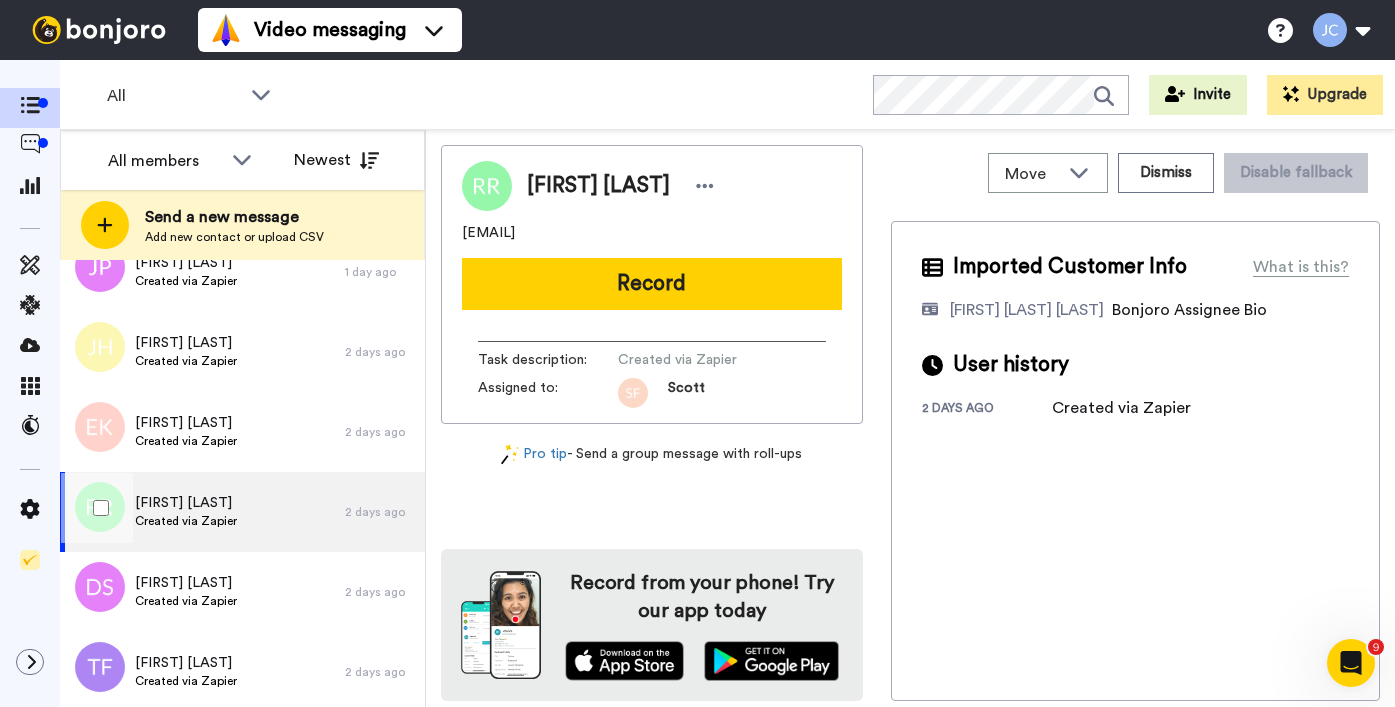 scroll, scrollTop: 4089, scrollLeft: 0, axis: vertical 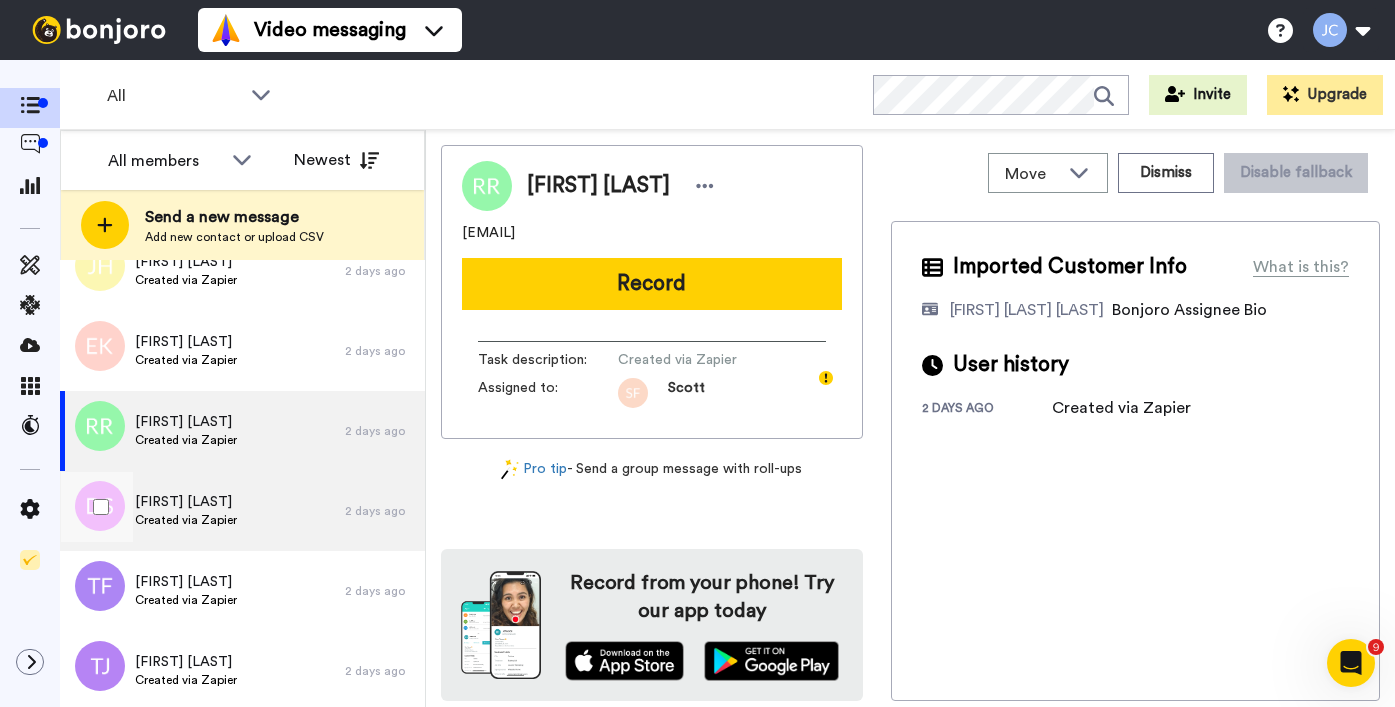 click on "Created via Zapier" at bounding box center [186, 520] 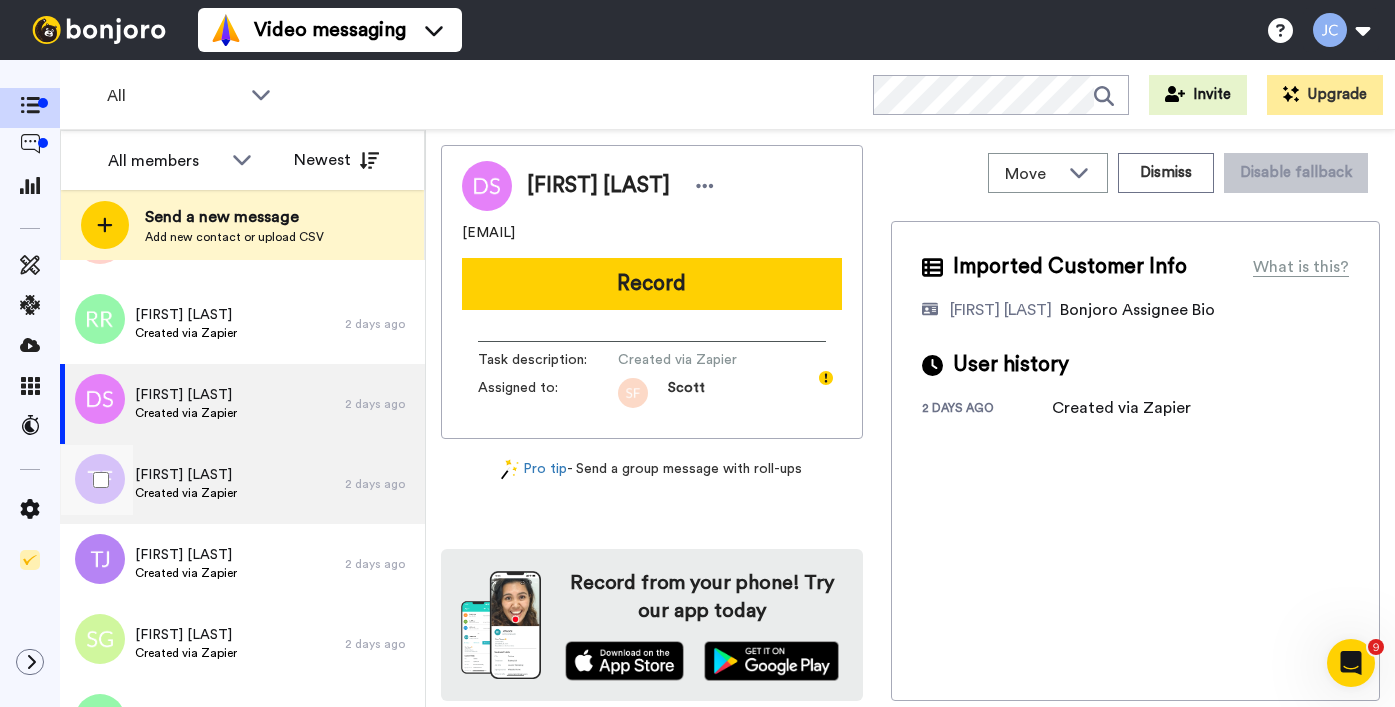 scroll, scrollTop: 4200, scrollLeft: 0, axis: vertical 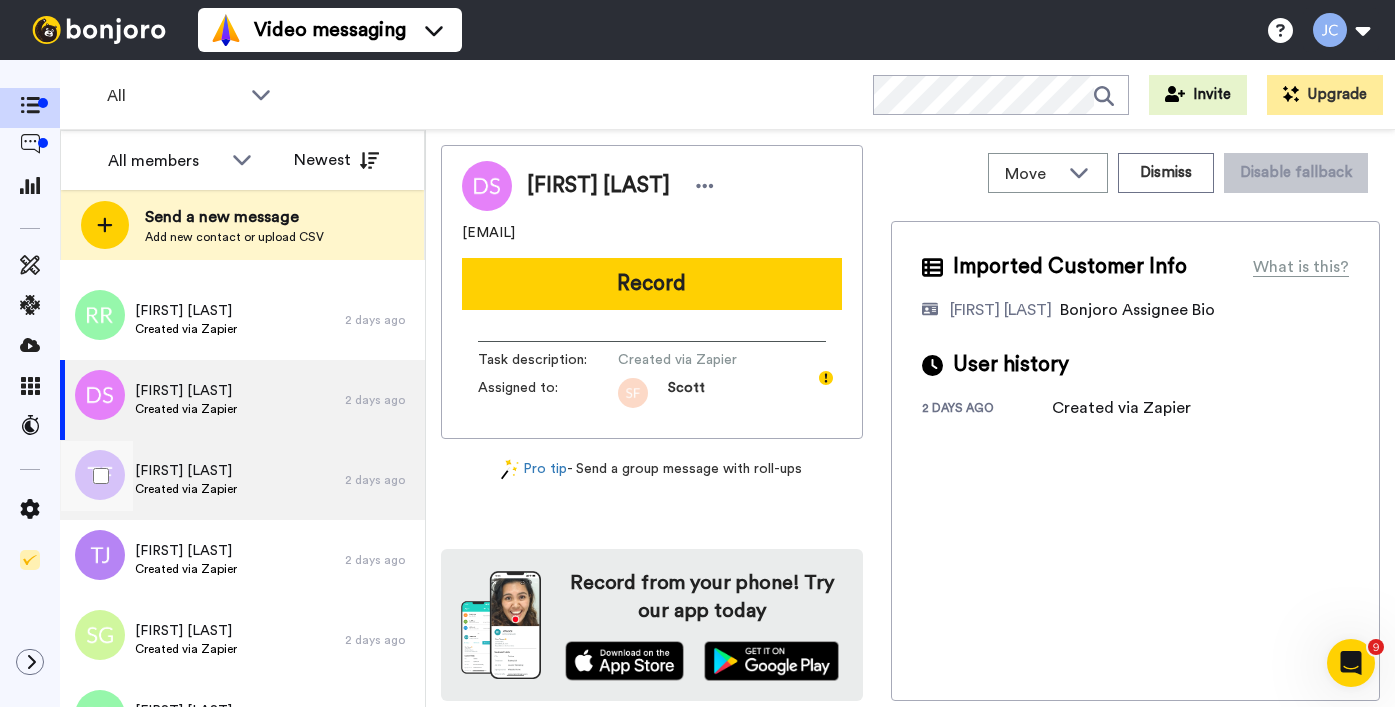 click on "Created via Zapier" at bounding box center (186, 489) 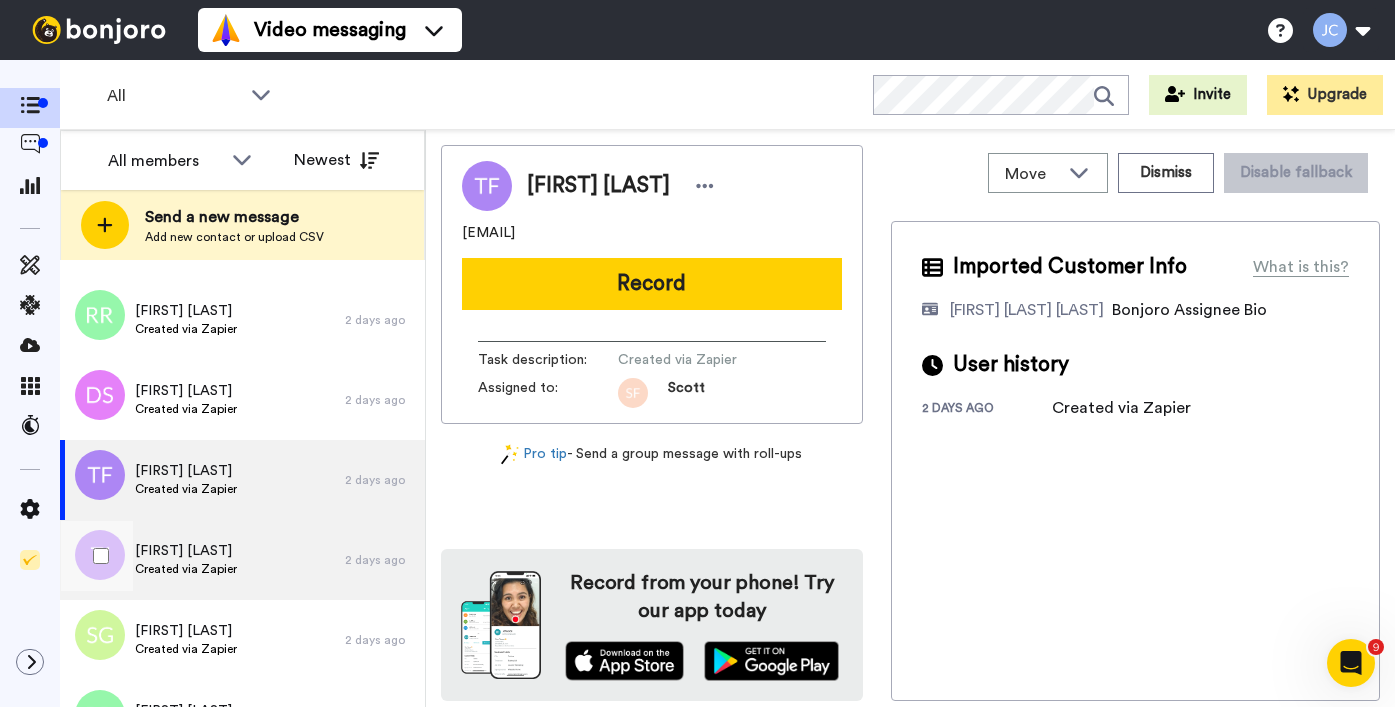 click on "Created via Zapier" at bounding box center [186, 569] 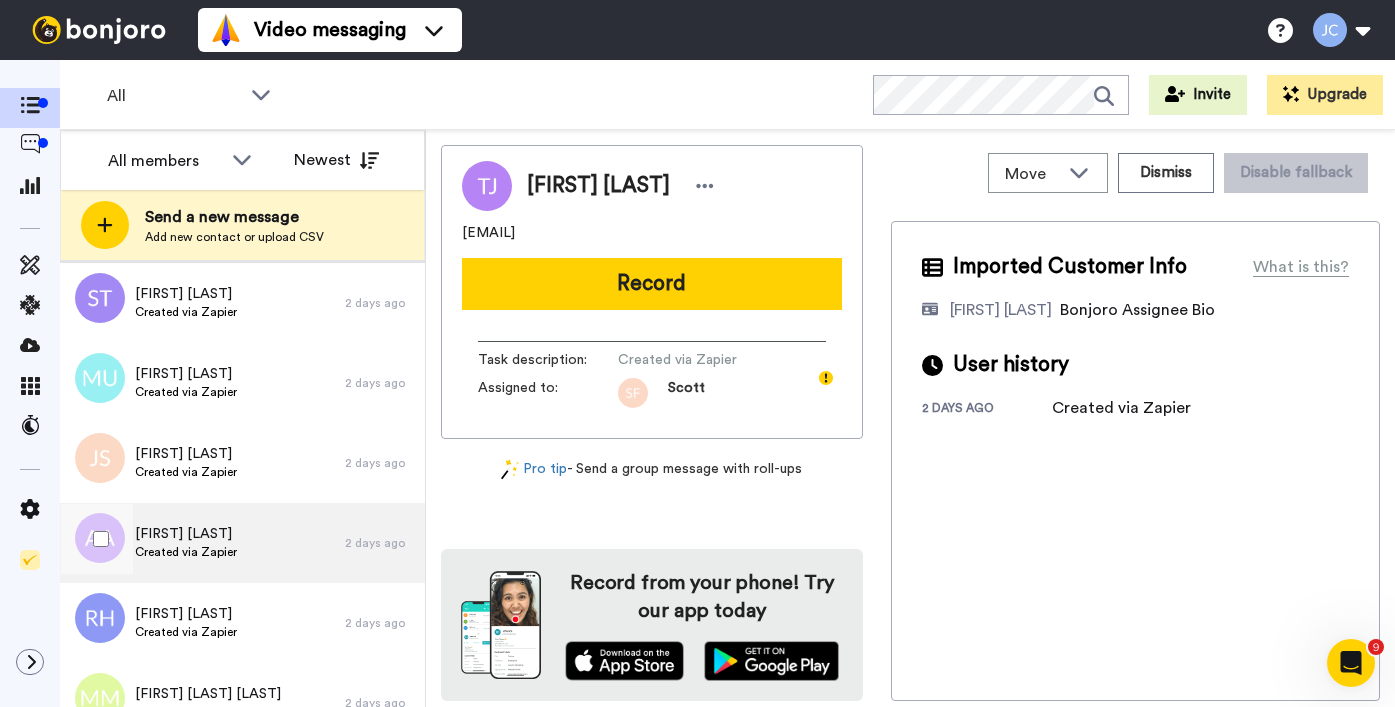 scroll, scrollTop: 4908, scrollLeft: 0, axis: vertical 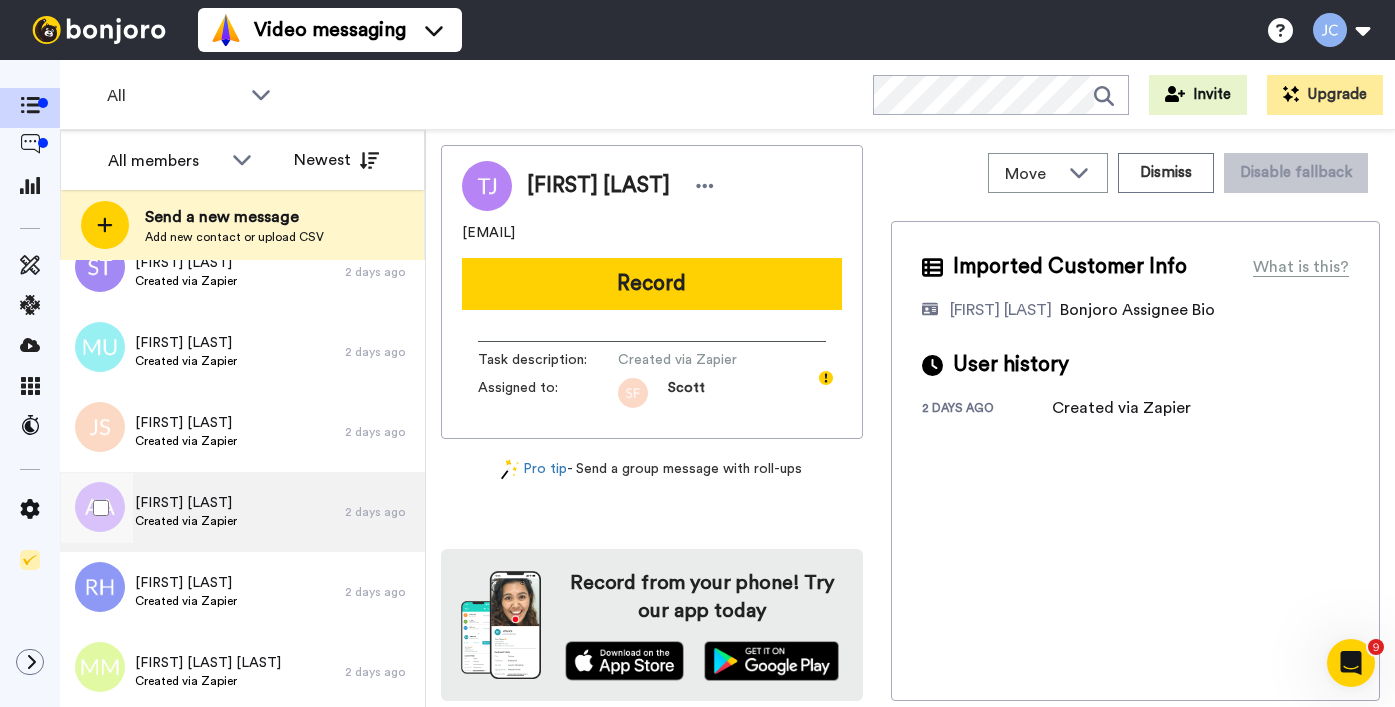 click on "Created via Zapier" at bounding box center (186, 521) 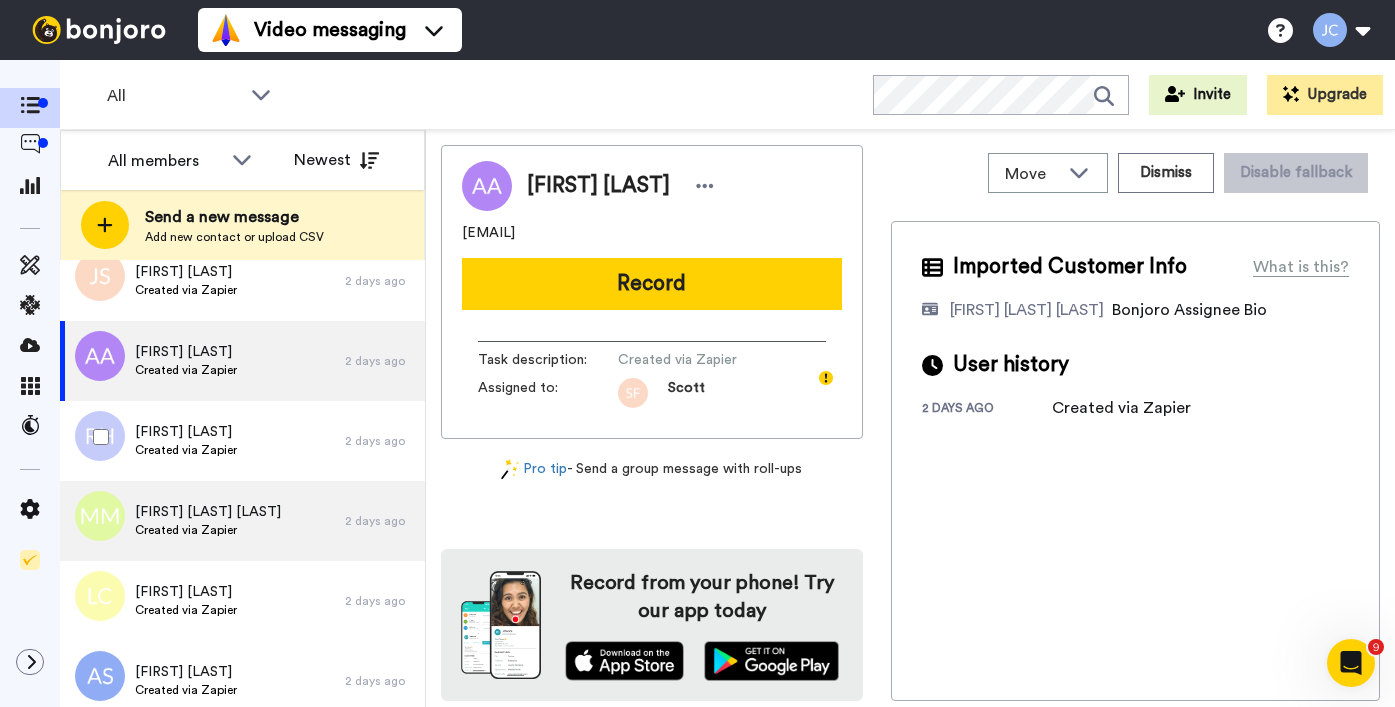 scroll, scrollTop: 5092, scrollLeft: 0, axis: vertical 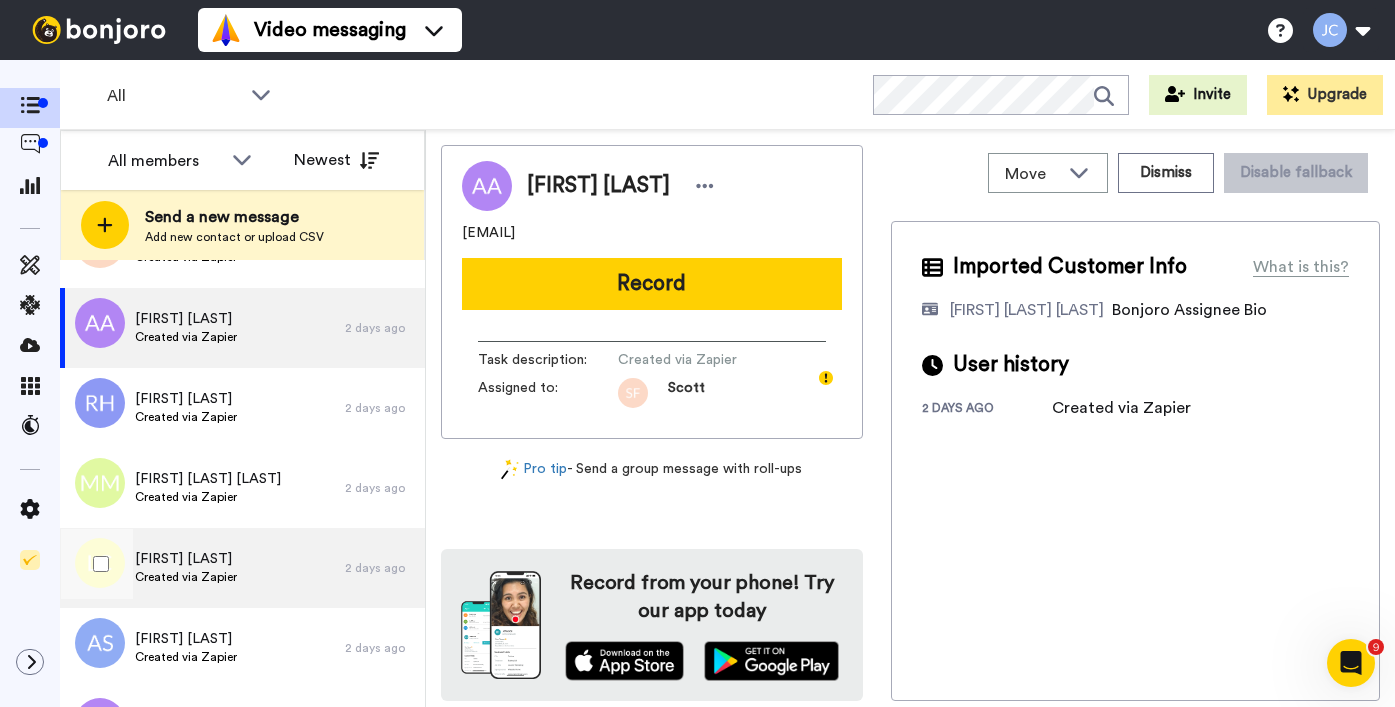 click on "Lakisha Cole" at bounding box center (186, 559) 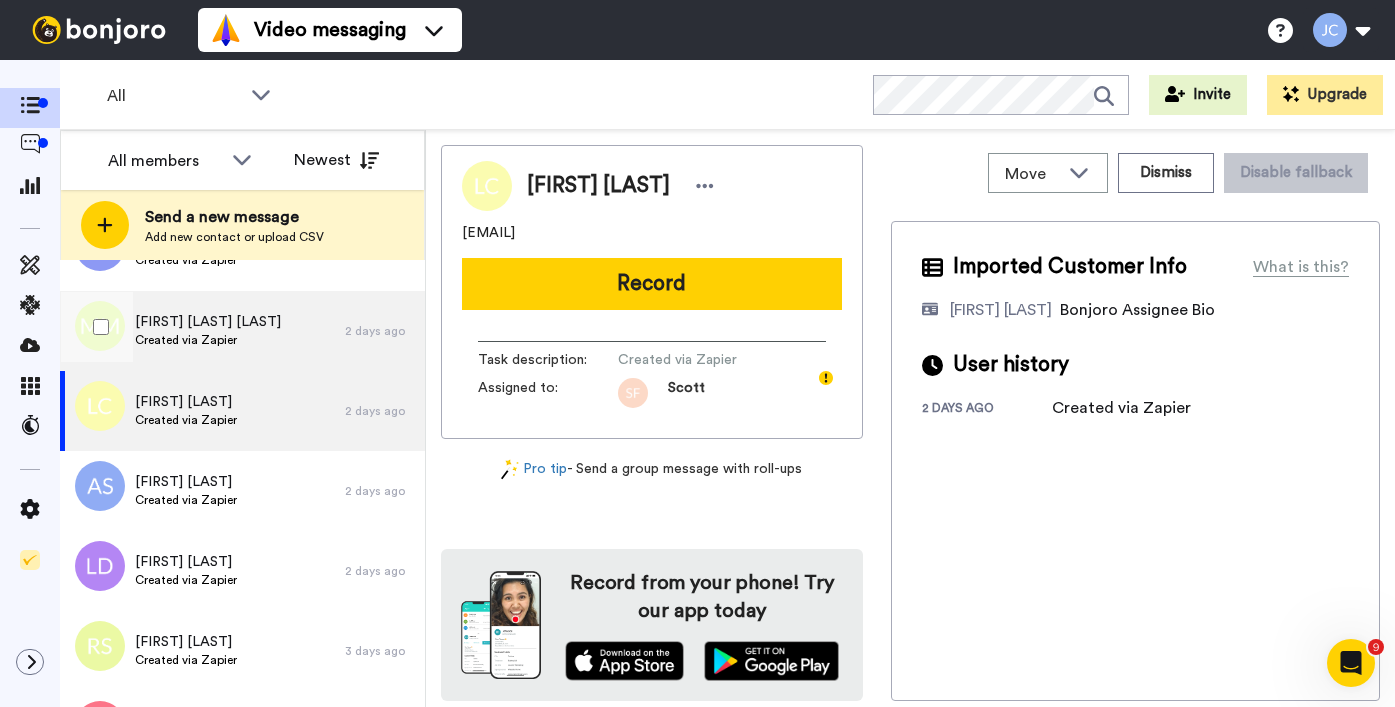scroll, scrollTop: 5346, scrollLeft: 0, axis: vertical 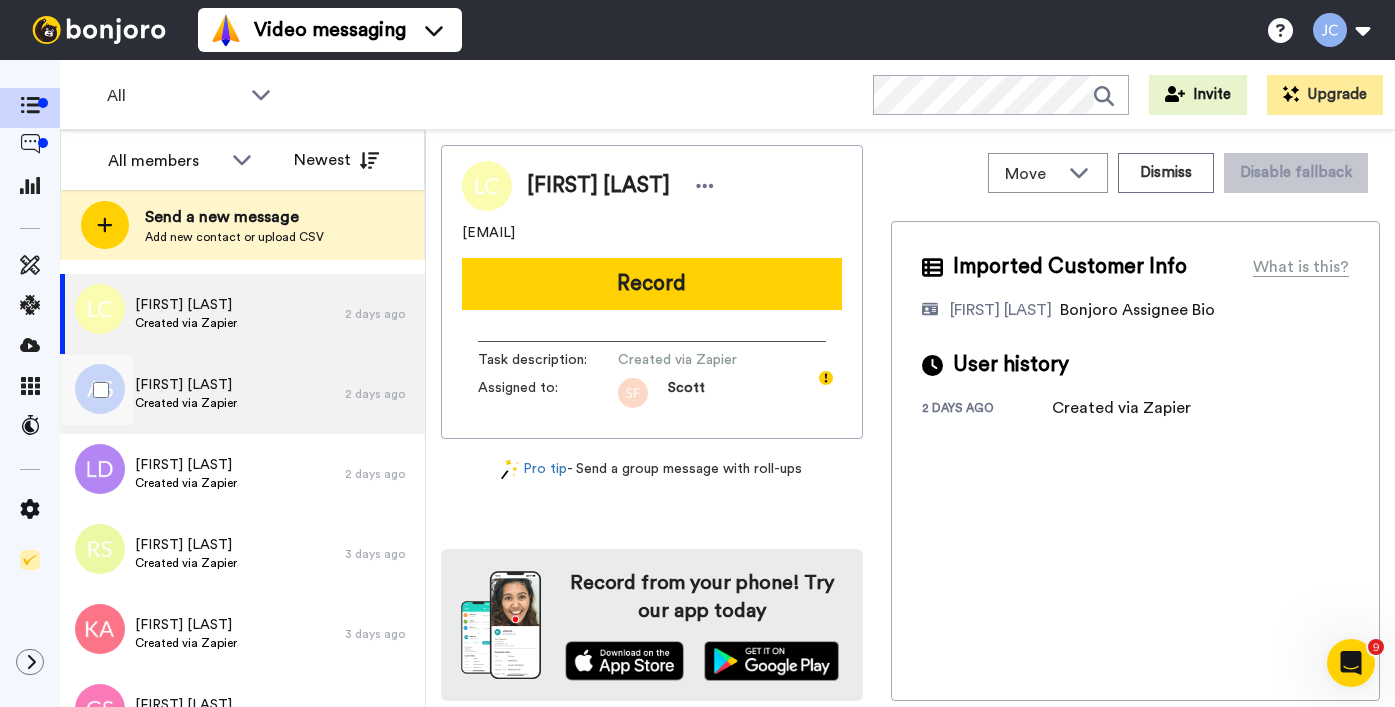 click on "Alison Smith Created via Zapier" at bounding box center [202, 394] 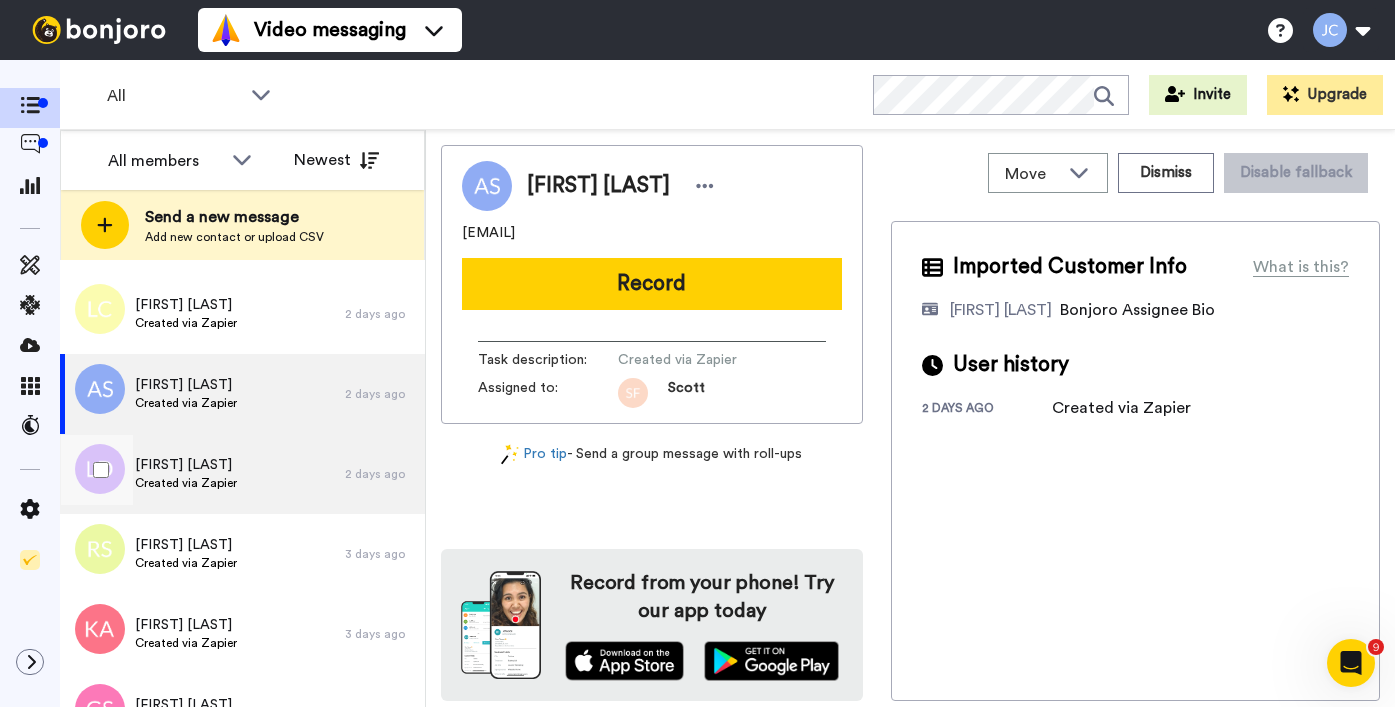 click on "Laura Davies Created via Zapier" at bounding box center (202, 474) 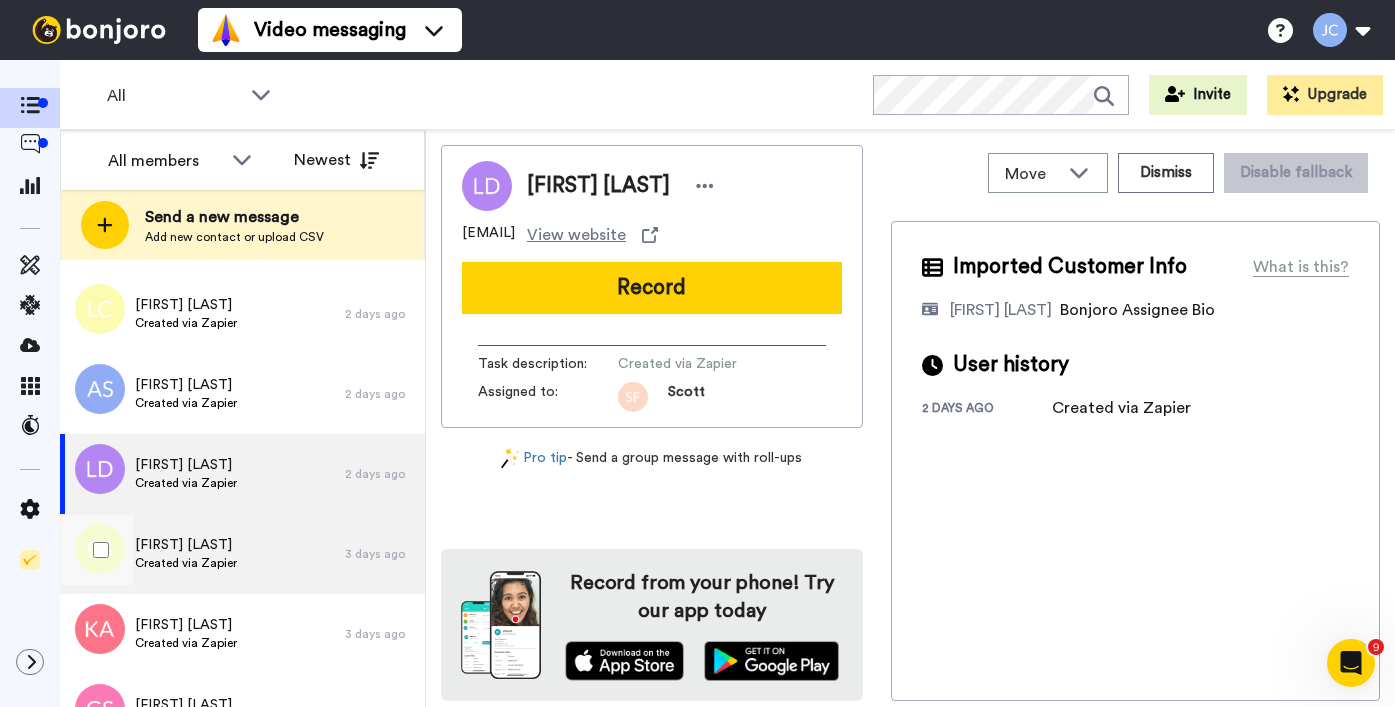 click on "Created via Zapier" at bounding box center [186, 563] 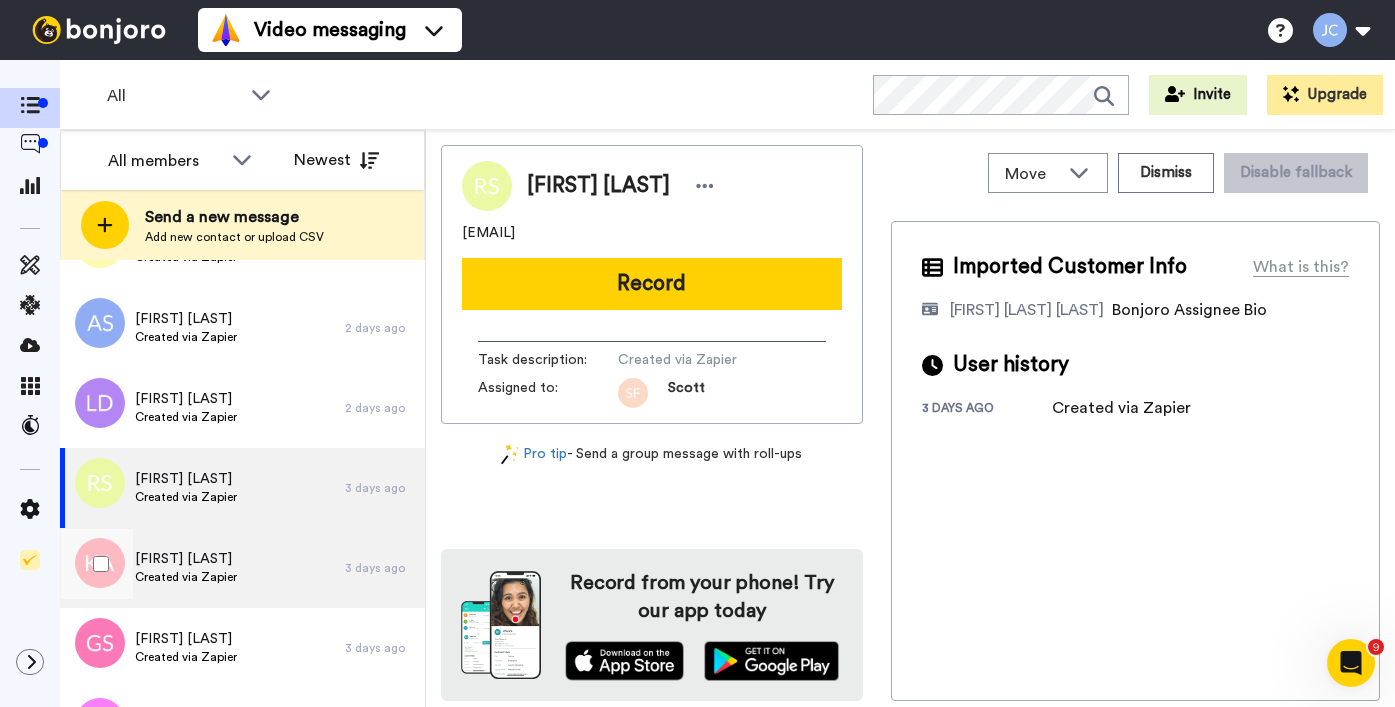 scroll, scrollTop: 5447, scrollLeft: 0, axis: vertical 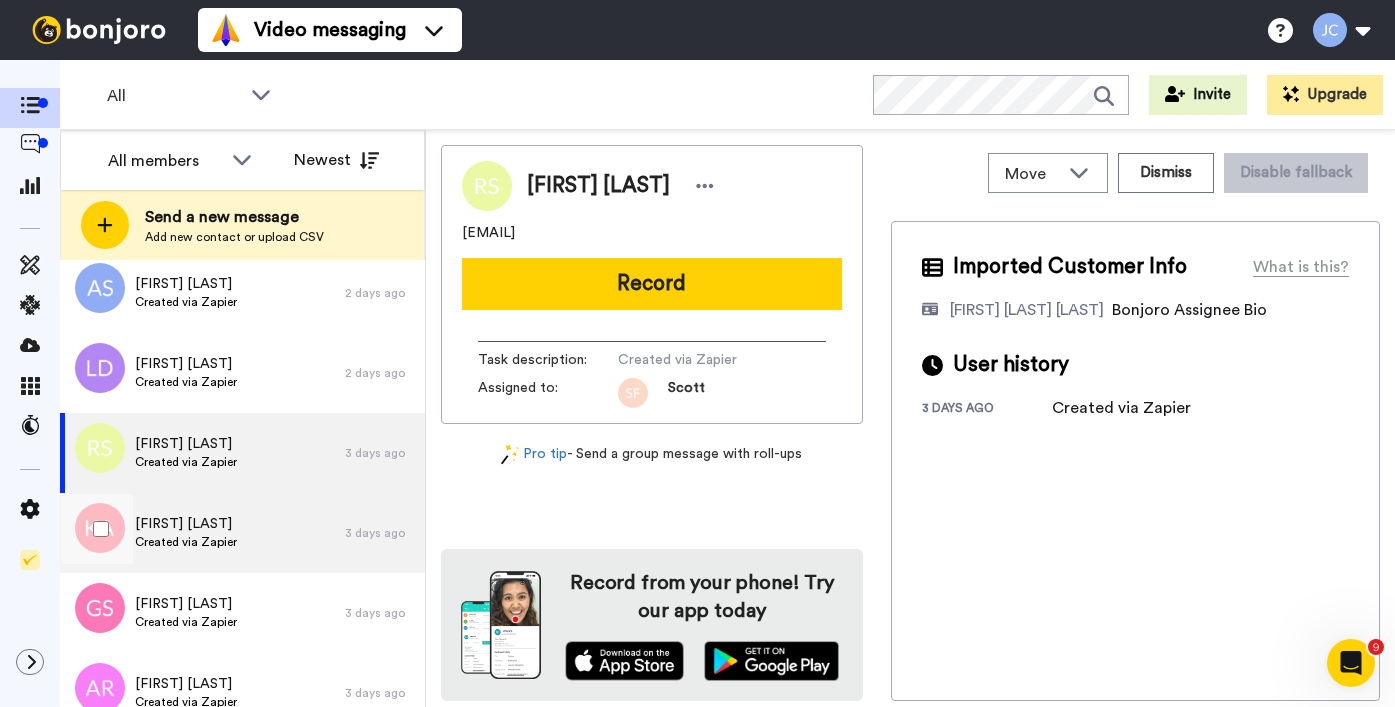 click on "Created via Zapier" at bounding box center (186, 542) 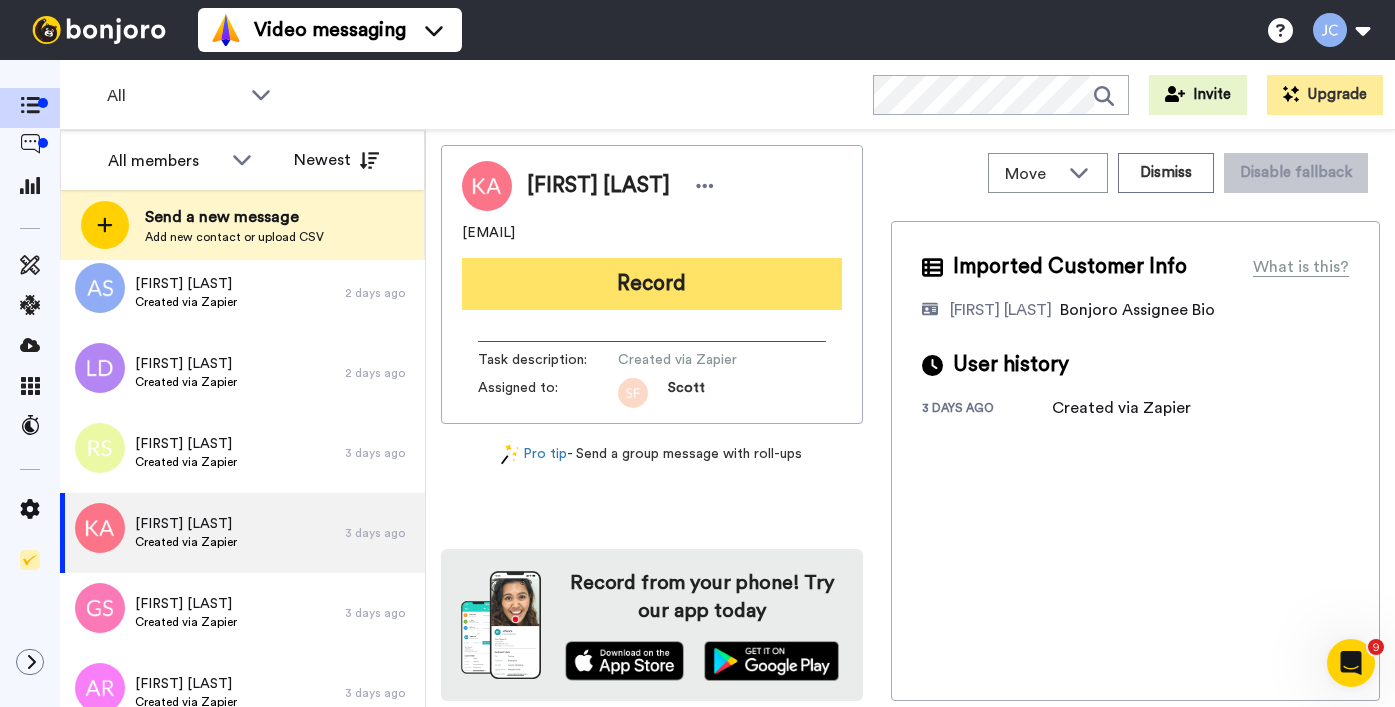 click on "Record" at bounding box center [652, 284] 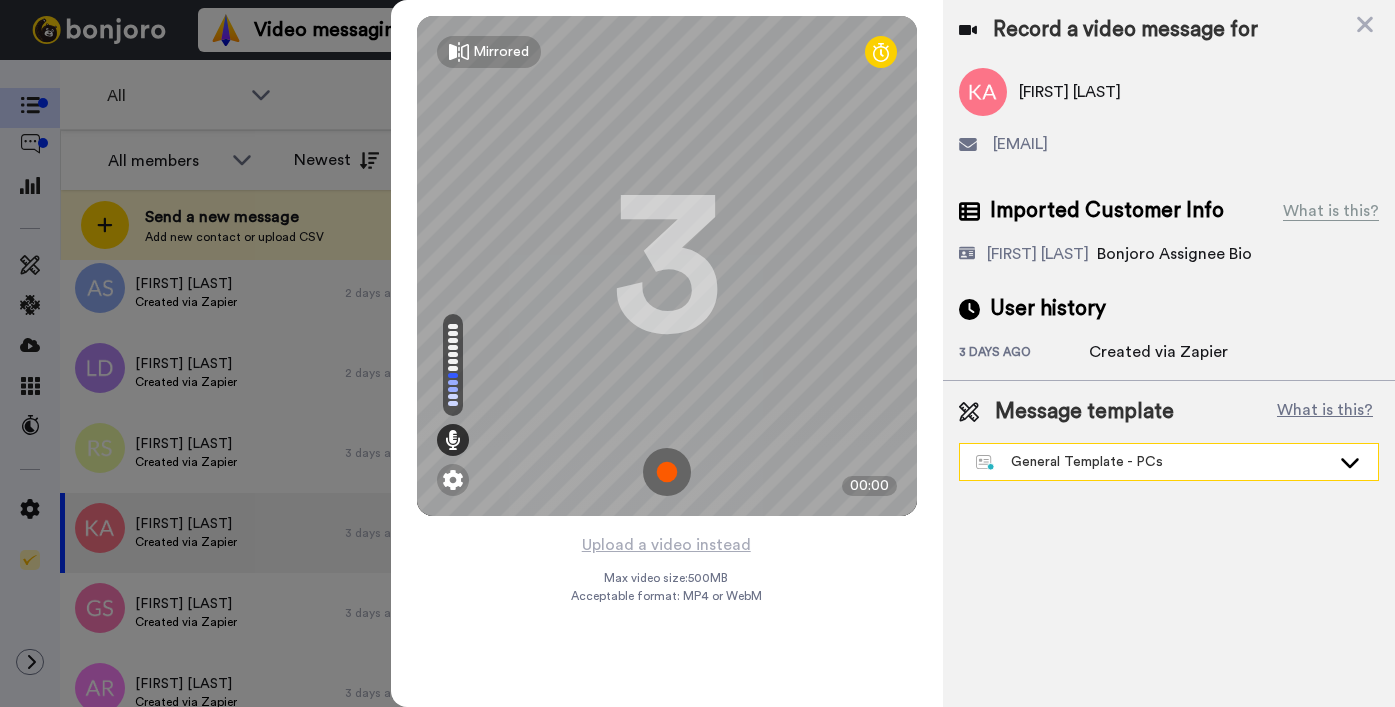 click on "General Template - PCs" at bounding box center [1153, 462] 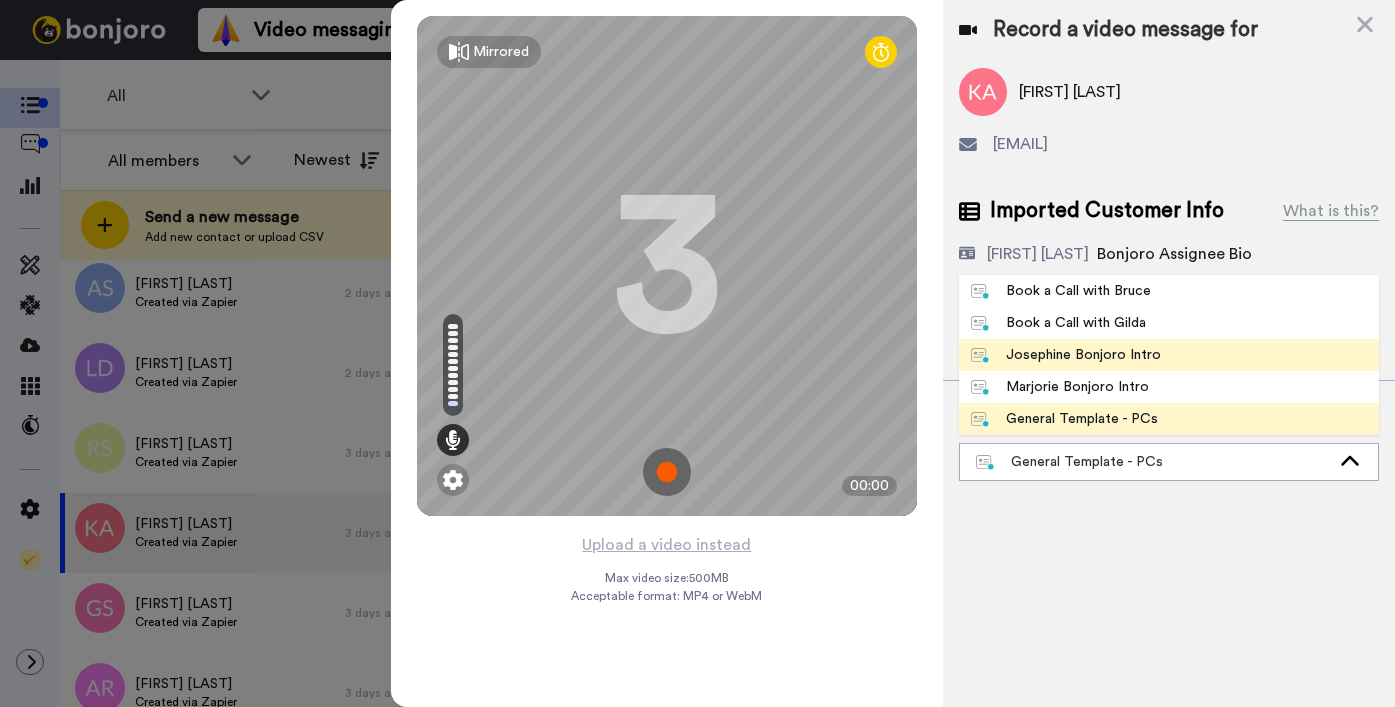click on "Josephine Bonjoro Intro" at bounding box center [1169, 355] 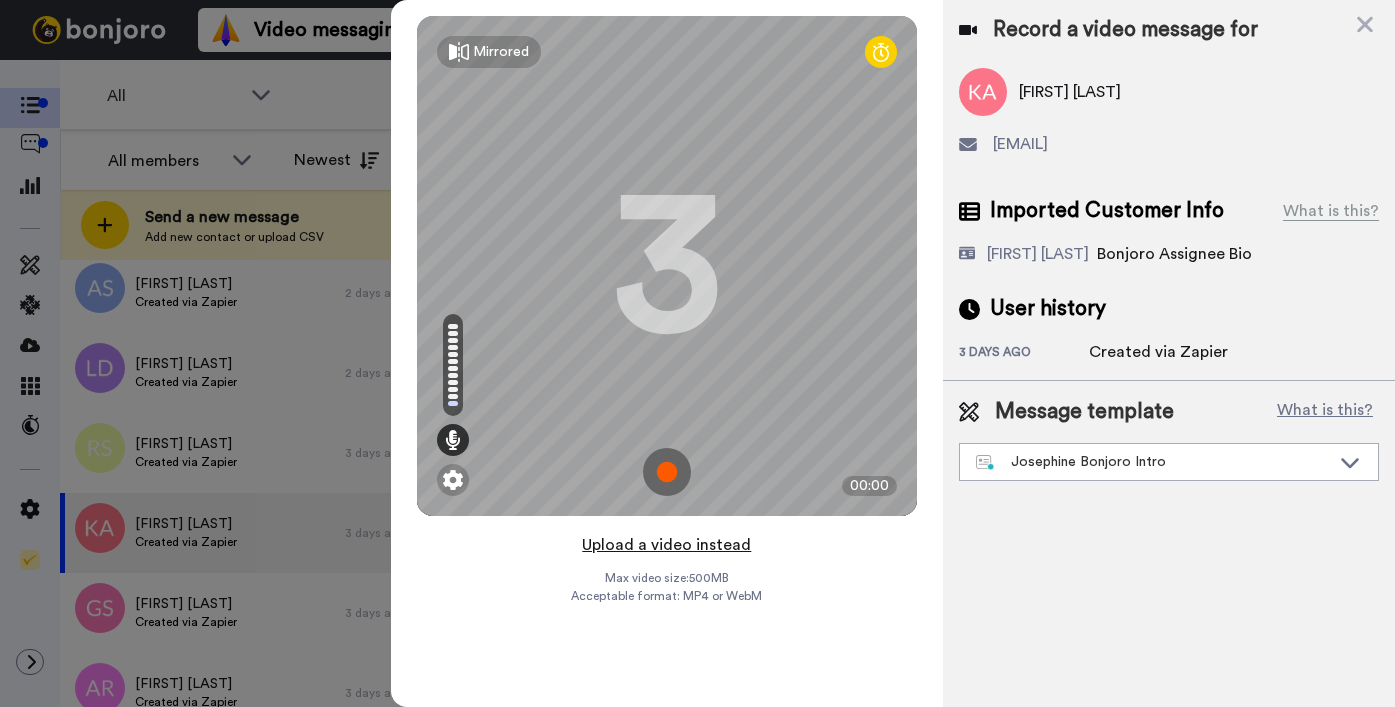 click on "Upload a video instead" at bounding box center [666, 545] 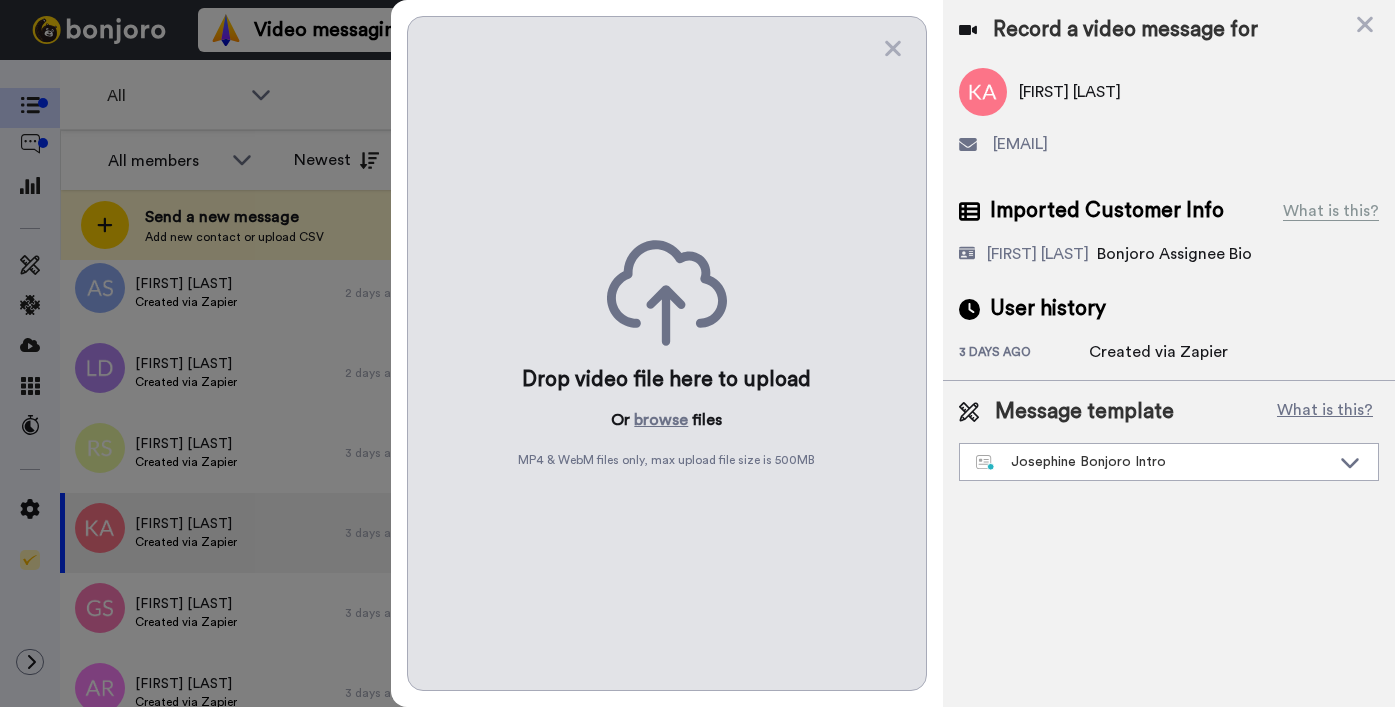 click on "Drop video file here to upload Or   browse   files MP4 & WebM files only, max upload file size is   500 MB" at bounding box center [667, 353] 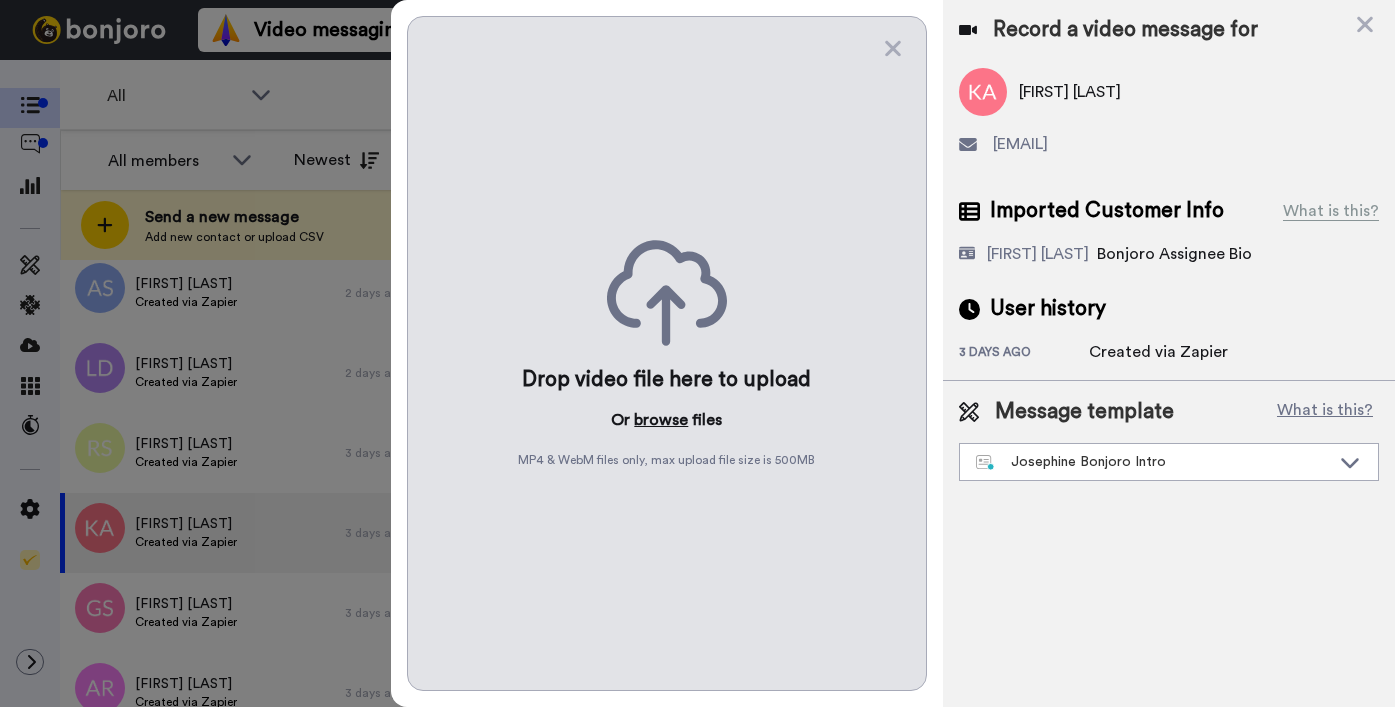 click on "browse" at bounding box center [661, 420] 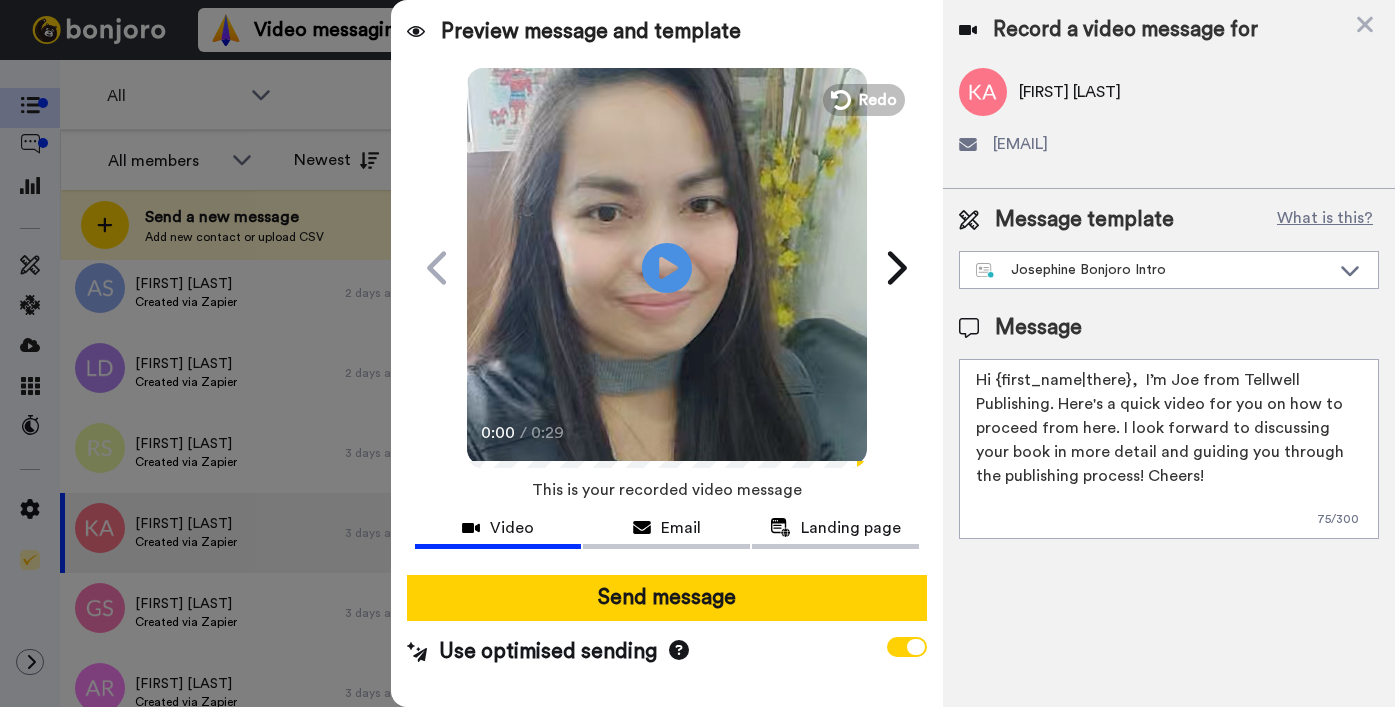 drag, startPoint x: 997, startPoint y: 380, endPoint x: 1126, endPoint y: 369, distance: 129.46814 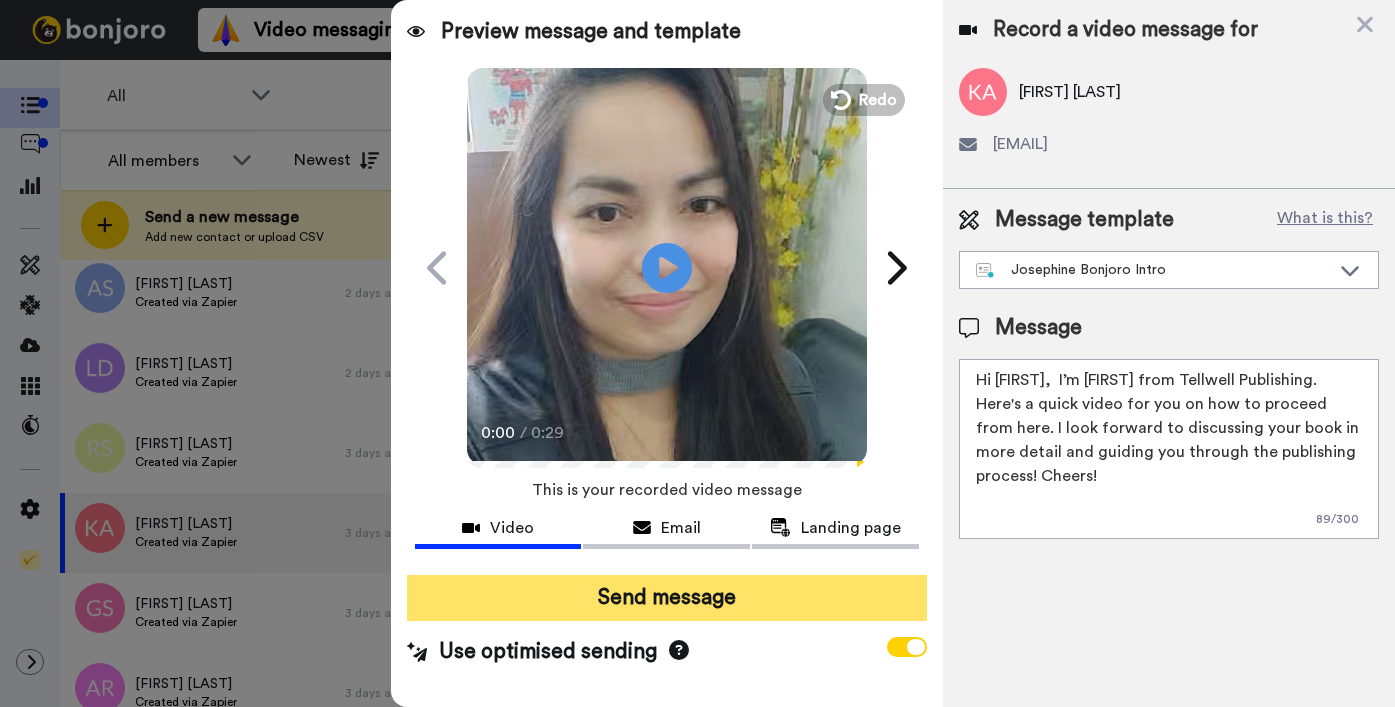type on "Hi Kaye,  I’m Joe from Tellwell Publishing. Here's a quick video for you on how to proceed from here. I look forward to discussing your book in more detail and guiding you through the publishing process! Cheers!" 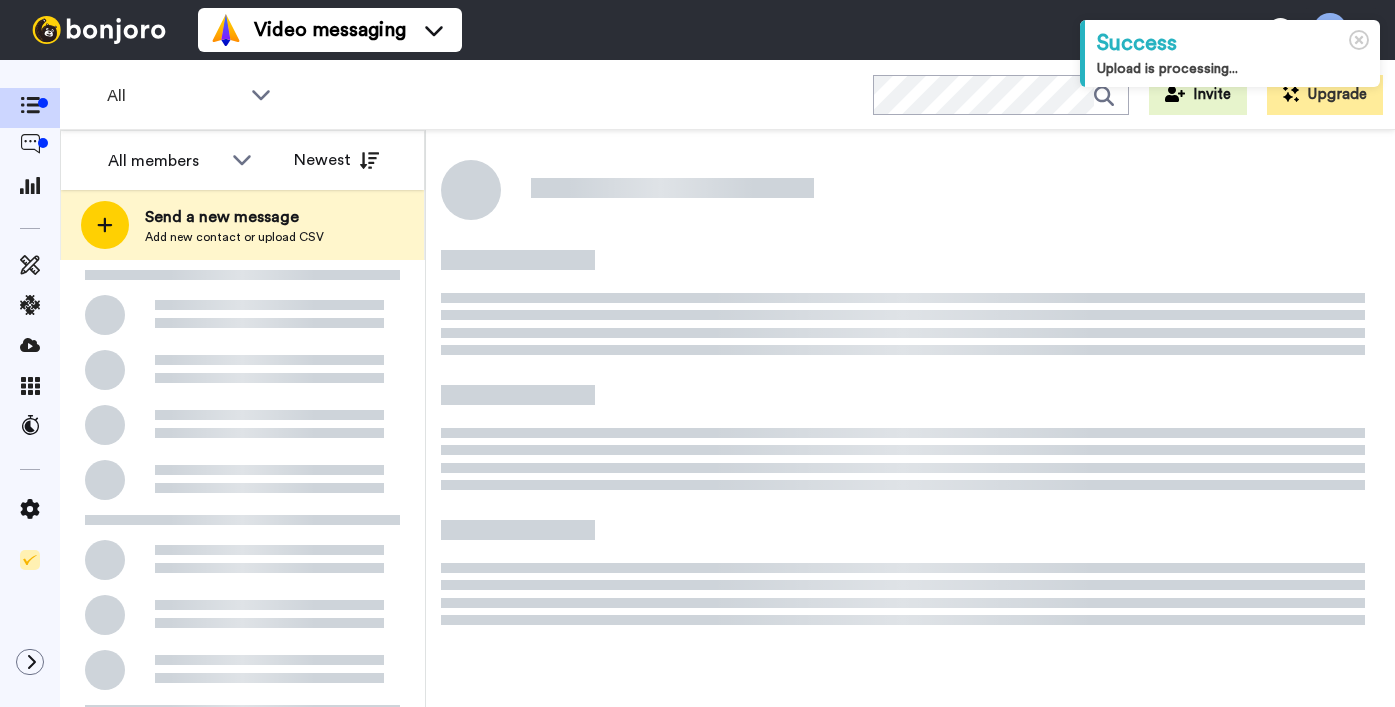 scroll, scrollTop: 0, scrollLeft: 0, axis: both 